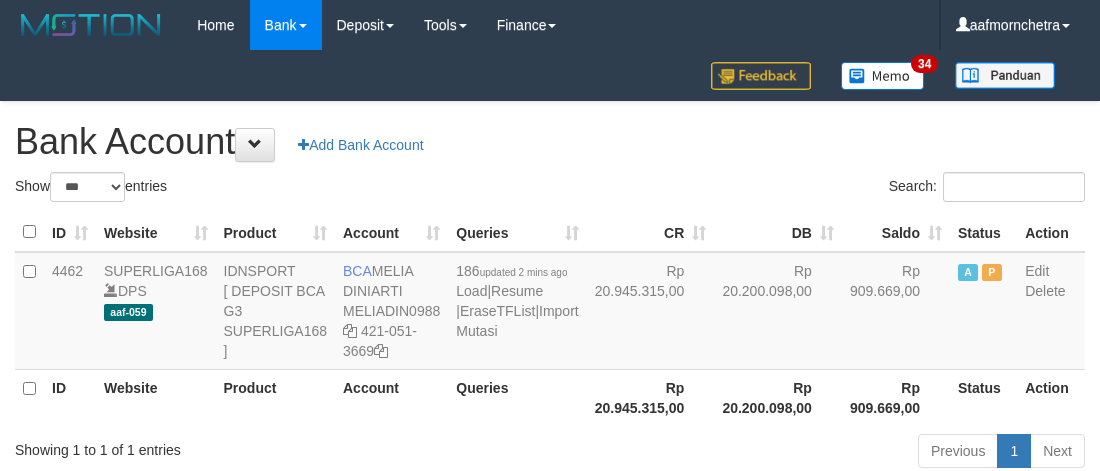 select on "***" 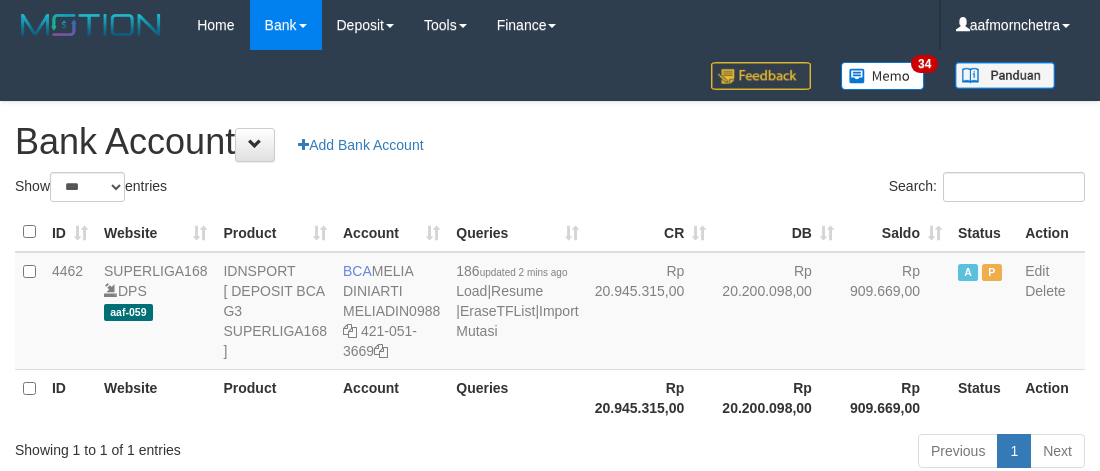 scroll, scrollTop: 2, scrollLeft: 0, axis: vertical 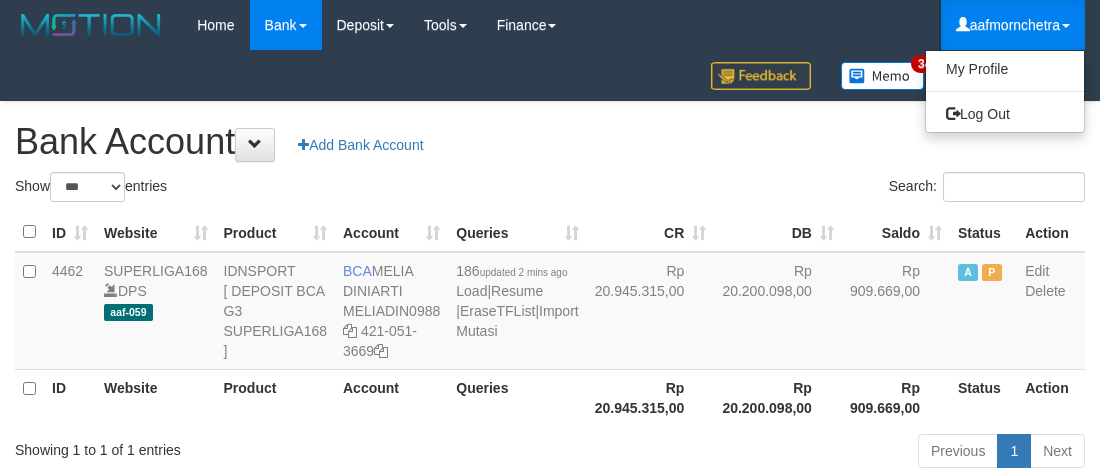 select on "***" 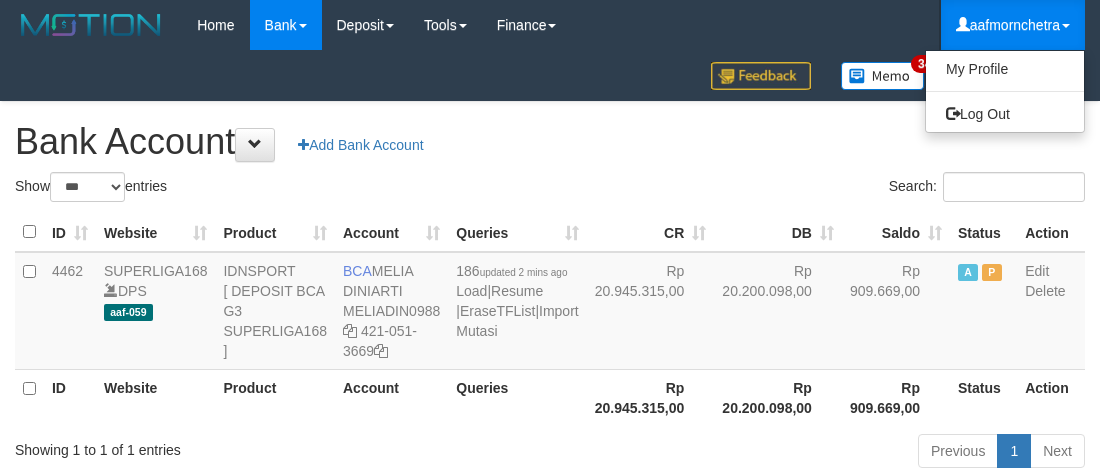 scroll, scrollTop: 2, scrollLeft: 0, axis: vertical 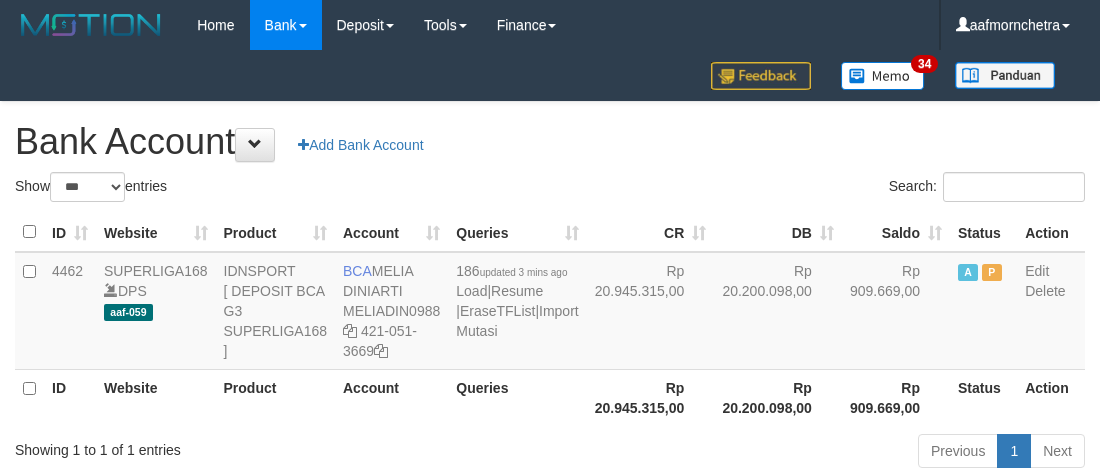 select on "***" 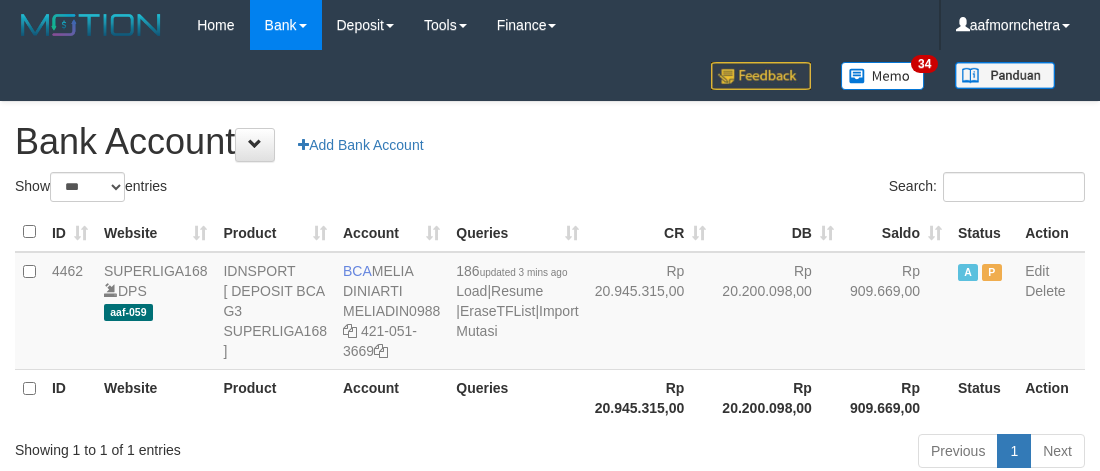 scroll, scrollTop: 2, scrollLeft: 0, axis: vertical 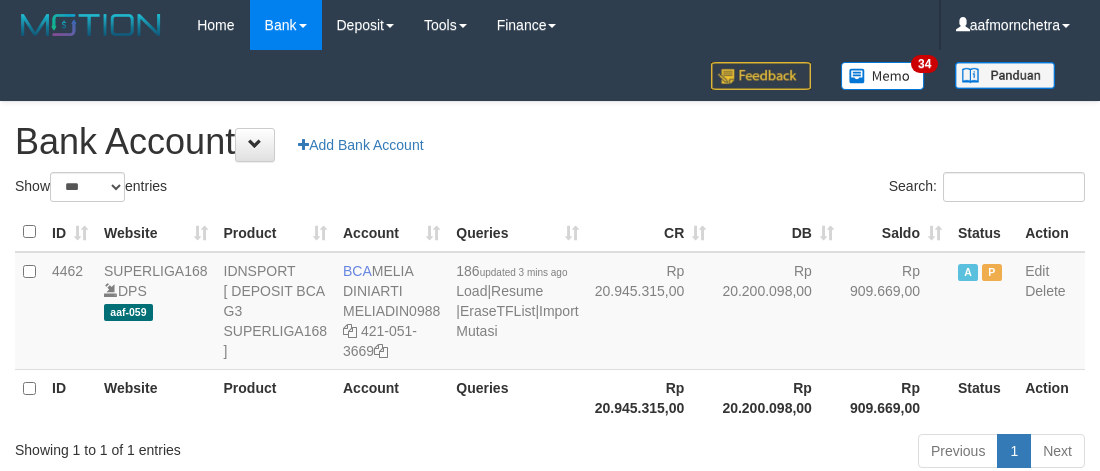 select on "***" 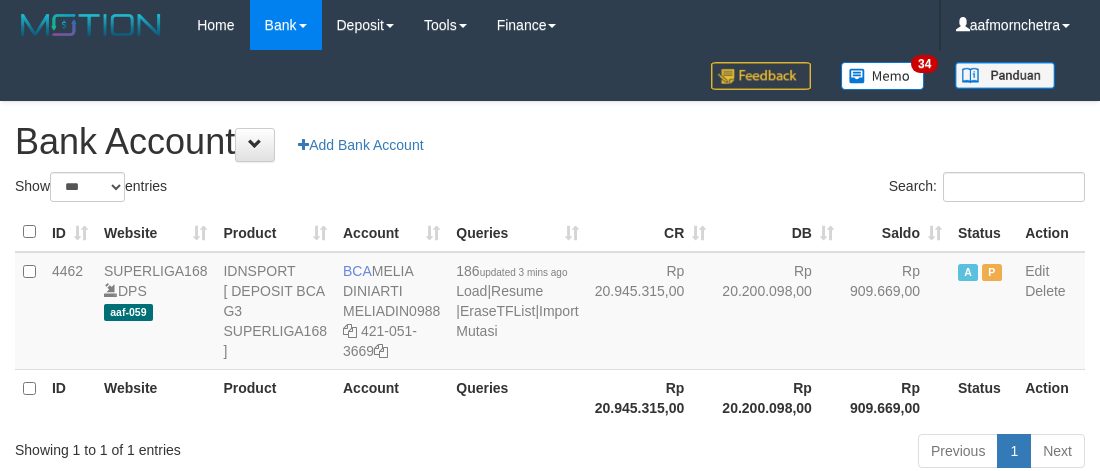 scroll, scrollTop: 2, scrollLeft: 0, axis: vertical 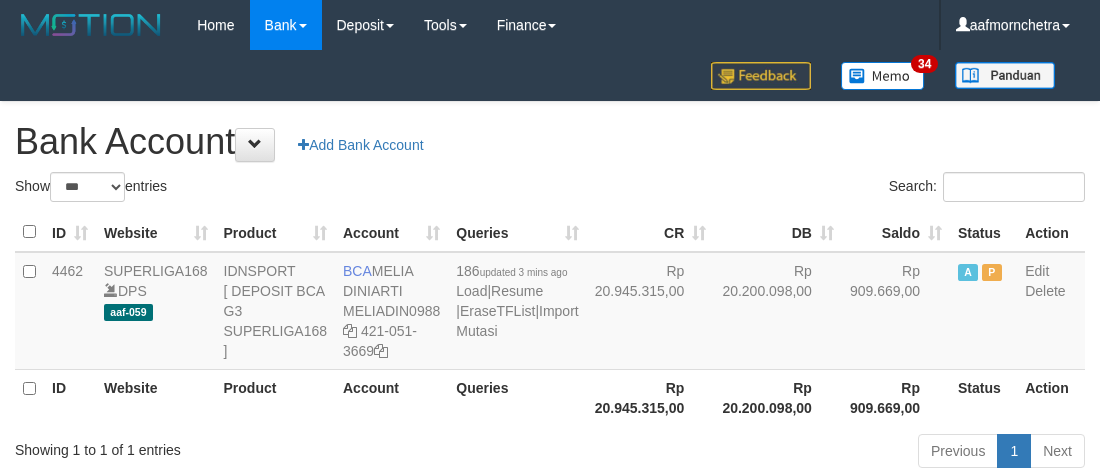 select on "***" 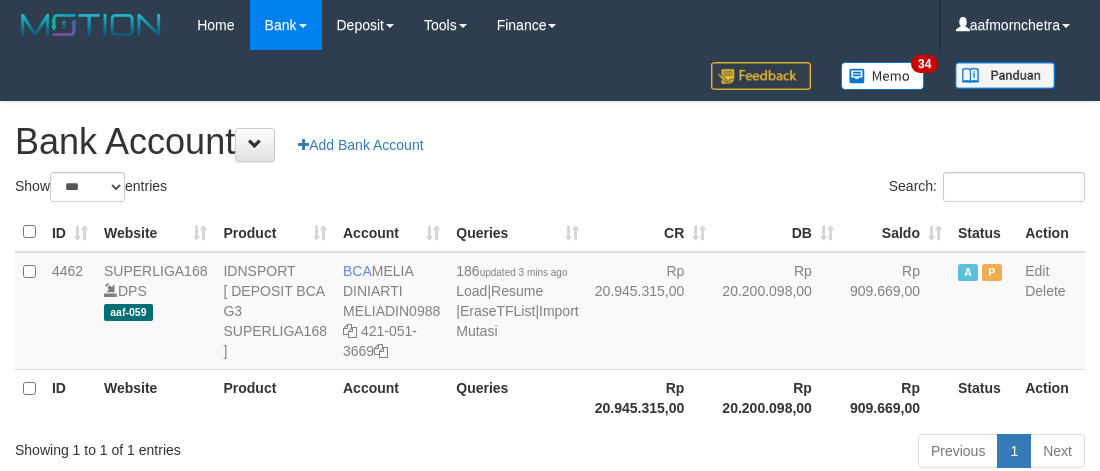 scroll, scrollTop: 2, scrollLeft: 0, axis: vertical 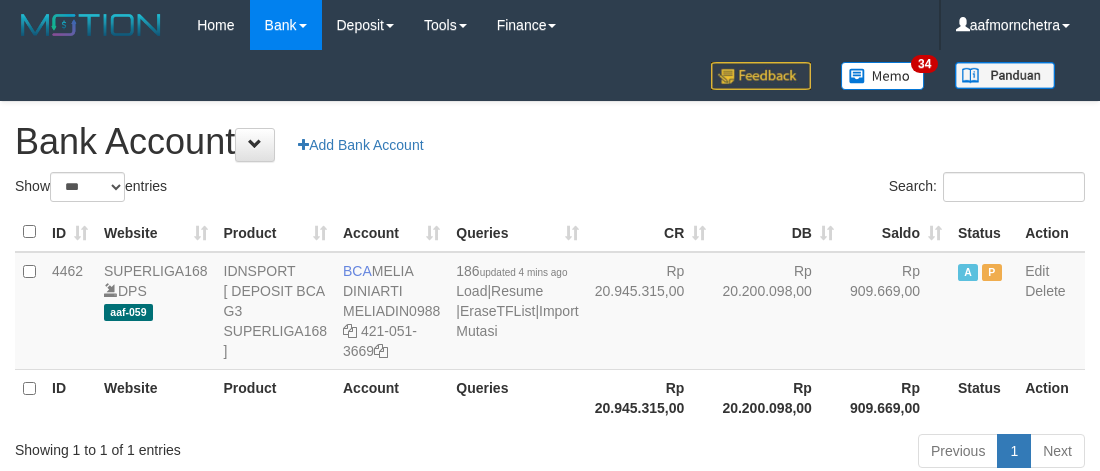select on "***" 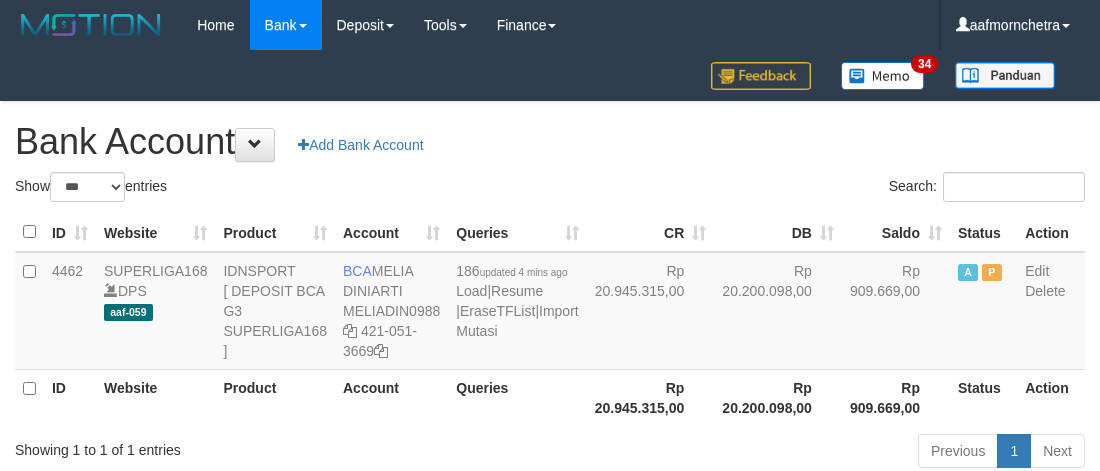 scroll, scrollTop: 2, scrollLeft: 0, axis: vertical 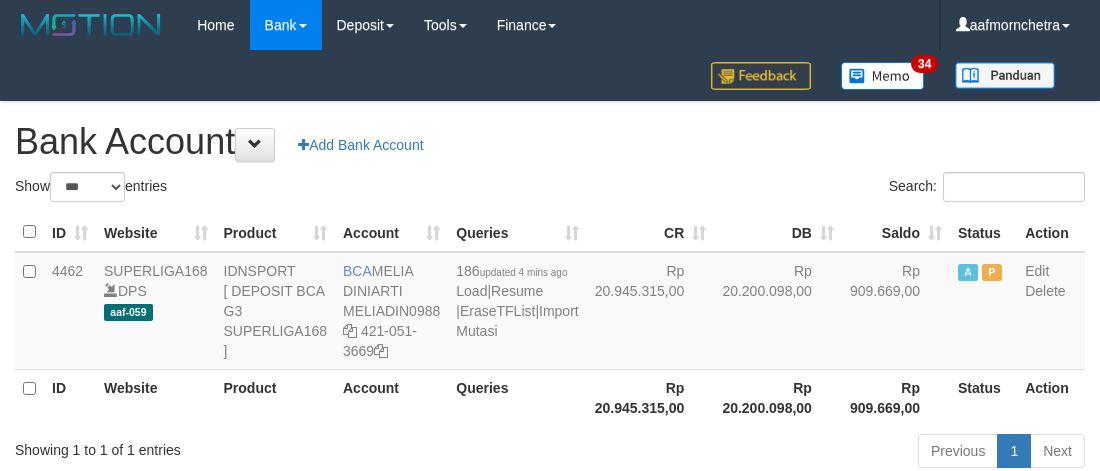 select on "***" 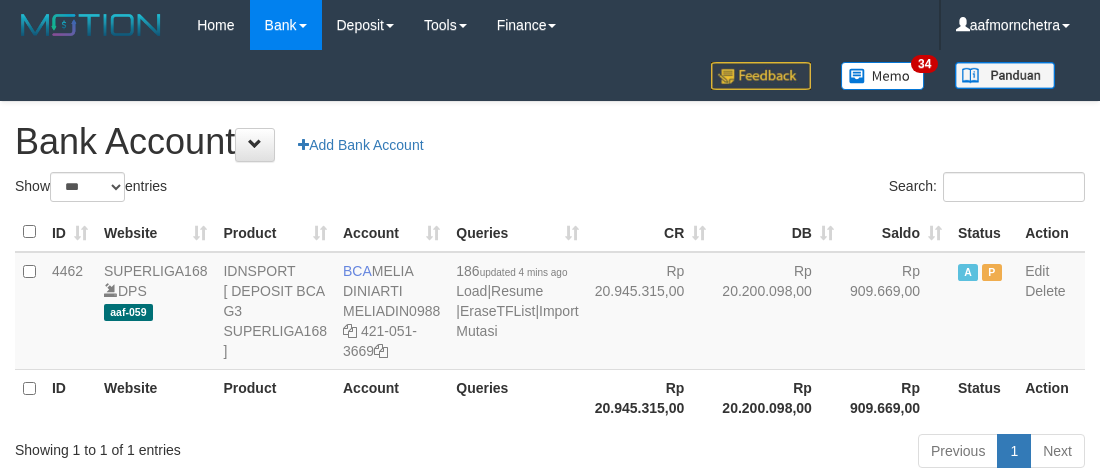 scroll, scrollTop: 2, scrollLeft: 0, axis: vertical 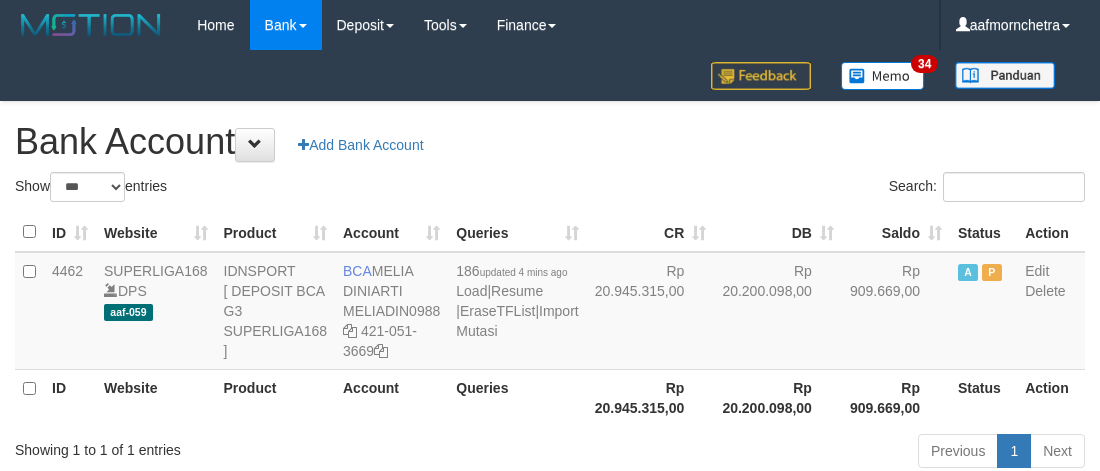 select on "***" 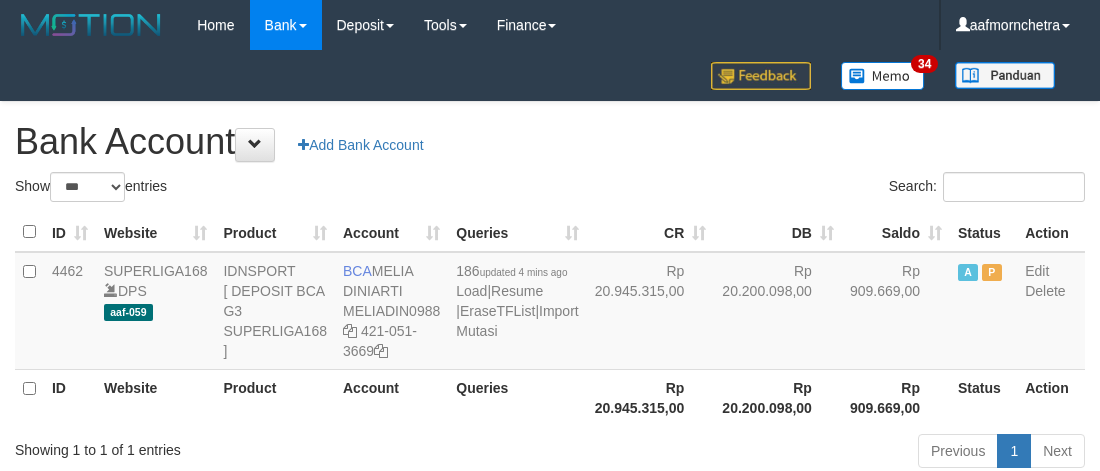 scroll, scrollTop: 2, scrollLeft: 0, axis: vertical 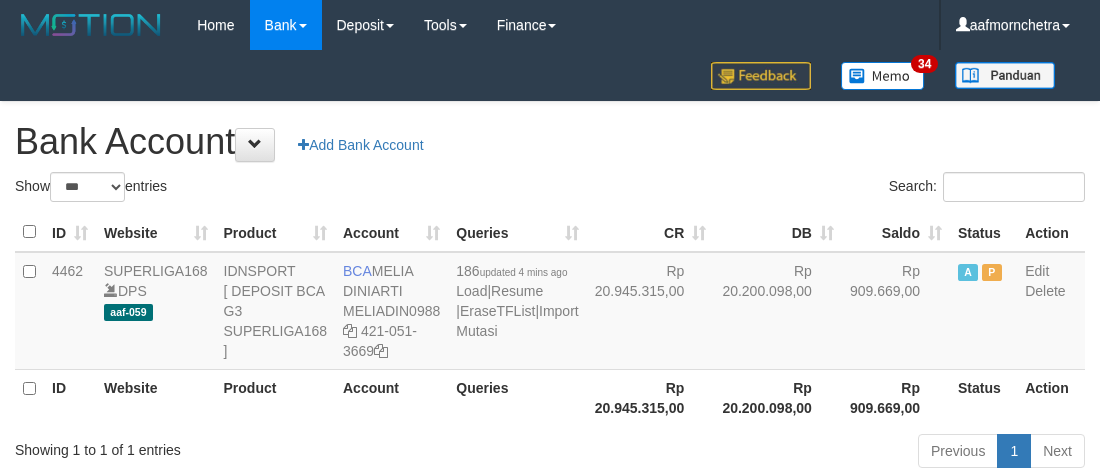 select on "***" 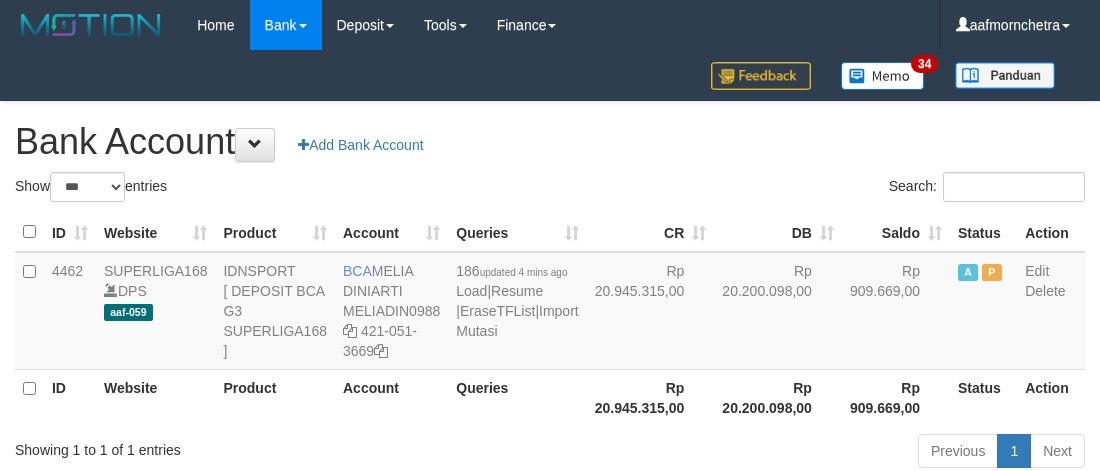 scroll, scrollTop: 2, scrollLeft: 0, axis: vertical 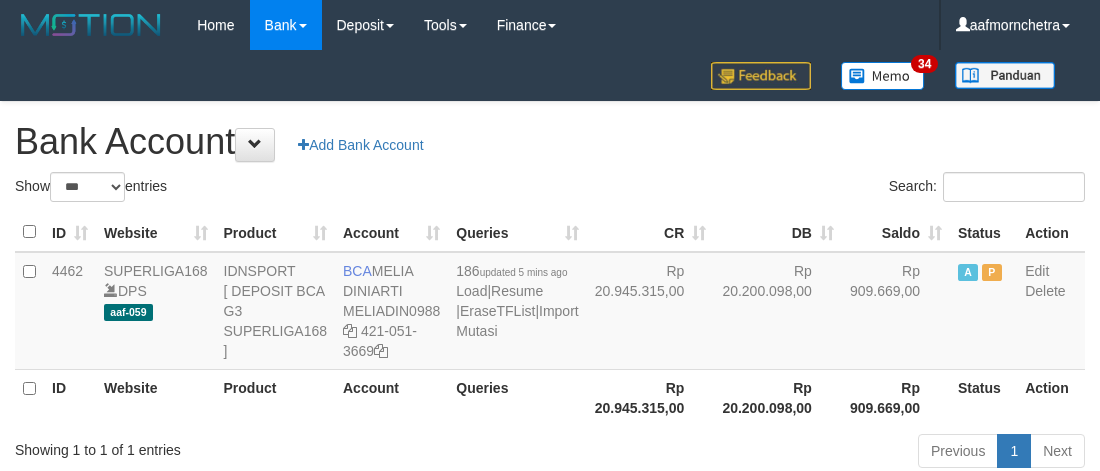 select on "***" 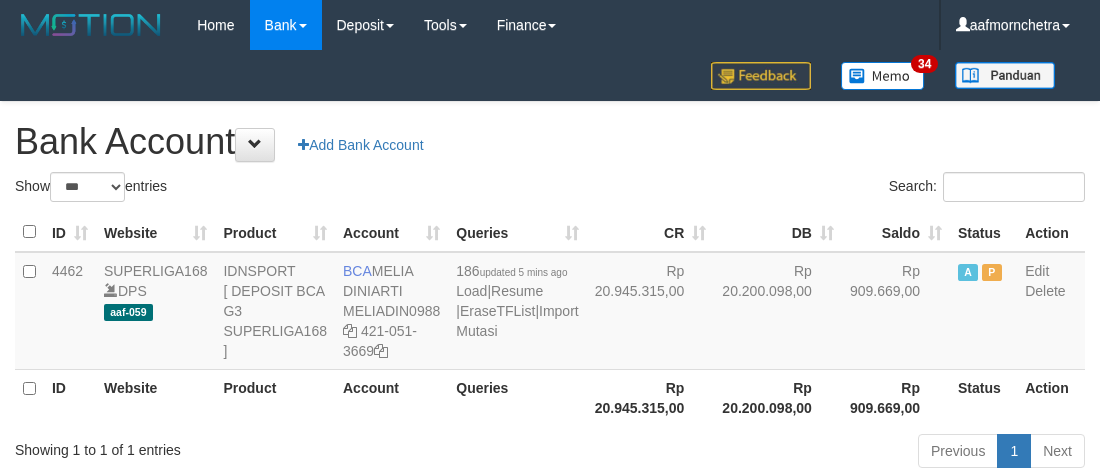 scroll, scrollTop: 2, scrollLeft: 0, axis: vertical 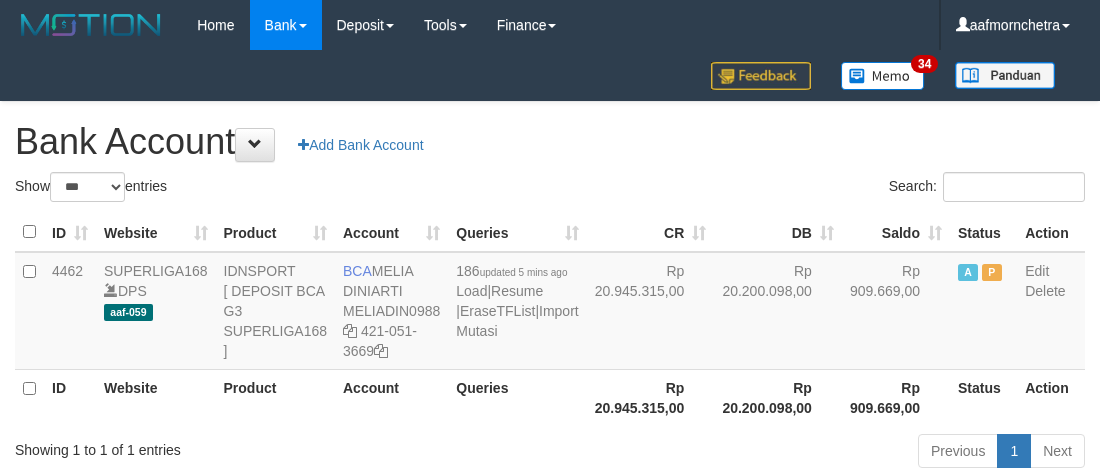 select on "***" 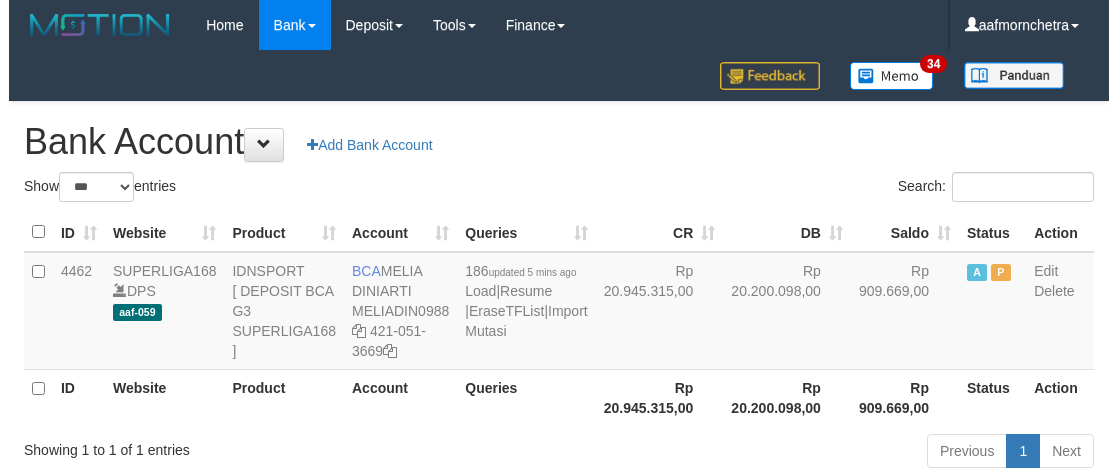 scroll, scrollTop: 2, scrollLeft: 0, axis: vertical 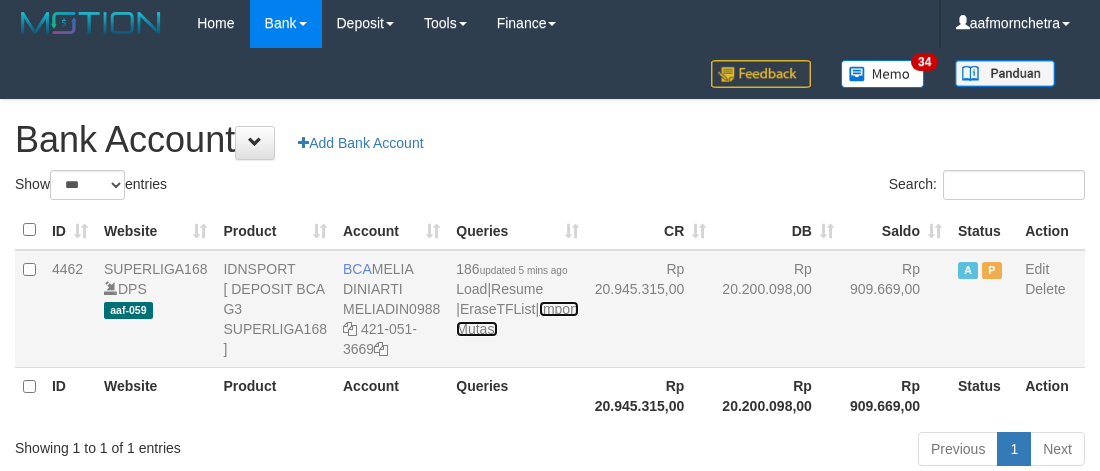 click on "Import Mutasi" at bounding box center [517, 319] 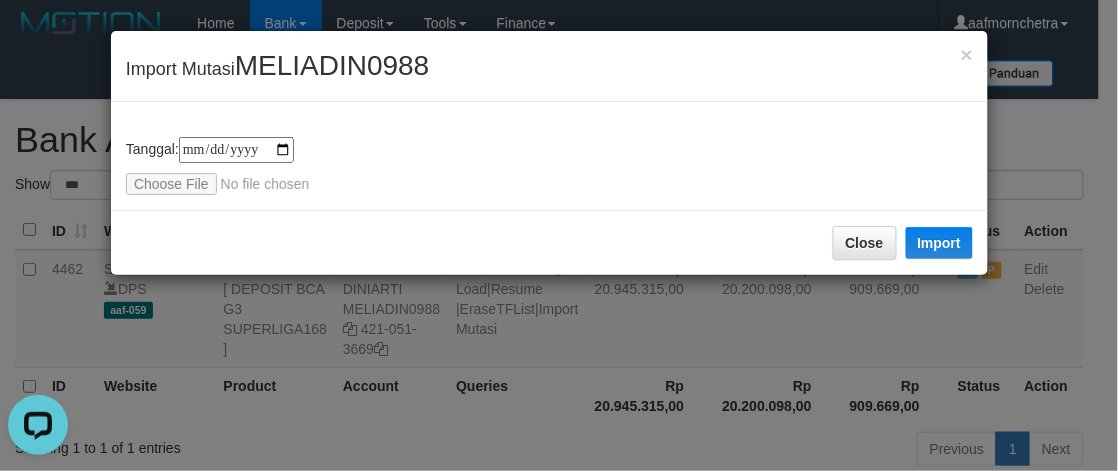 scroll, scrollTop: 0, scrollLeft: 0, axis: both 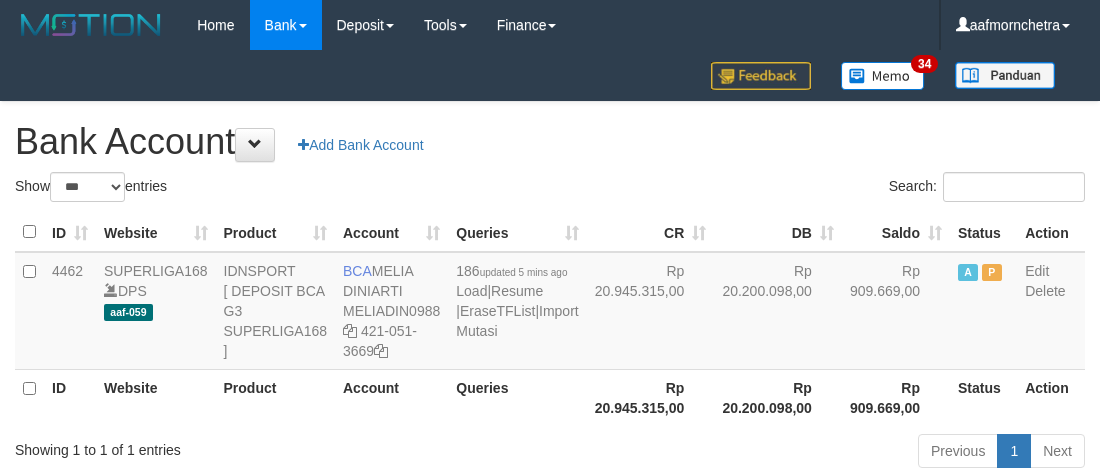 select on "***" 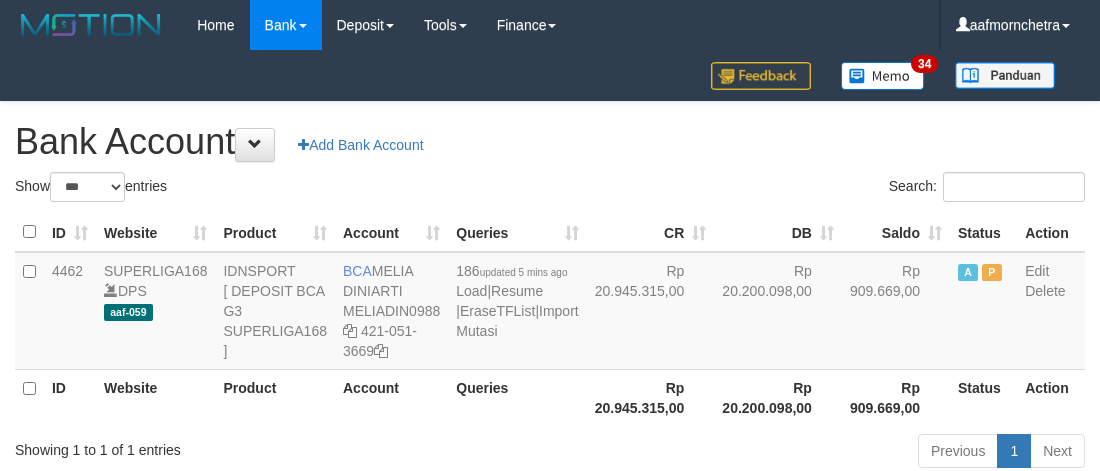 scroll, scrollTop: 2, scrollLeft: 0, axis: vertical 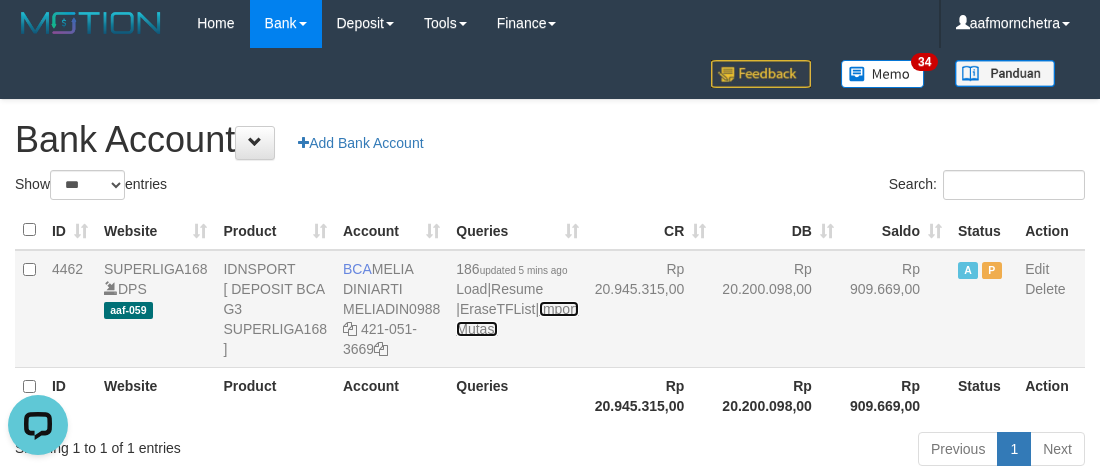 click on "Import Mutasi" at bounding box center (517, 319) 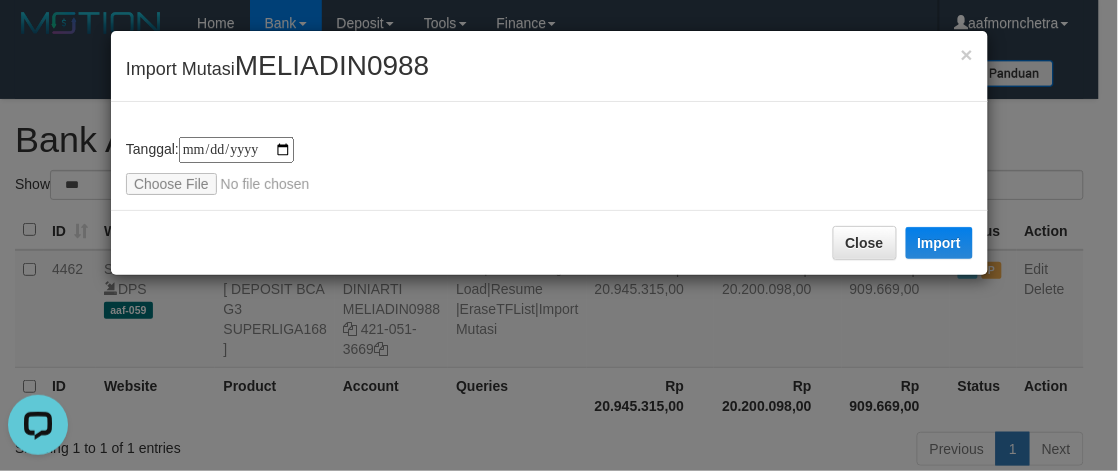 type on "**********" 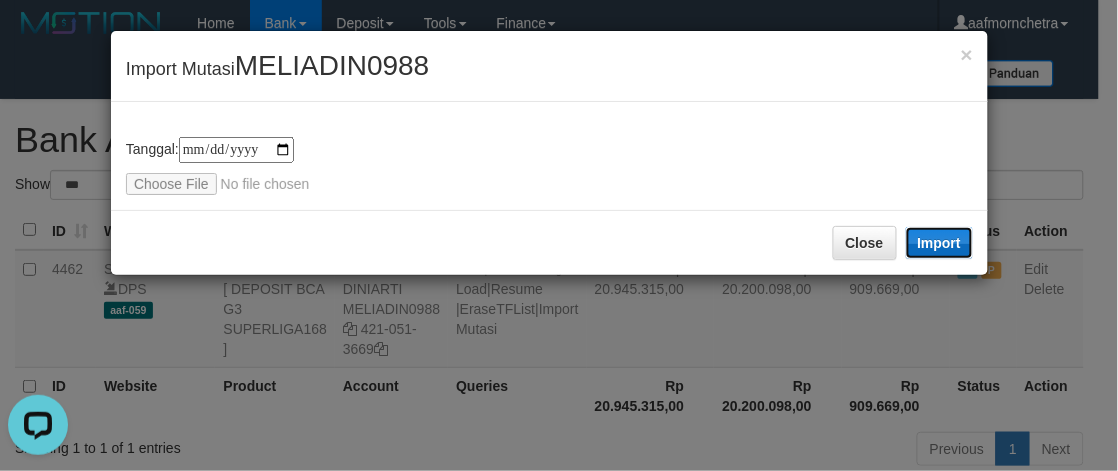 click on "Import" at bounding box center (940, 243) 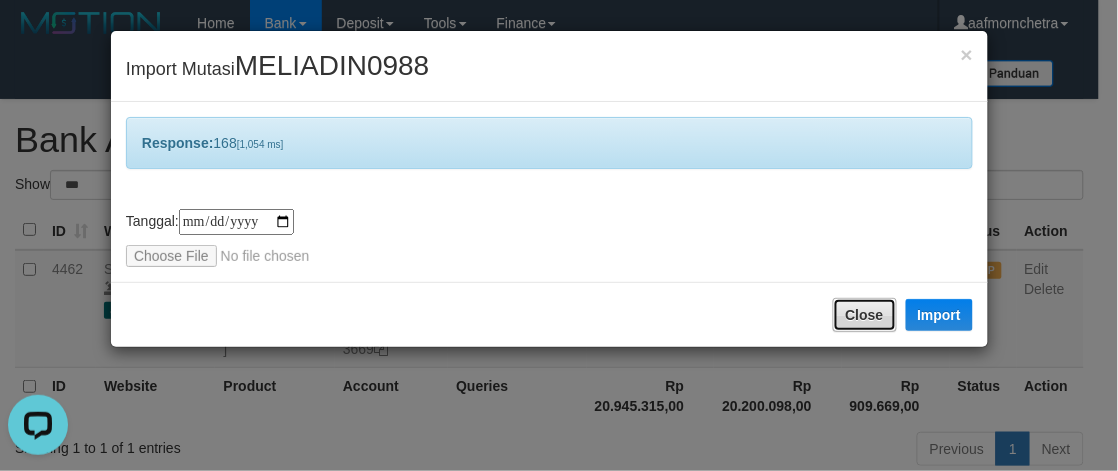 click on "Close" at bounding box center (865, 315) 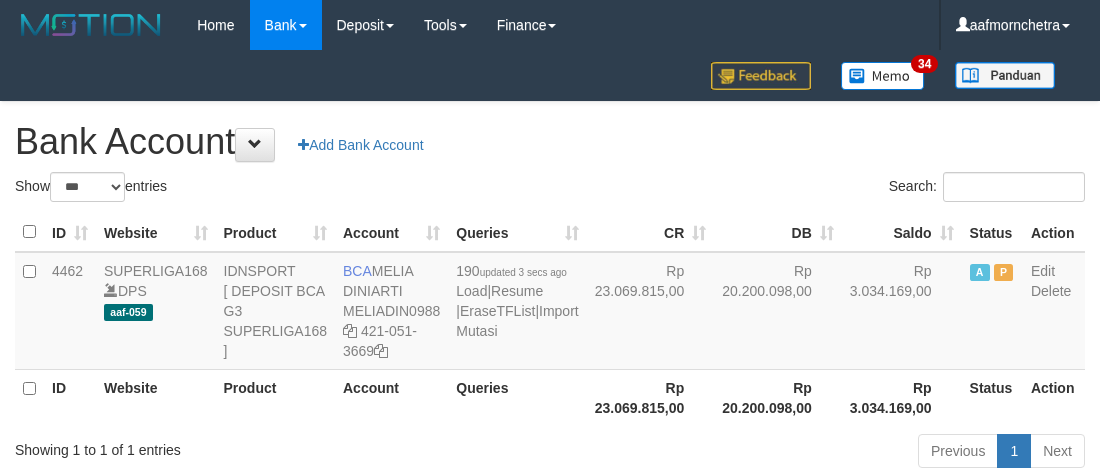 select on "***" 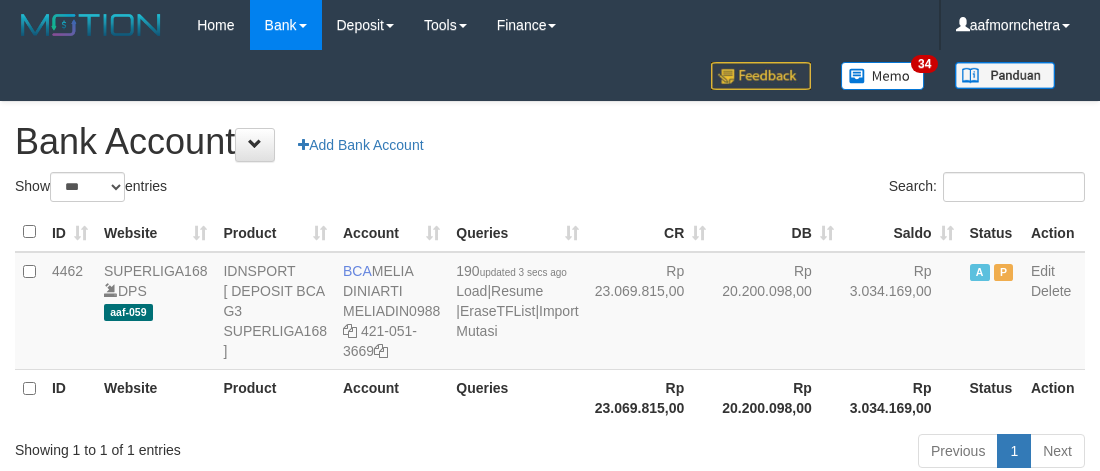 scroll, scrollTop: 2, scrollLeft: 0, axis: vertical 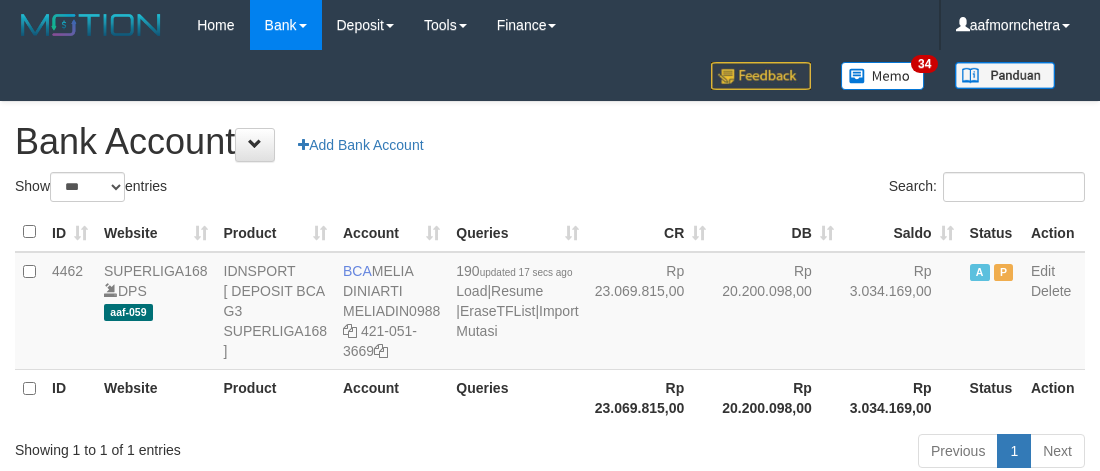 select on "***" 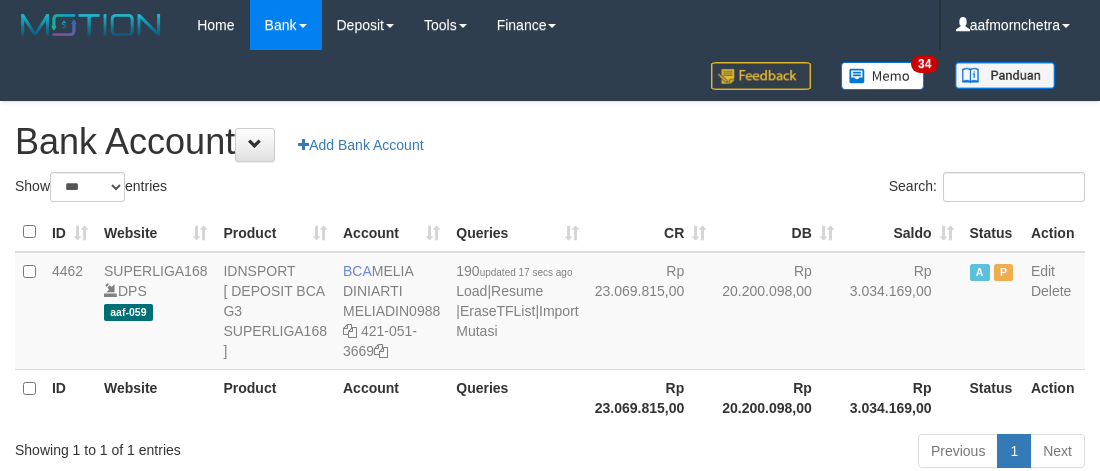 scroll, scrollTop: 2, scrollLeft: 0, axis: vertical 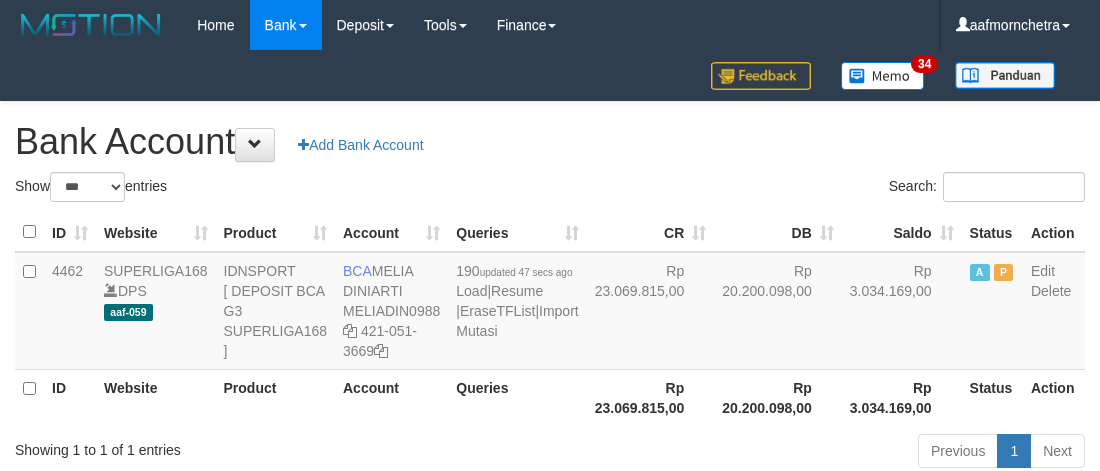 select on "***" 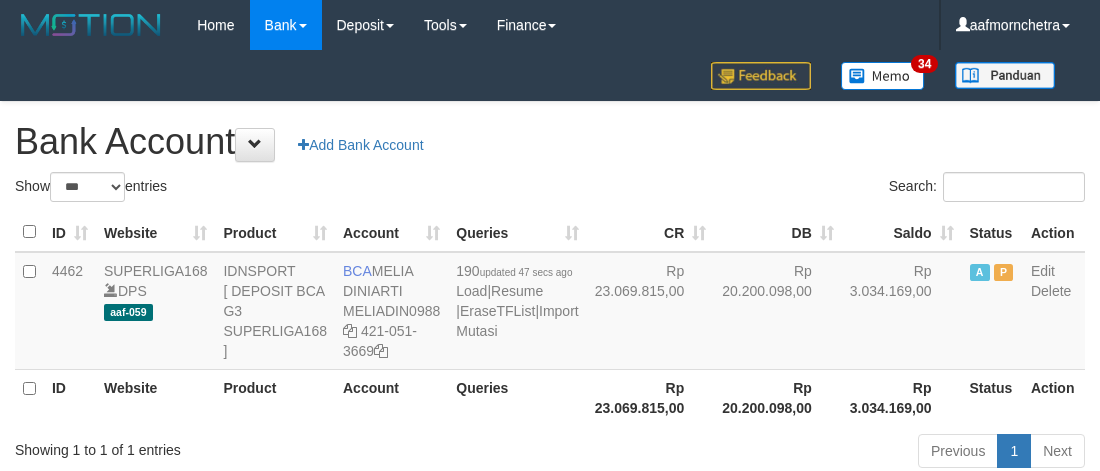 scroll, scrollTop: 2, scrollLeft: 0, axis: vertical 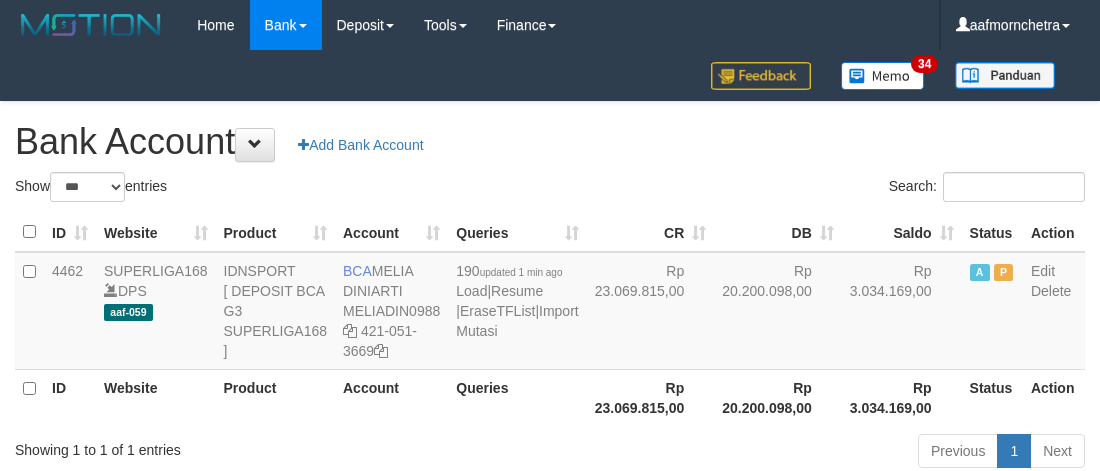 select on "***" 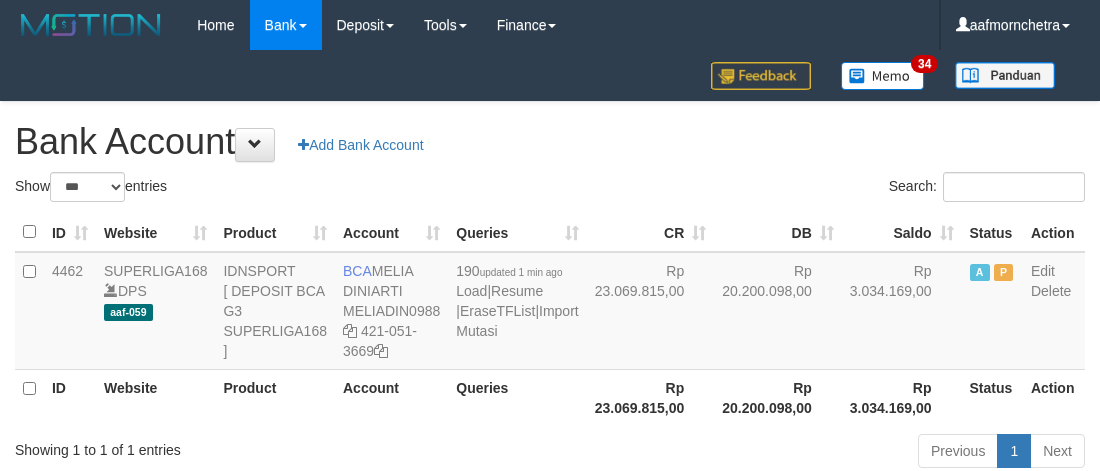 scroll, scrollTop: 2, scrollLeft: 0, axis: vertical 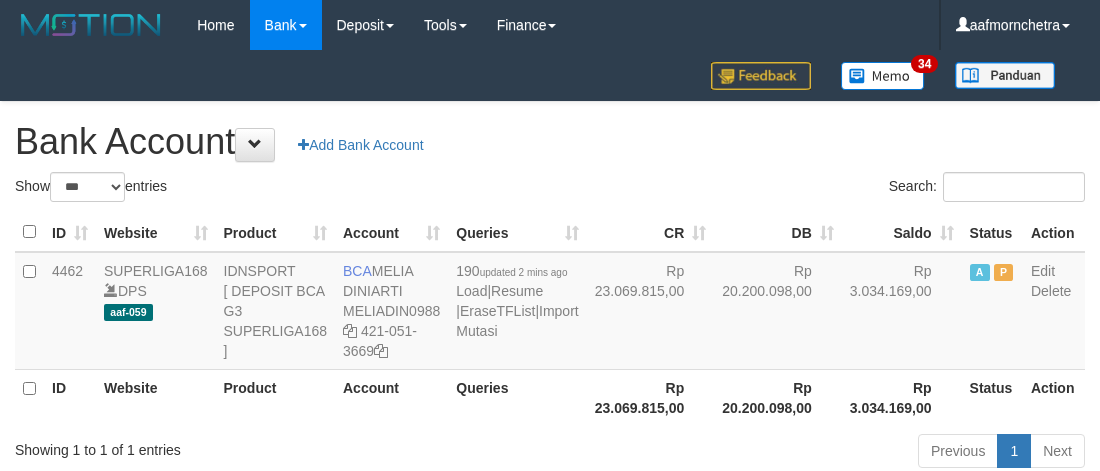 select on "***" 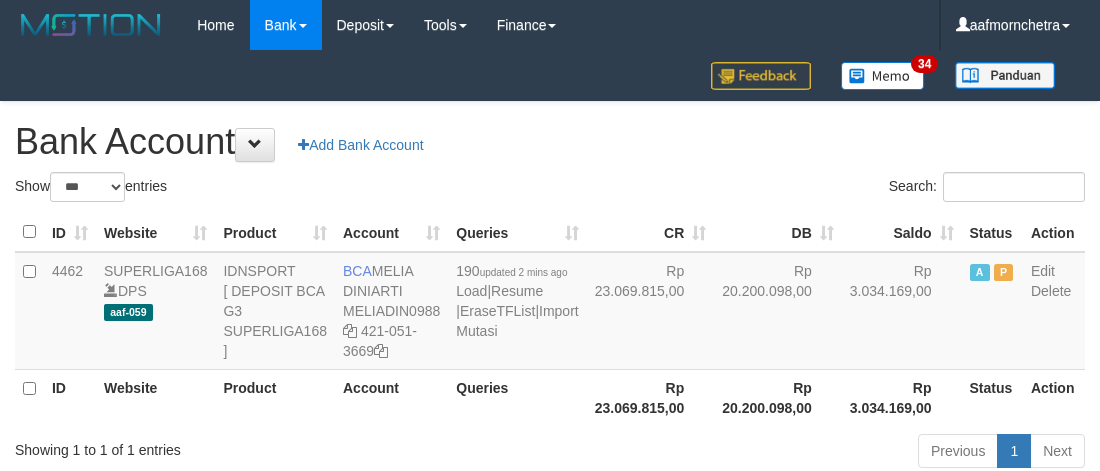 scroll, scrollTop: 2, scrollLeft: 0, axis: vertical 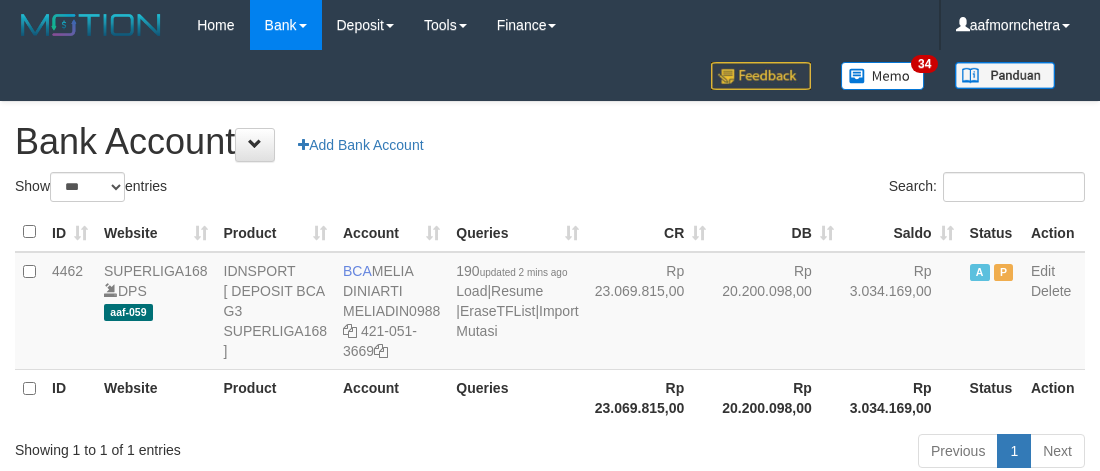 select on "***" 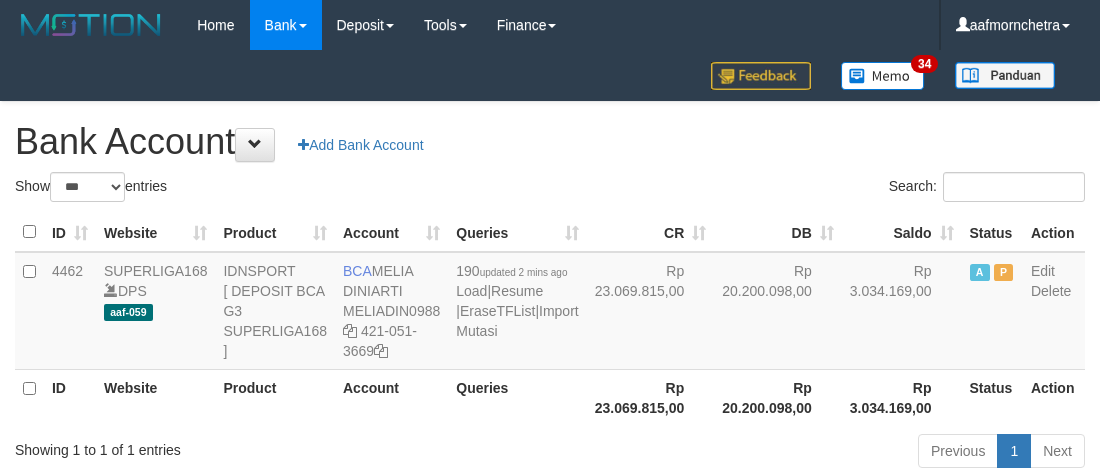 scroll, scrollTop: 2, scrollLeft: 0, axis: vertical 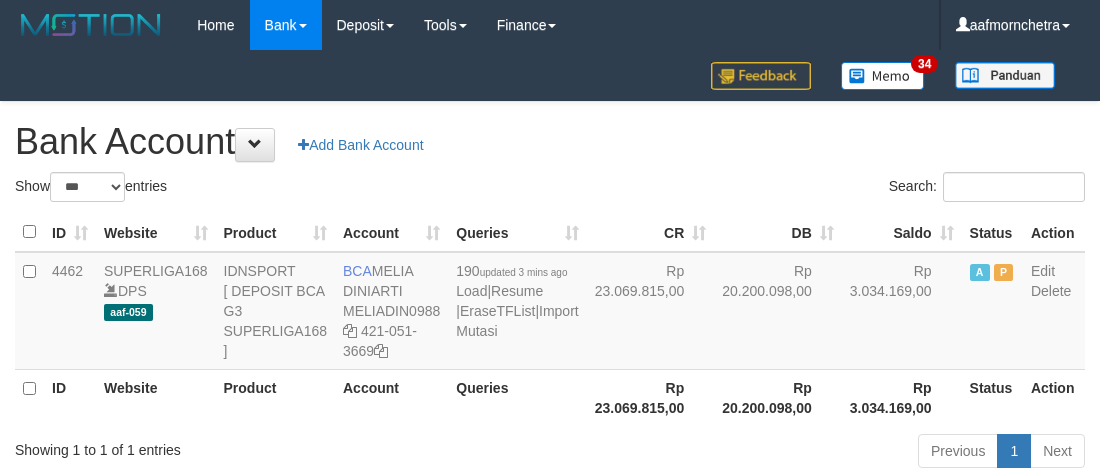 select on "***" 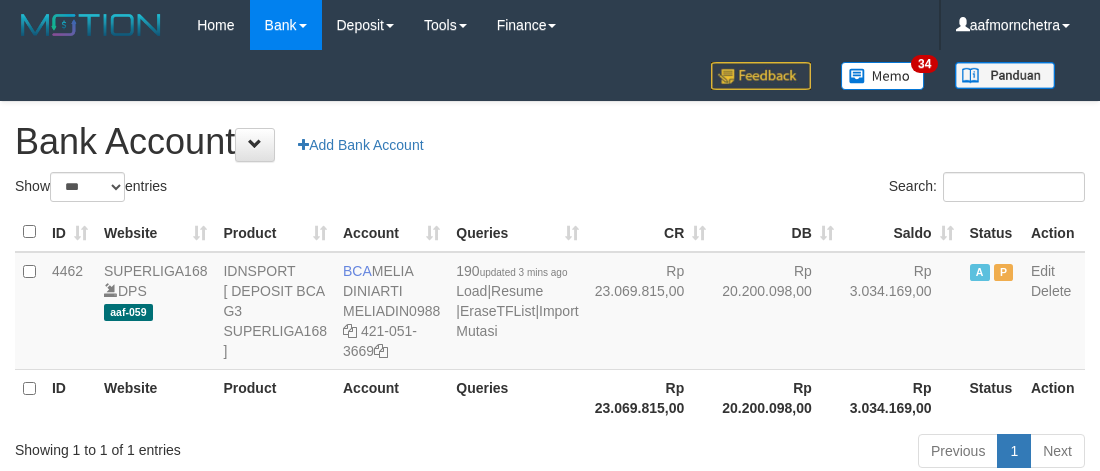 scroll, scrollTop: 2, scrollLeft: 0, axis: vertical 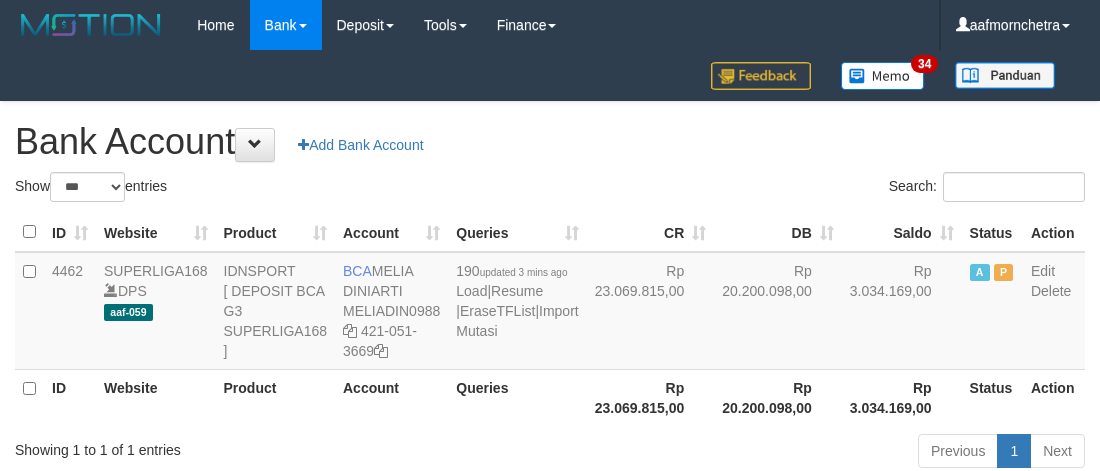 select on "***" 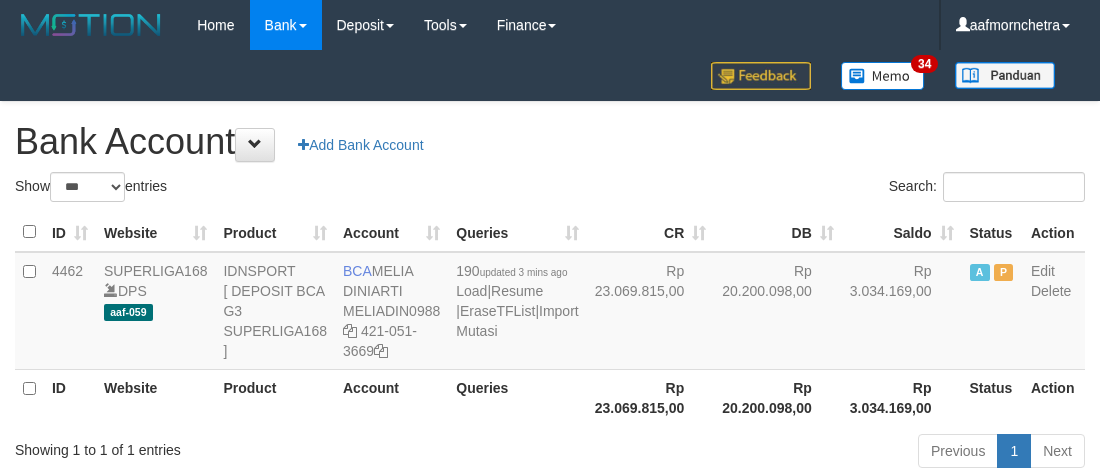 scroll, scrollTop: 2, scrollLeft: 0, axis: vertical 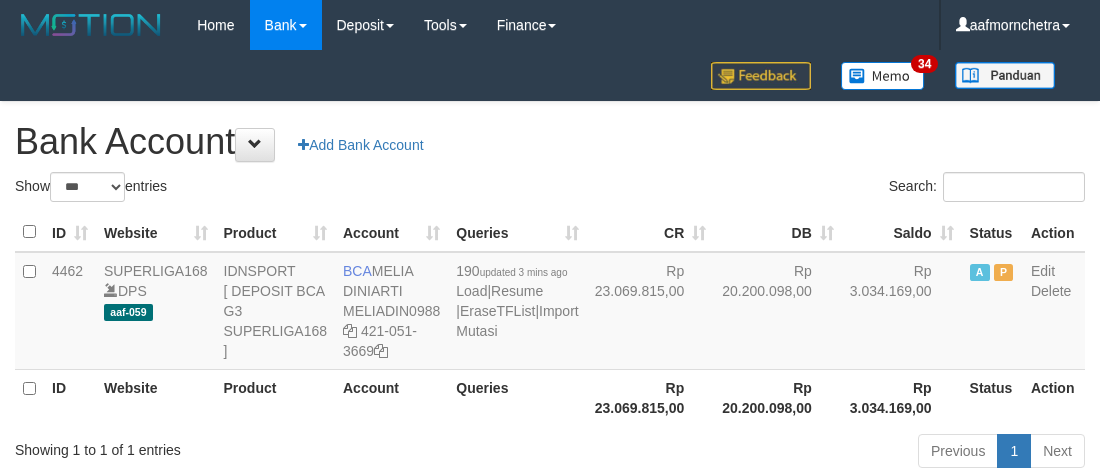 select on "***" 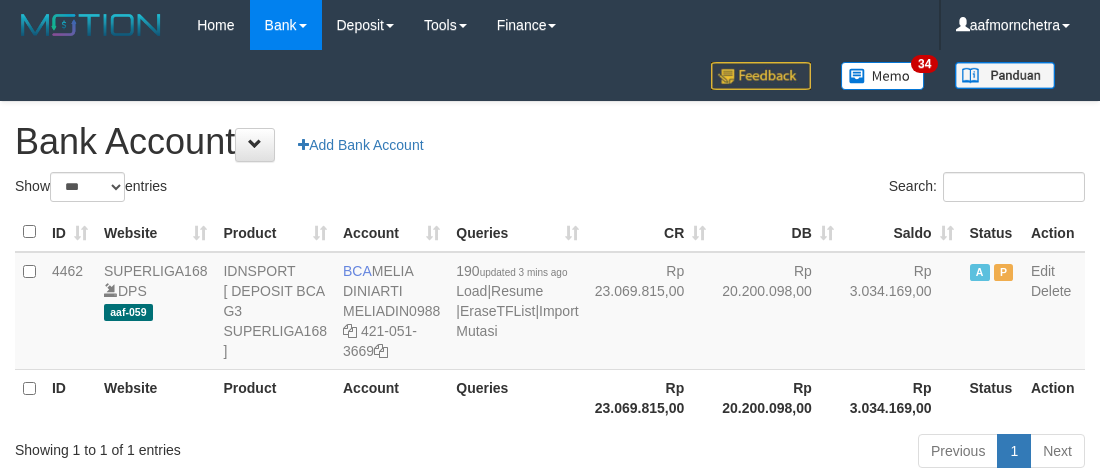 scroll, scrollTop: 2, scrollLeft: 0, axis: vertical 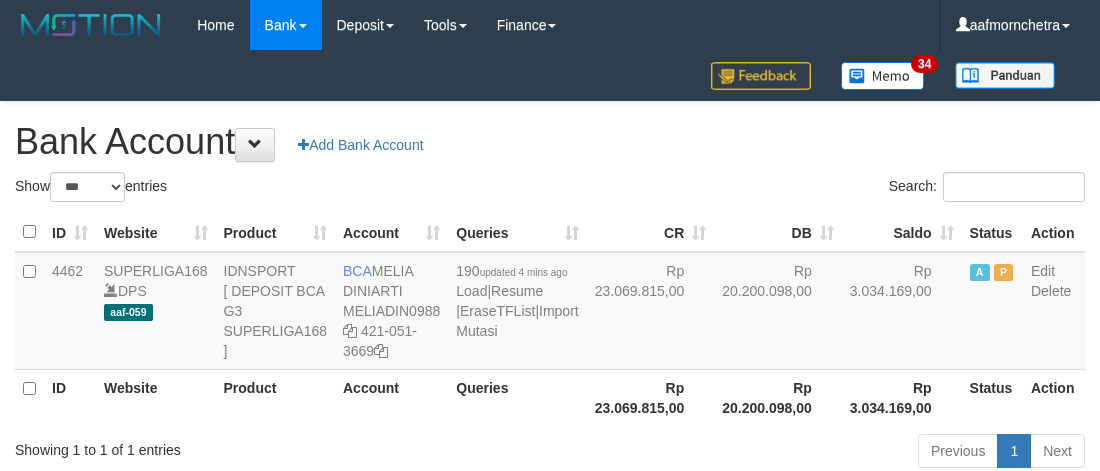 select on "***" 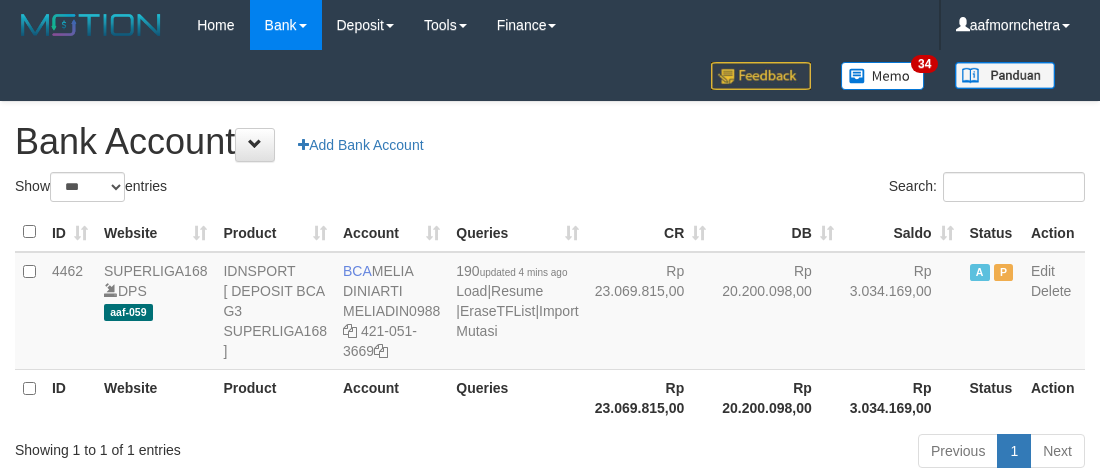 scroll, scrollTop: 2, scrollLeft: 0, axis: vertical 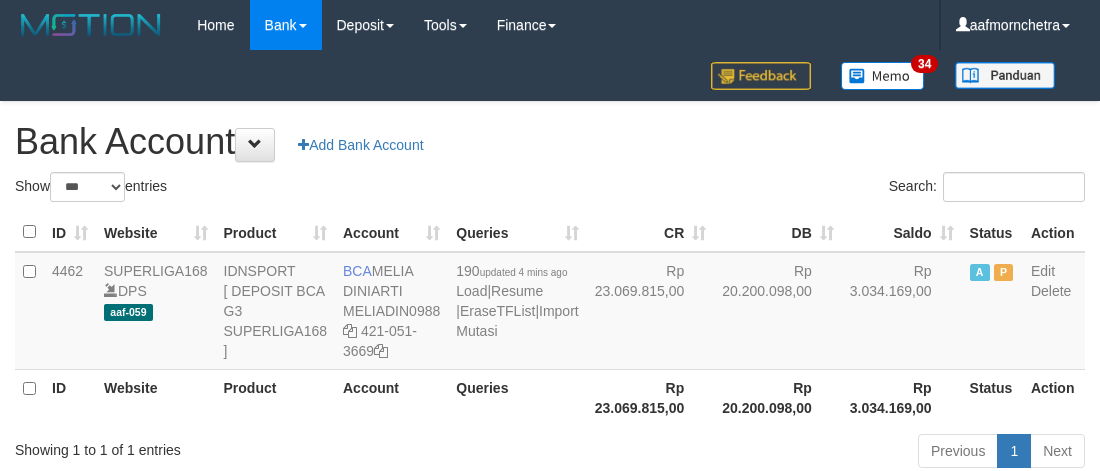 select on "***" 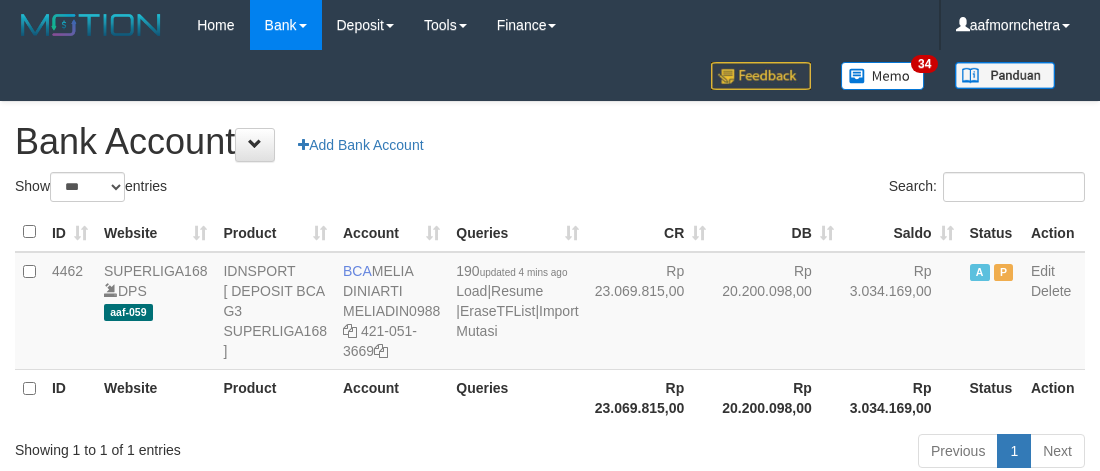 scroll, scrollTop: 2, scrollLeft: 0, axis: vertical 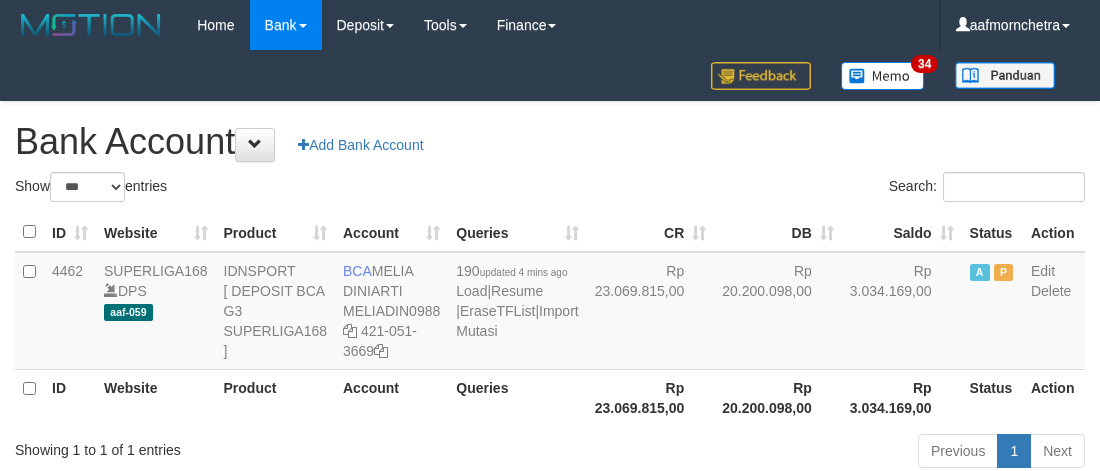 select on "***" 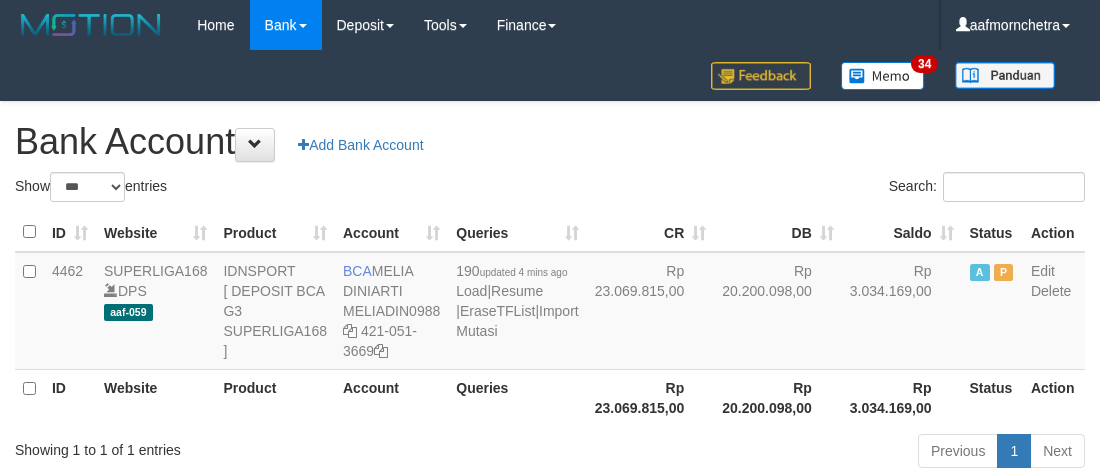 scroll, scrollTop: 2, scrollLeft: 0, axis: vertical 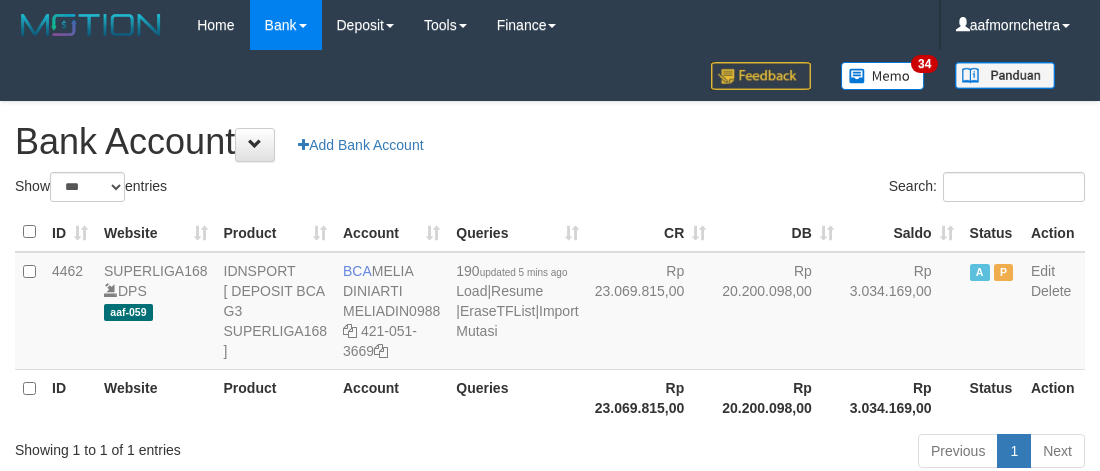 select on "***" 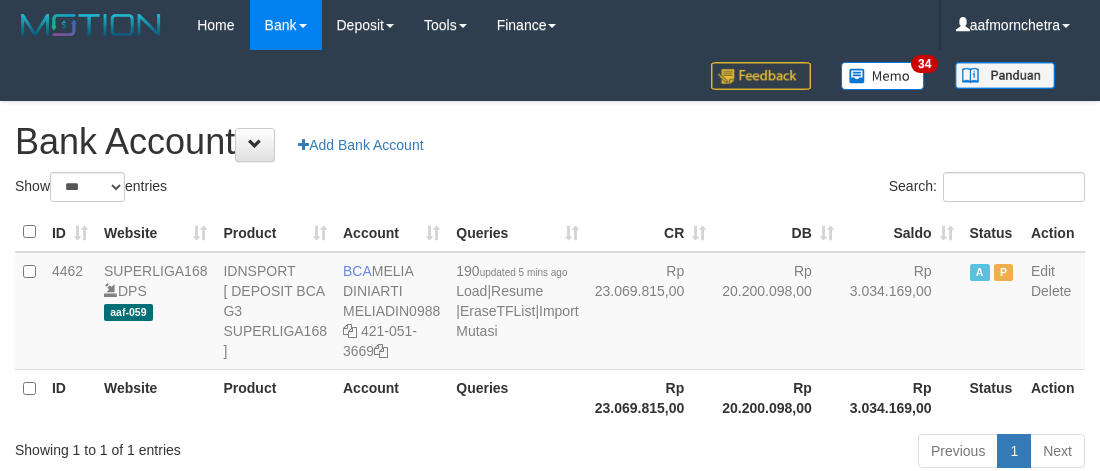 scroll, scrollTop: 2, scrollLeft: 0, axis: vertical 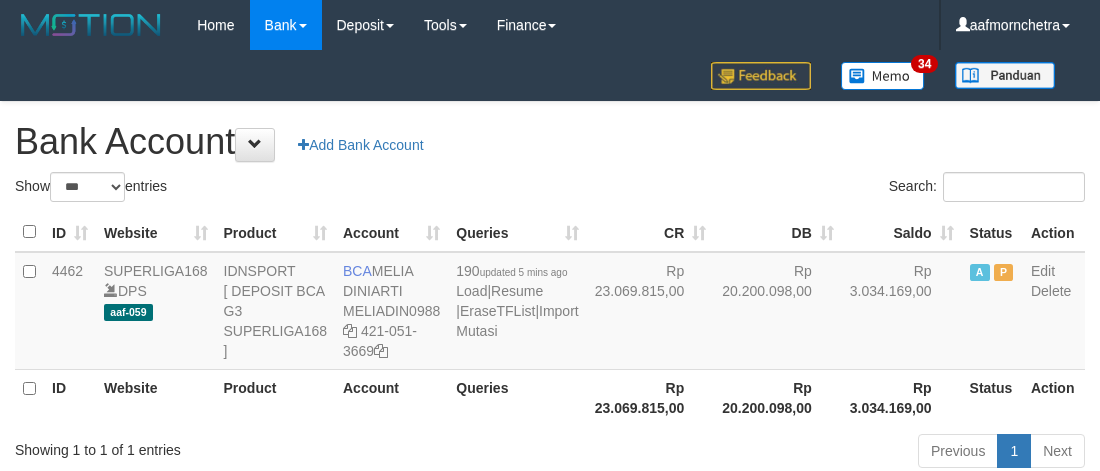 select on "***" 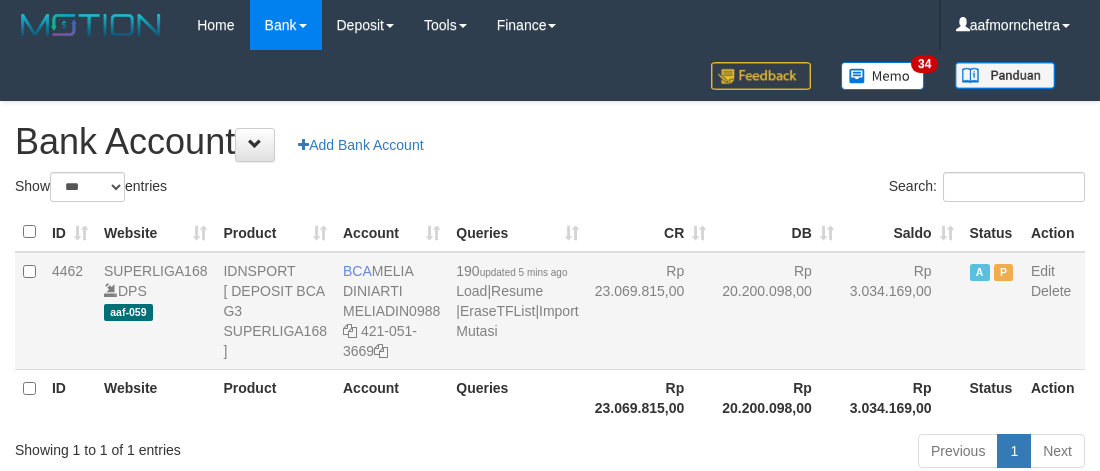 scroll, scrollTop: 2, scrollLeft: 0, axis: vertical 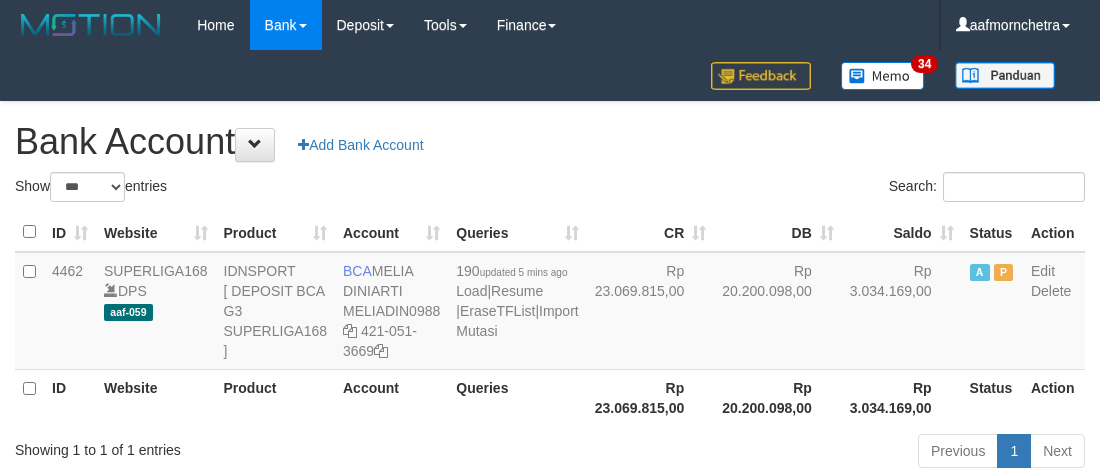 select on "***" 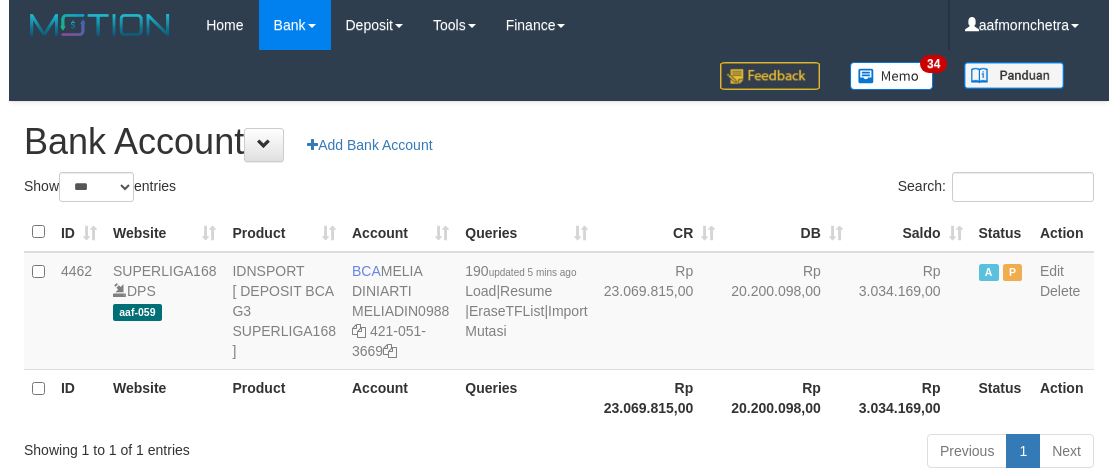scroll, scrollTop: 2, scrollLeft: 0, axis: vertical 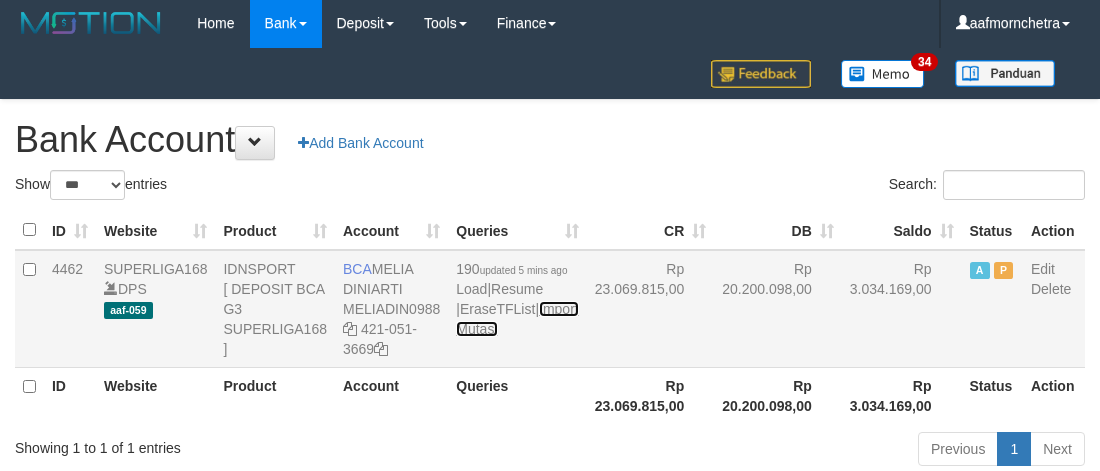 click on "Import Mutasi" at bounding box center [517, 319] 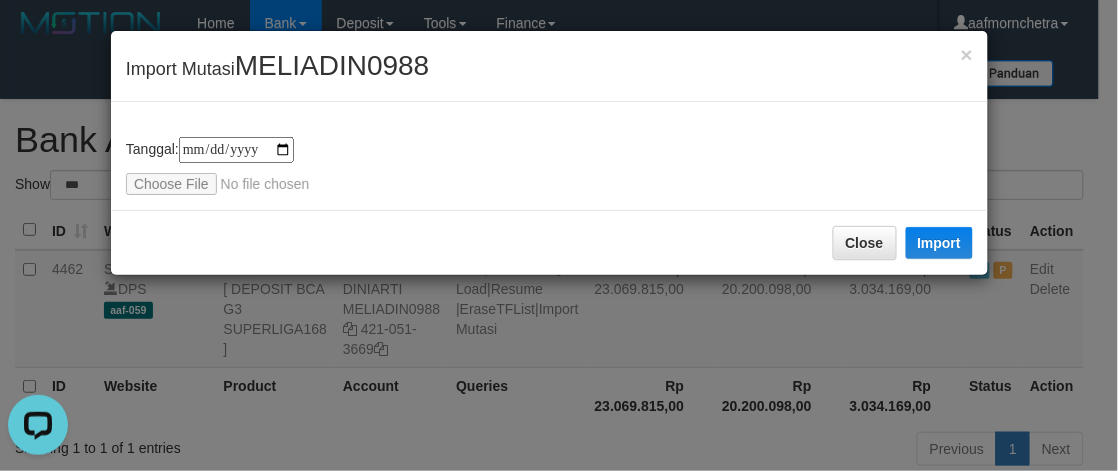 scroll, scrollTop: 0, scrollLeft: 0, axis: both 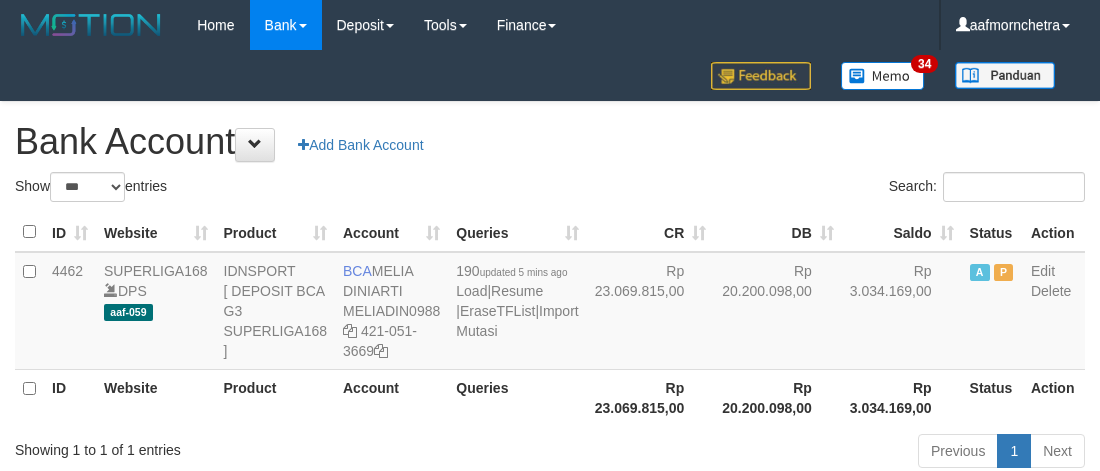 select on "***" 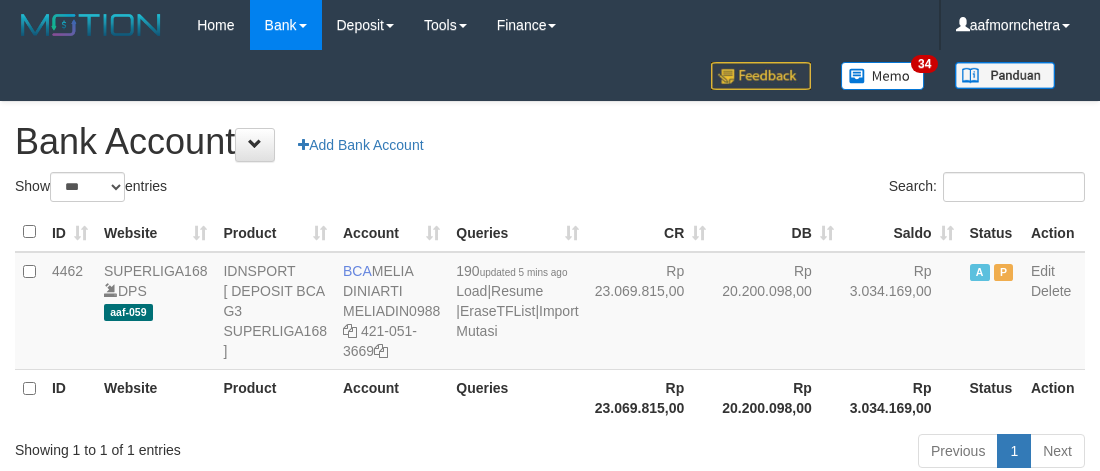 scroll, scrollTop: 2, scrollLeft: 0, axis: vertical 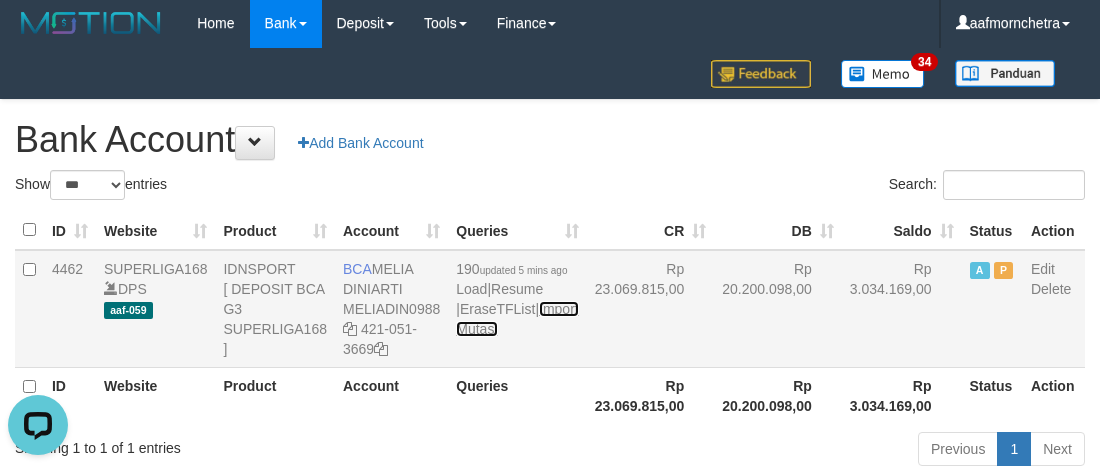 click on "Import Mutasi" at bounding box center (517, 319) 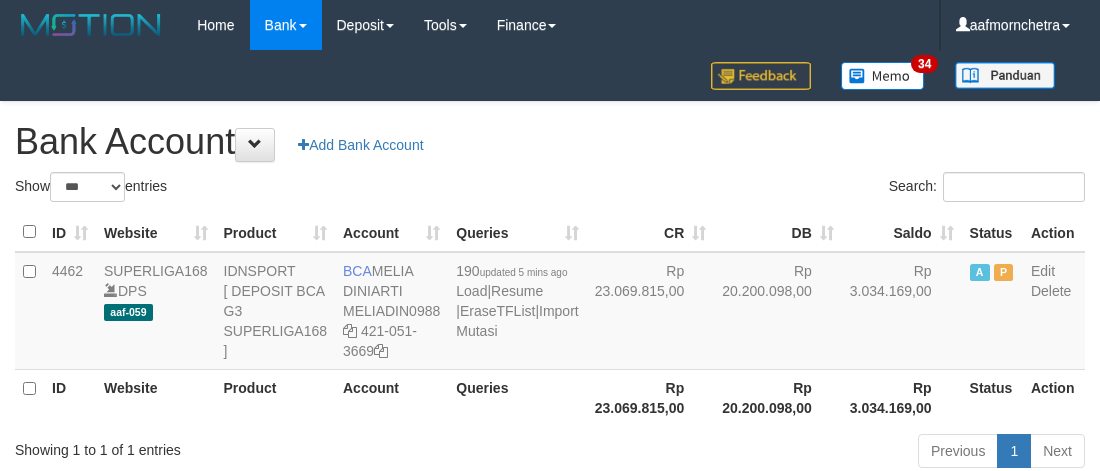 select on "***" 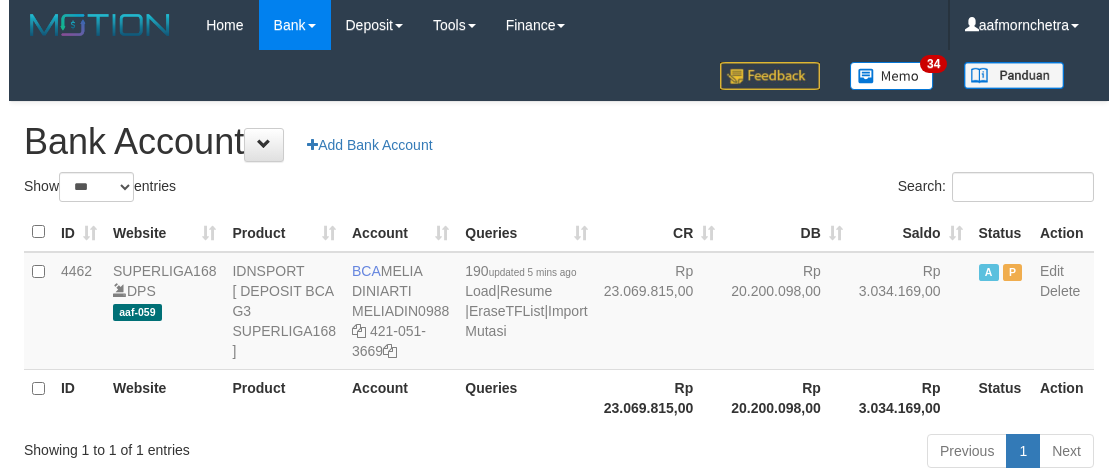 scroll, scrollTop: 2, scrollLeft: 0, axis: vertical 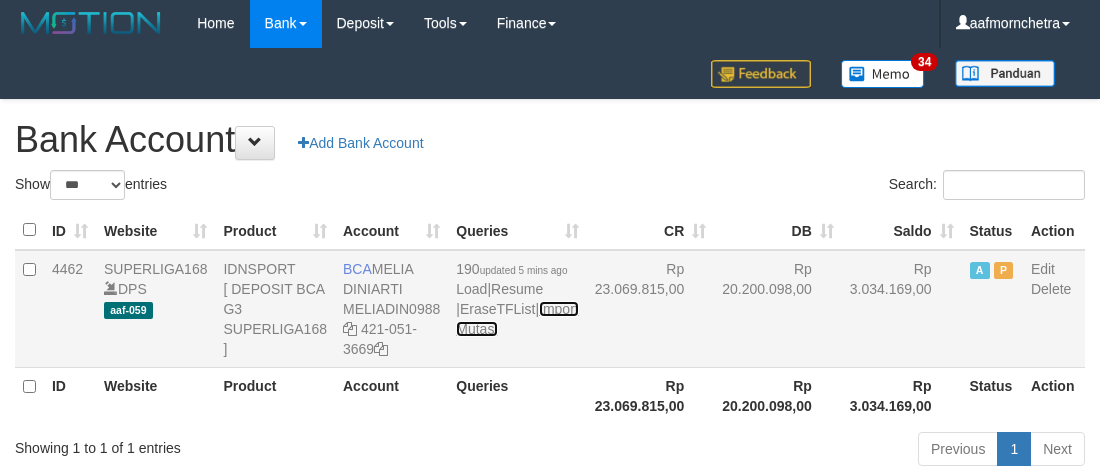 click on "Import Mutasi" at bounding box center [517, 319] 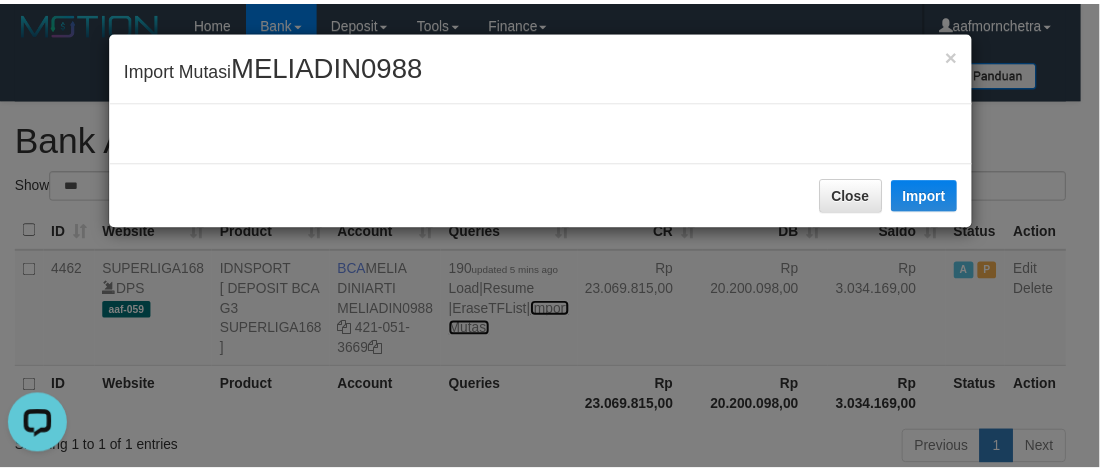 scroll, scrollTop: 0, scrollLeft: 0, axis: both 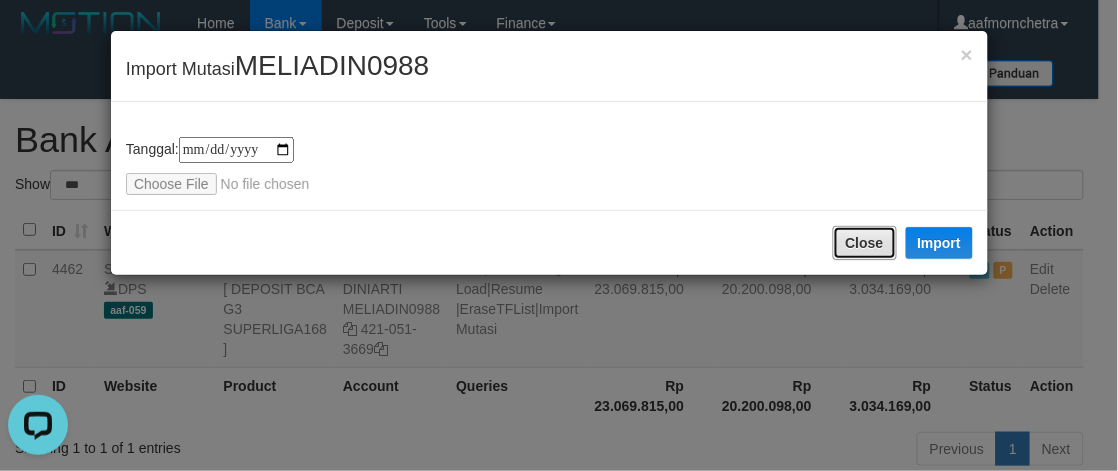 drag, startPoint x: 870, startPoint y: 241, endPoint x: 432, endPoint y: 51, distance: 477.4348 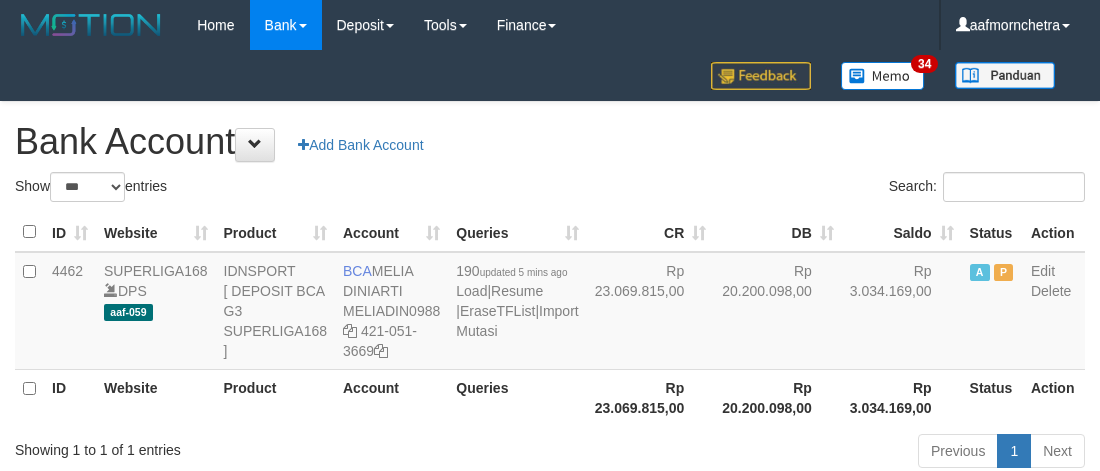 select on "***" 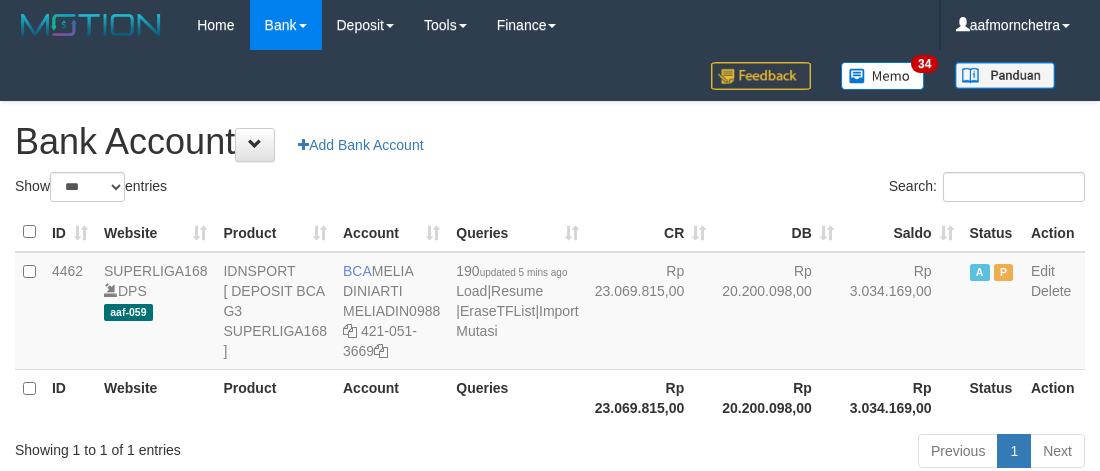 scroll, scrollTop: 2, scrollLeft: 0, axis: vertical 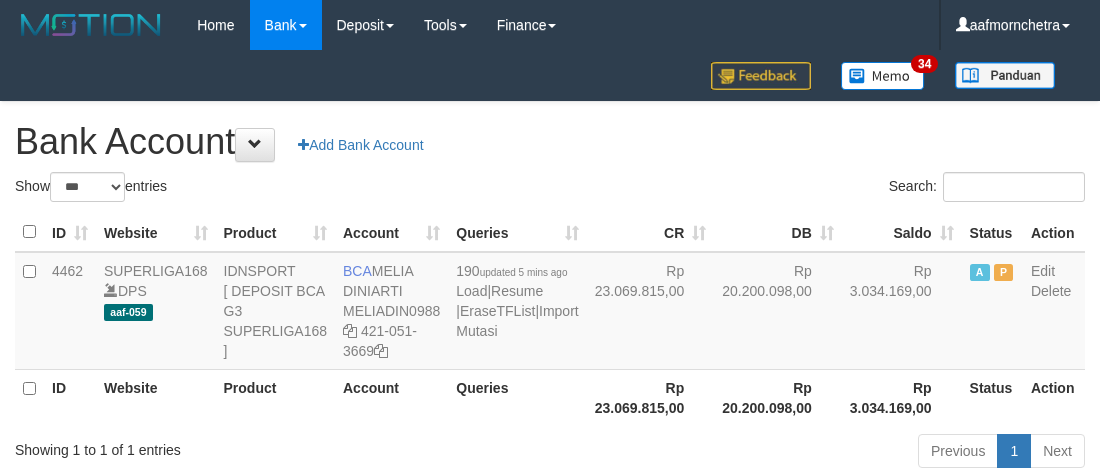 select on "***" 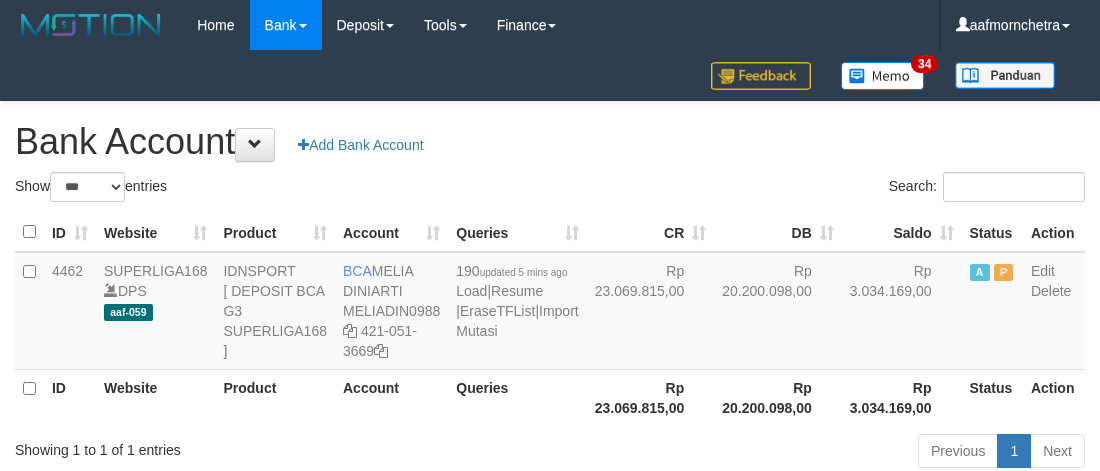 scroll, scrollTop: 2, scrollLeft: 0, axis: vertical 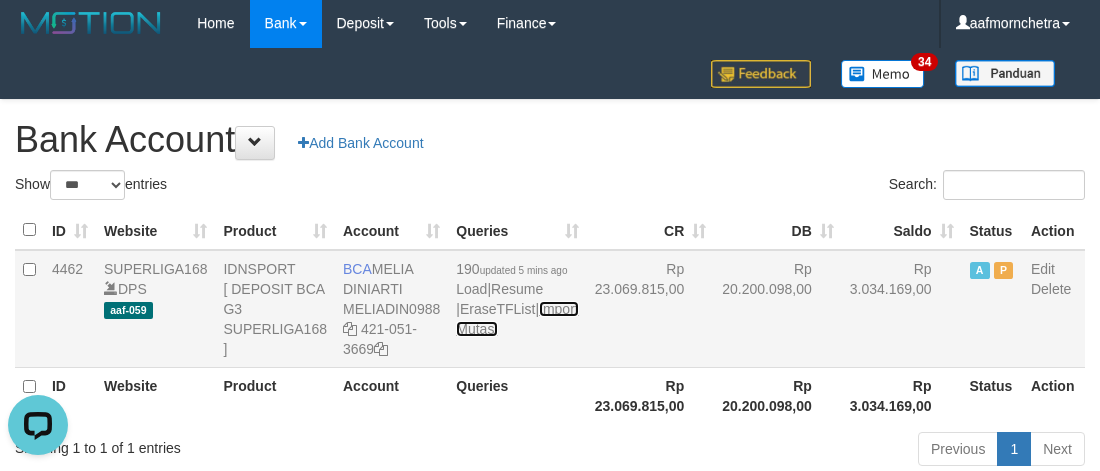 click on "Import Mutasi" at bounding box center [517, 319] 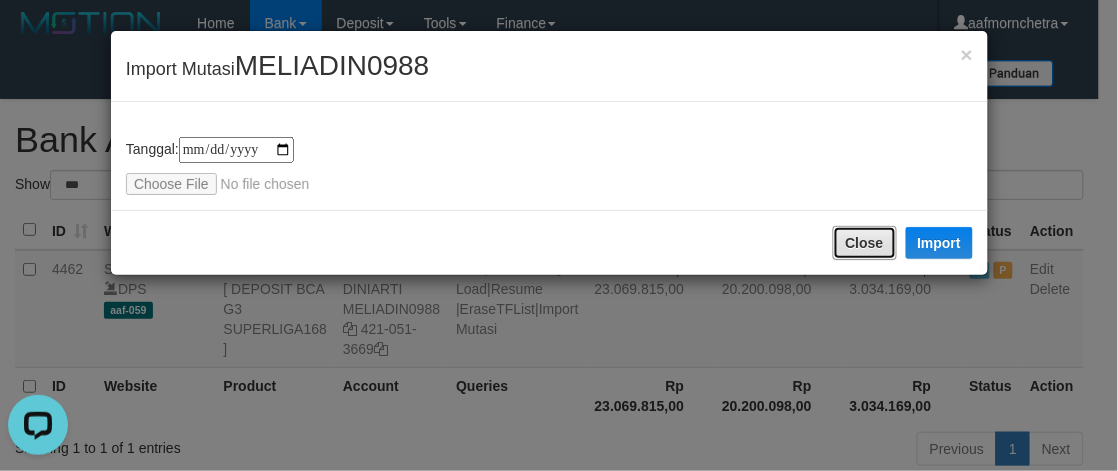 drag, startPoint x: 880, startPoint y: 246, endPoint x: 672, endPoint y: 220, distance: 209.6187 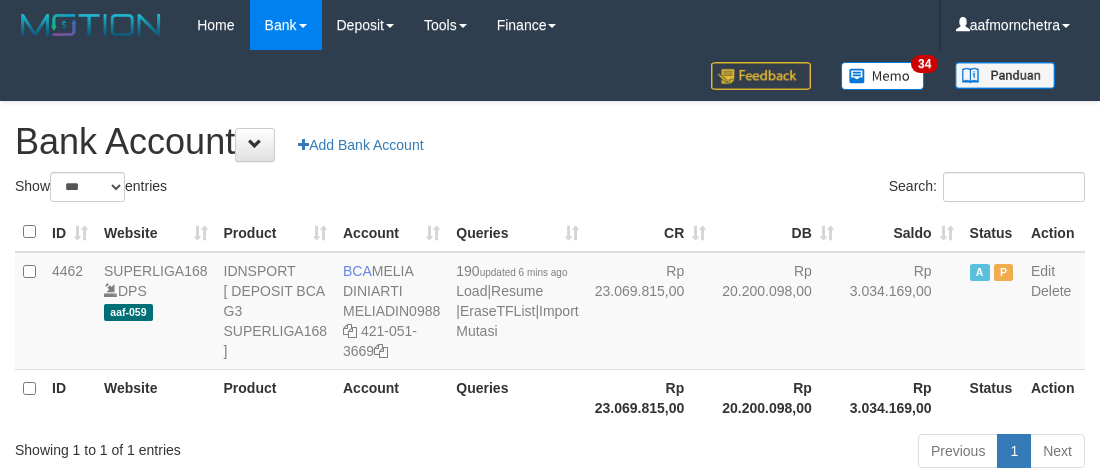 select on "***" 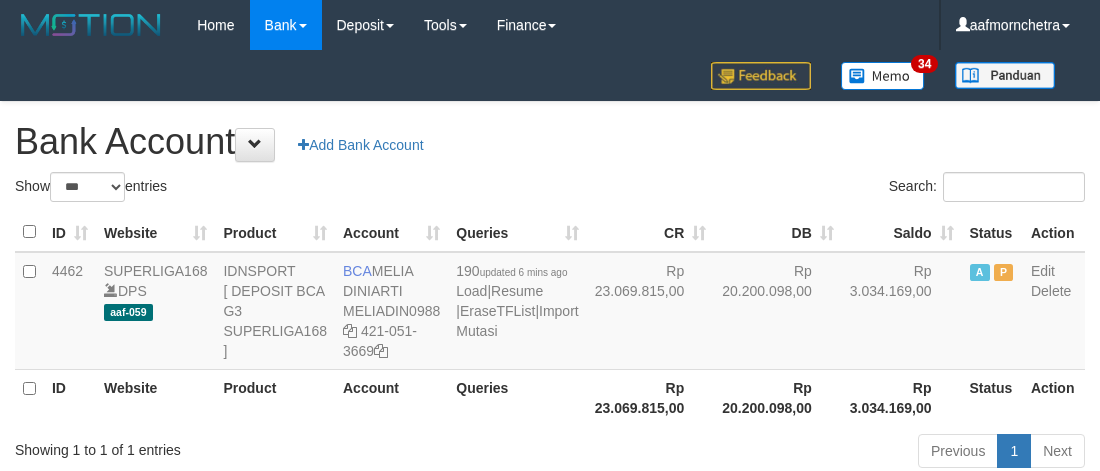 scroll, scrollTop: 2, scrollLeft: 0, axis: vertical 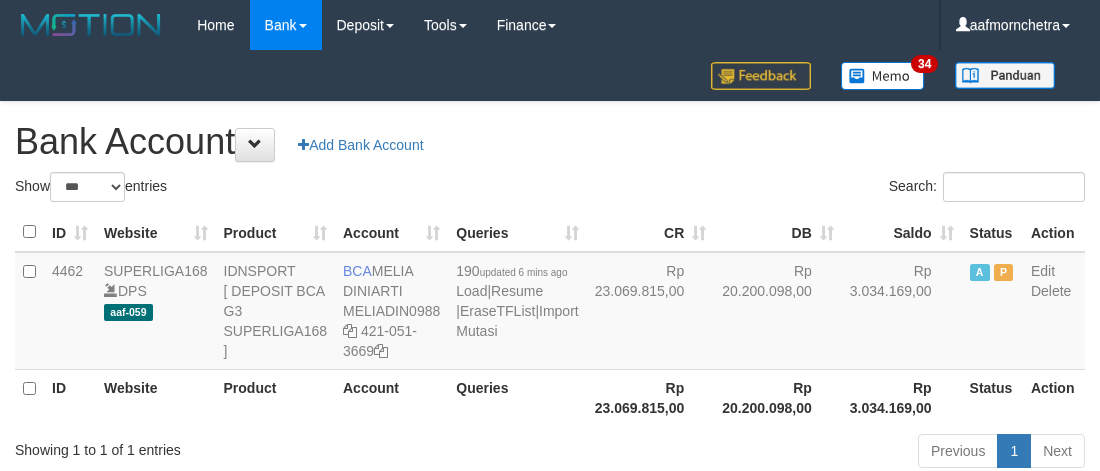 select on "***" 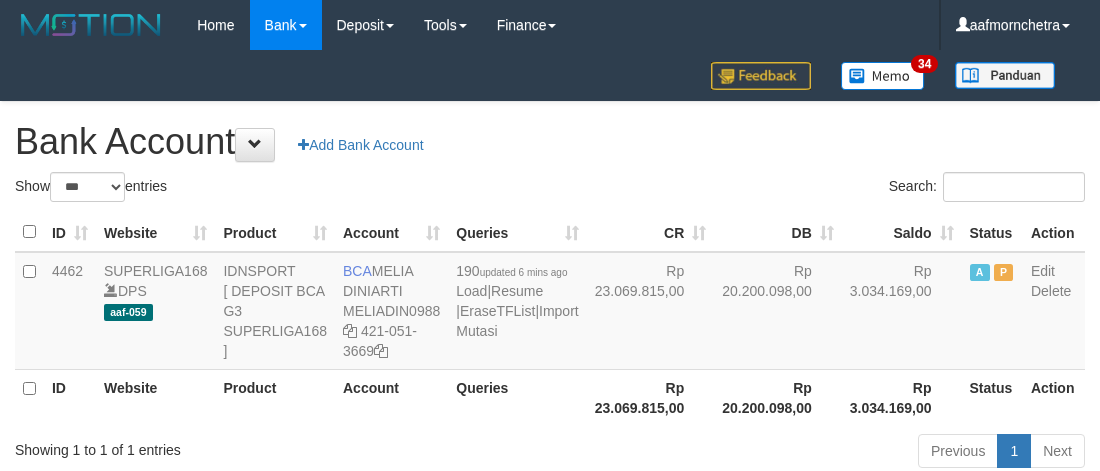 scroll, scrollTop: 2, scrollLeft: 0, axis: vertical 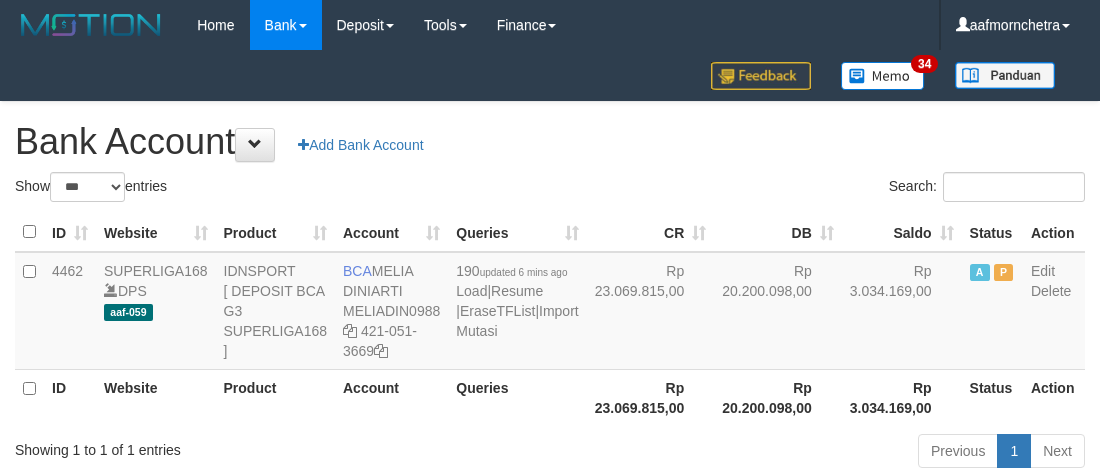 select on "***" 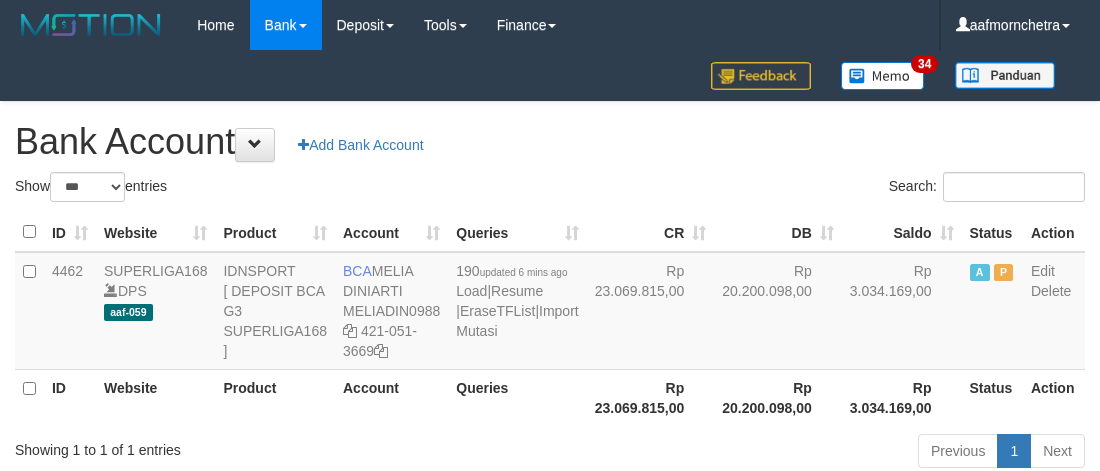 scroll, scrollTop: 2, scrollLeft: 0, axis: vertical 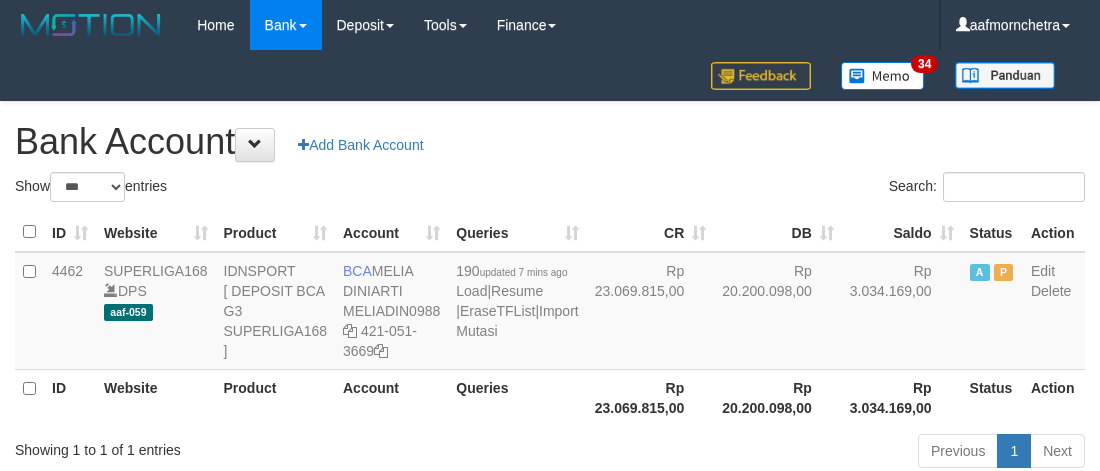 select on "***" 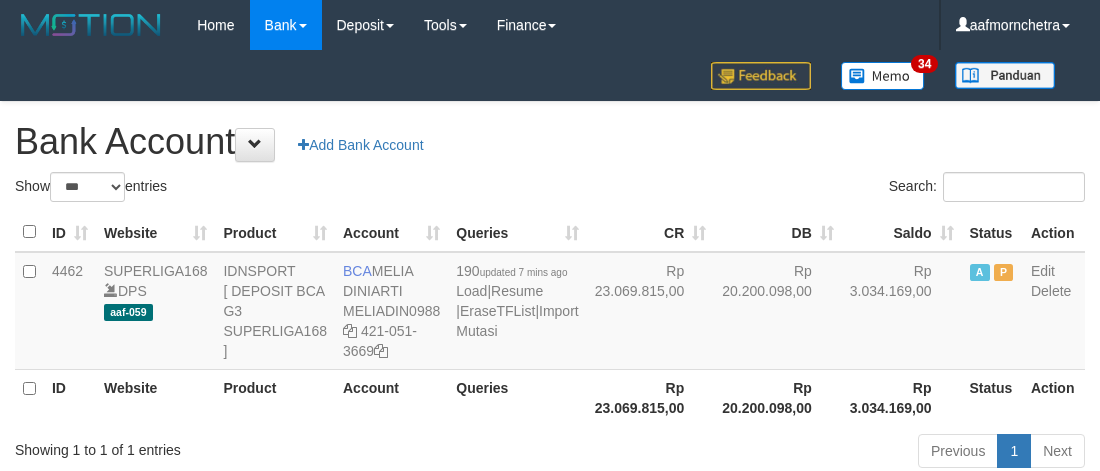 scroll, scrollTop: 2, scrollLeft: 0, axis: vertical 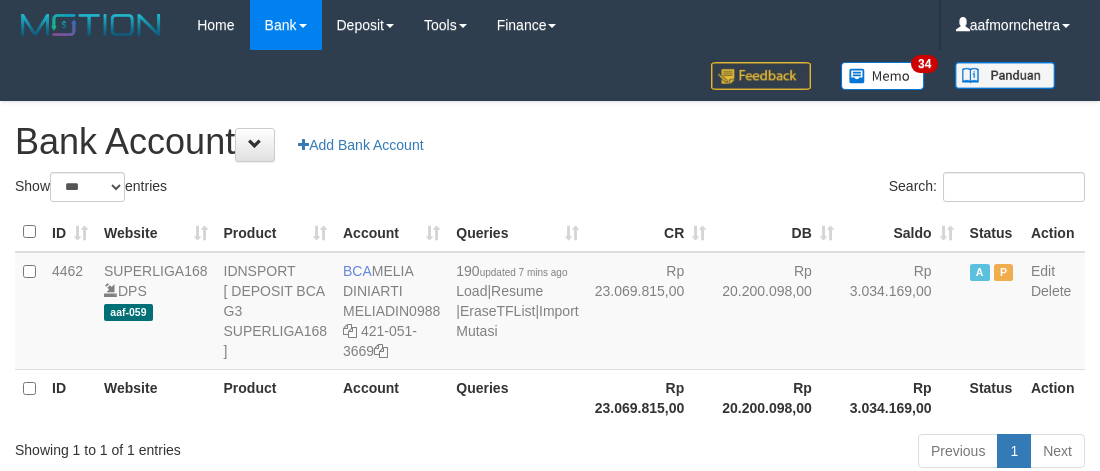 select on "***" 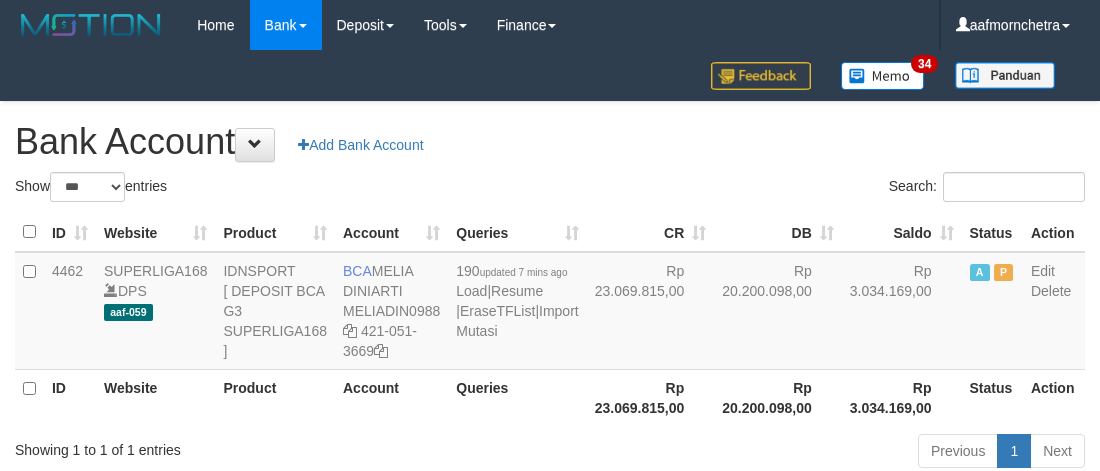 scroll, scrollTop: 2, scrollLeft: 0, axis: vertical 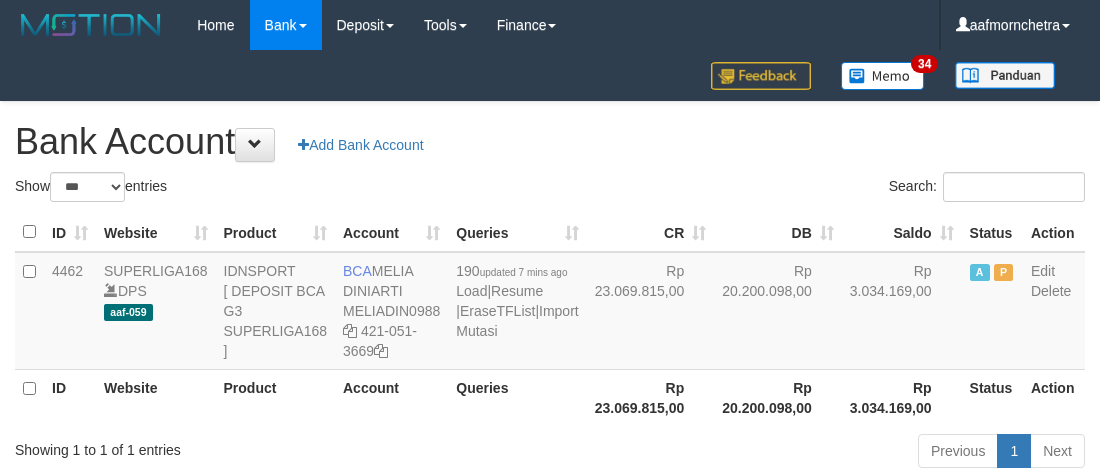select on "***" 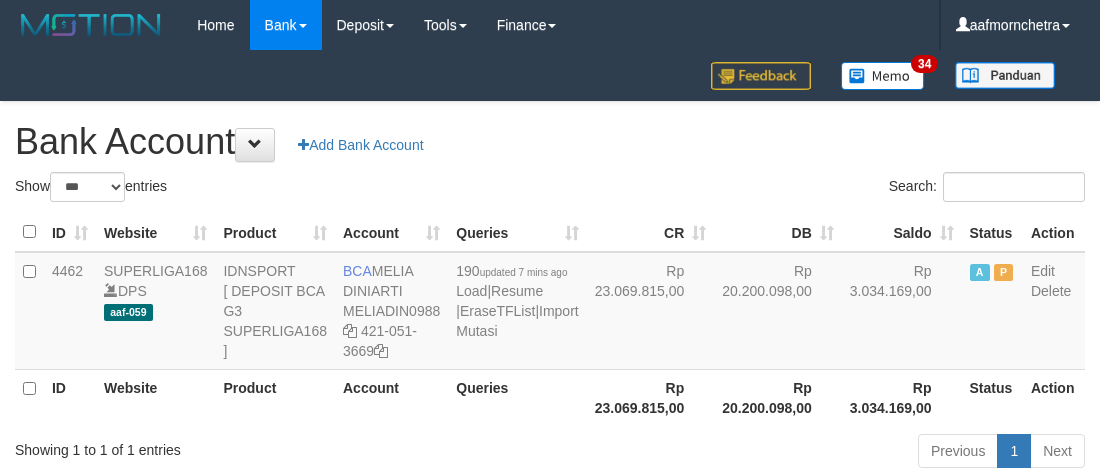 scroll, scrollTop: 2, scrollLeft: 0, axis: vertical 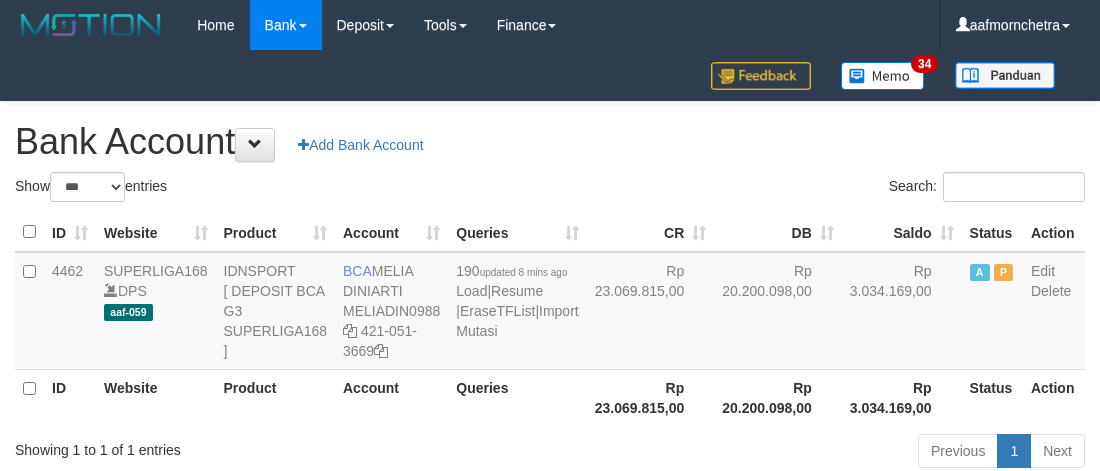 select on "***" 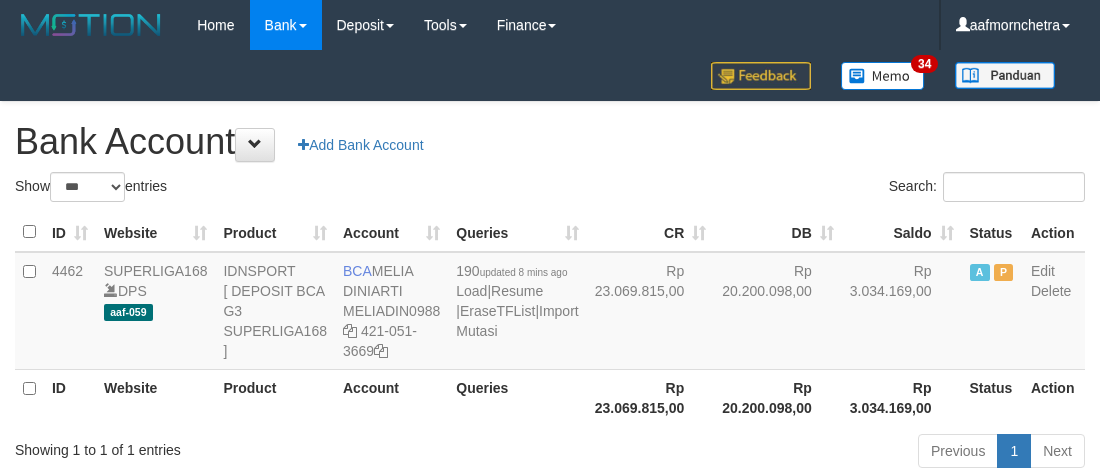 scroll, scrollTop: 2, scrollLeft: 0, axis: vertical 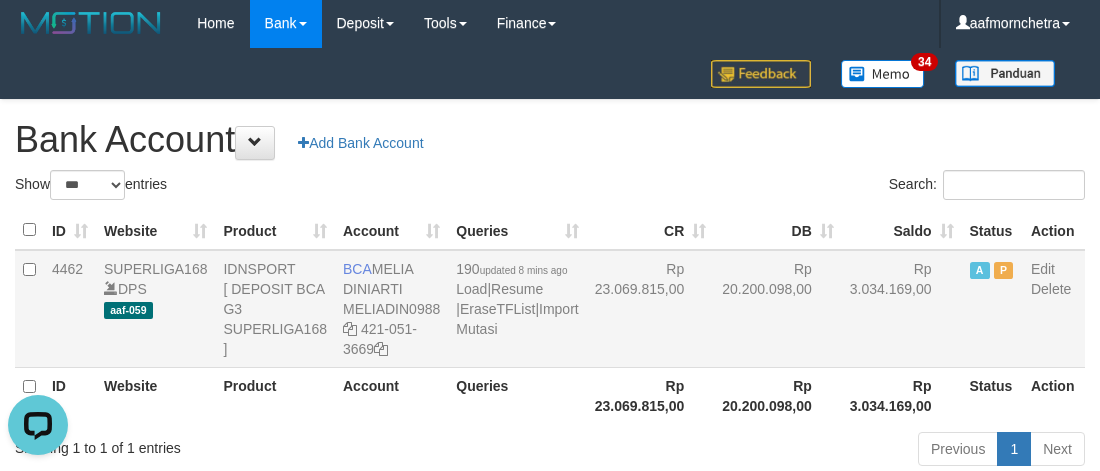 click on "Rp 23.069.815,00" at bounding box center [651, 309] 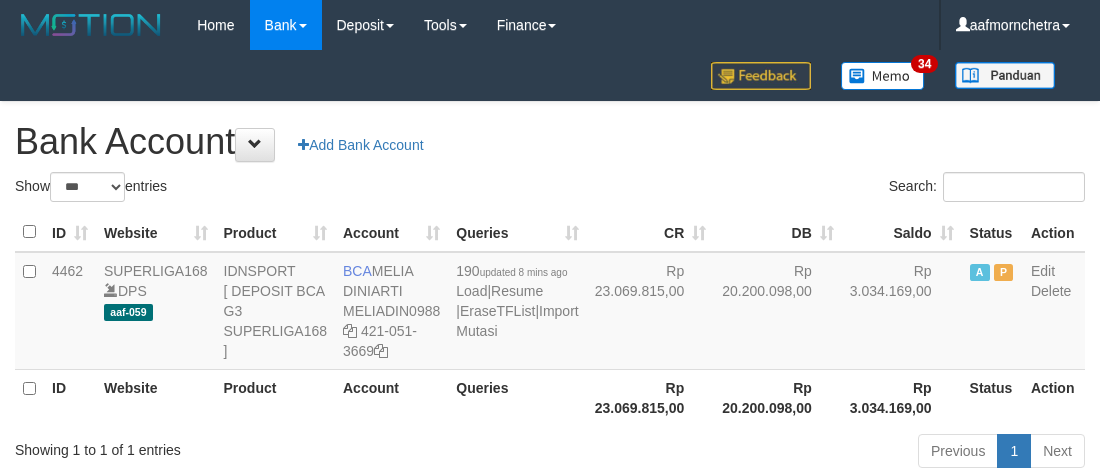 select on "***" 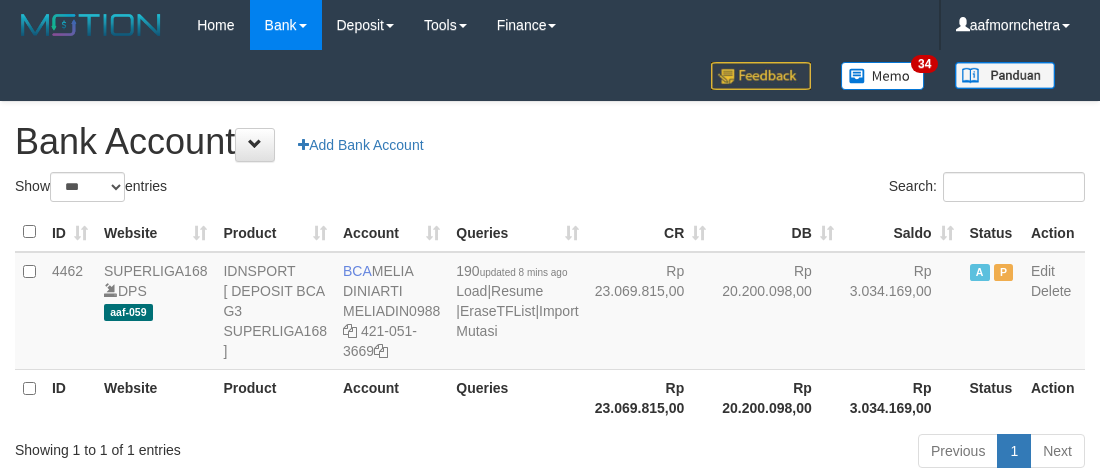 scroll, scrollTop: 2, scrollLeft: 0, axis: vertical 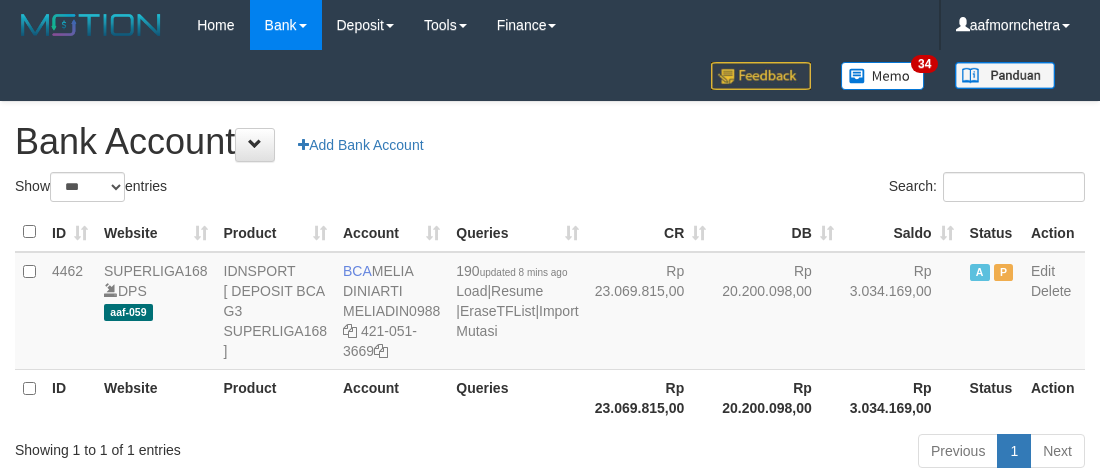 select on "***" 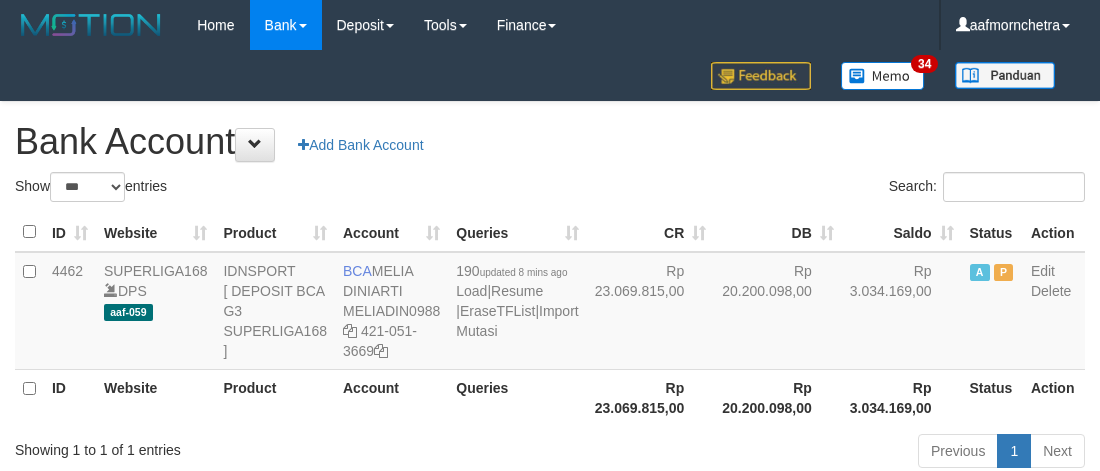 scroll, scrollTop: 2, scrollLeft: 0, axis: vertical 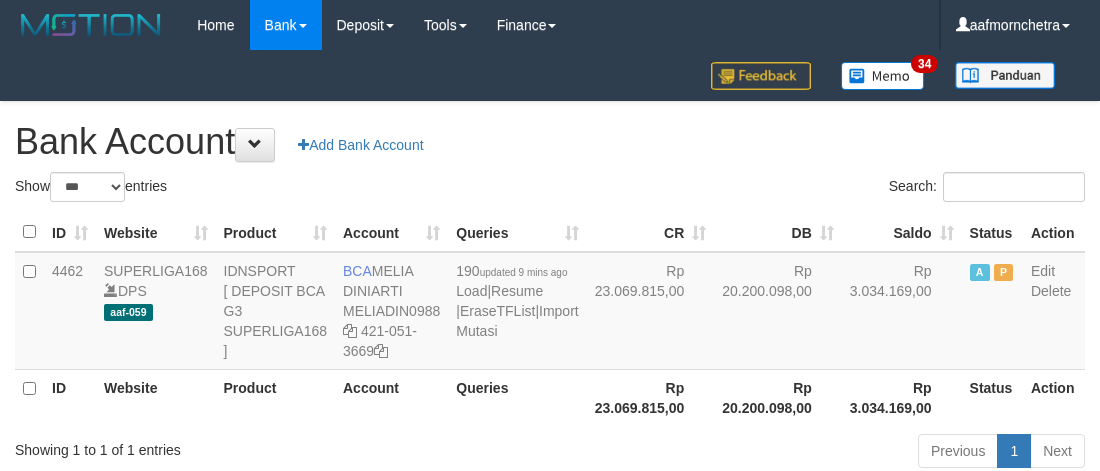 select on "***" 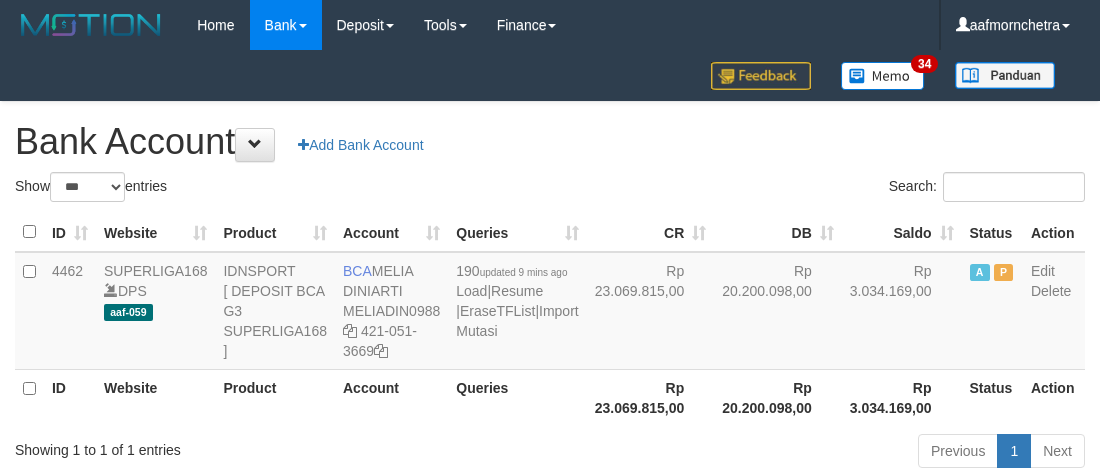 scroll, scrollTop: 2, scrollLeft: 0, axis: vertical 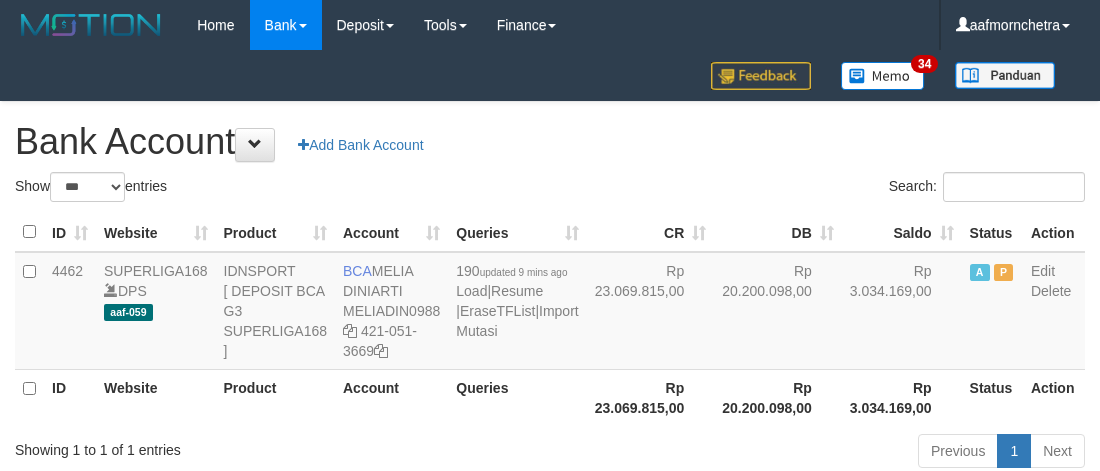 select on "***" 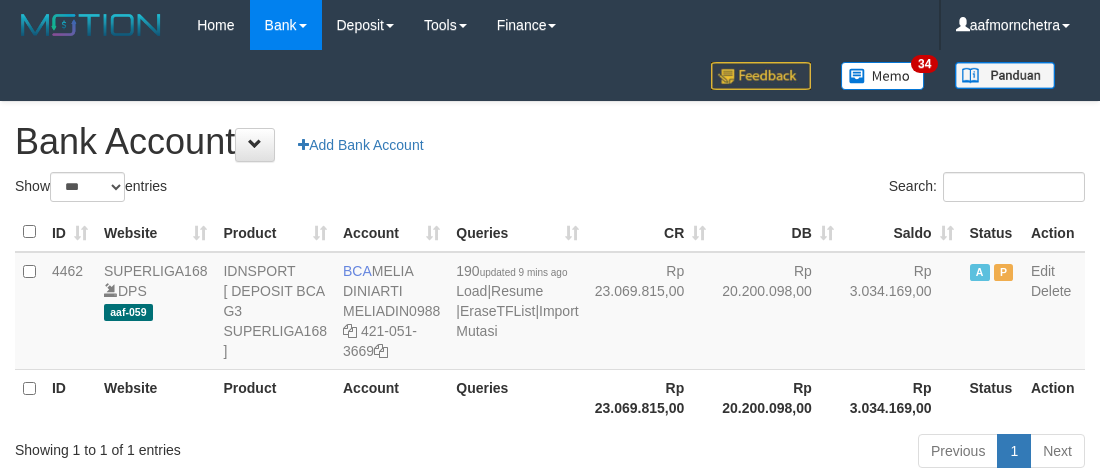 scroll, scrollTop: 2, scrollLeft: 0, axis: vertical 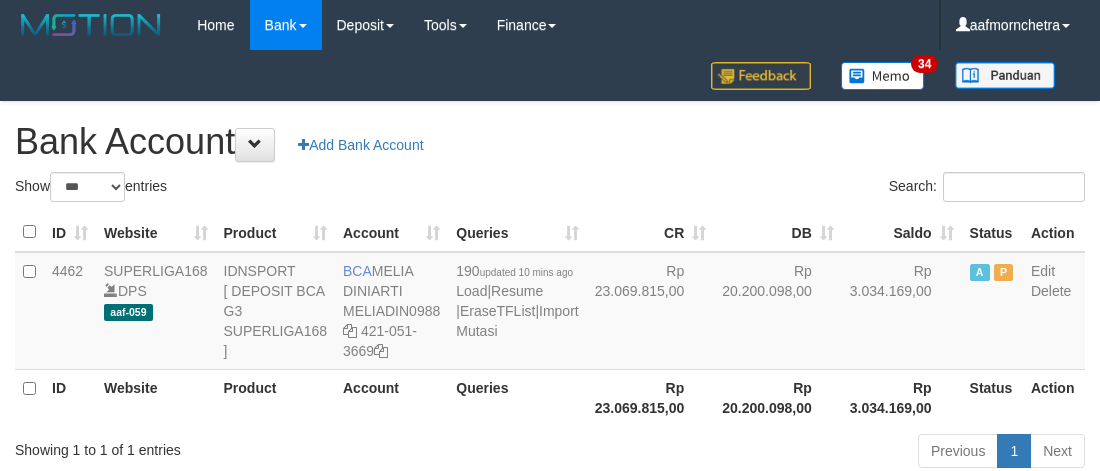 select on "***" 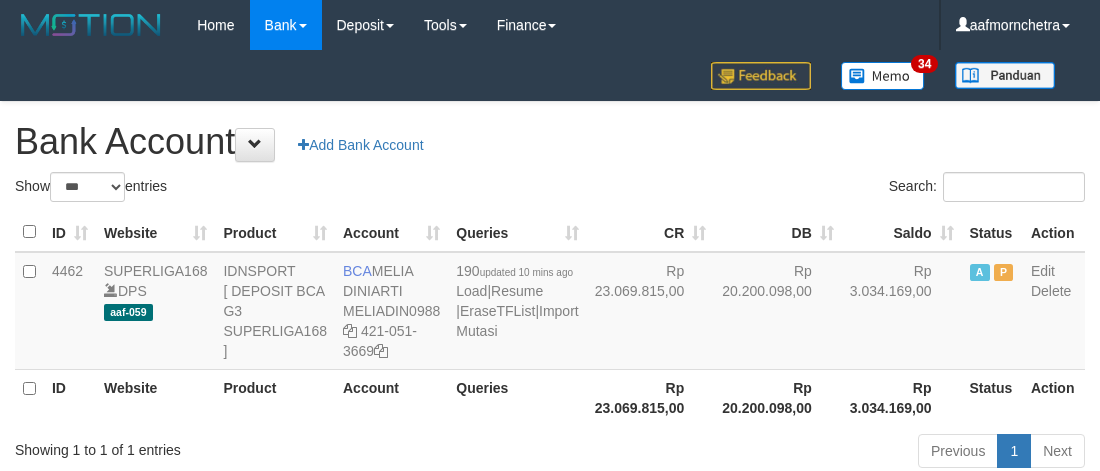 scroll, scrollTop: 2, scrollLeft: 0, axis: vertical 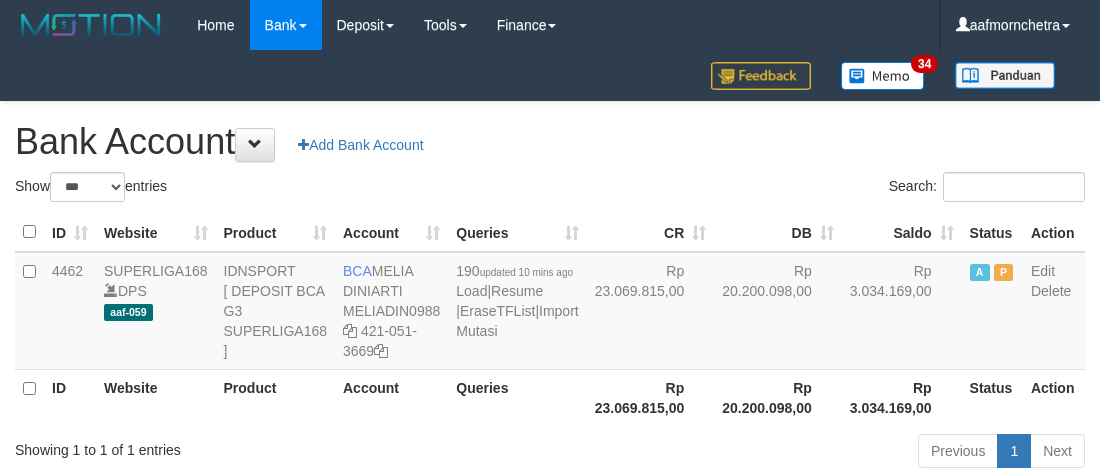 select on "***" 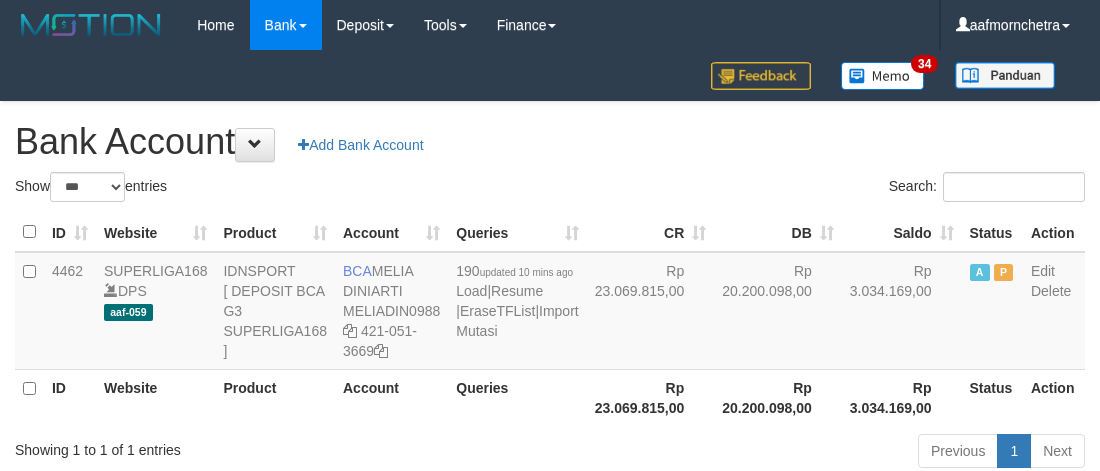 scroll, scrollTop: 2, scrollLeft: 0, axis: vertical 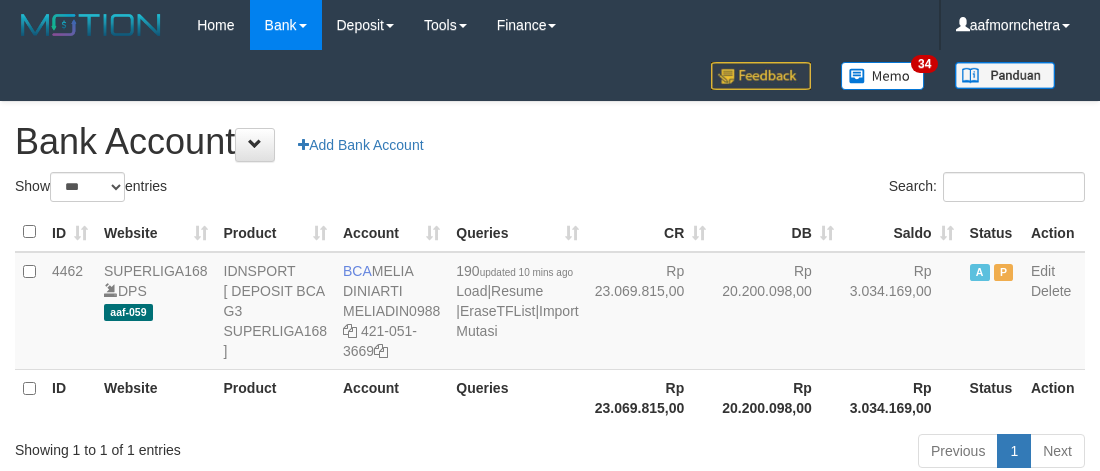 select on "***" 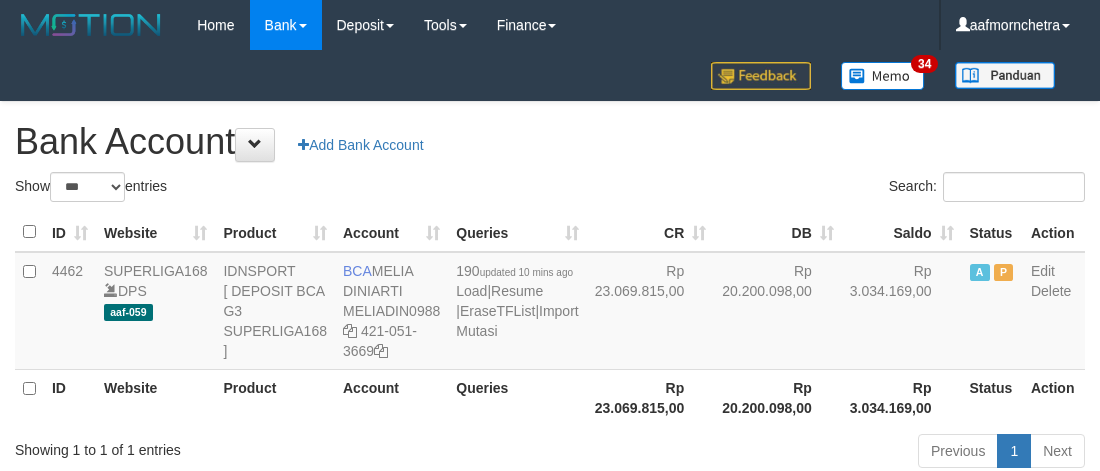 scroll, scrollTop: 2, scrollLeft: 0, axis: vertical 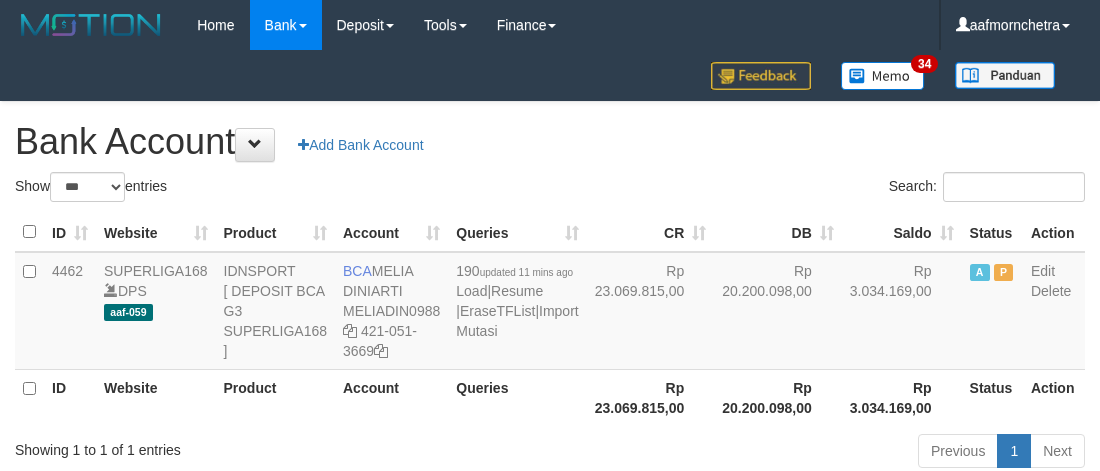 select on "***" 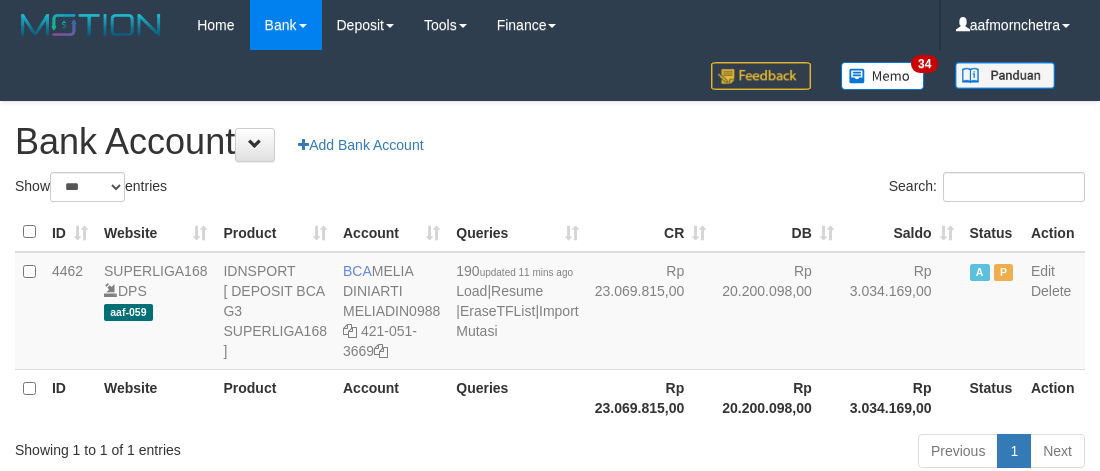 scroll, scrollTop: 2, scrollLeft: 0, axis: vertical 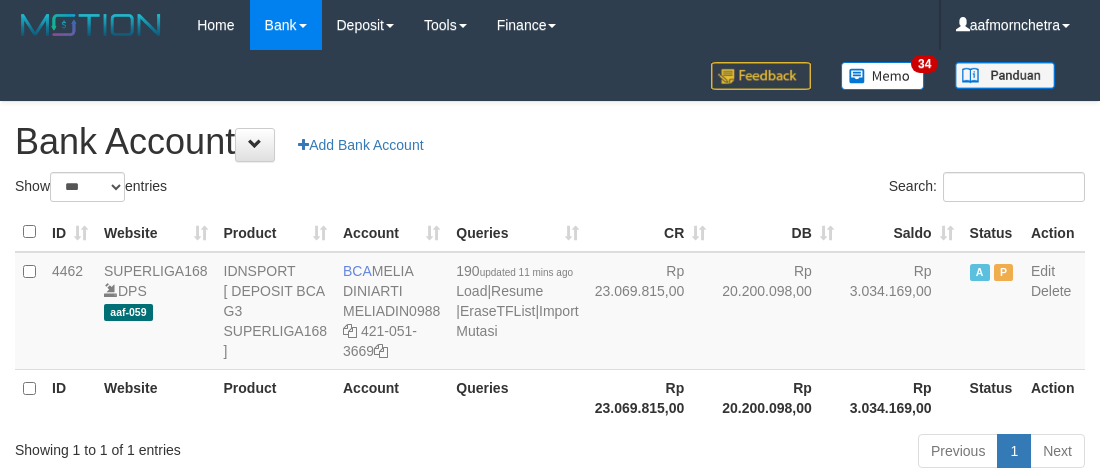select on "***" 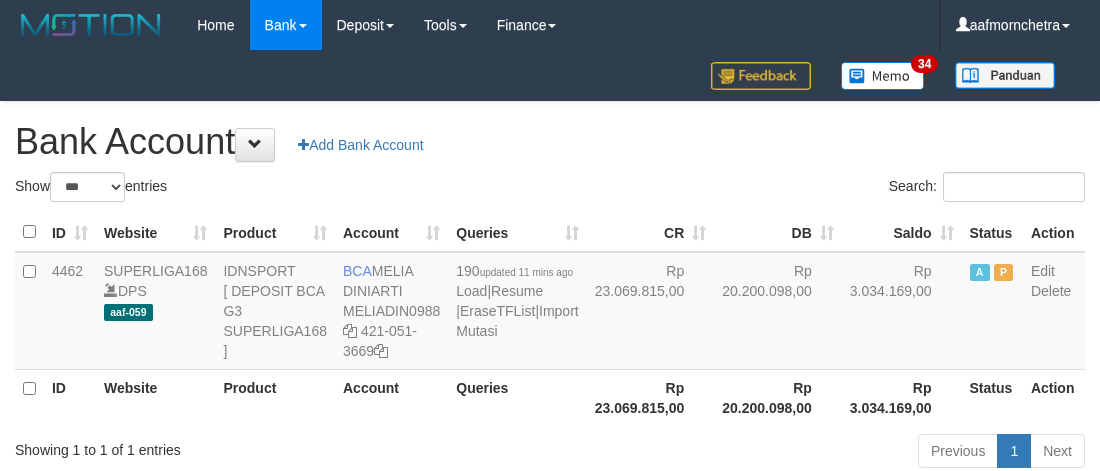 scroll, scrollTop: 2, scrollLeft: 0, axis: vertical 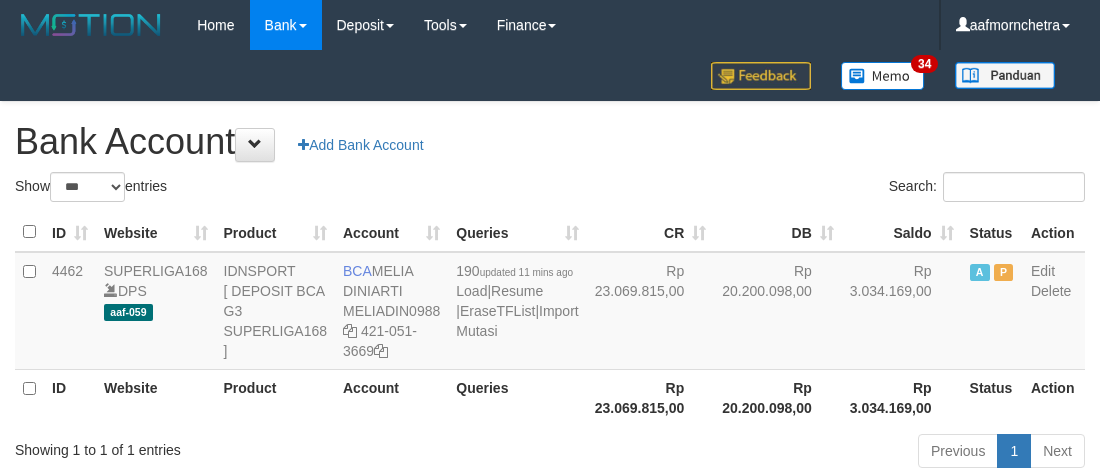 select on "***" 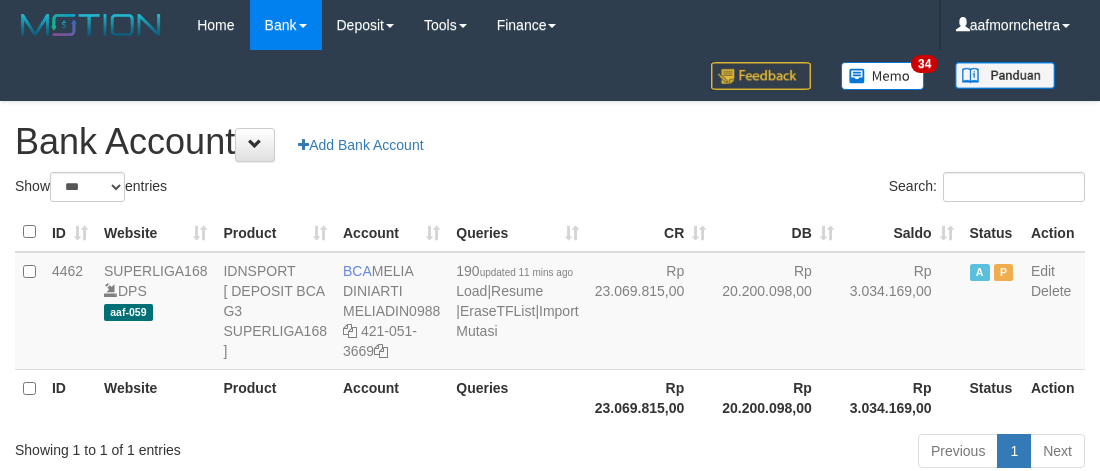 scroll, scrollTop: 2, scrollLeft: 0, axis: vertical 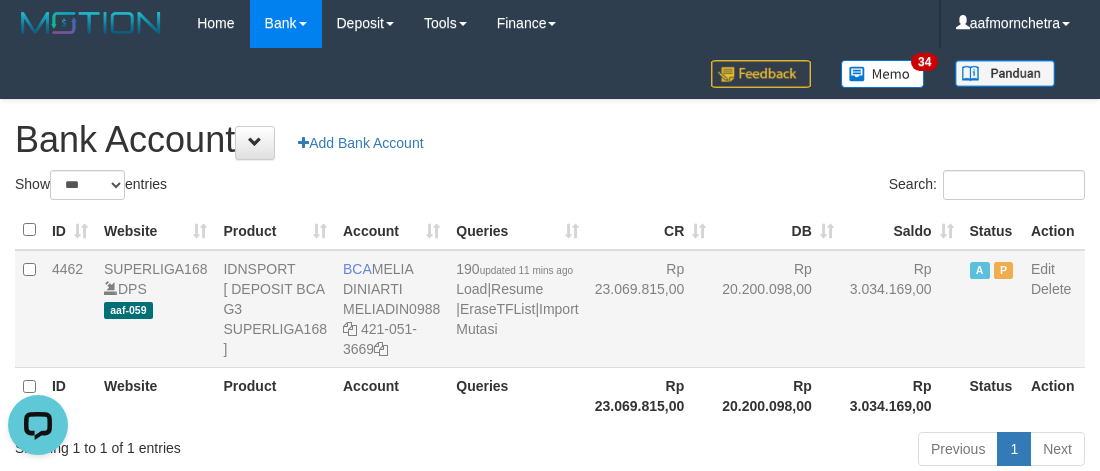 click on "[NUMBER] updated 11 mins ago
Load
|
Resume
|
EraseTFList
|
Import Mutasi" at bounding box center [517, 309] 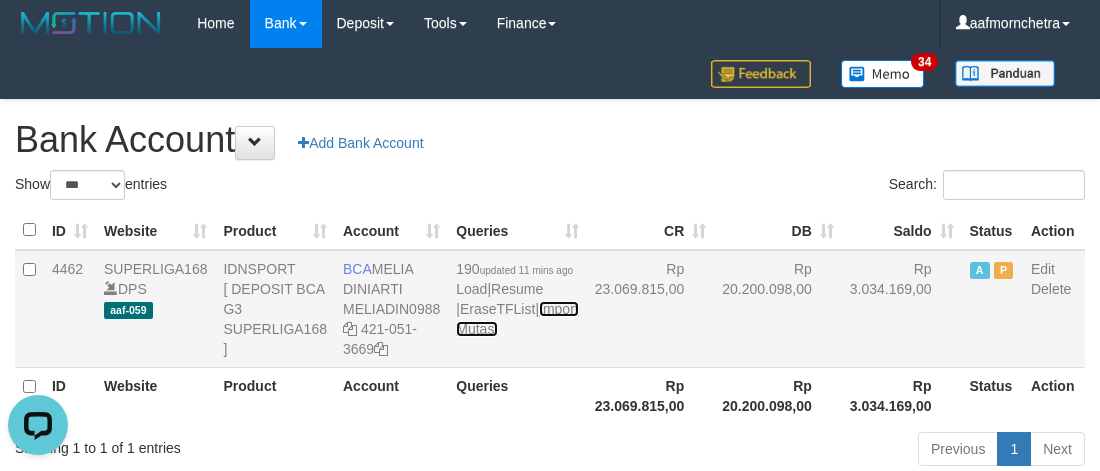 click on "Import Mutasi" at bounding box center [517, 319] 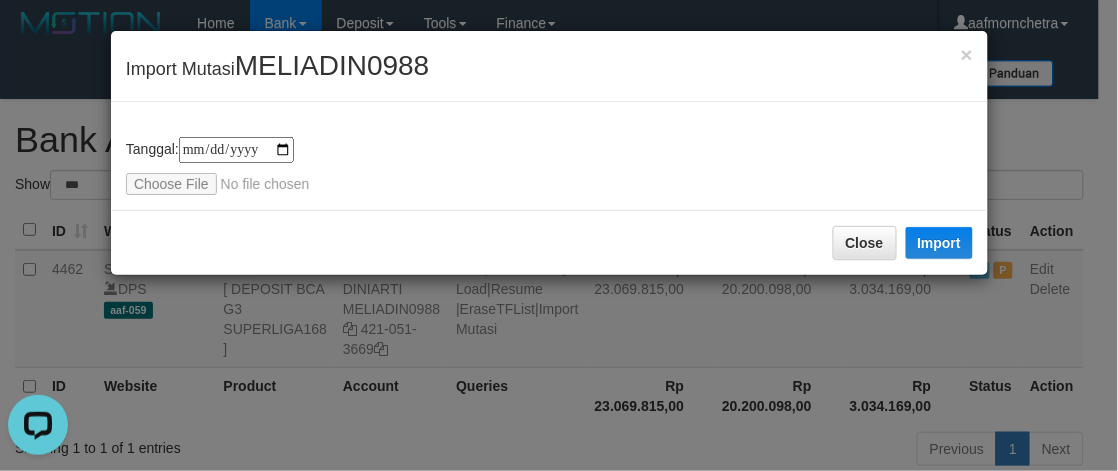 type on "**********" 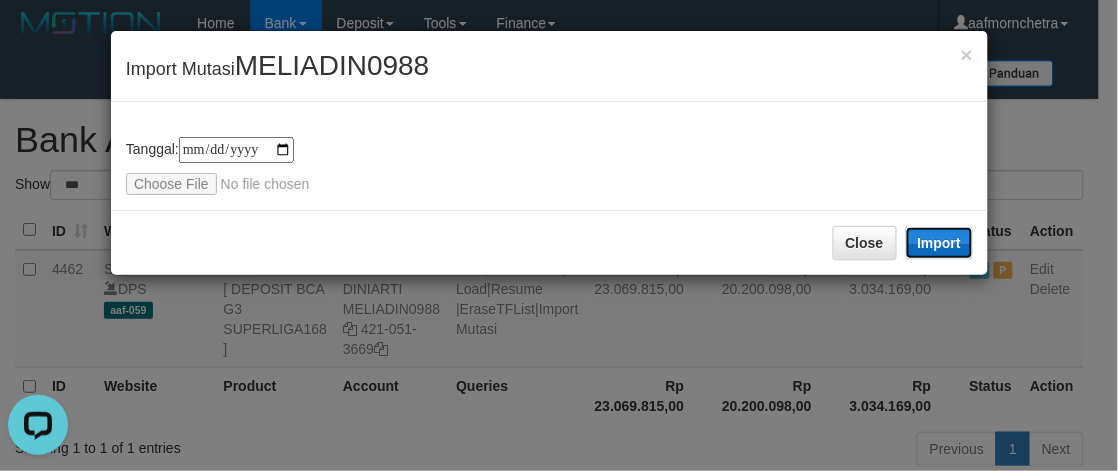 click on "Import" at bounding box center [940, 243] 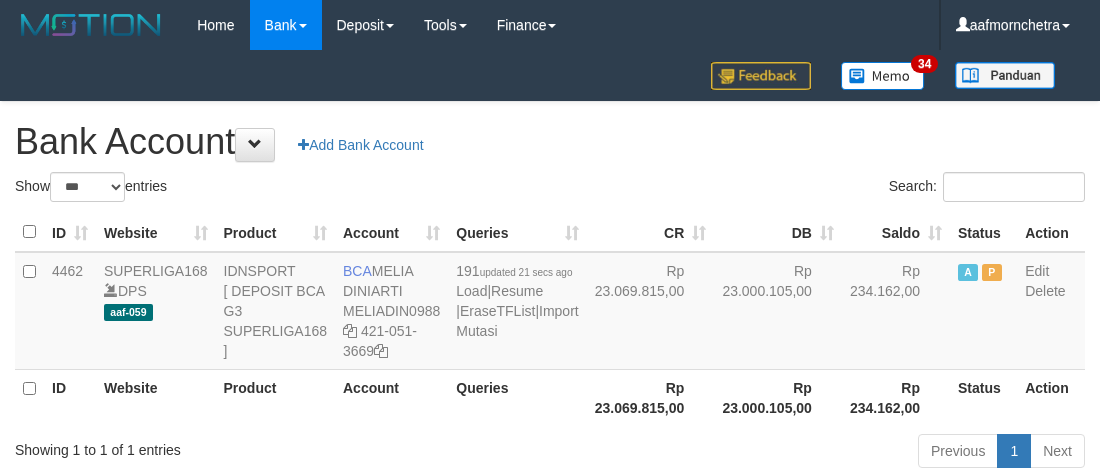select on "***" 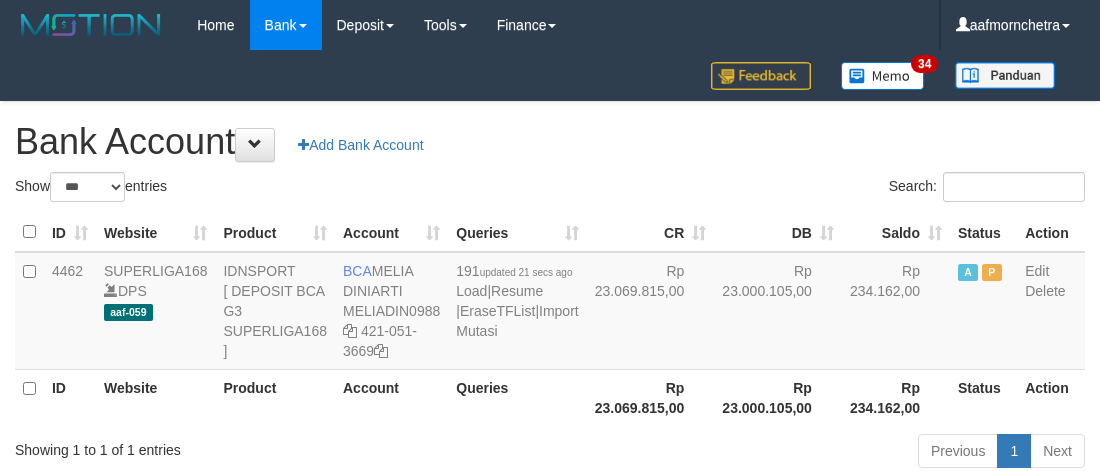 scroll, scrollTop: 2, scrollLeft: 0, axis: vertical 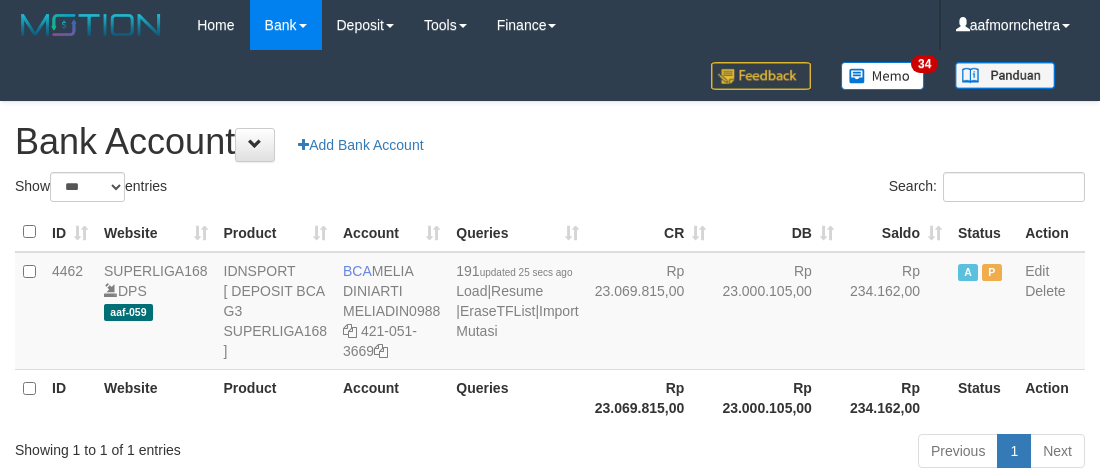 select on "***" 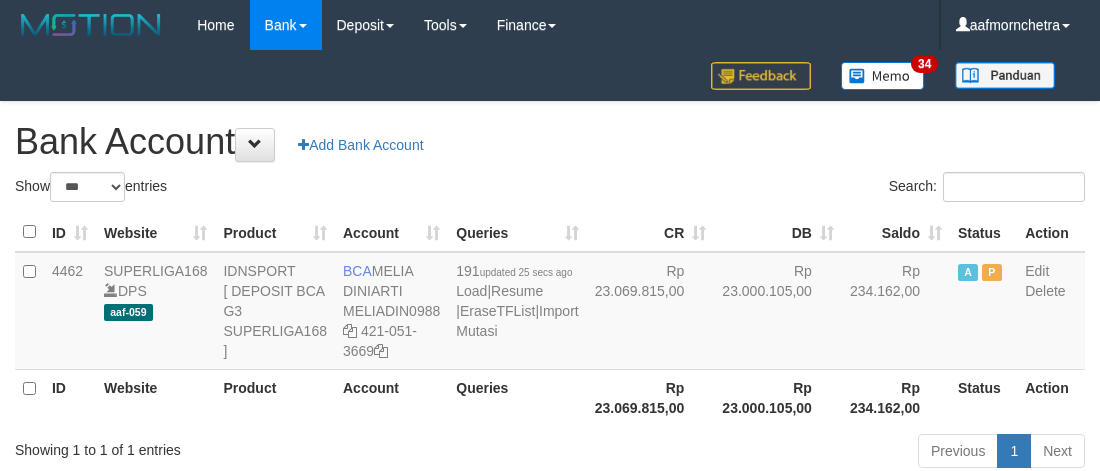scroll, scrollTop: 2, scrollLeft: 0, axis: vertical 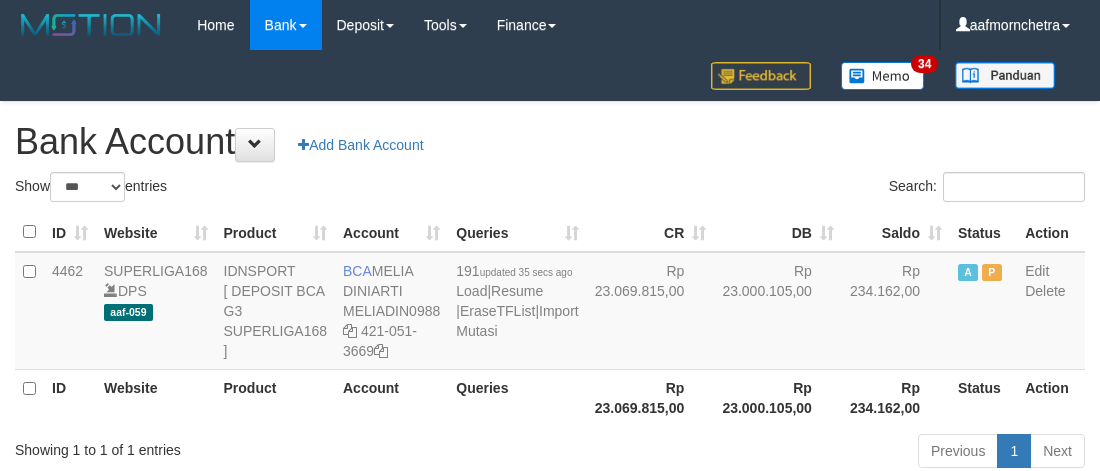 select on "***" 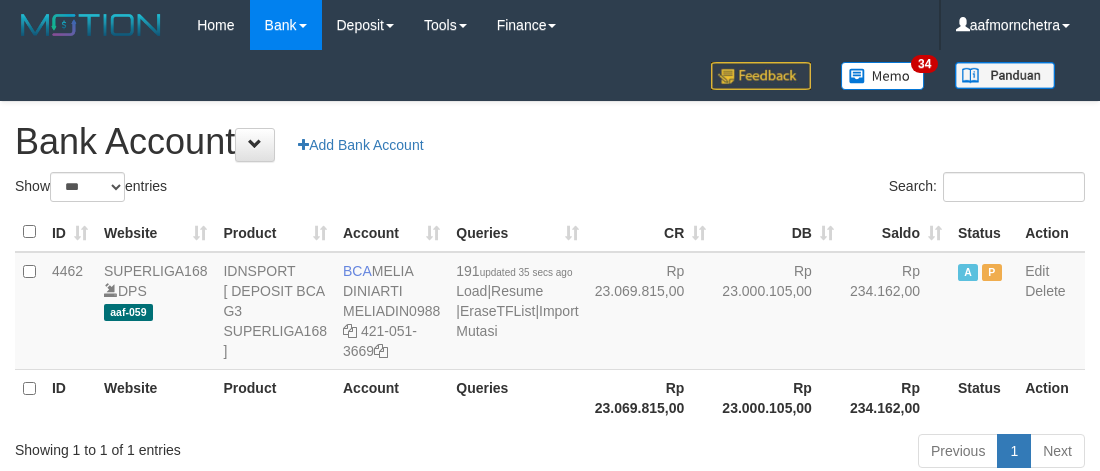 scroll, scrollTop: 2, scrollLeft: 0, axis: vertical 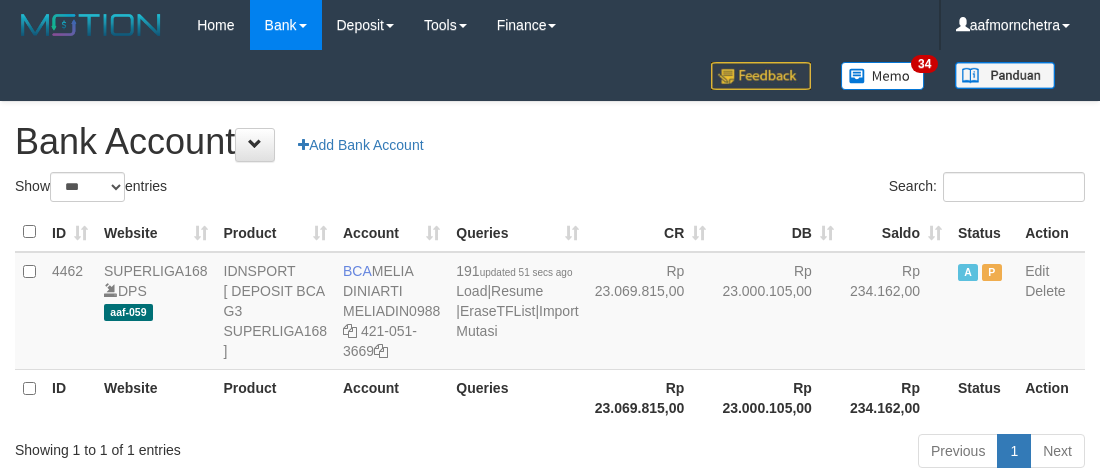 select on "***" 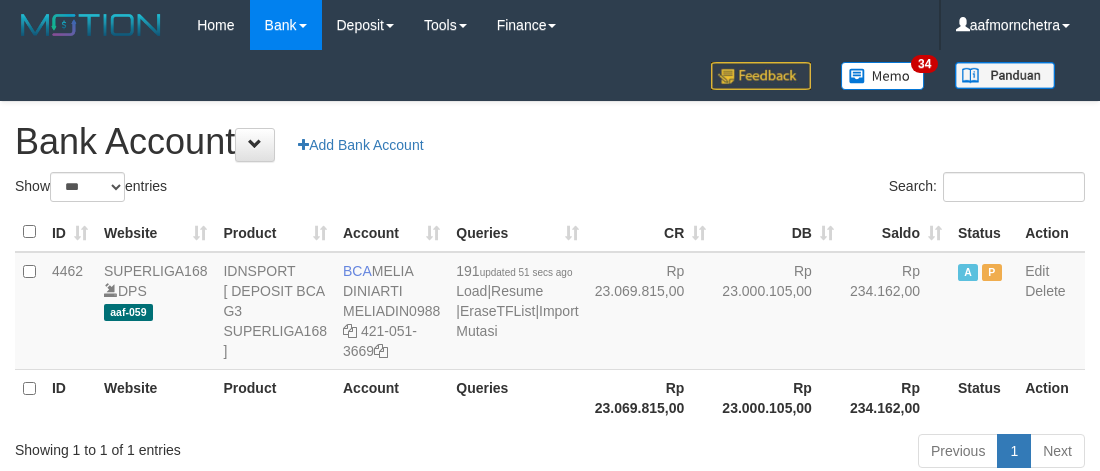 scroll, scrollTop: 2, scrollLeft: 0, axis: vertical 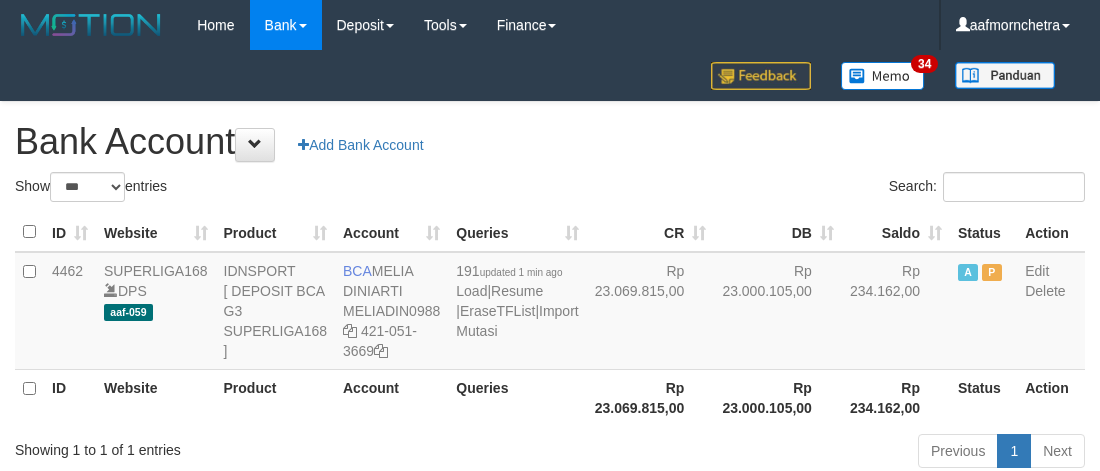 select on "***" 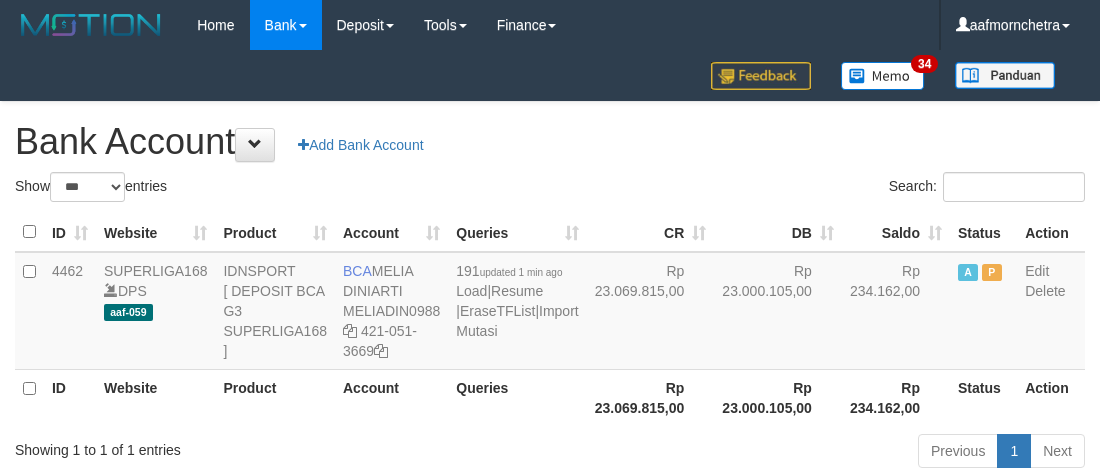 scroll, scrollTop: 2, scrollLeft: 0, axis: vertical 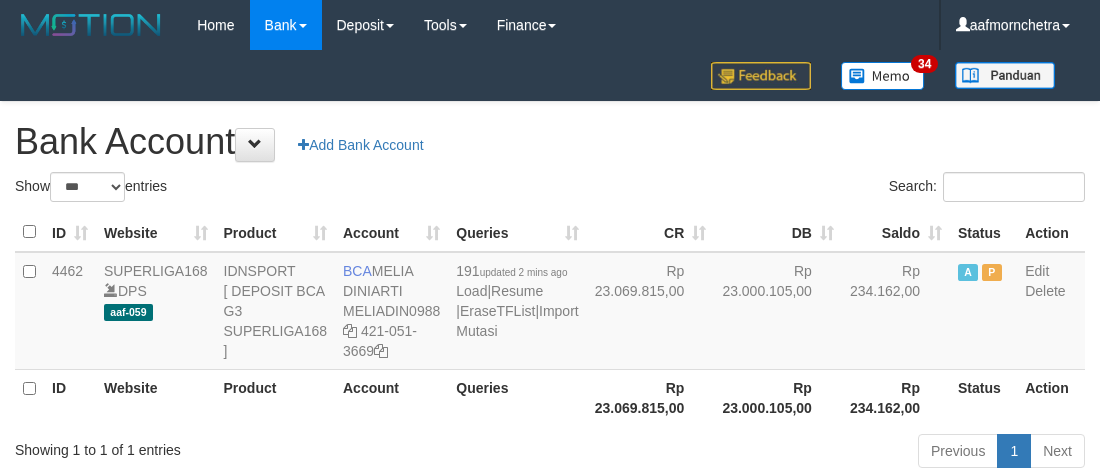 select on "***" 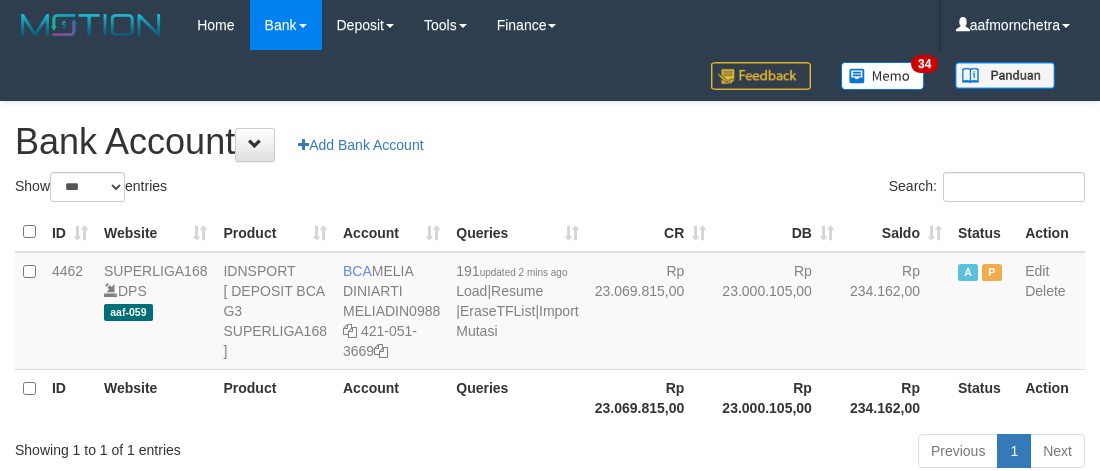 scroll, scrollTop: 2, scrollLeft: 0, axis: vertical 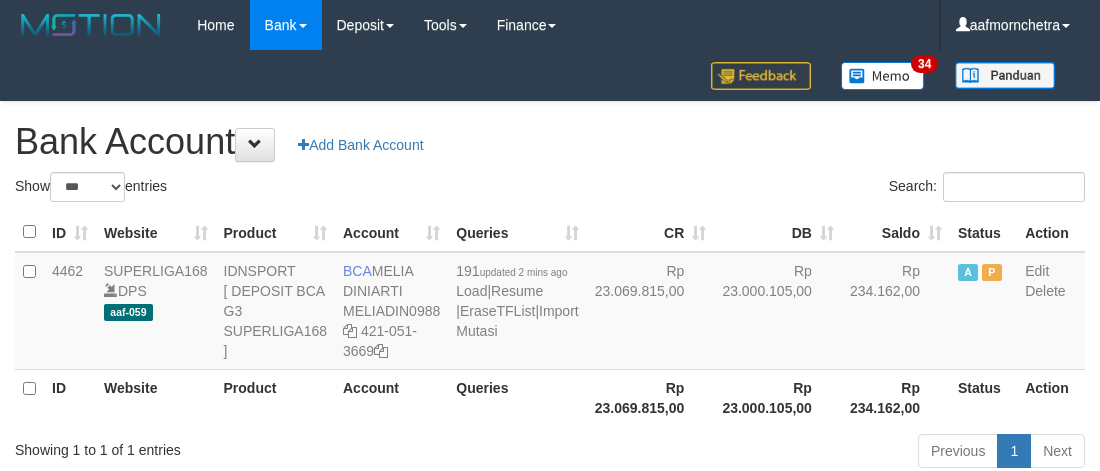 select on "***" 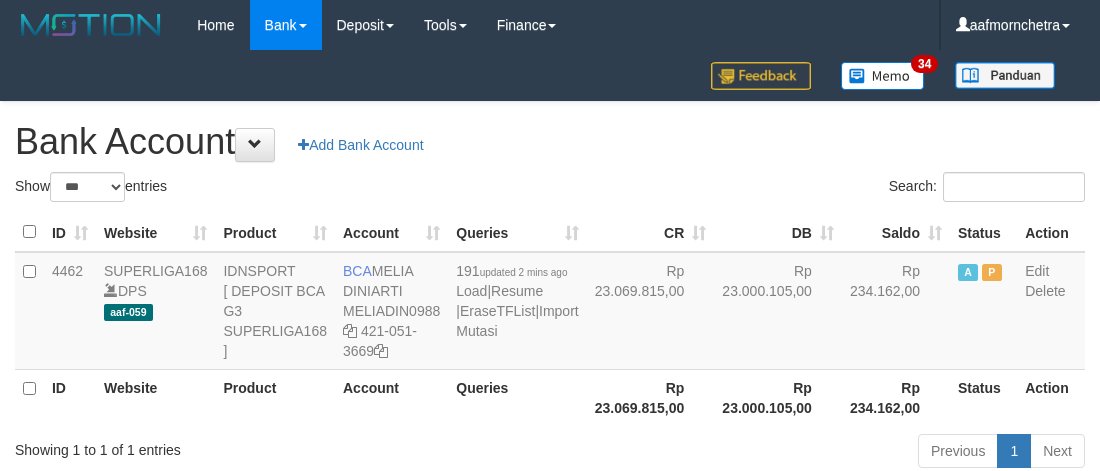 scroll, scrollTop: 2, scrollLeft: 0, axis: vertical 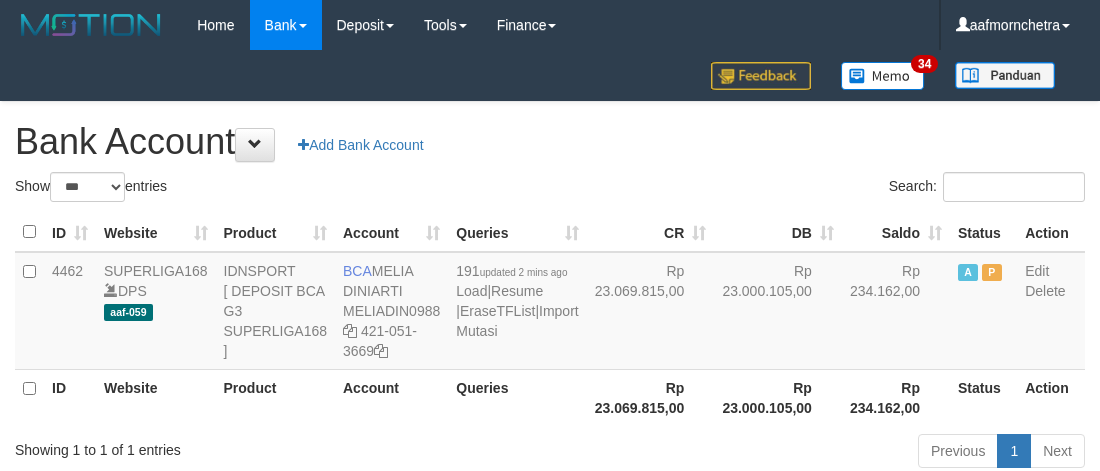 select on "***" 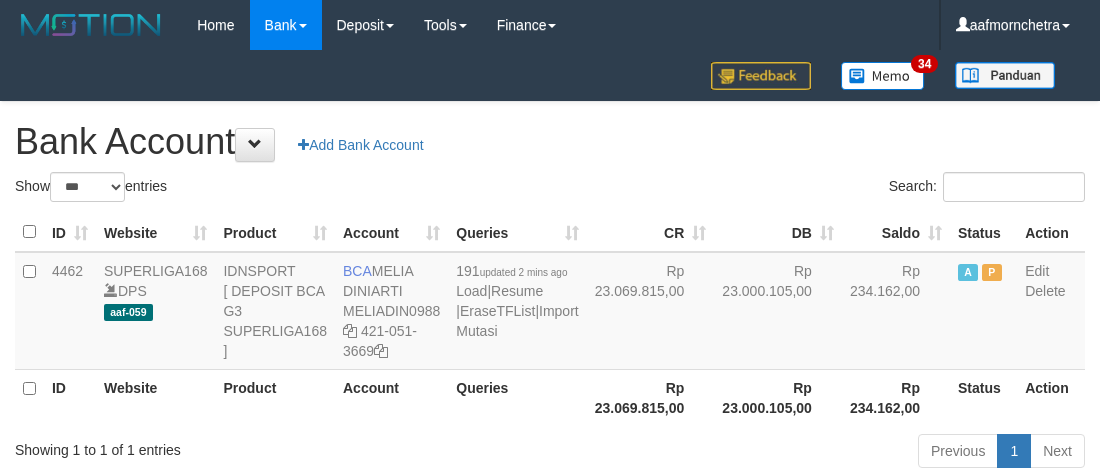 scroll, scrollTop: 2, scrollLeft: 0, axis: vertical 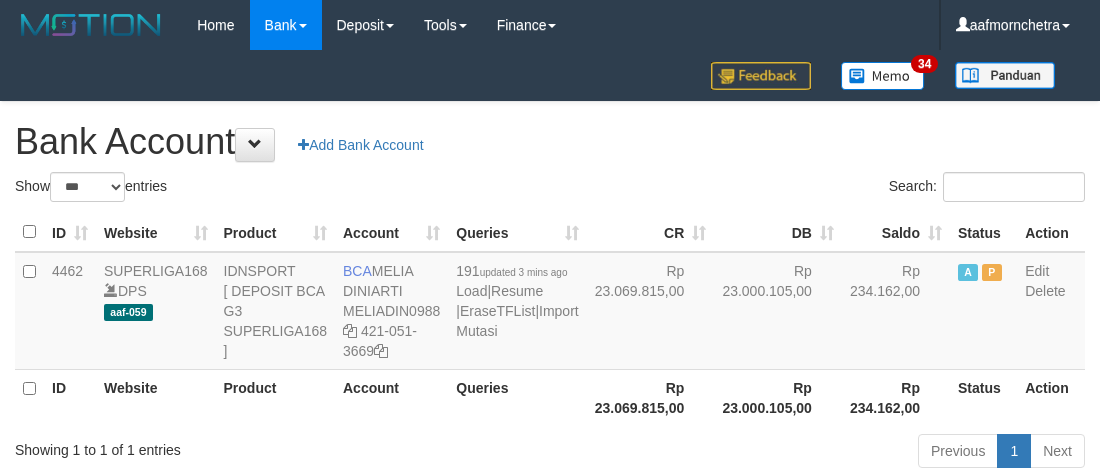 select on "***" 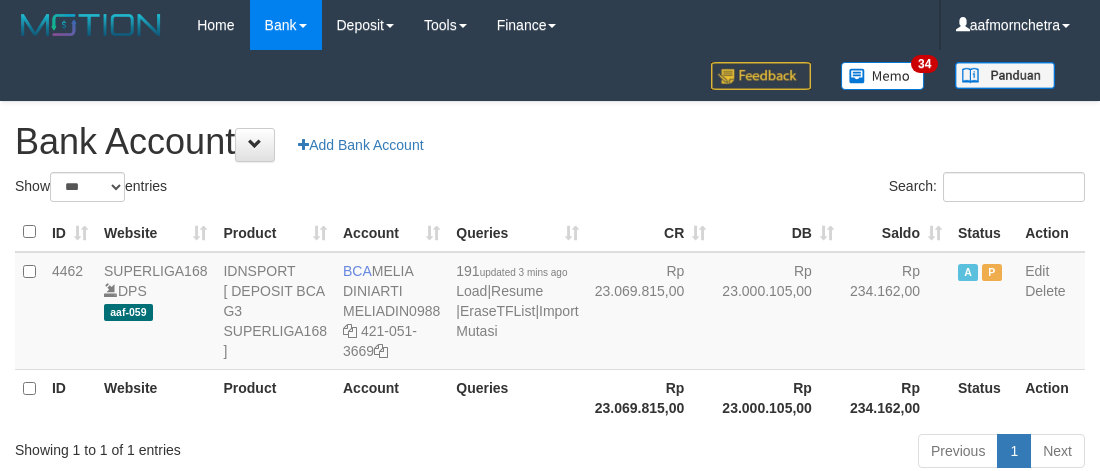 scroll, scrollTop: 2, scrollLeft: 0, axis: vertical 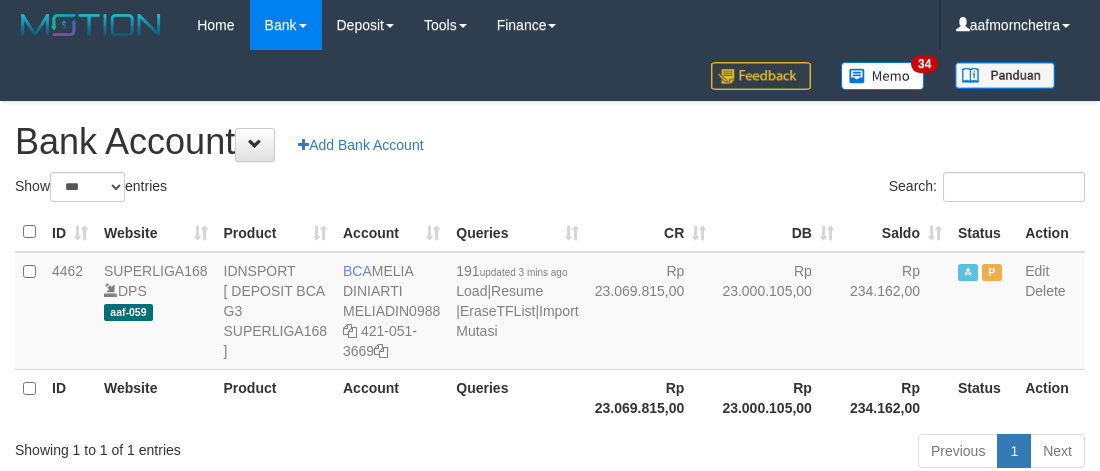 select on "***" 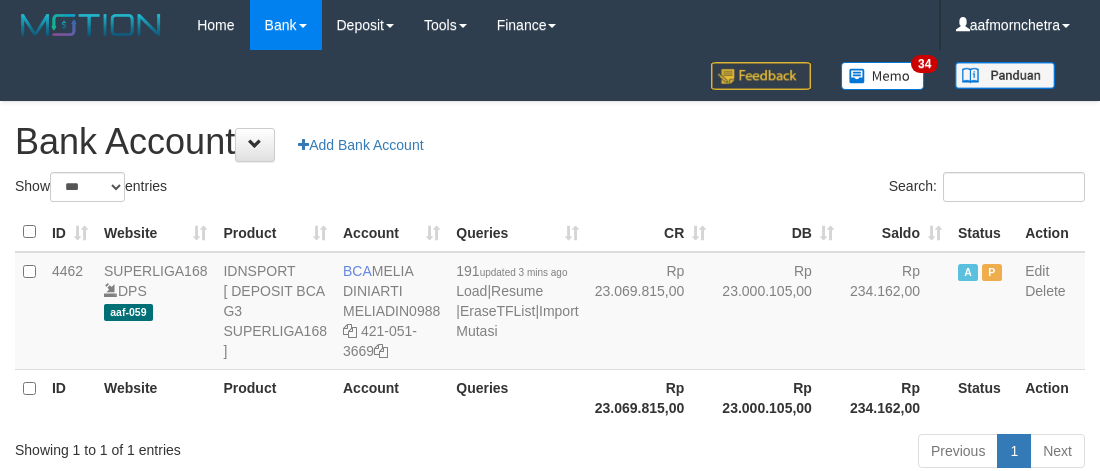 scroll, scrollTop: 2, scrollLeft: 0, axis: vertical 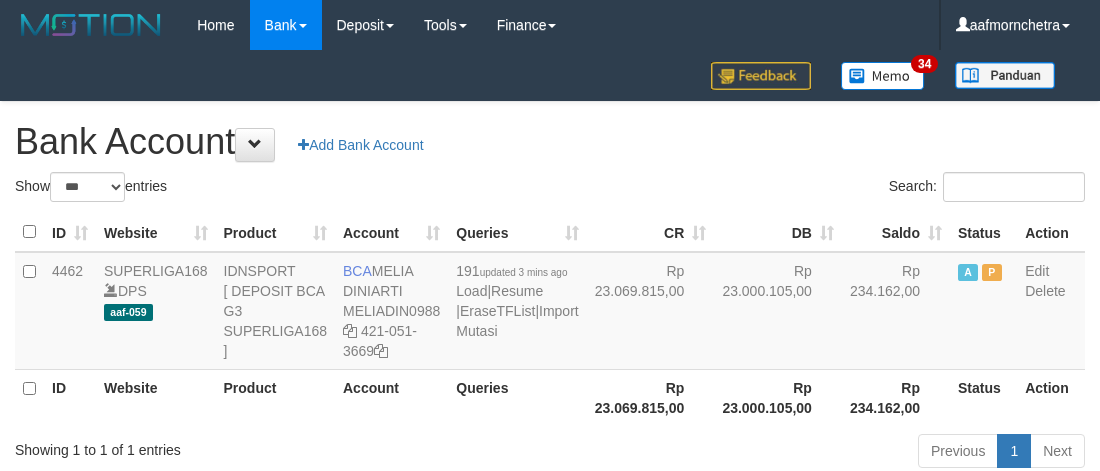 select on "***" 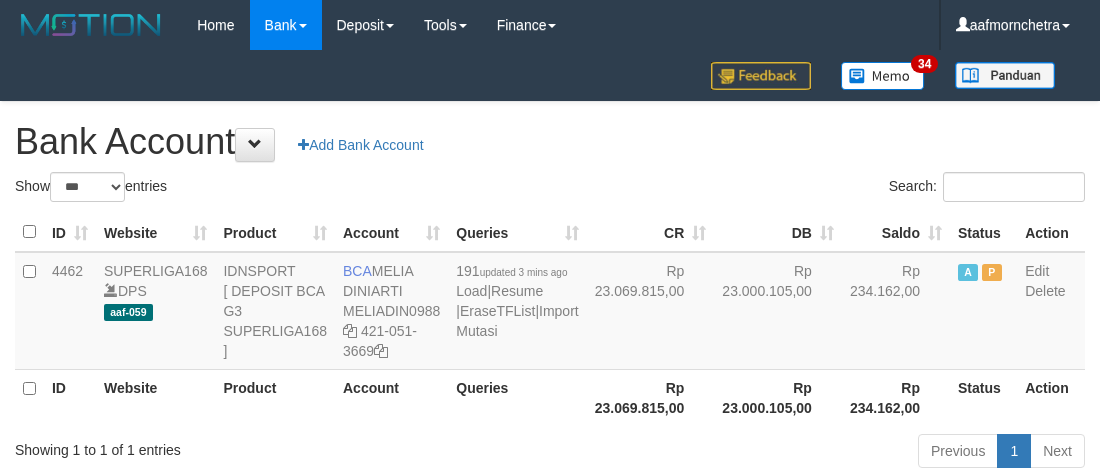 scroll, scrollTop: 2, scrollLeft: 0, axis: vertical 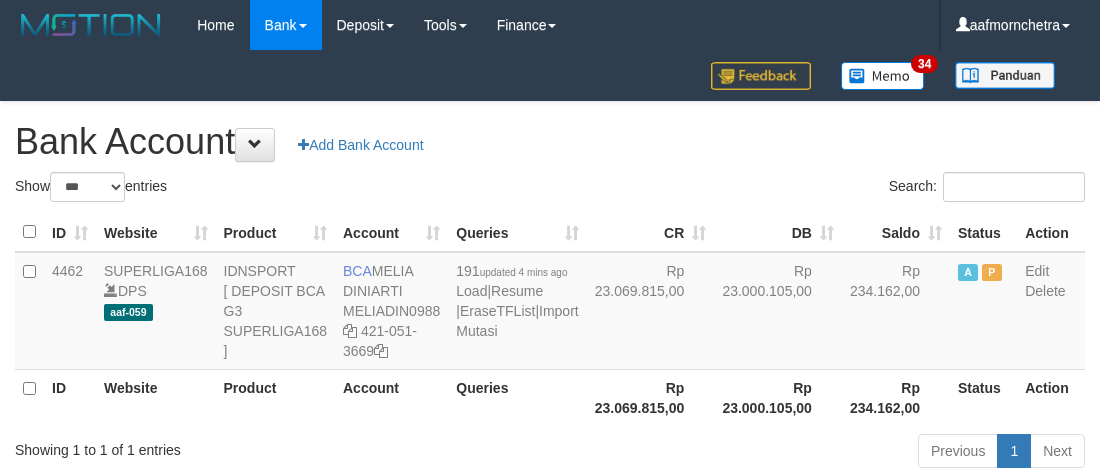 select on "***" 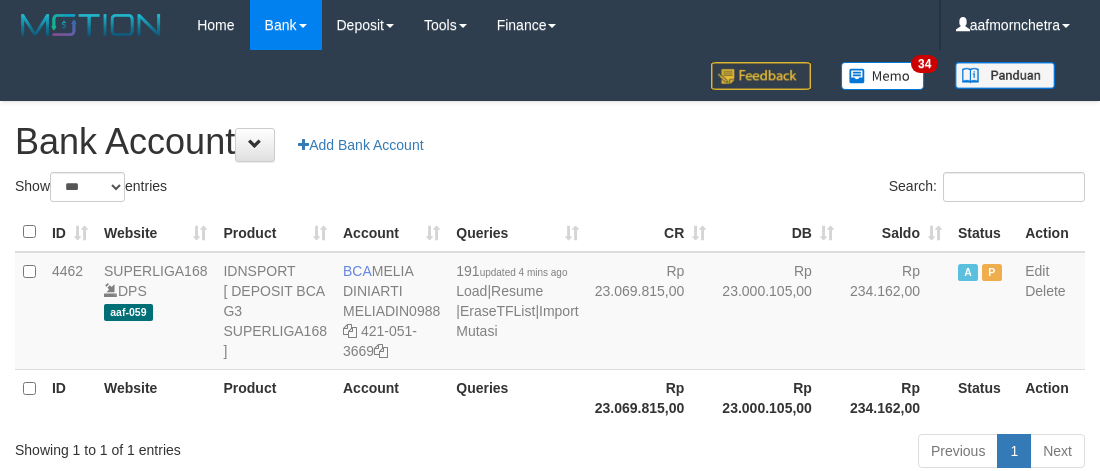 scroll, scrollTop: 2, scrollLeft: 0, axis: vertical 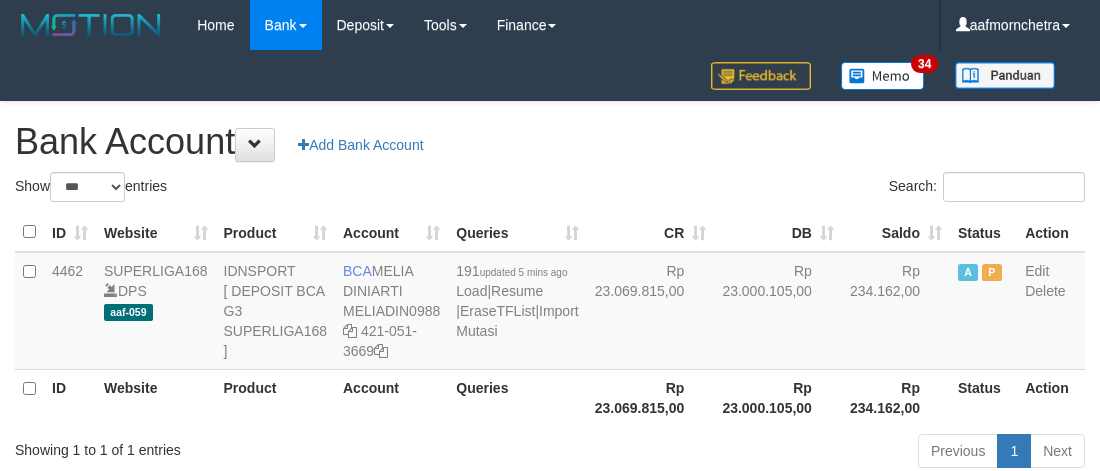 select on "***" 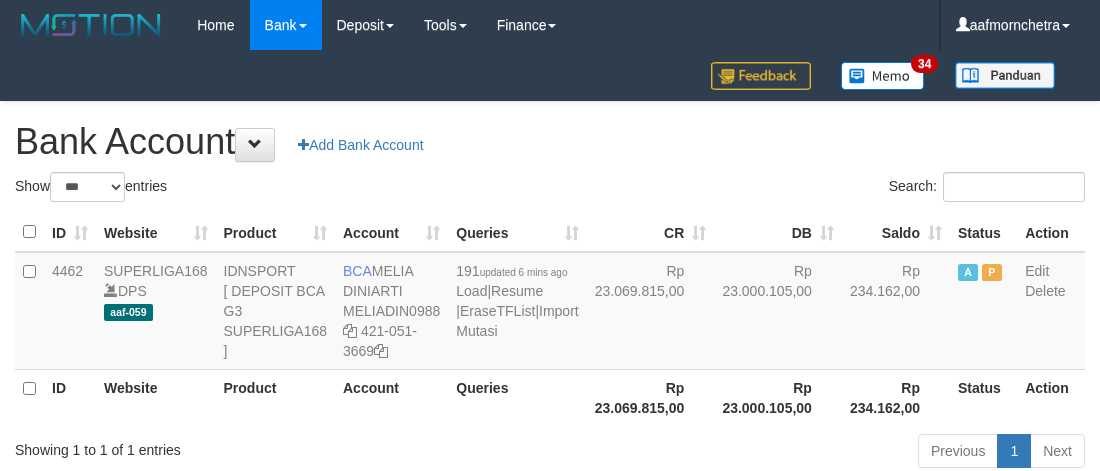 select on "***" 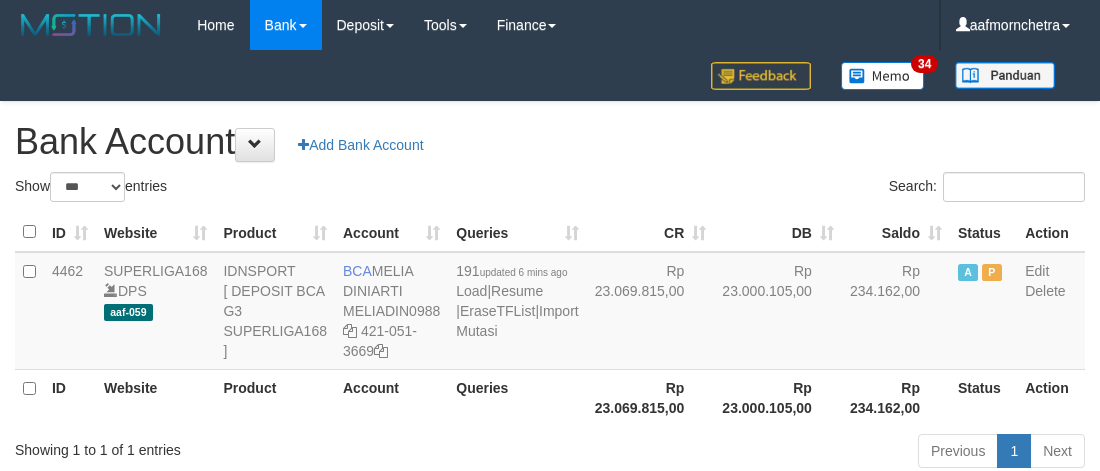 scroll, scrollTop: 2, scrollLeft: 0, axis: vertical 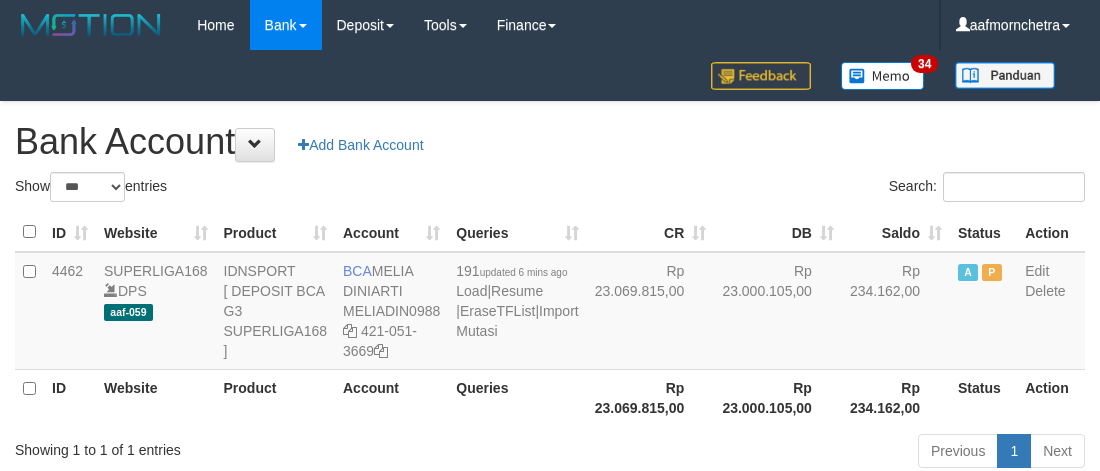 select on "***" 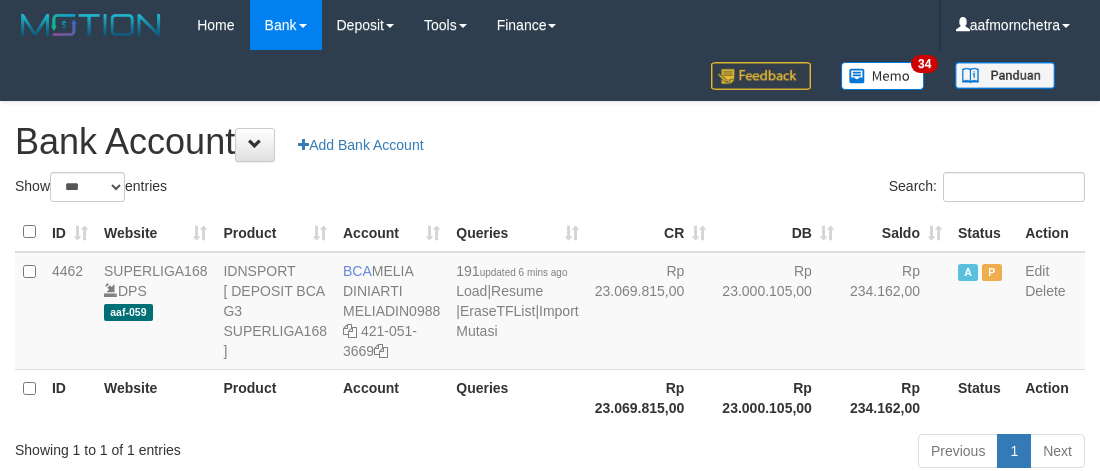 scroll, scrollTop: 2, scrollLeft: 0, axis: vertical 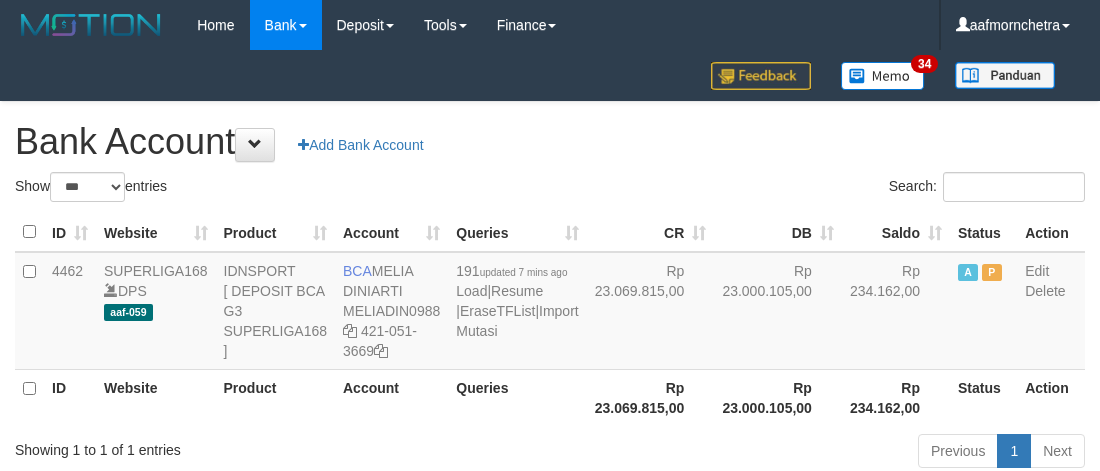 select on "***" 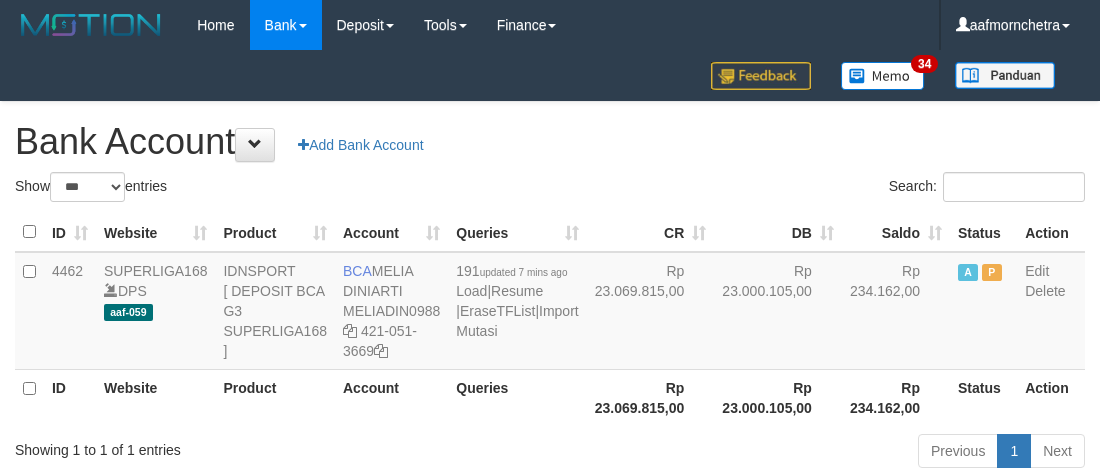 scroll, scrollTop: 2, scrollLeft: 0, axis: vertical 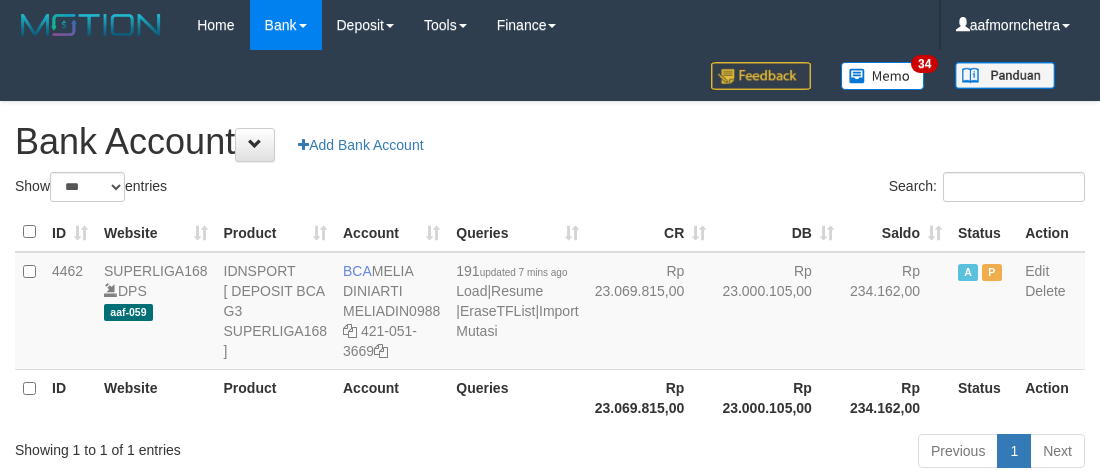 select on "***" 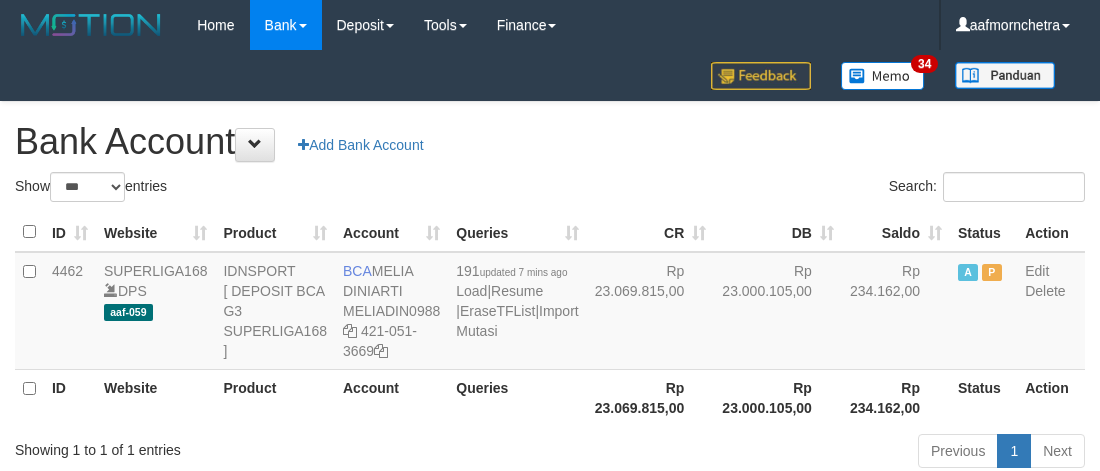 scroll, scrollTop: 2, scrollLeft: 0, axis: vertical 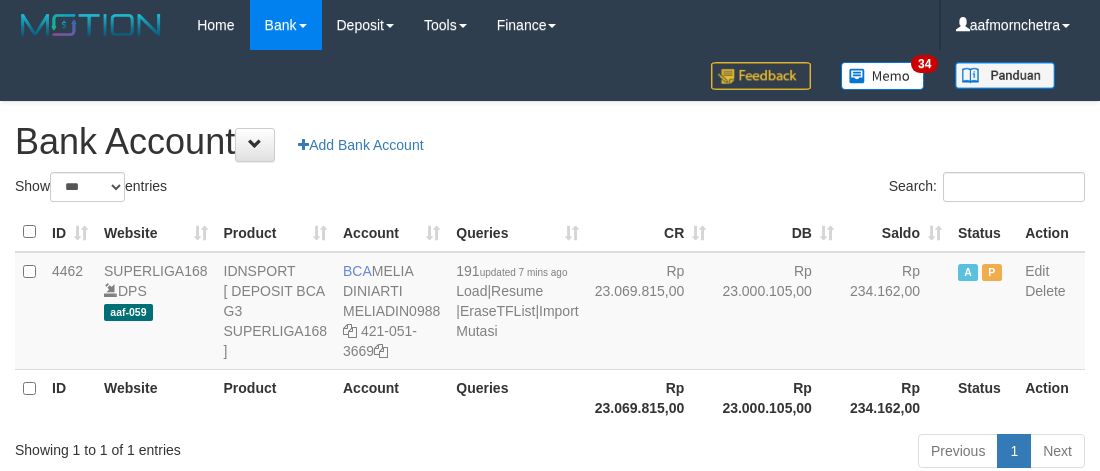 select on "***" 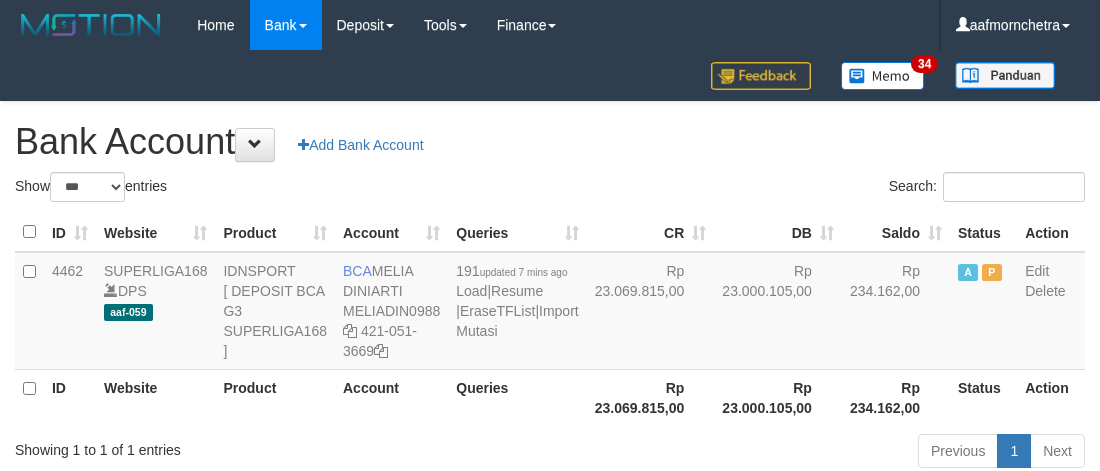 scroll, scrollTop: 2, scrollLeft: 0, axis: vertical 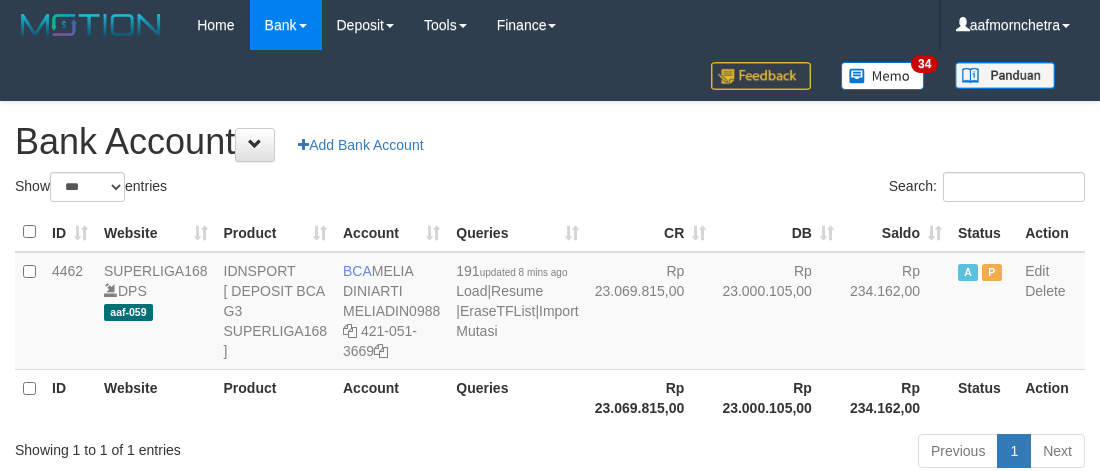 select on "***" 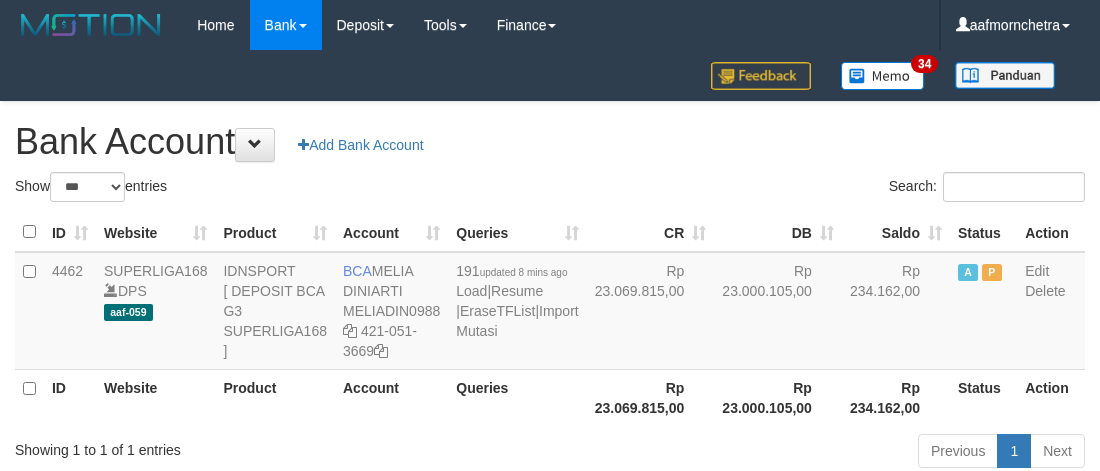 scroll, scrollTop: 2, scrollLeft: 0, axis: vertical 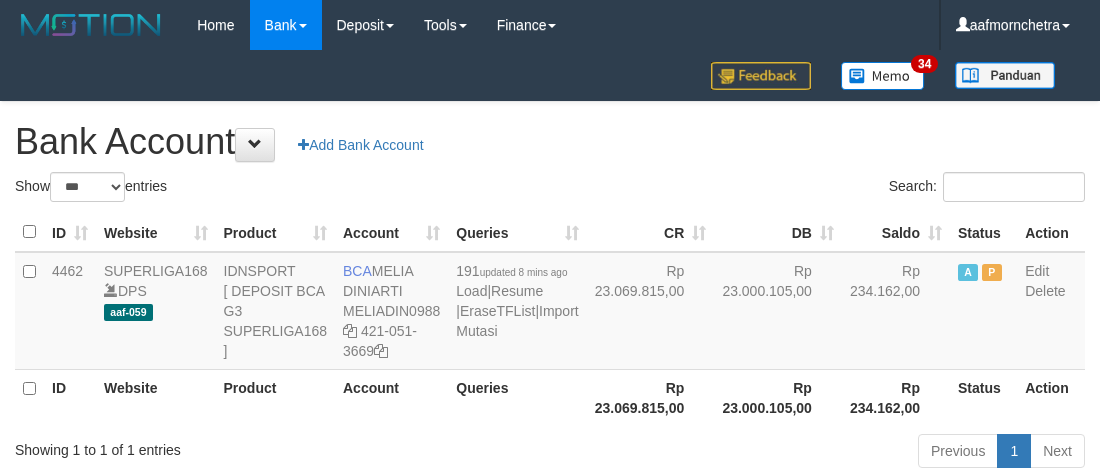 select on "***" 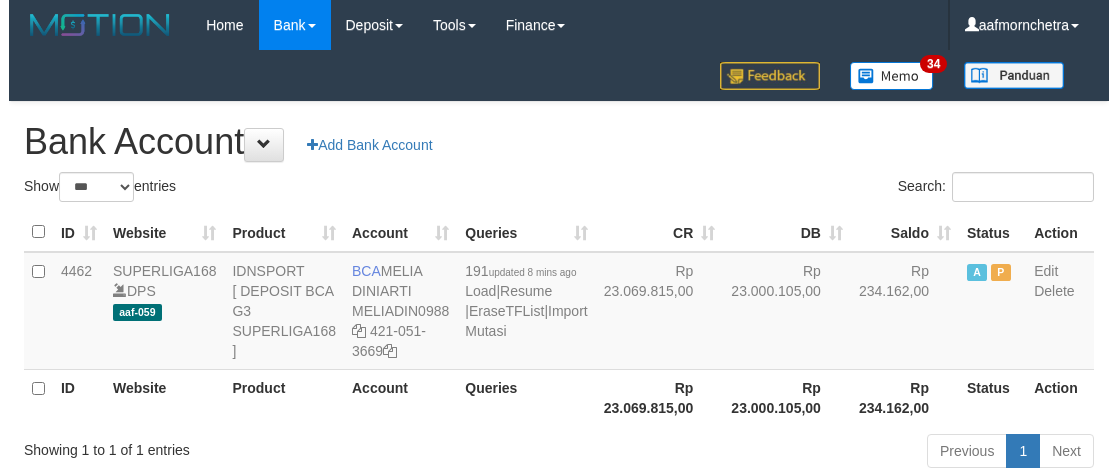 scroll, scrollTop: 2, scrollLeft: 0, axis: vertical 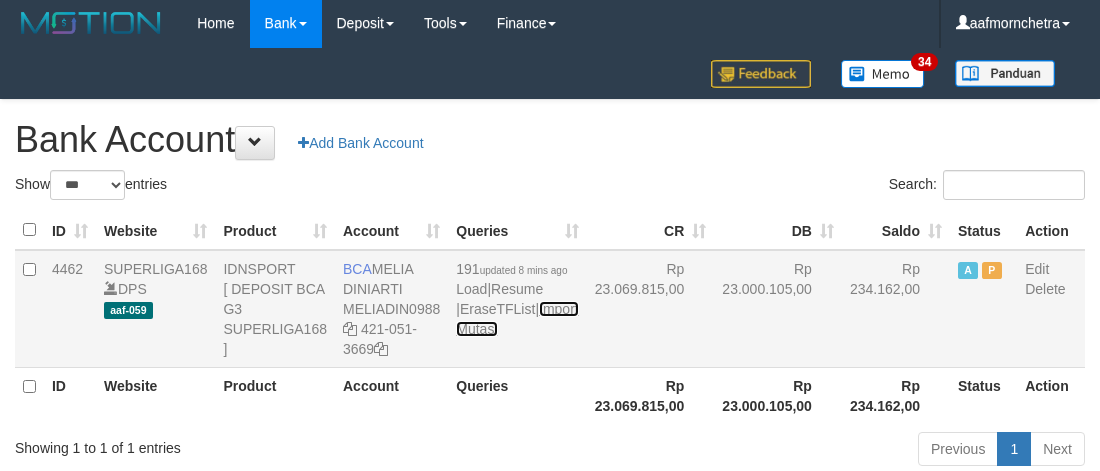 click on "Import Mutasi" at bounding box center [517, 319] 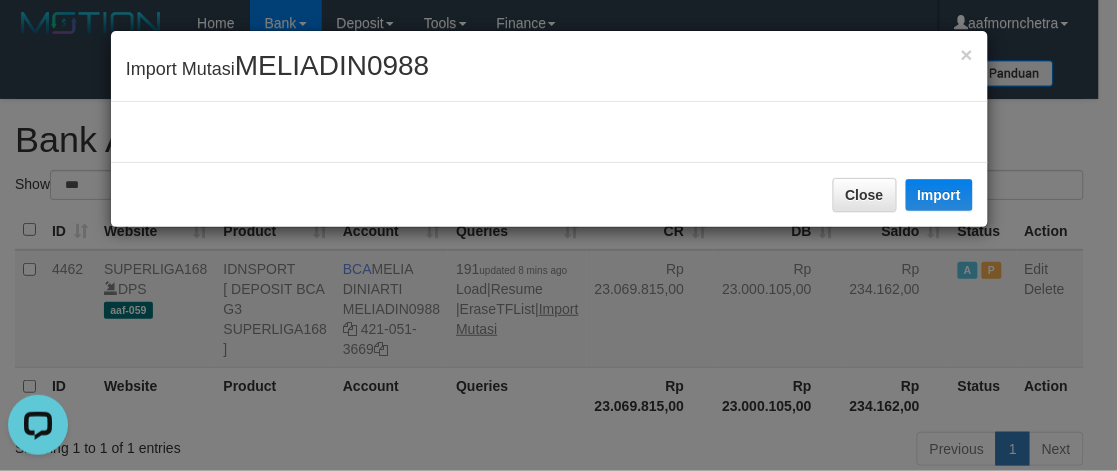 scroll, scrollTop: 0, scrollLeft: 0, axis: both 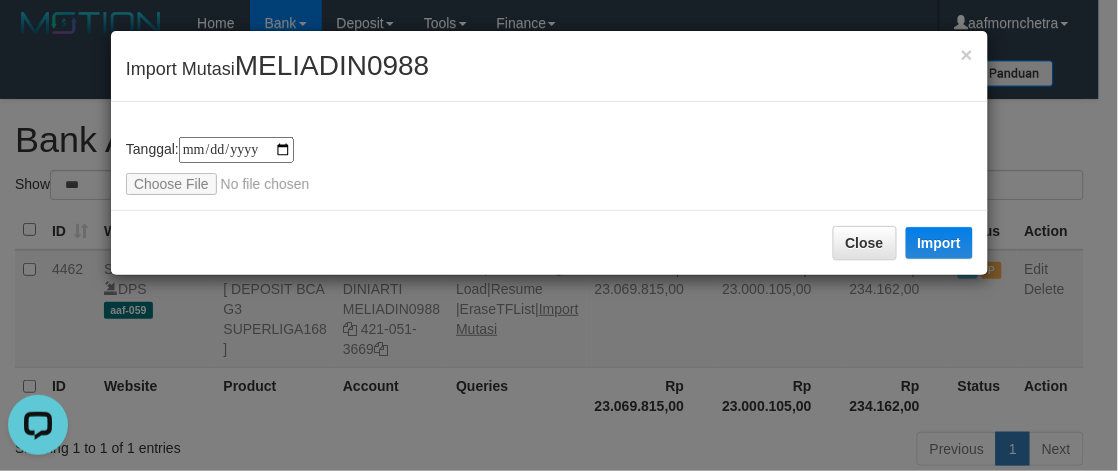type on "**********" 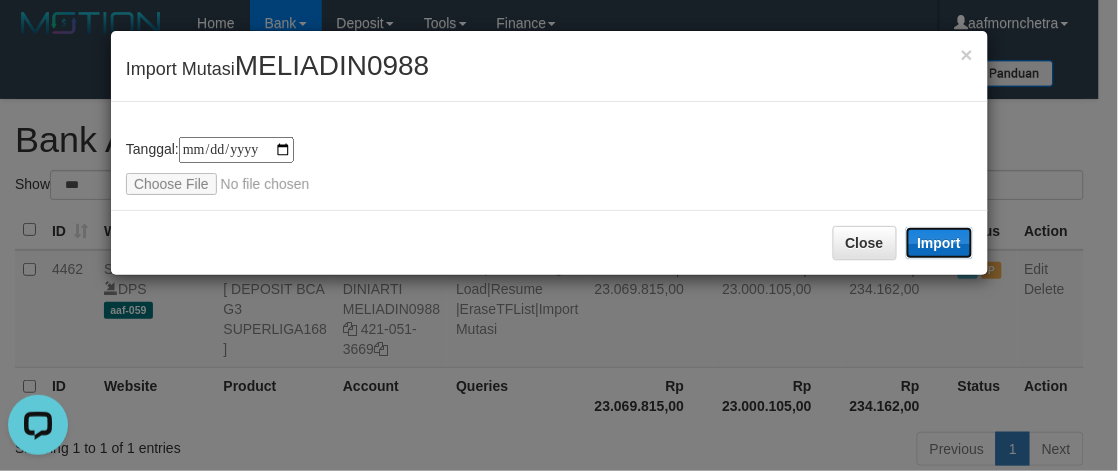 click on "Import" at bounding box center [940, 243] 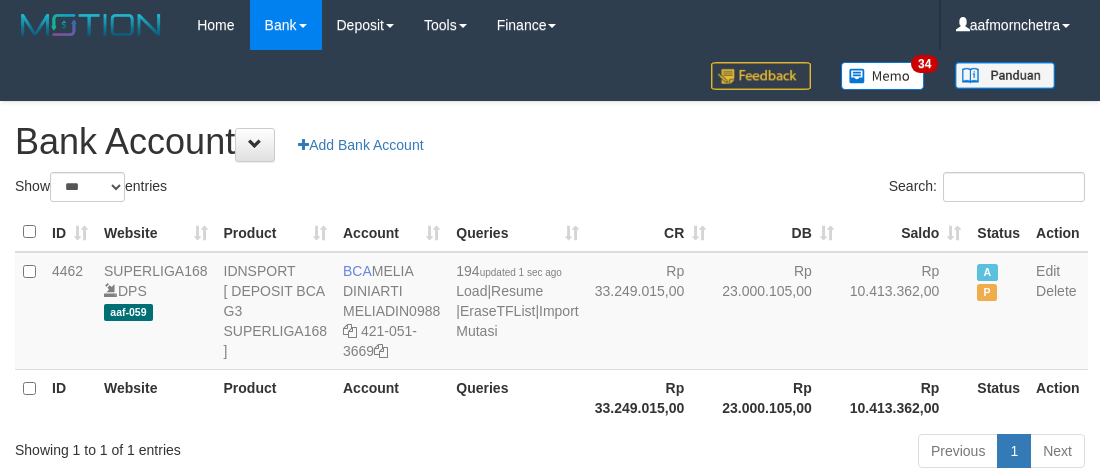 select on "***" 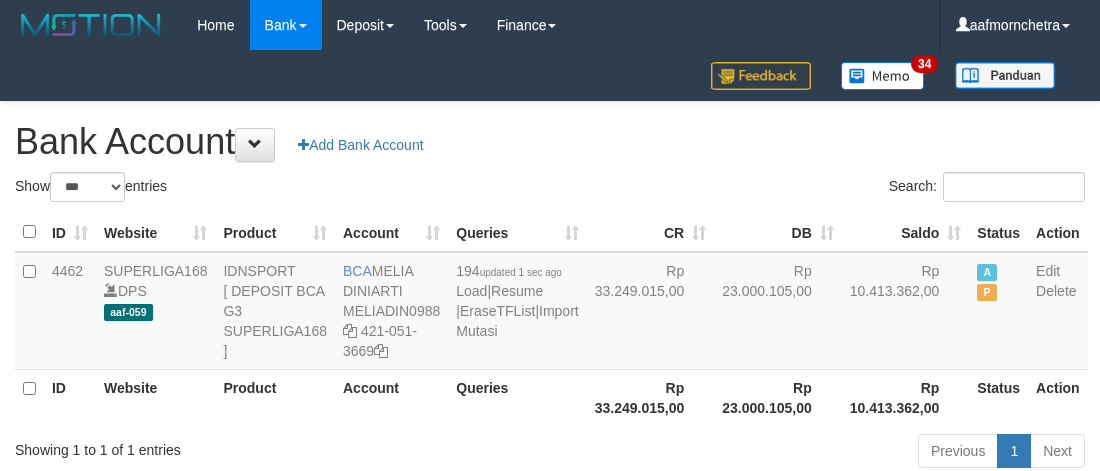 scroll, scrollTop: 2, scrollLeft: 0, axis: vertical 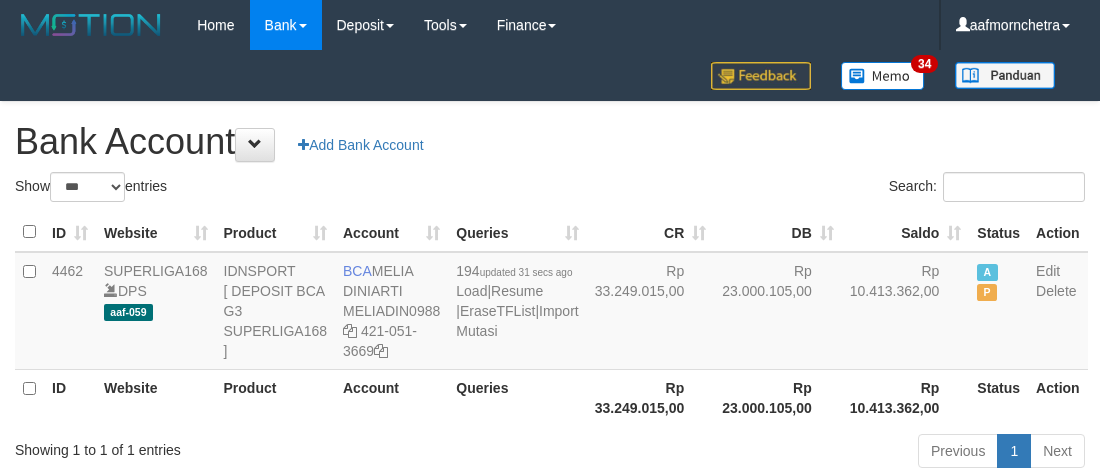 select on "***" 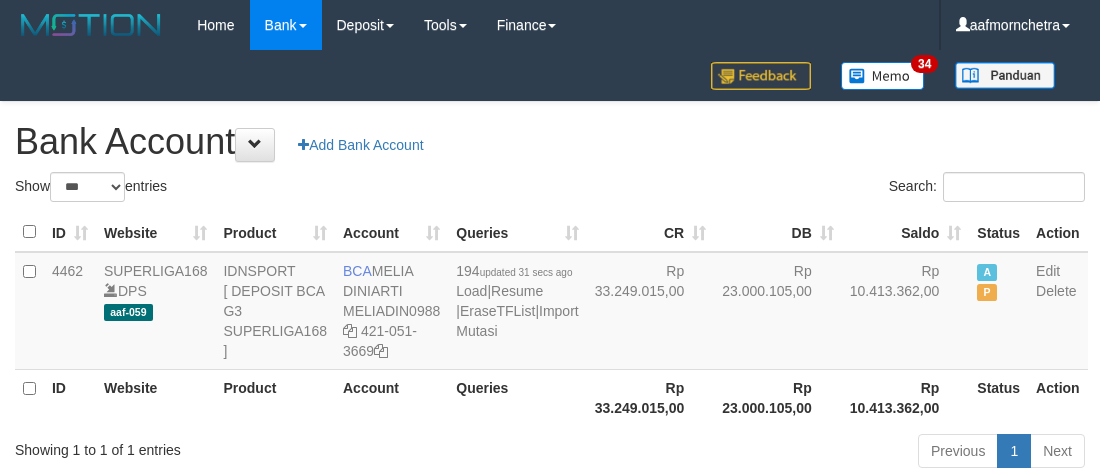 scroll, scrollTop: 2, scrollLeft: 0, axis: vertical 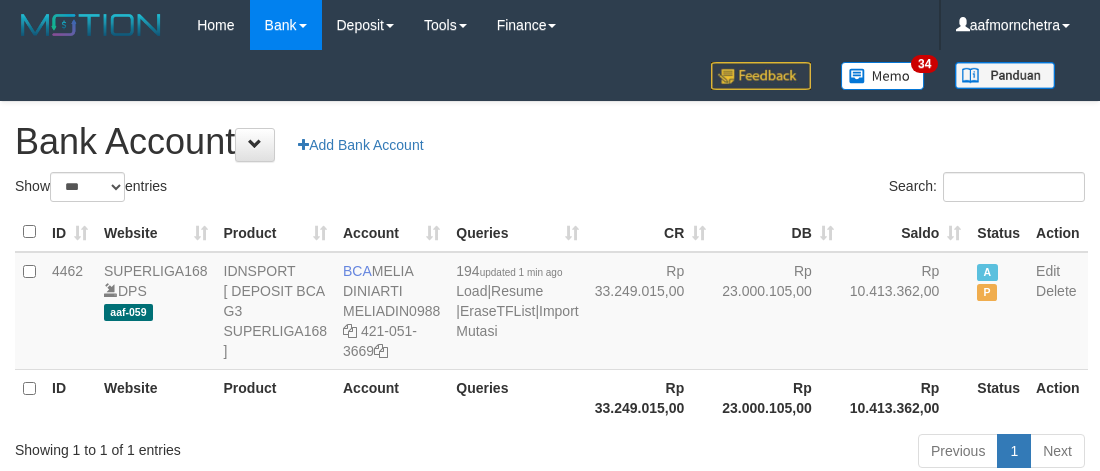 select on "***" 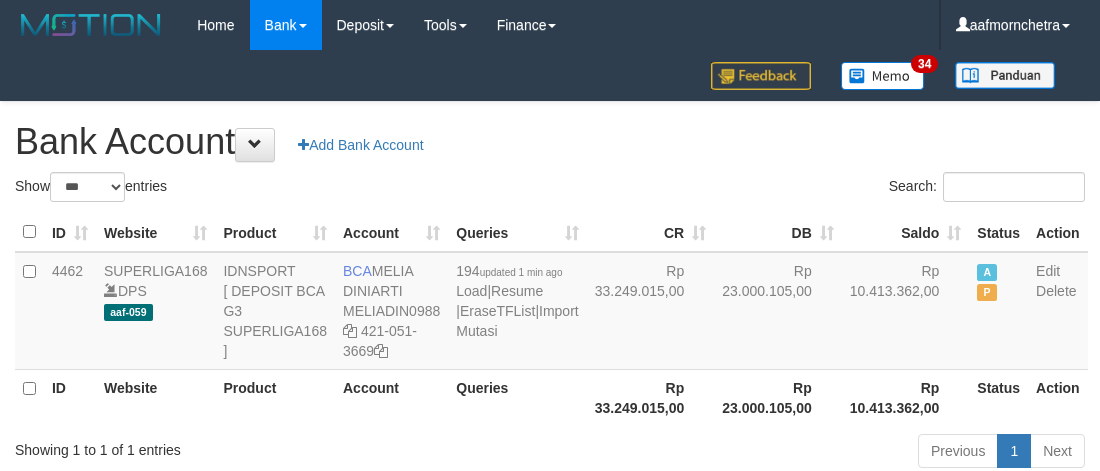 scroll, scrollTop: 2, scrollLeft: 0, axis: vertical 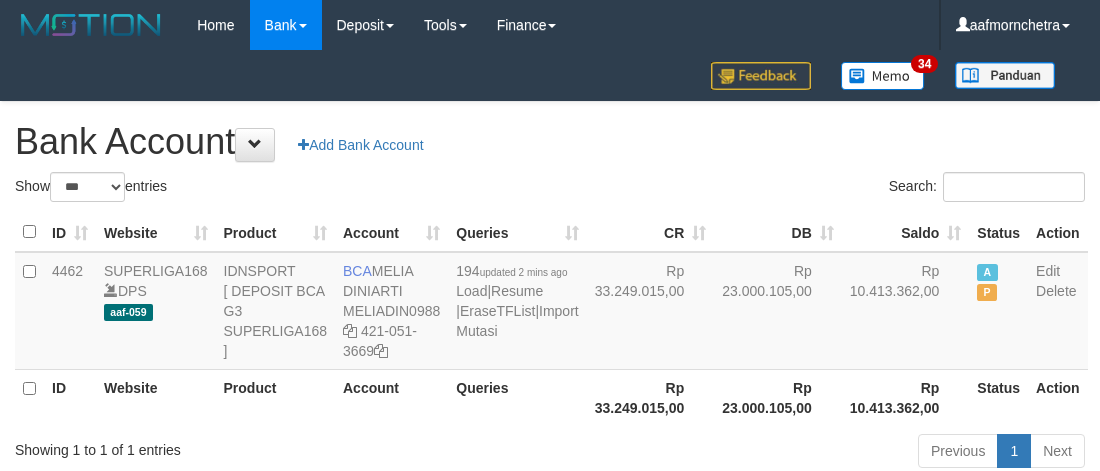 select on "***" 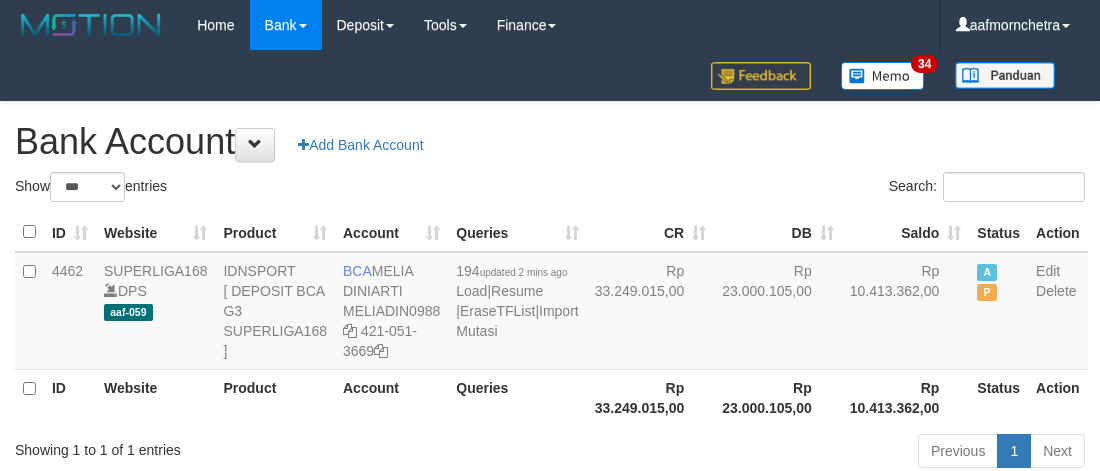 scroll, scrollTop: 2, scrollLeft: 0, axis: vertical 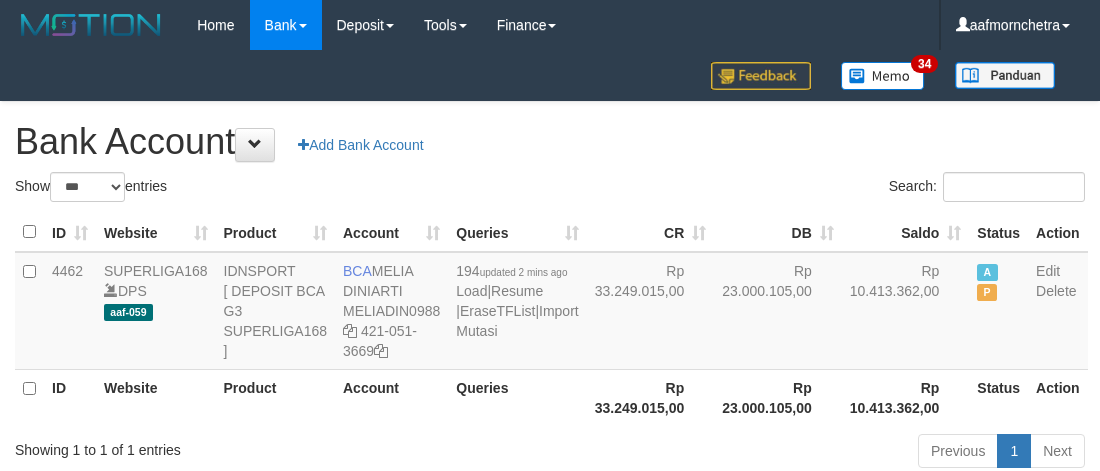 select on "***" 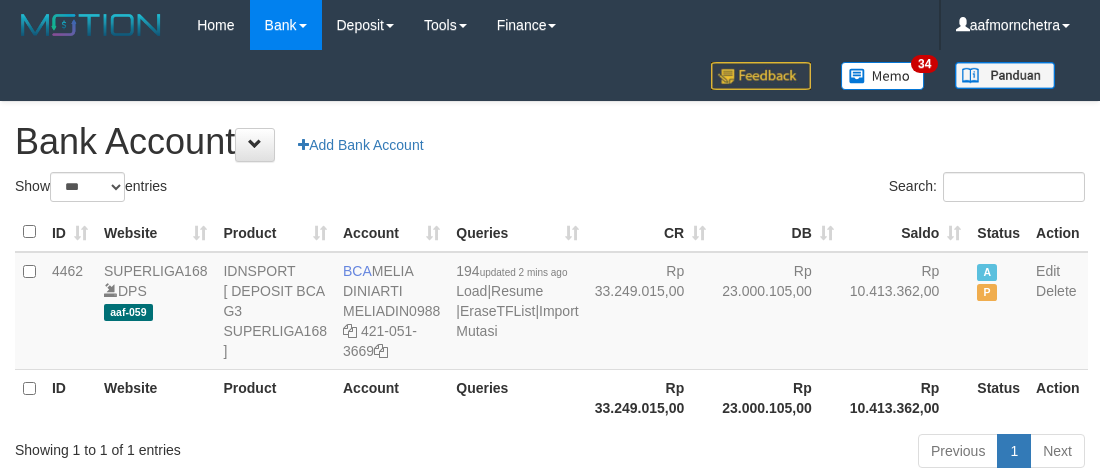 scroll, scrollTop: 2, scrollLeft: 0, axis: vertical 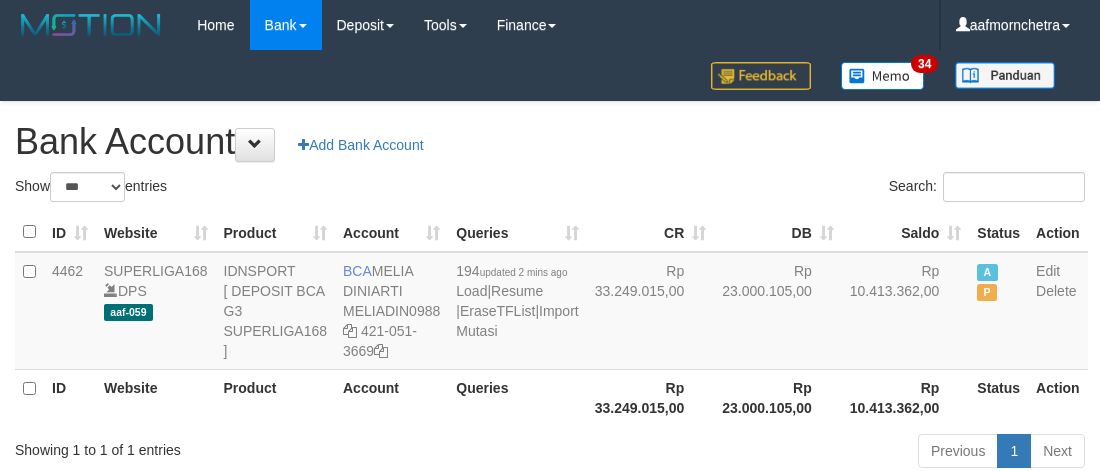 select on "***" 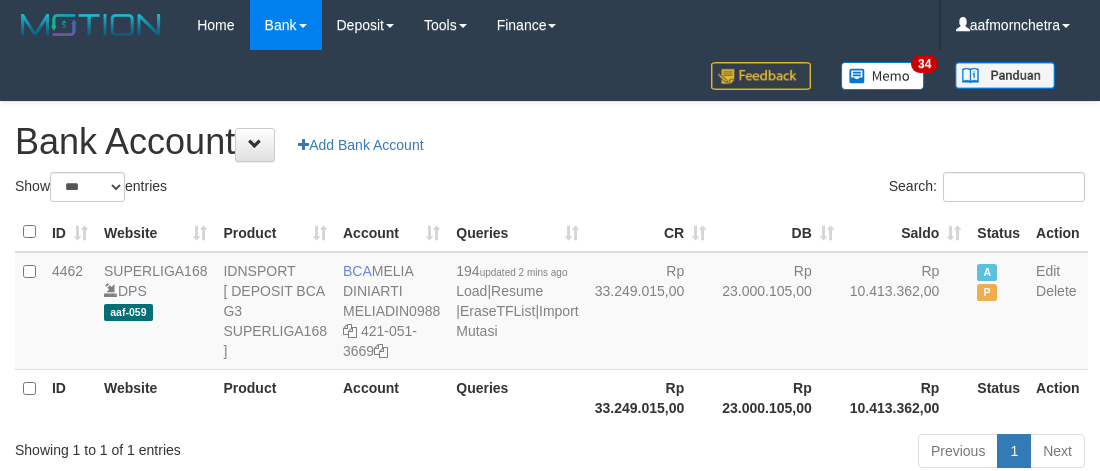 scroll, scrollTop: 2, scrollLeft: 0, axis: vertical 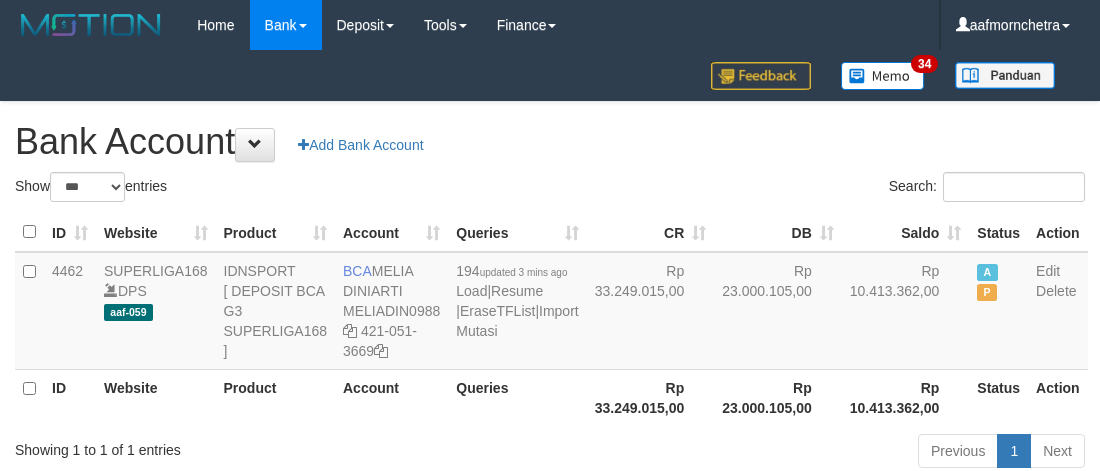 select on "***" 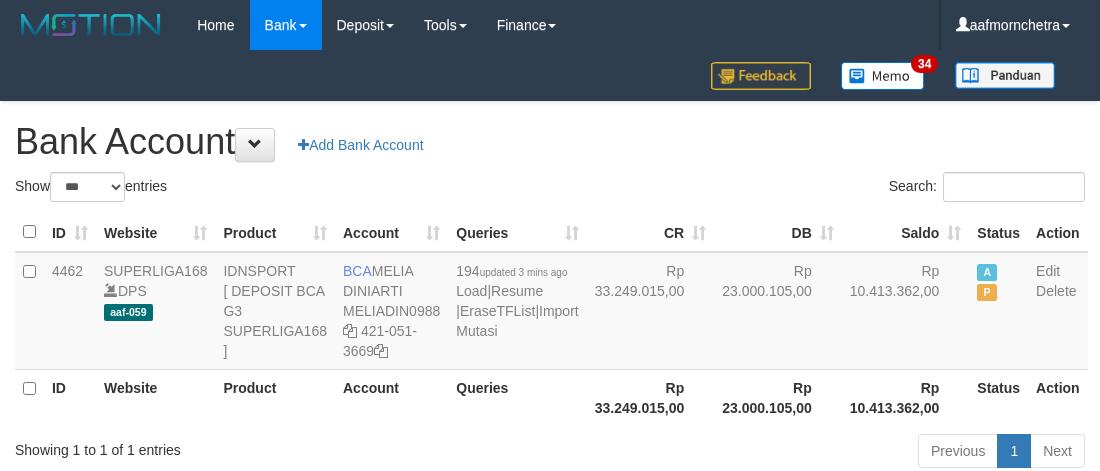 scroll, scrollTop: 2, scrollLeft: 0, axis: vertical 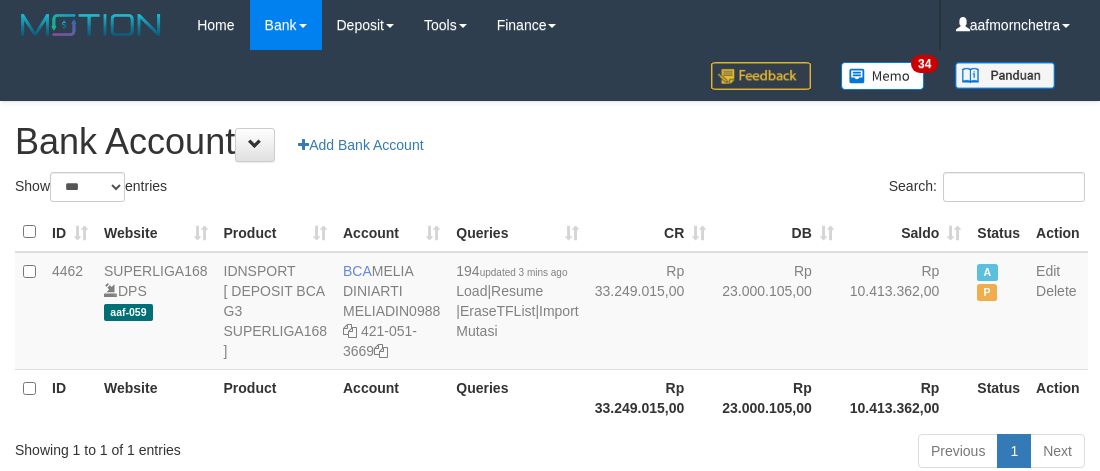select on "***" 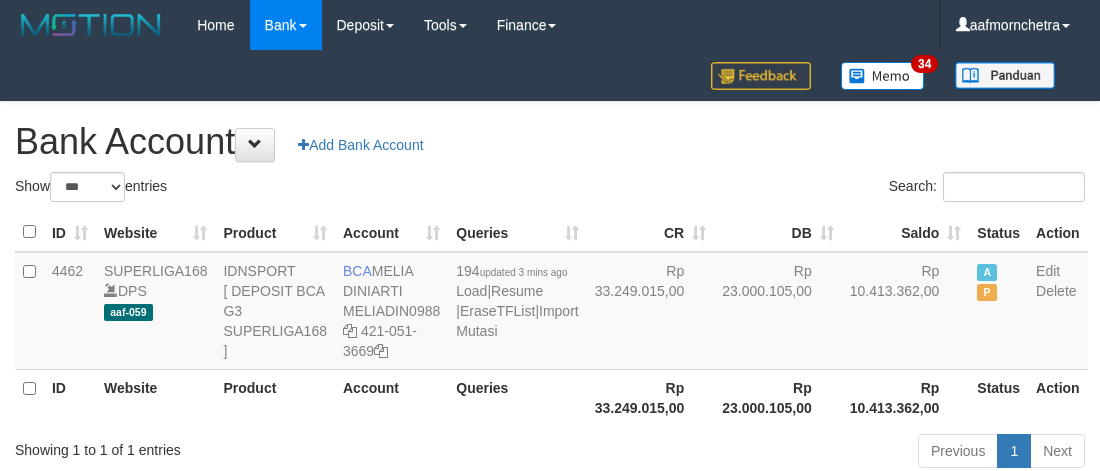 scroll, scrollTop: 2, scrollLeft: 0, axis: vertical 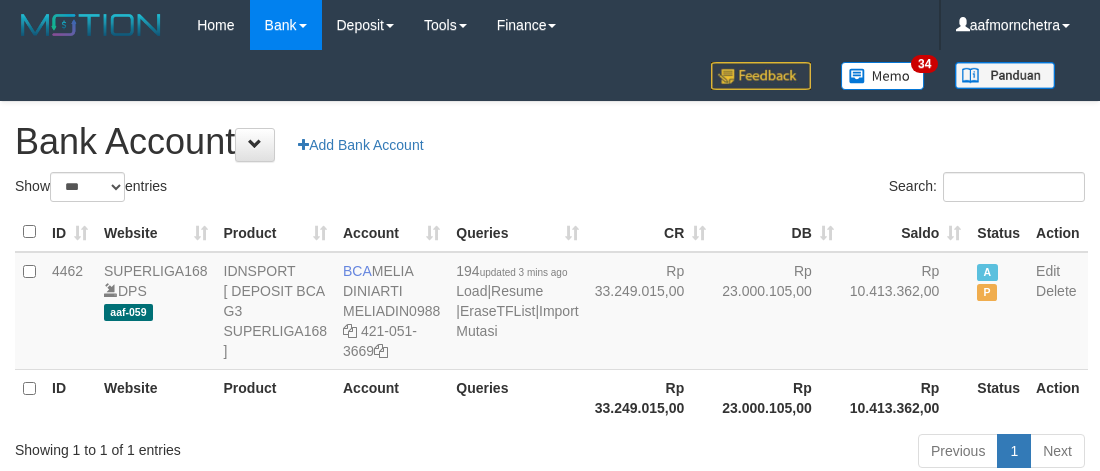 select on "***" 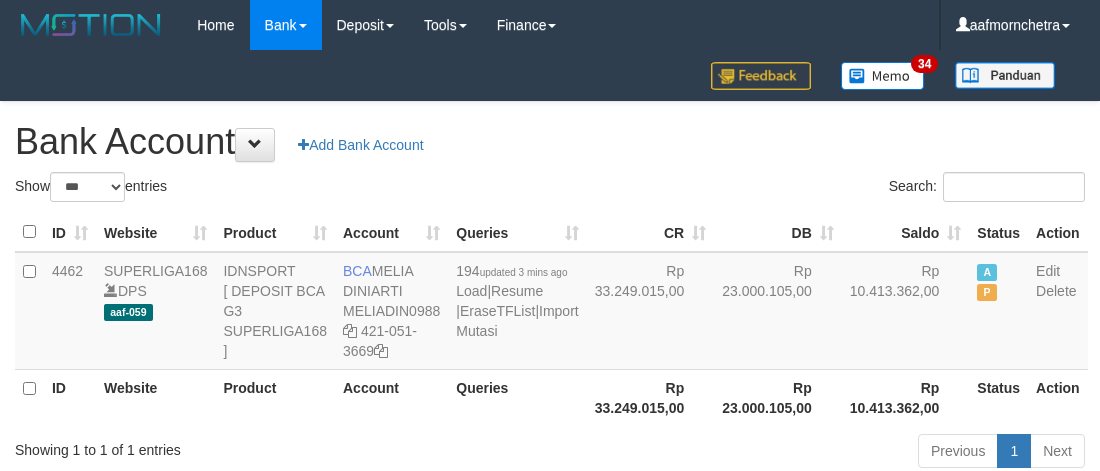 scroll, scrollTop: 2, scrollLeft: 0, axis: vertical 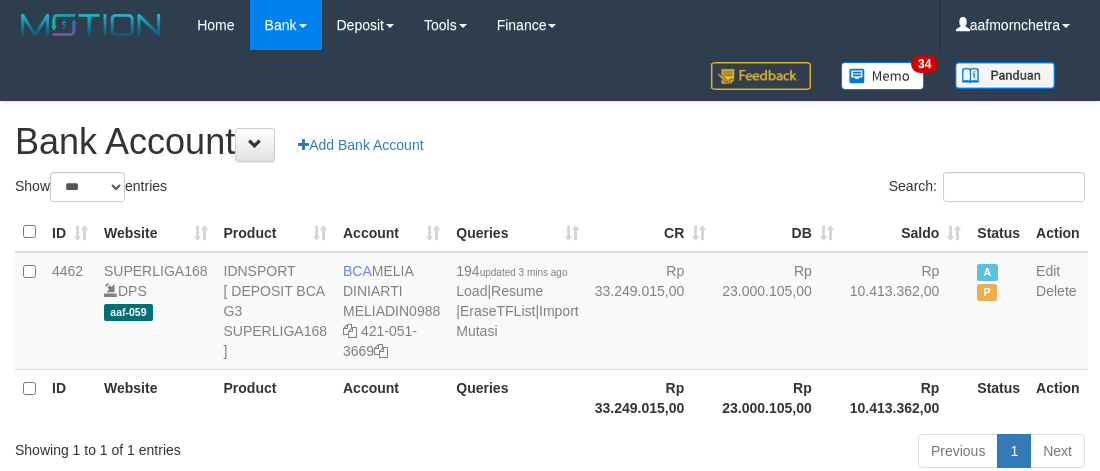 select on "***" 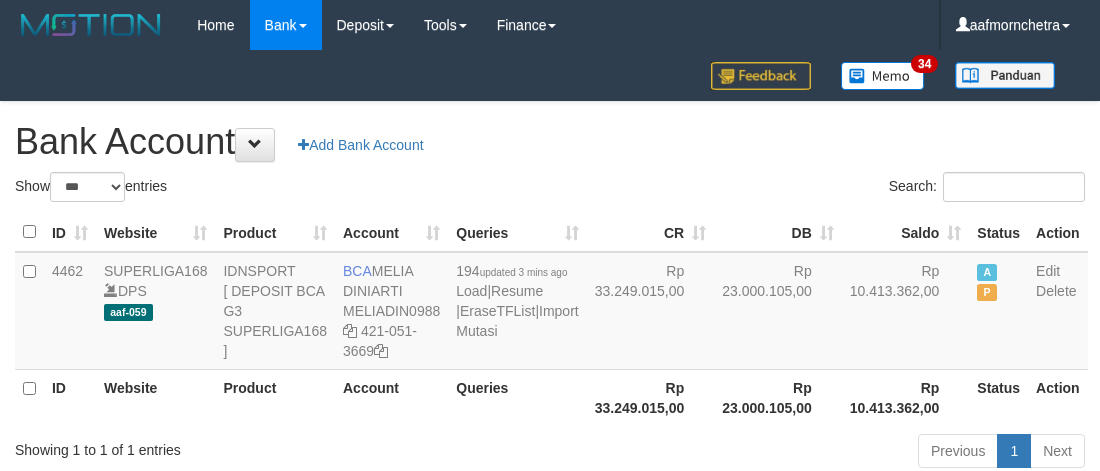 scroll, scrollTop: 2, scrollLeft: 0, axis: vertical 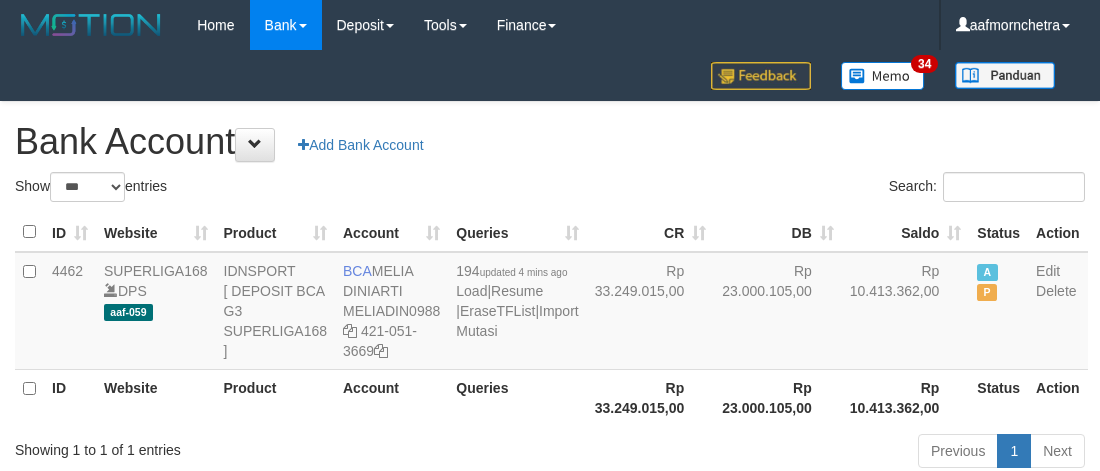 select on "***" 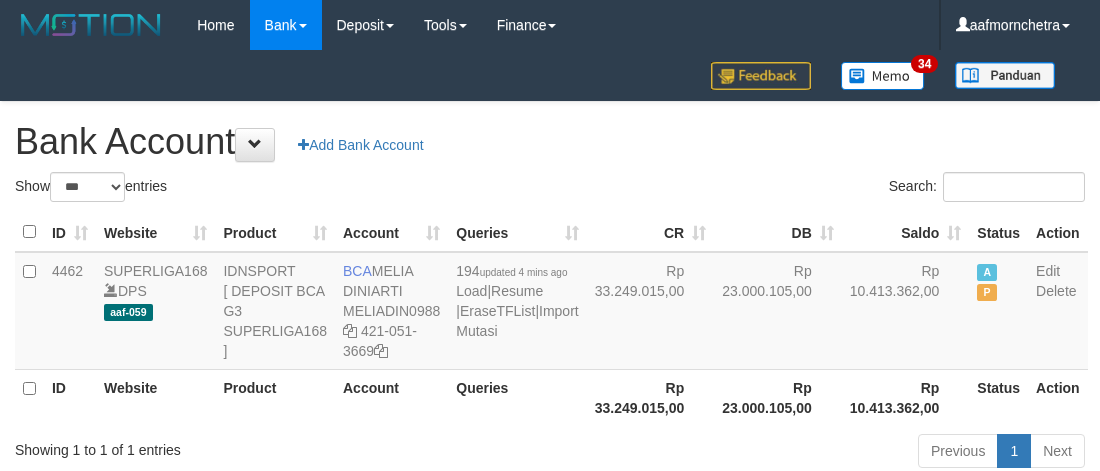 scroll, scrollTop: 2, scrollLeft: 0, axis: vertical 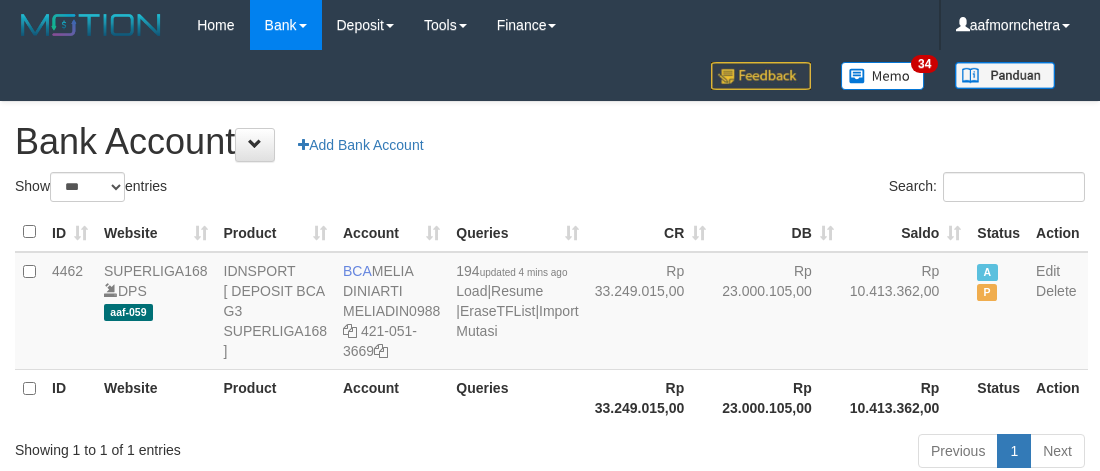 select on "***" 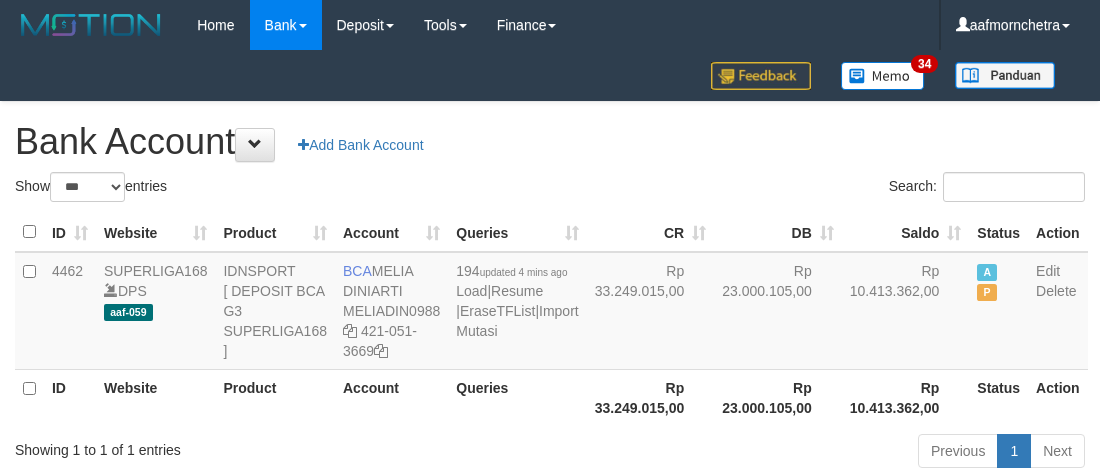 scroll, scrollTop: 2, scrollLeft: 0, axis: vertical 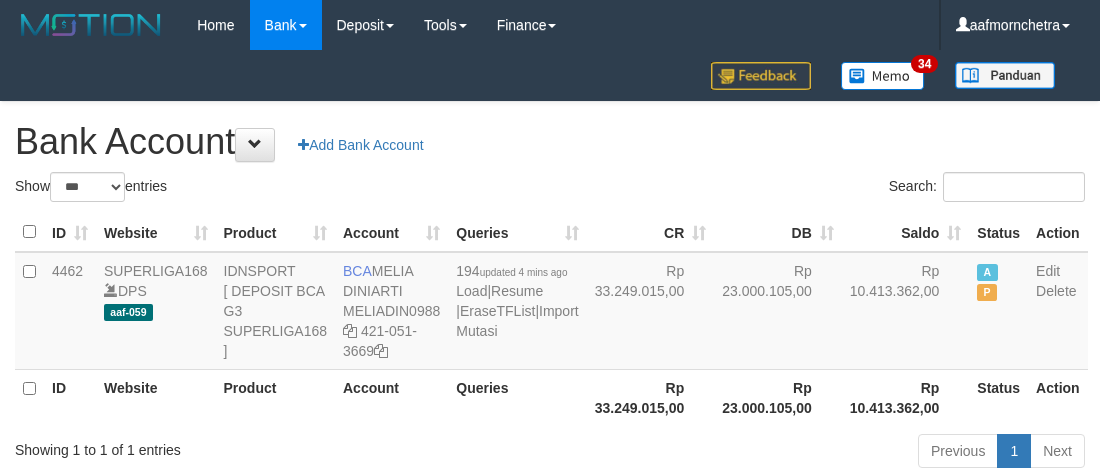 select on "***" 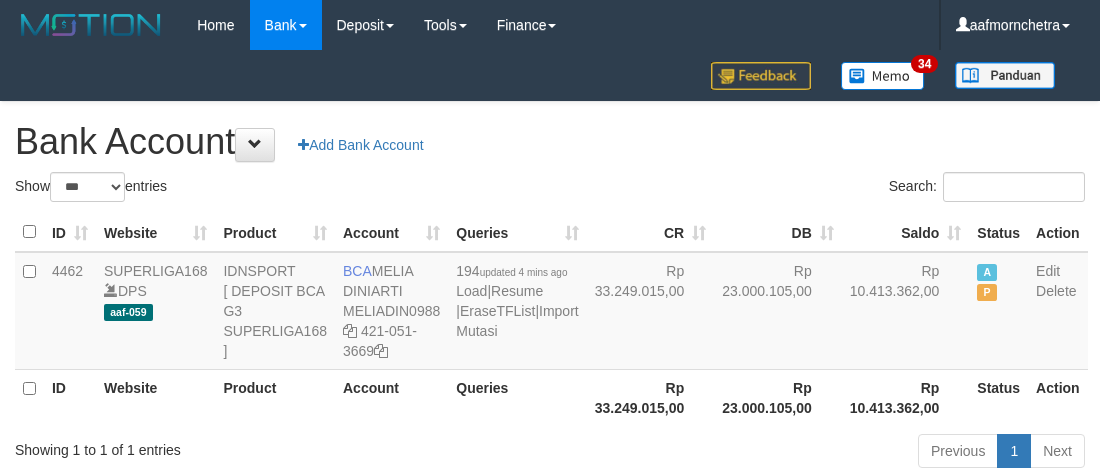 scroll, scrollTop: 2, scrollLeft: 0, axis: vertical 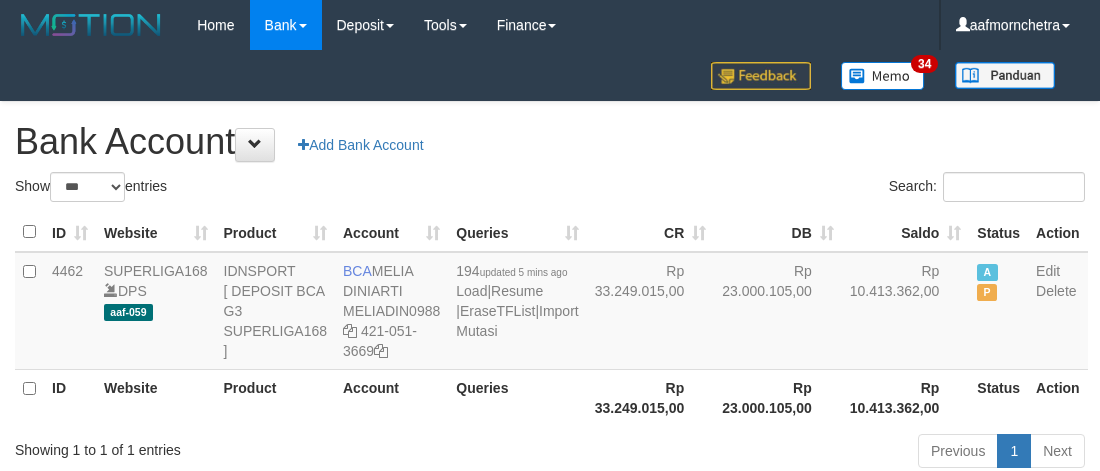 select on "***" 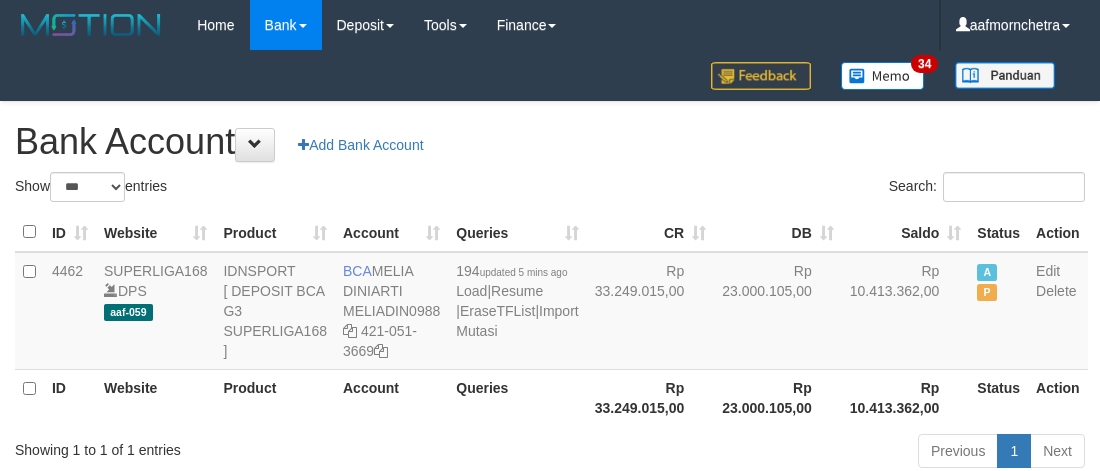 scroll, scrollTop: 2, scrollLeft: 0, axis: vertical 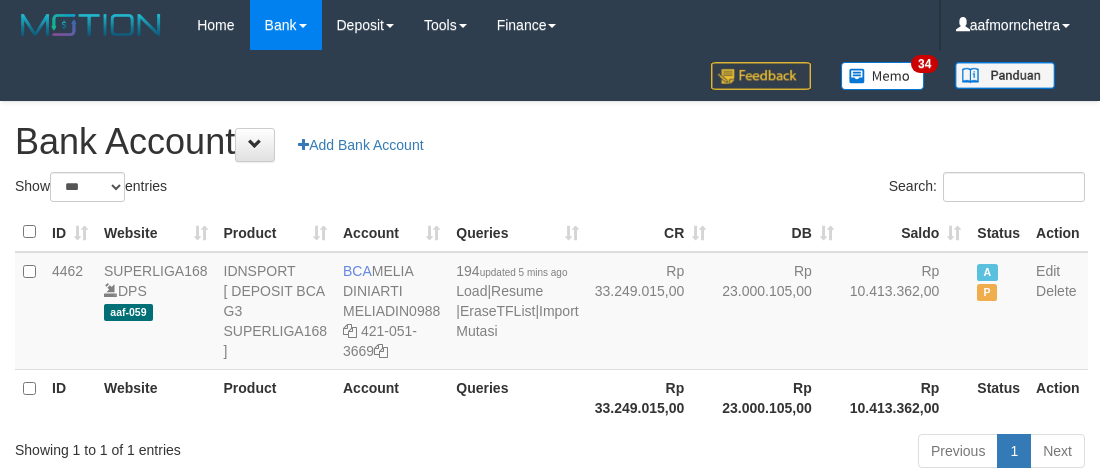 select on "***" 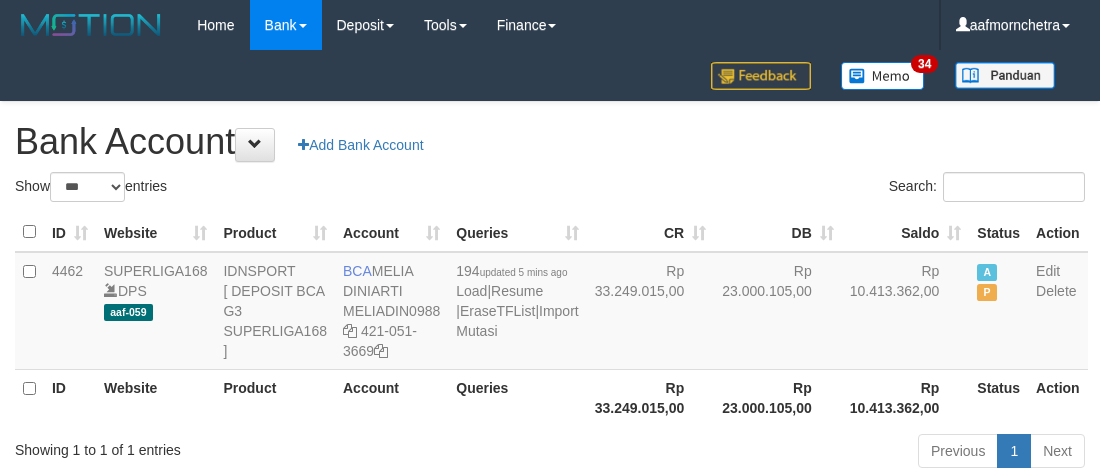 scroll, scrollTop: 2, scrollLeft: 0, axis: vertical 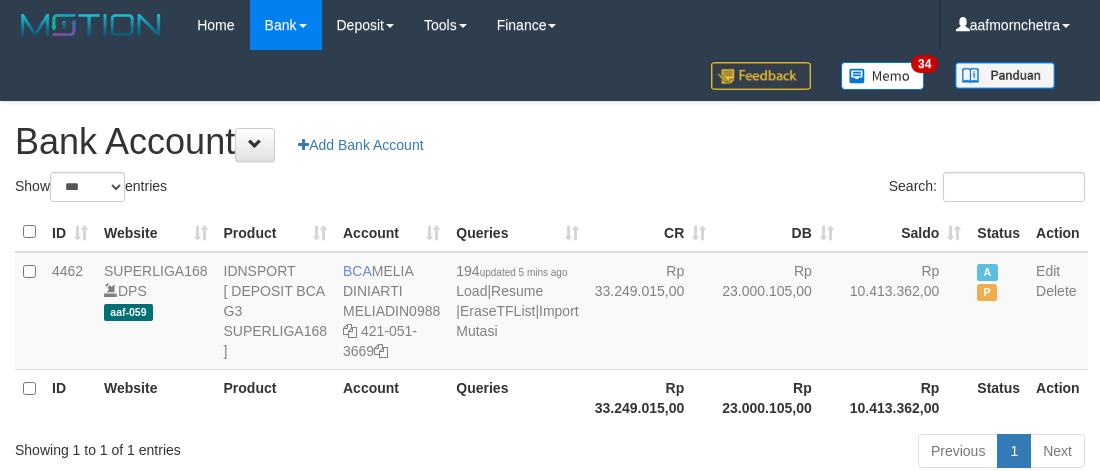select on "***" 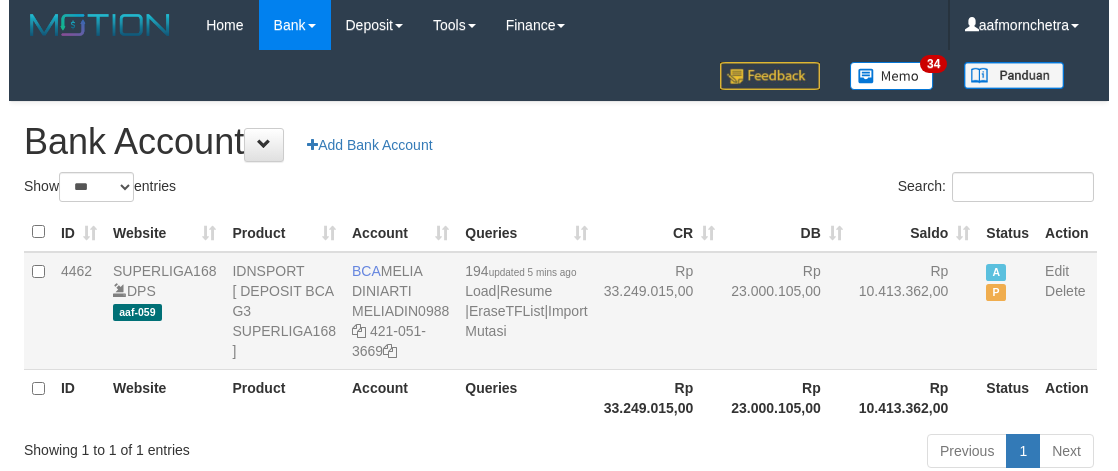 scroll, scrollTop: 2, scrollLeft: 0, axis: vertical 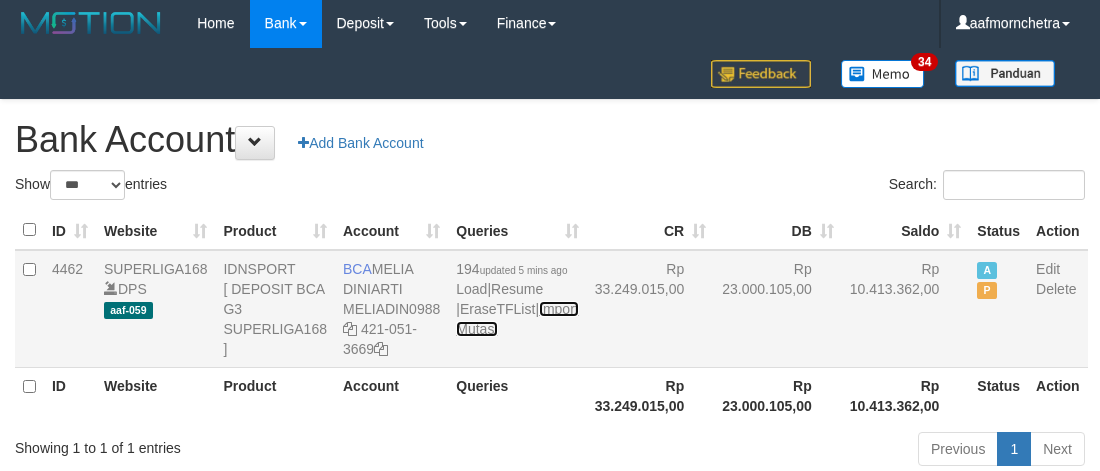 click on "Import Mutasi" at bounding box center (517, 319) 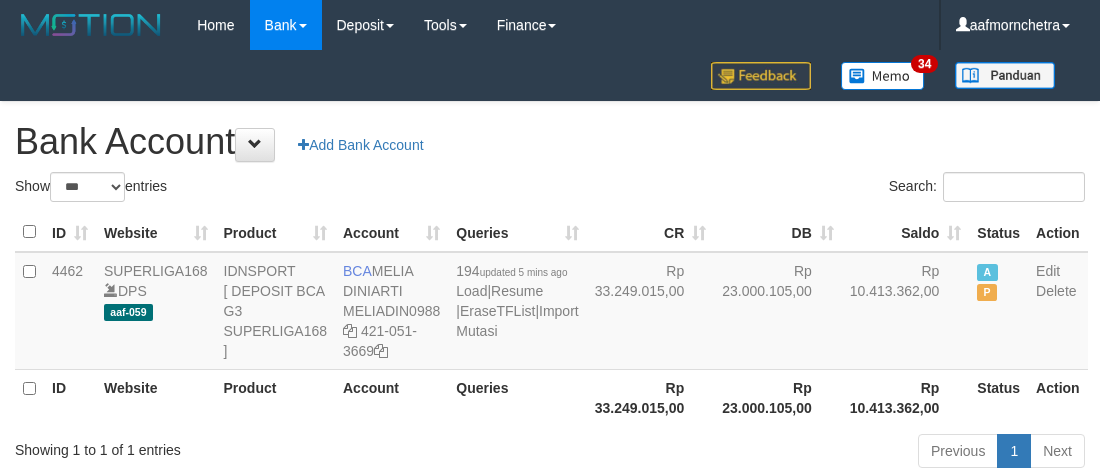 select on "***" 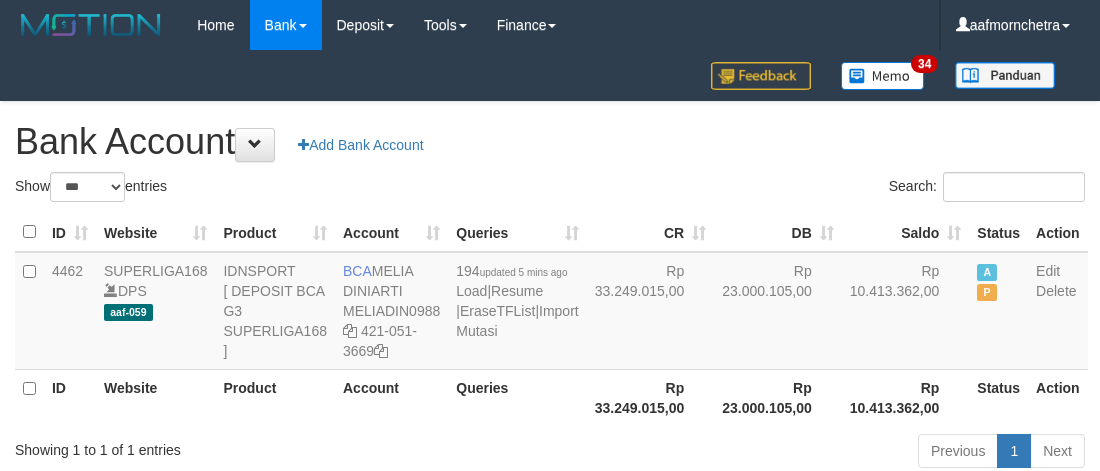scroll, scrollTop: 2, scrollLeft: 0, axis: vertical 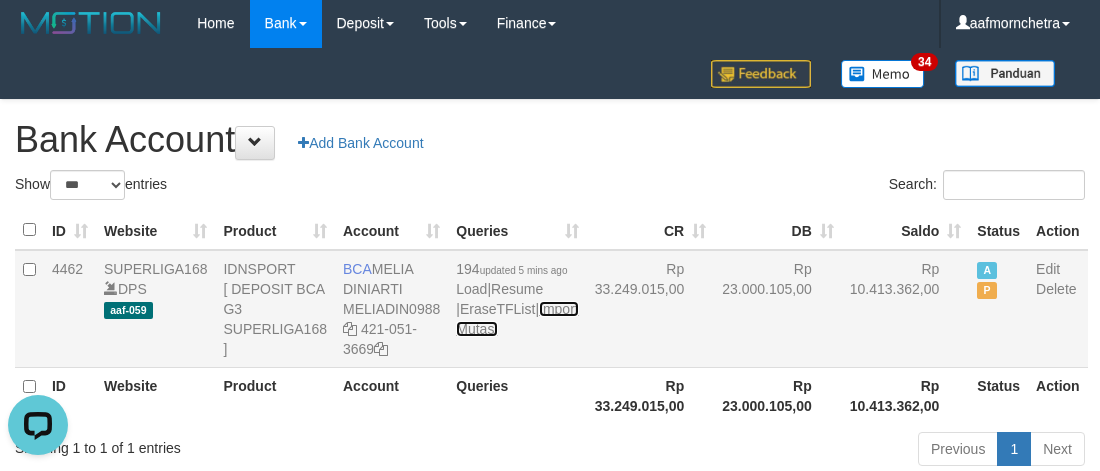click on "Import Mutasi" at bounding box center [517, 319] 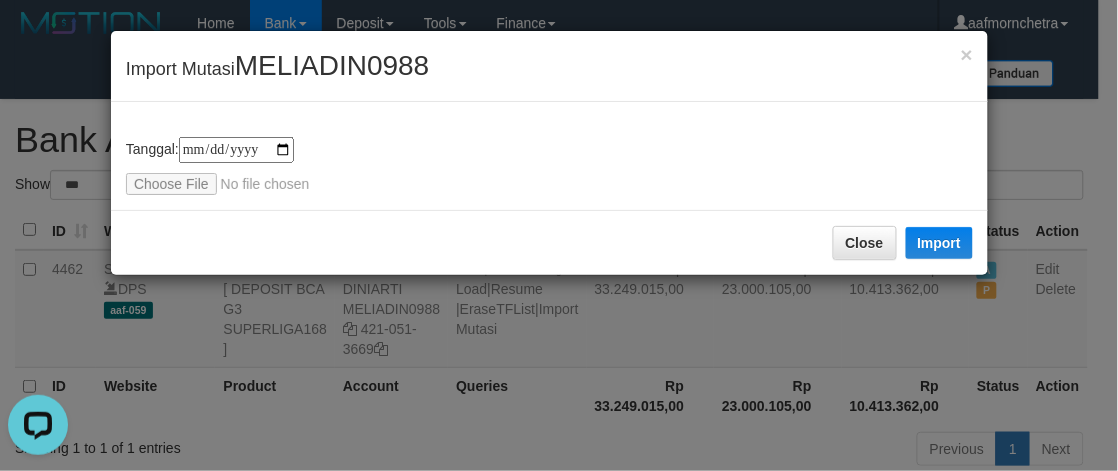 type on "**********" 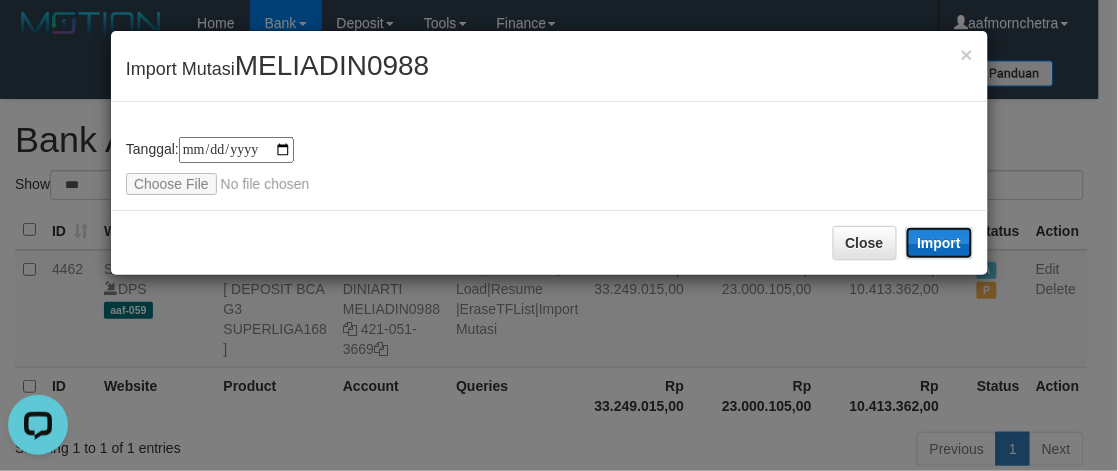 click on "Import" at bounding box center (940, 243) 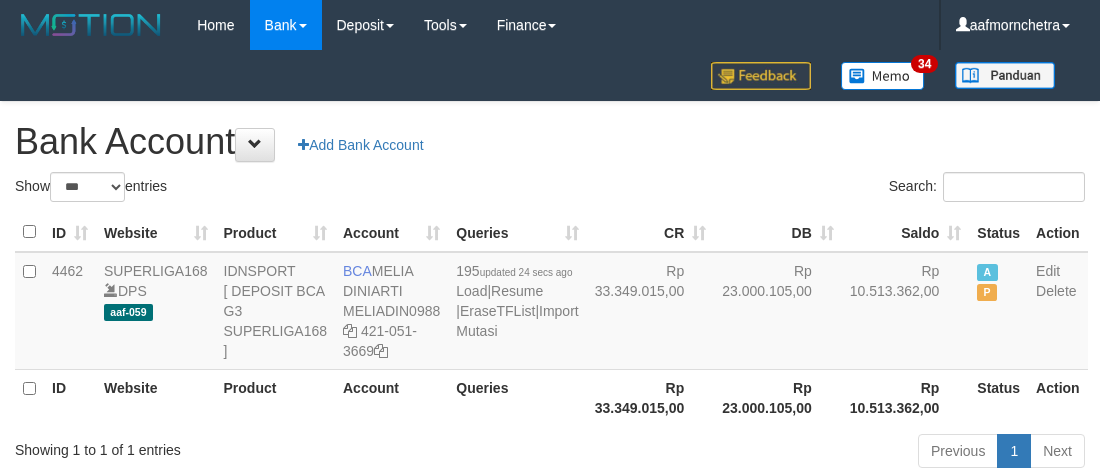 select on "***" 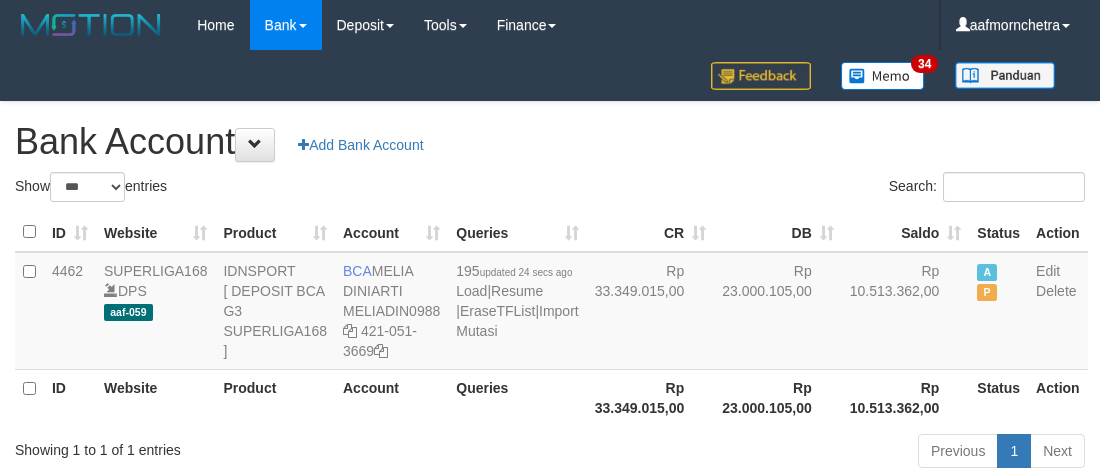 scroll, scrollTop: 2, scrollLeft: 0, axis: vertical 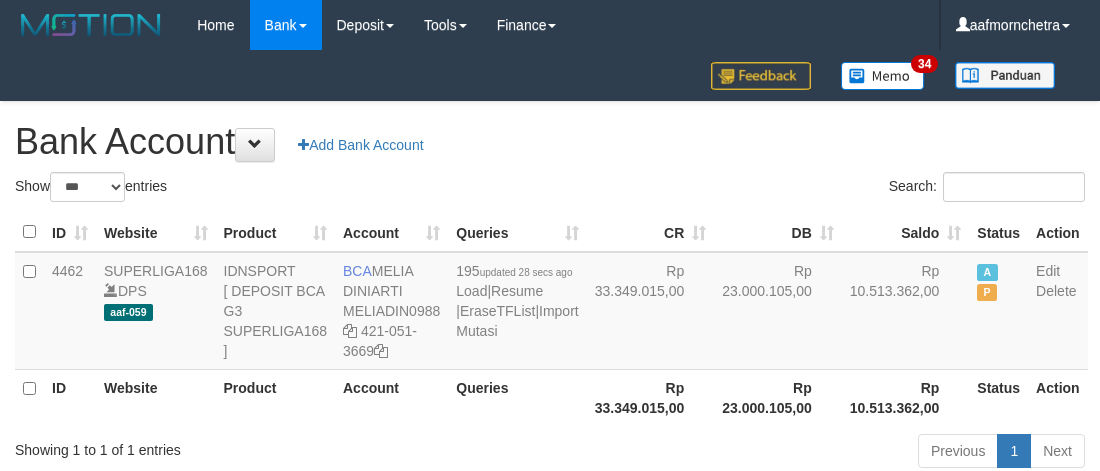select on "***" 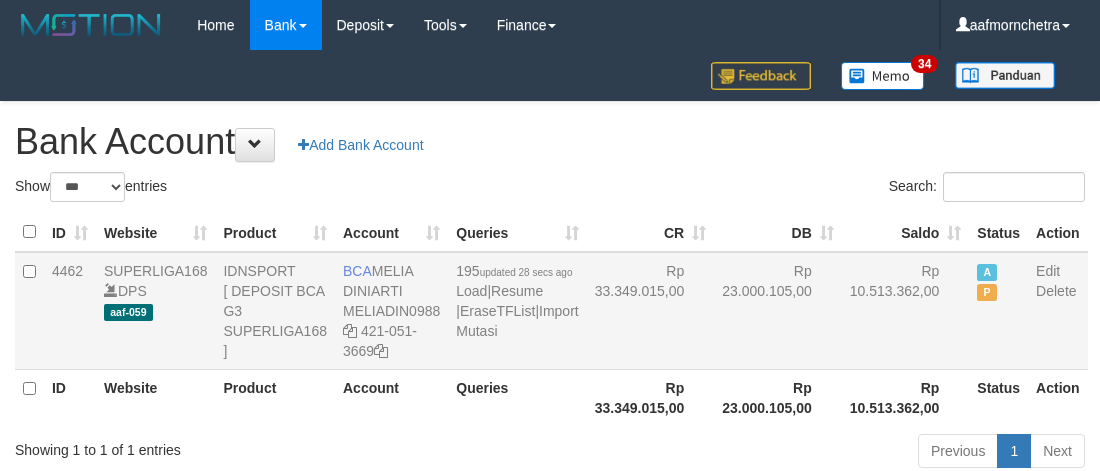 scroll, scrollTop: 2, scrollLeft: 0, axis: vertical 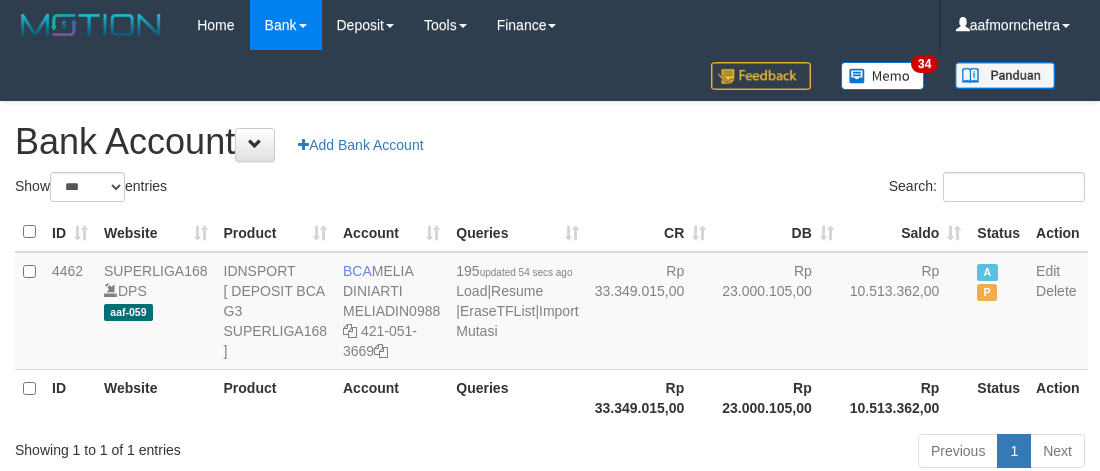 select on "***" 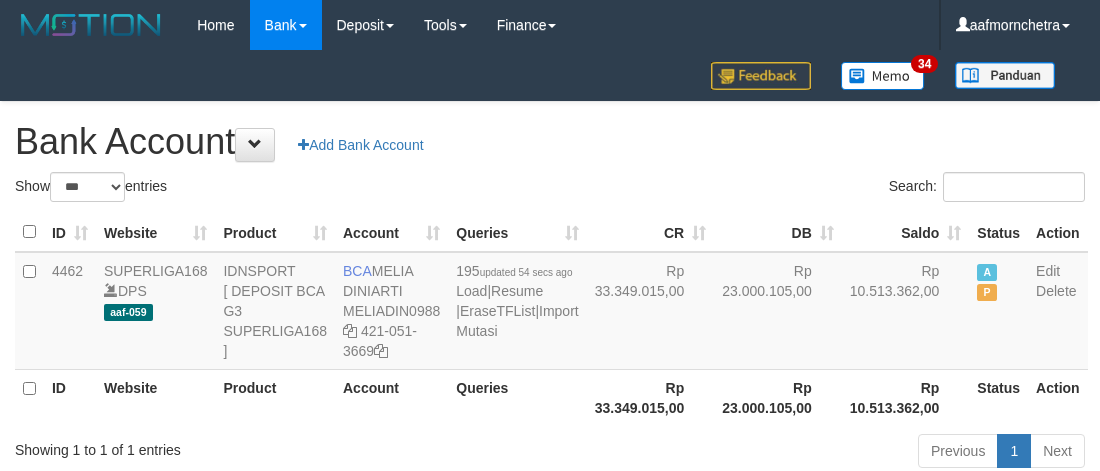 scroll, scrollTop: 2, scrollLeft: 0, axis: vertical 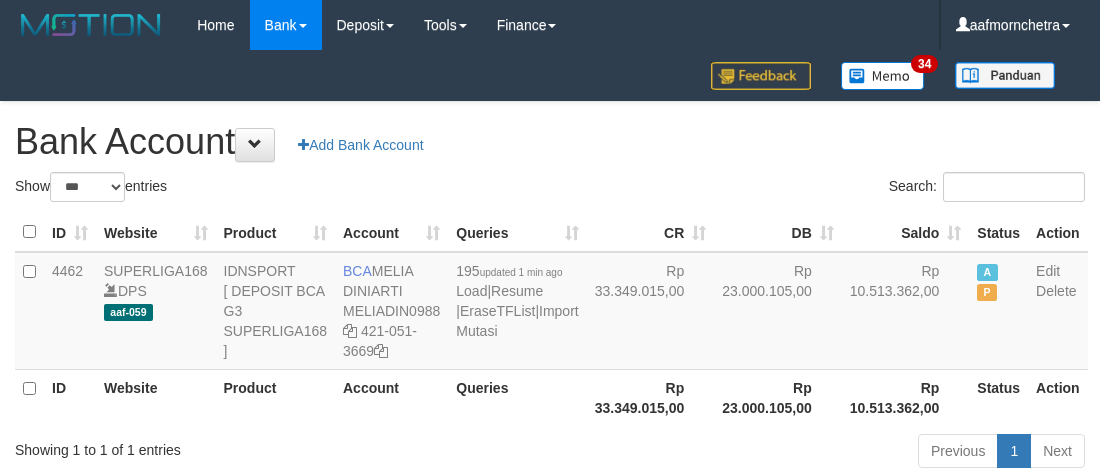 select on "***" 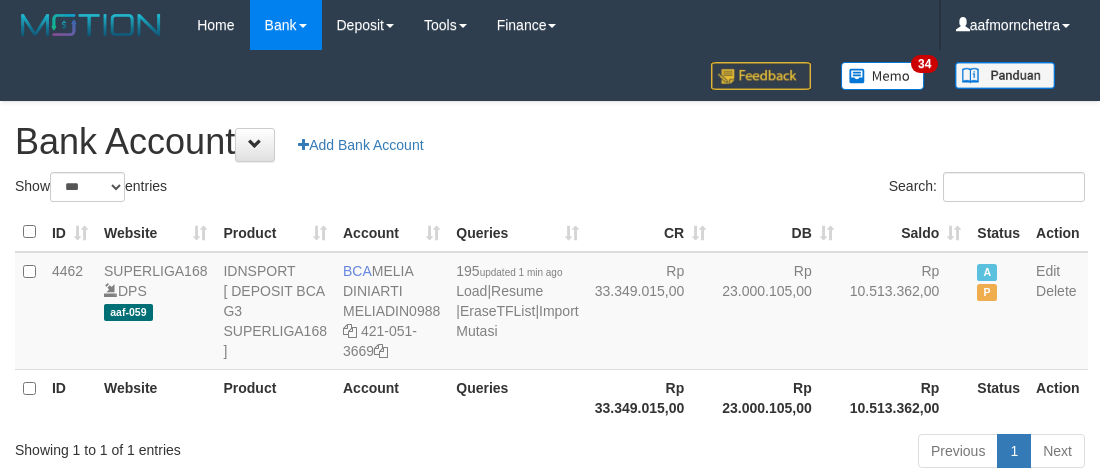 scroll, scrollTop: 2, scrollLeft: 0, axis: vertical 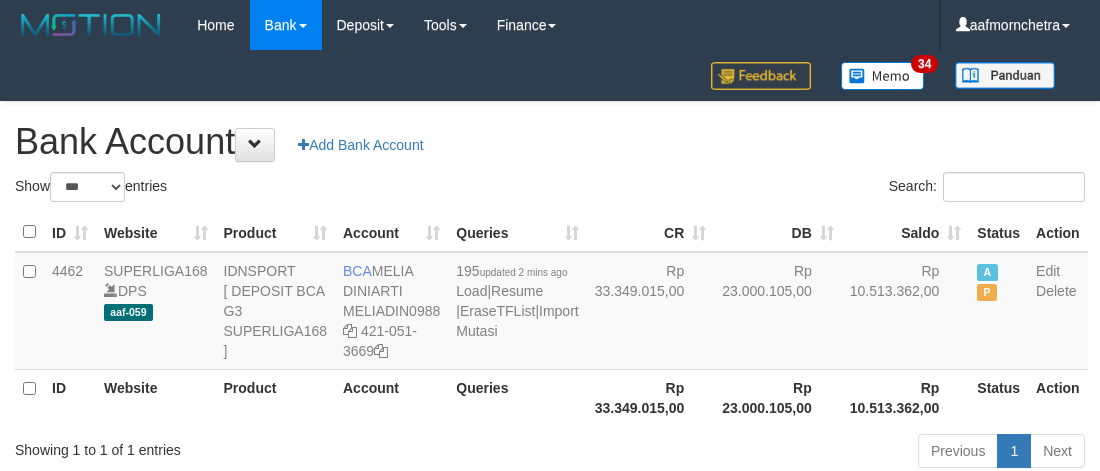 select on "***" 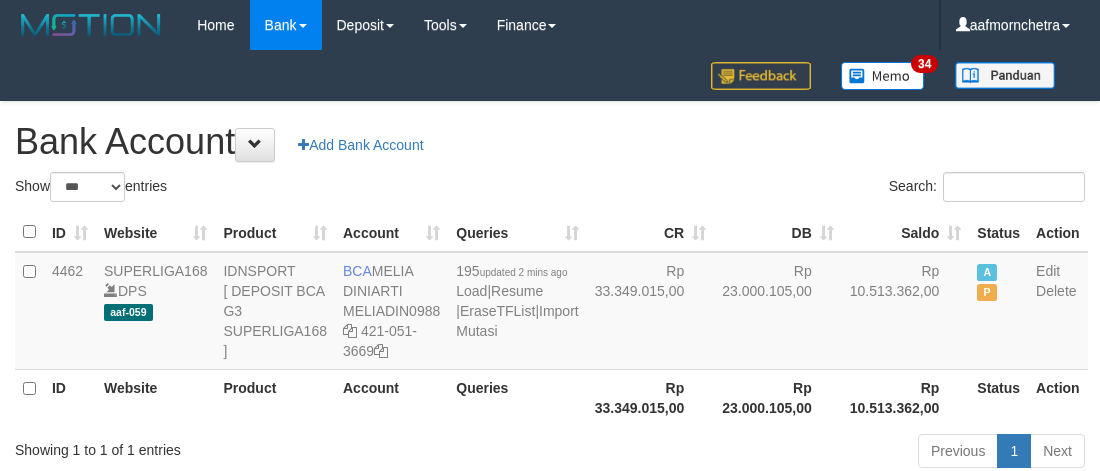 scroll, scrollTop: 2, scrollLeft: 0, axis: vertical 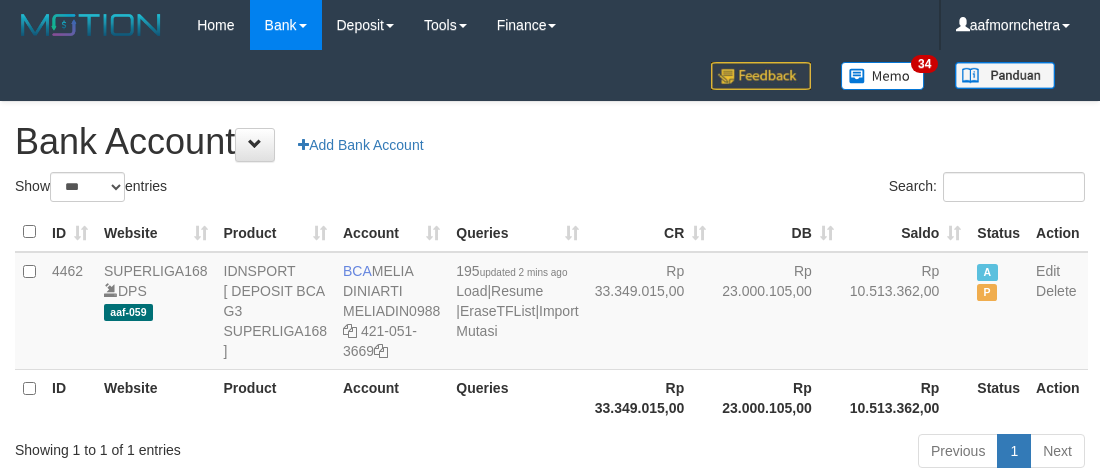 select on "***" 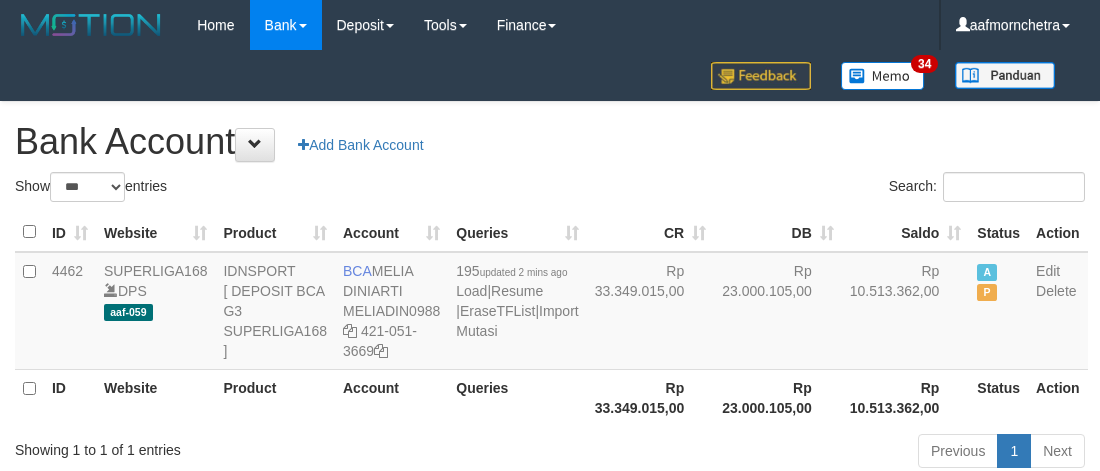 scroll, scrollTop: 2, scrollLeft: 0, axis: vertical 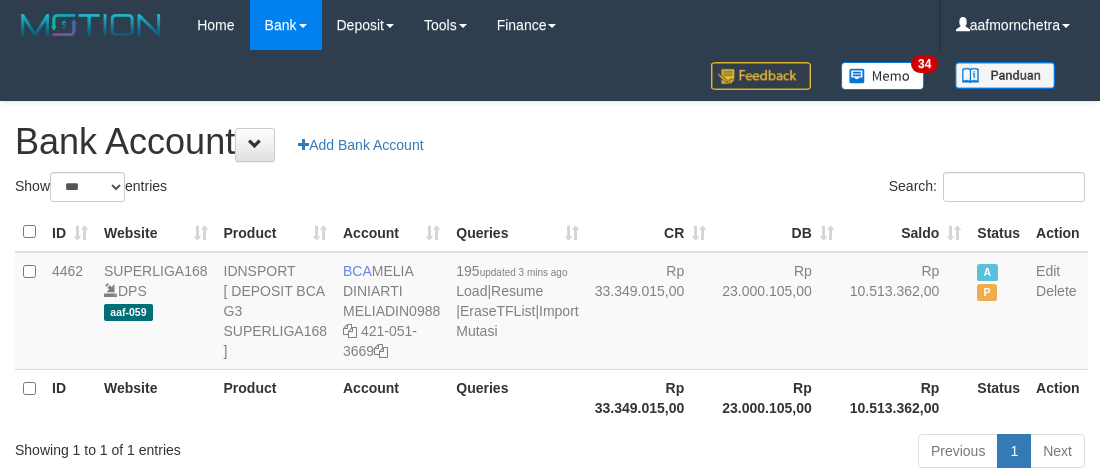 select on "***" 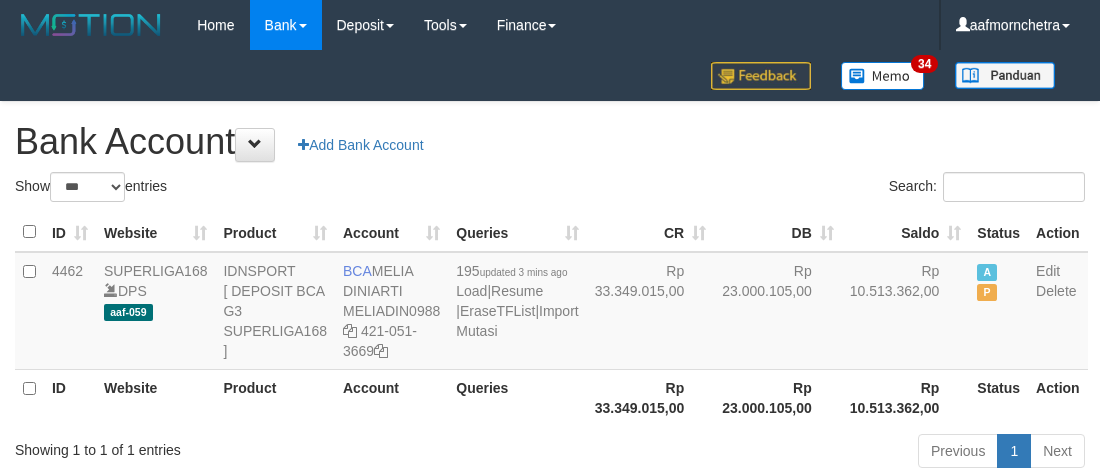 scroll, scrollTop: 2, scrollLeft: 0, axis: vertical 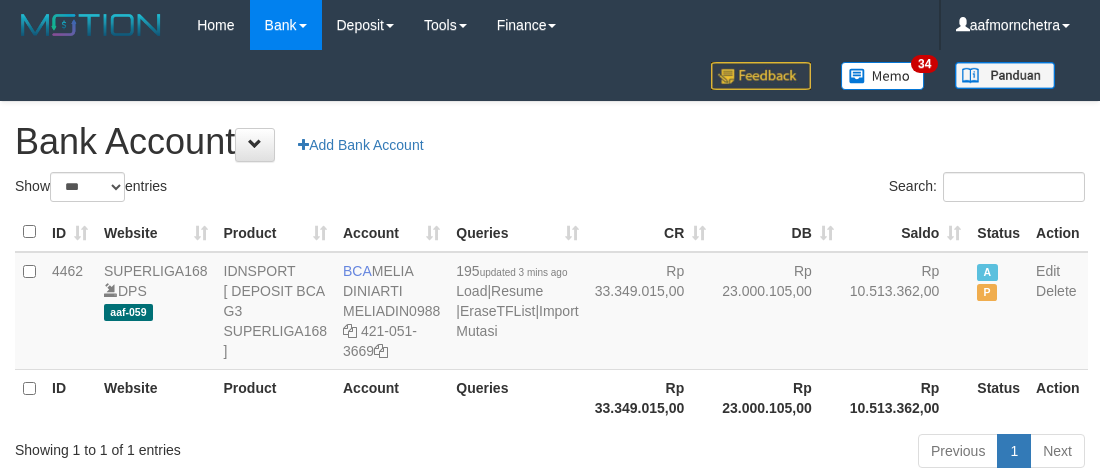 select on "***" 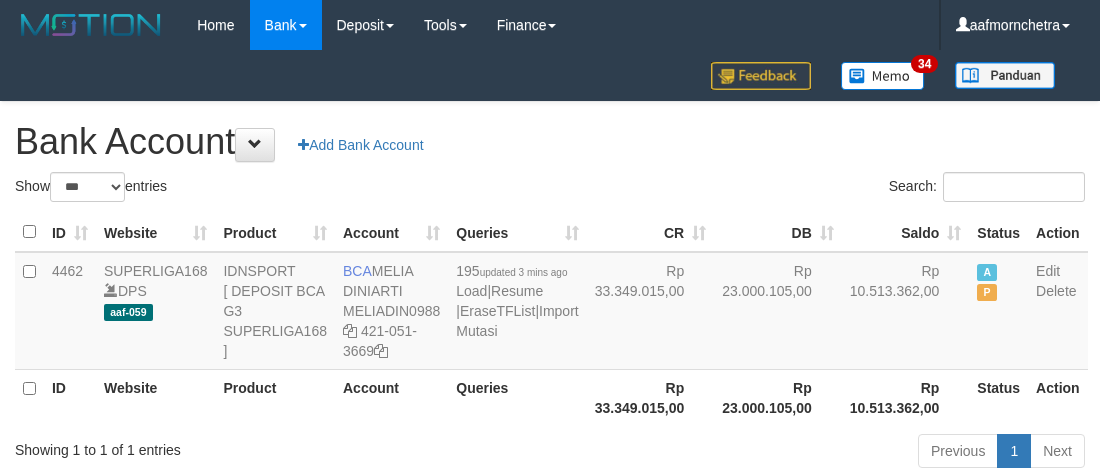 scroll, scrollTop: 2, scrollLeft: 0, axis: vertical 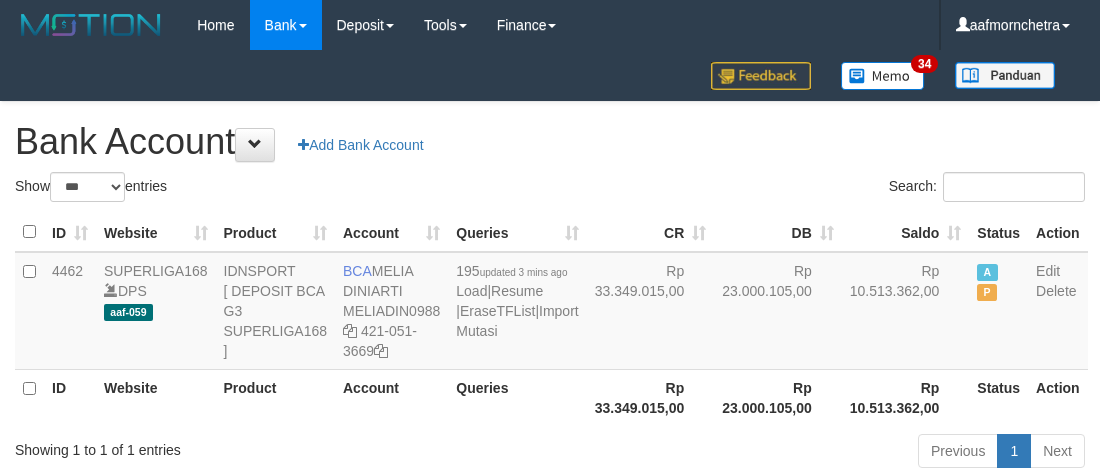 select on "***" 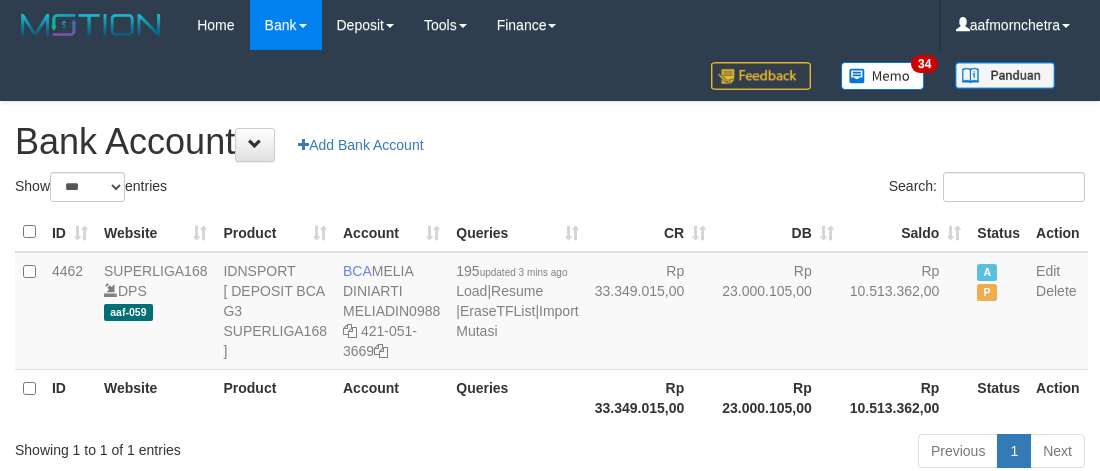 scroll, scrollTop: 2, scrollLeft: 0, axis: vertical 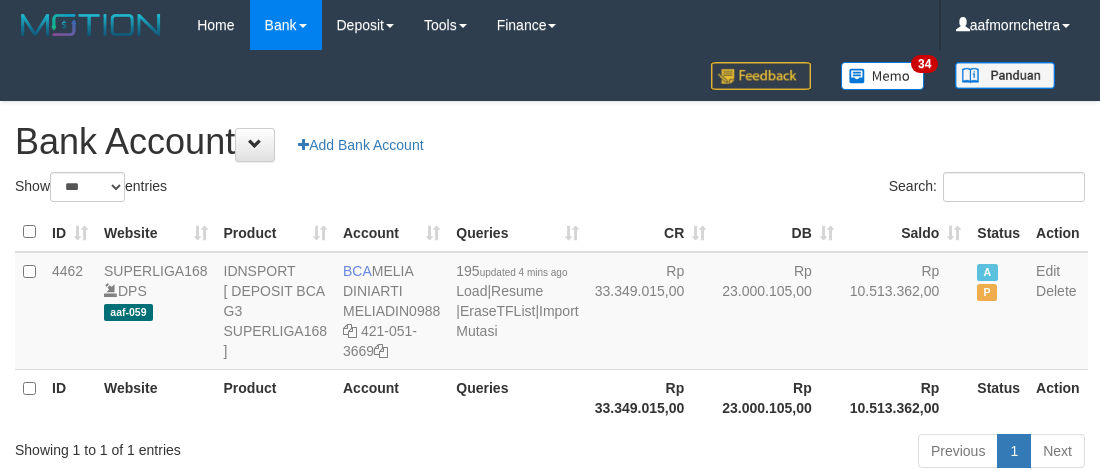 select on "***" 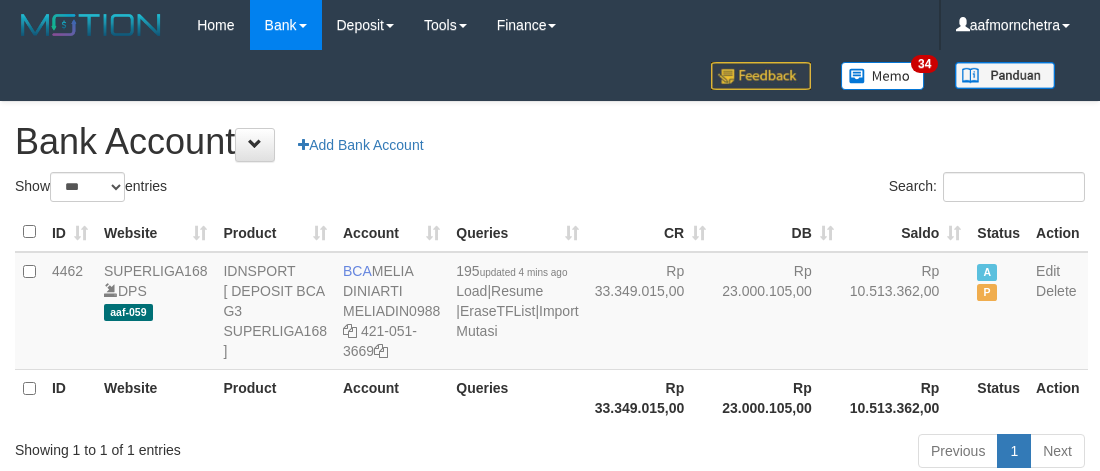 scroll, scrollTop: 2, scrollLeft: 0, axis: vertical 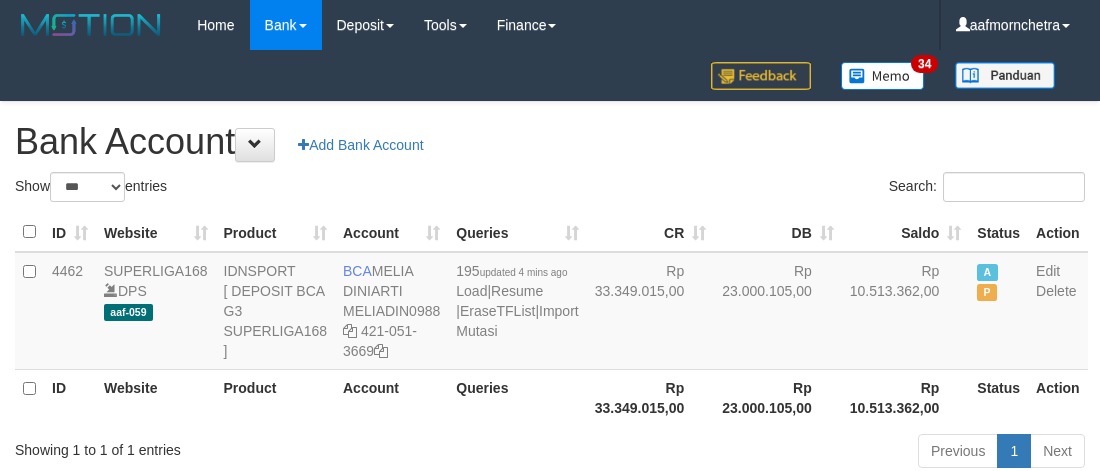 select on "***" 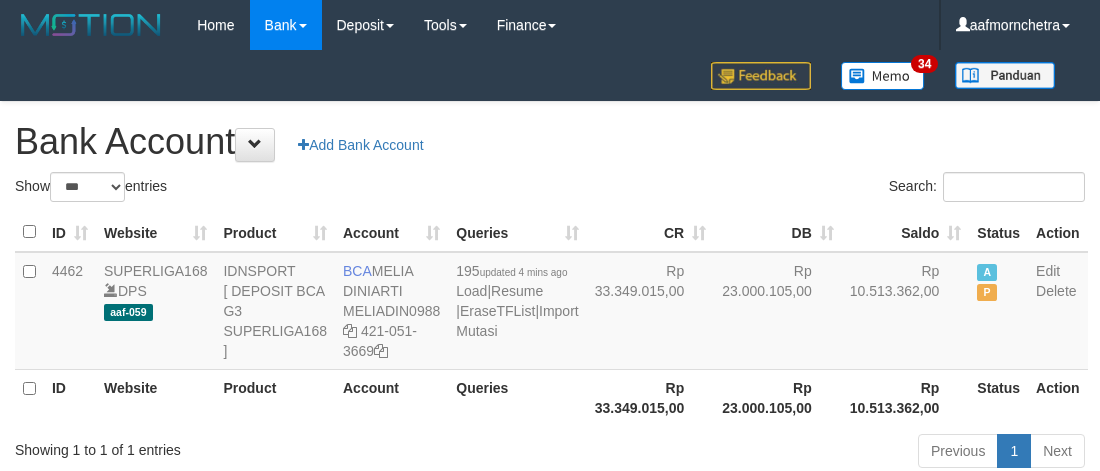 scroll, scrollTop: 2, scrollLeft: 0, axis: vertical 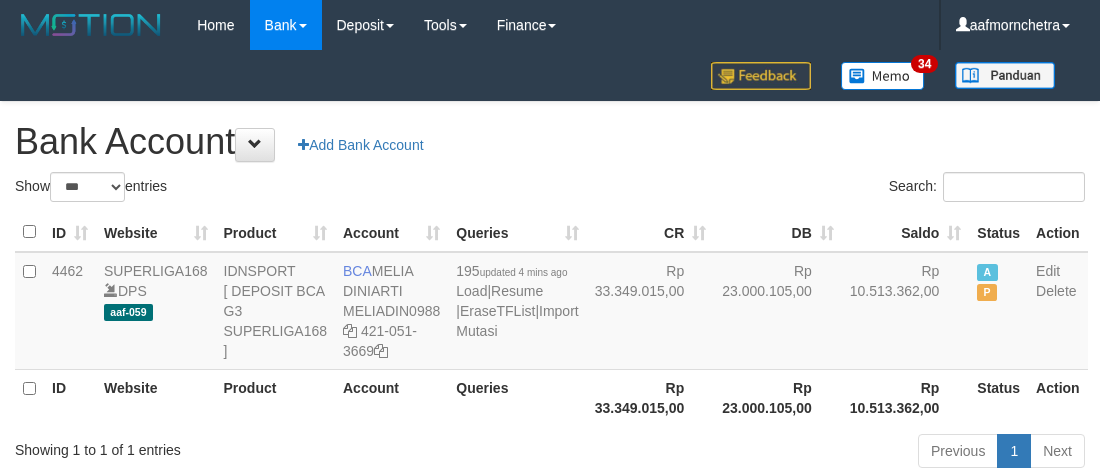select on "***" 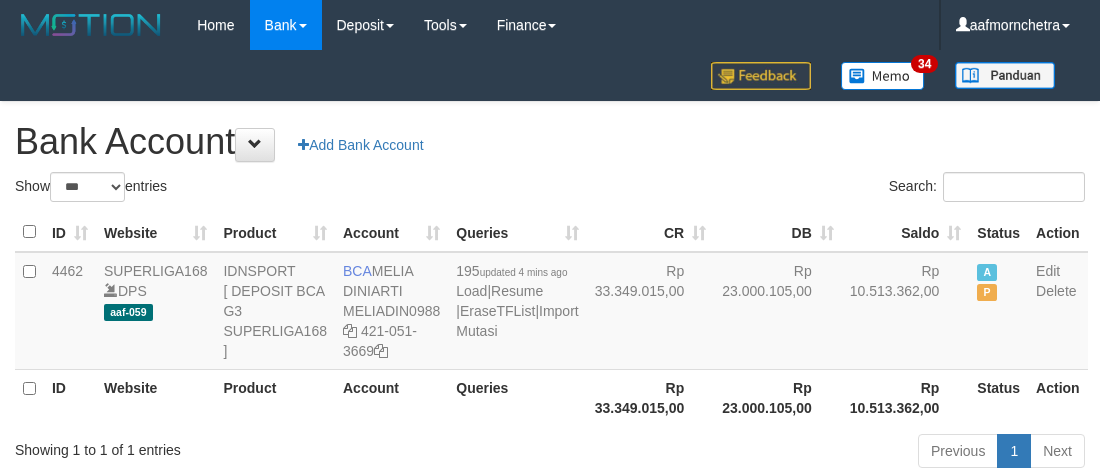 scroll, scrollTop: 2, scrollLeft: 0, axis: vertical 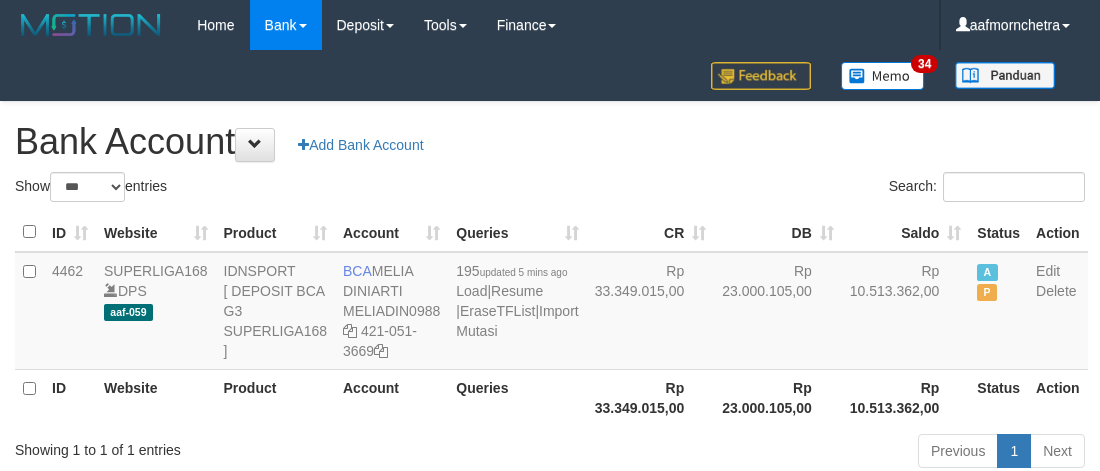 select on "***" 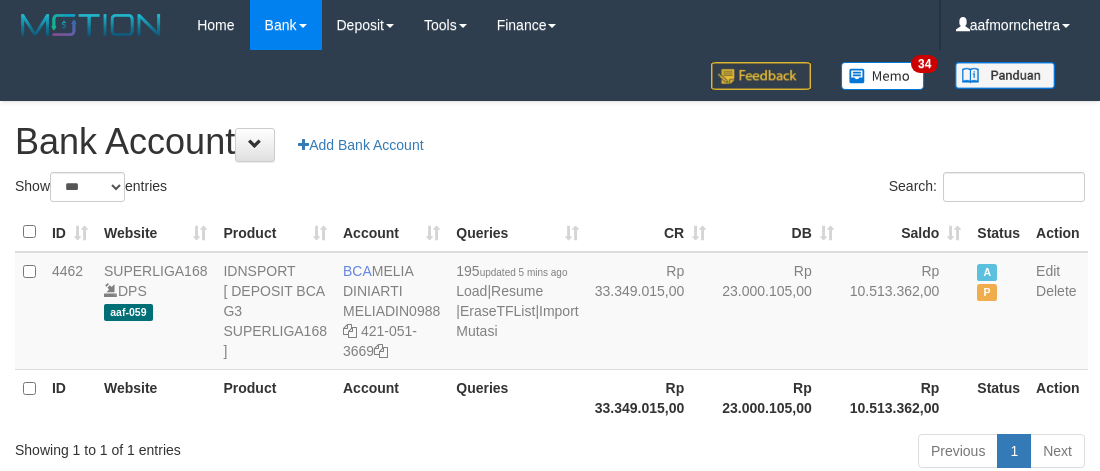 scroll, scrollTop: 2, scrollLeft: 0, axis: vertical 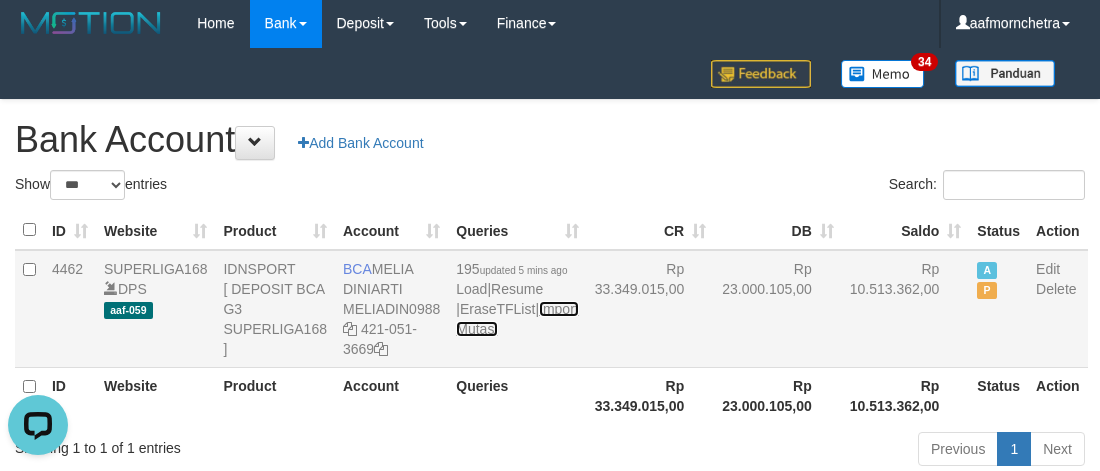 click on "Import Mutasi" at bounding box center [517, 319] 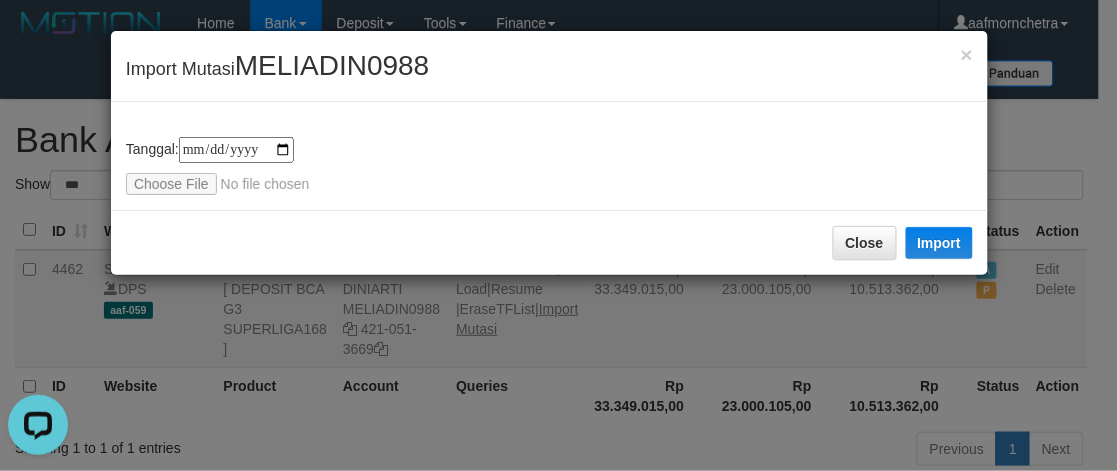 type on "**********" 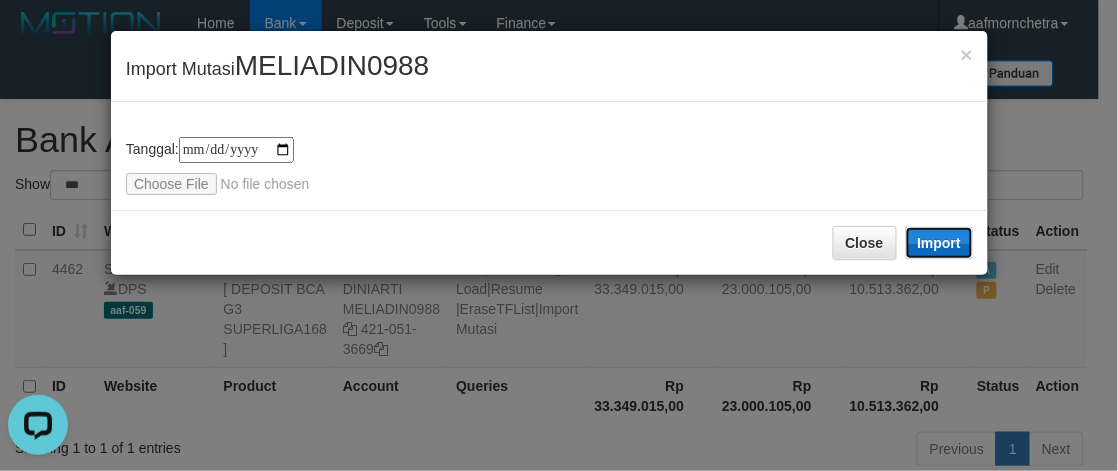 click on "Import" at bounding box center [940, 243] 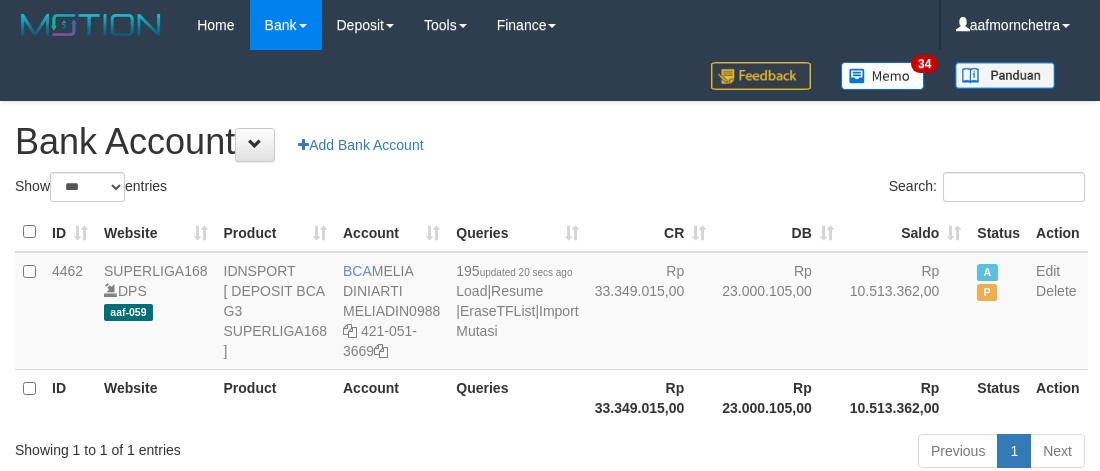select on "***" 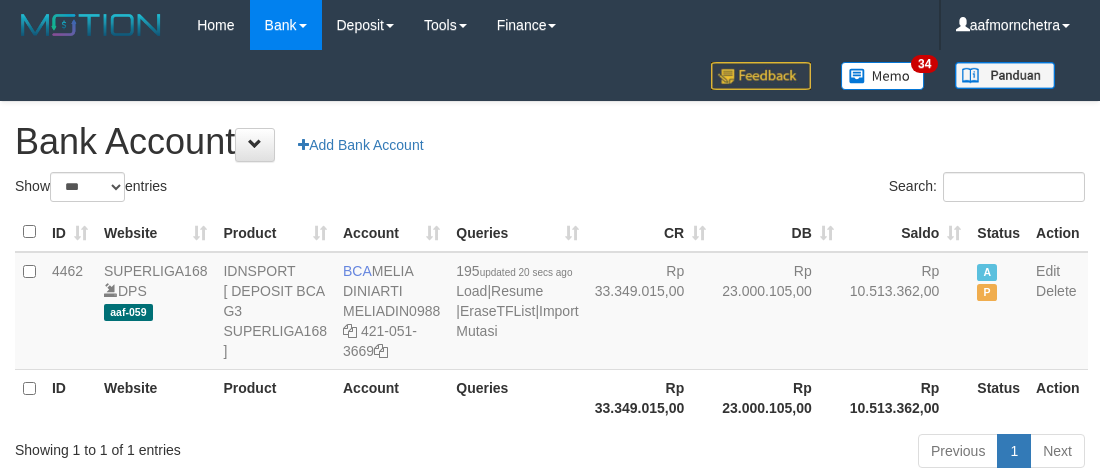 scroll, scrollTop: 2, scrollLeft: 0, axis: vertical 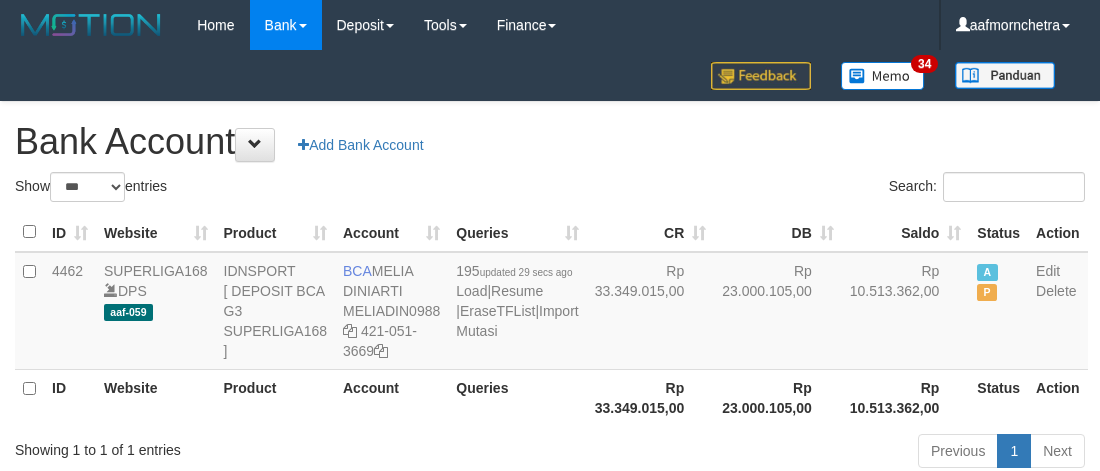 select on "***" 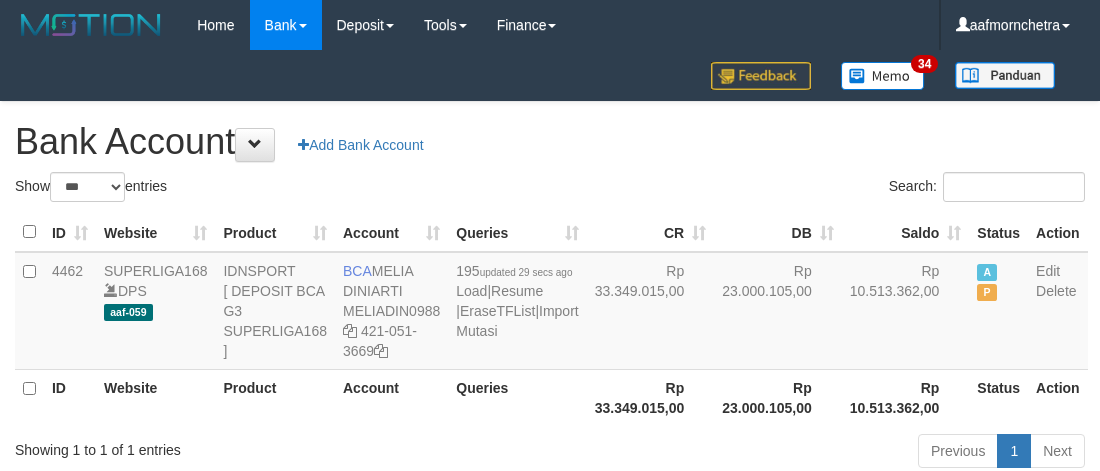 scroll, scrollTop: 2, scrollLeft: 0, axis: vertical 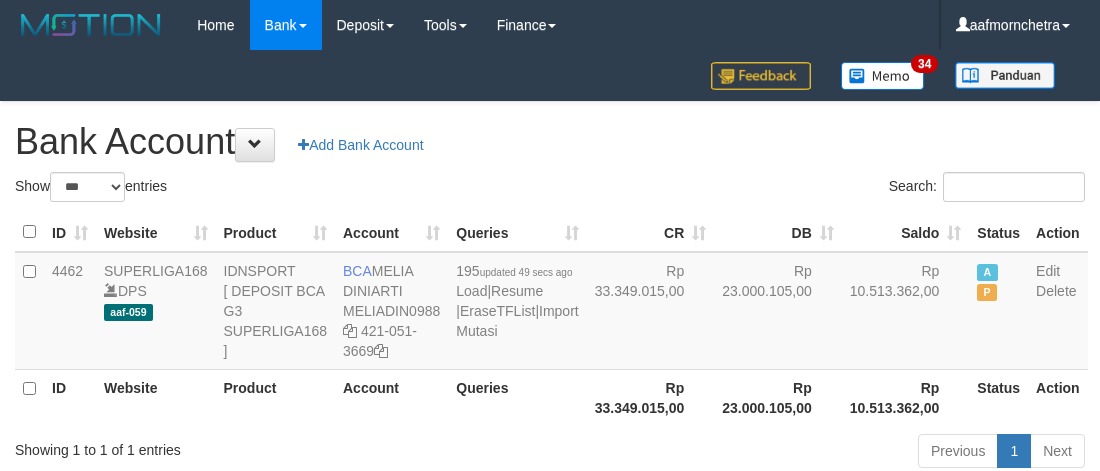 select on "***" 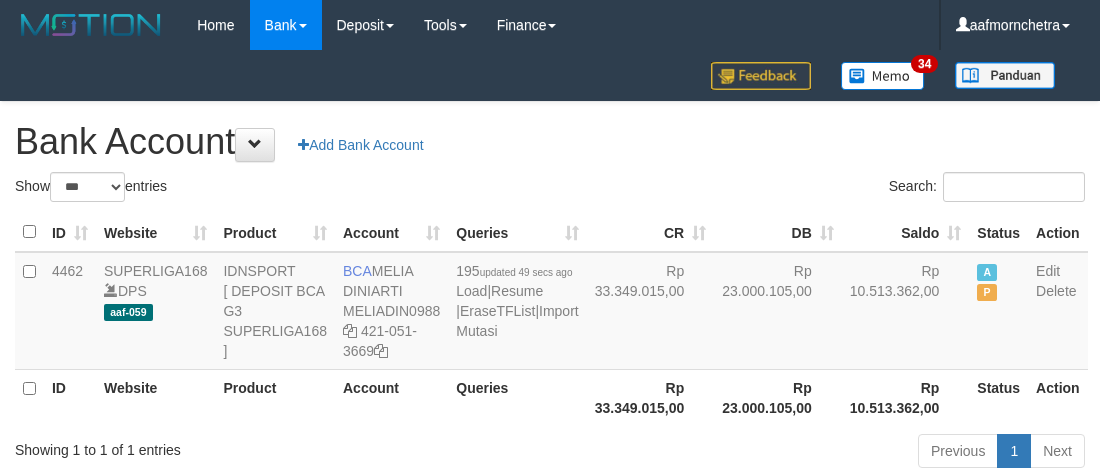 scroll, scrollTop: 2, scrollLeft: 0, axis: vertical 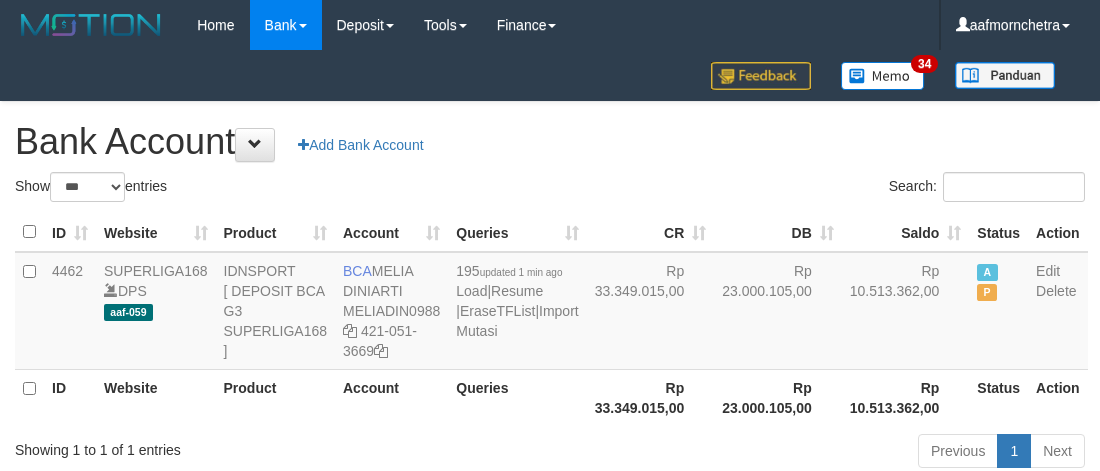 select on "***" 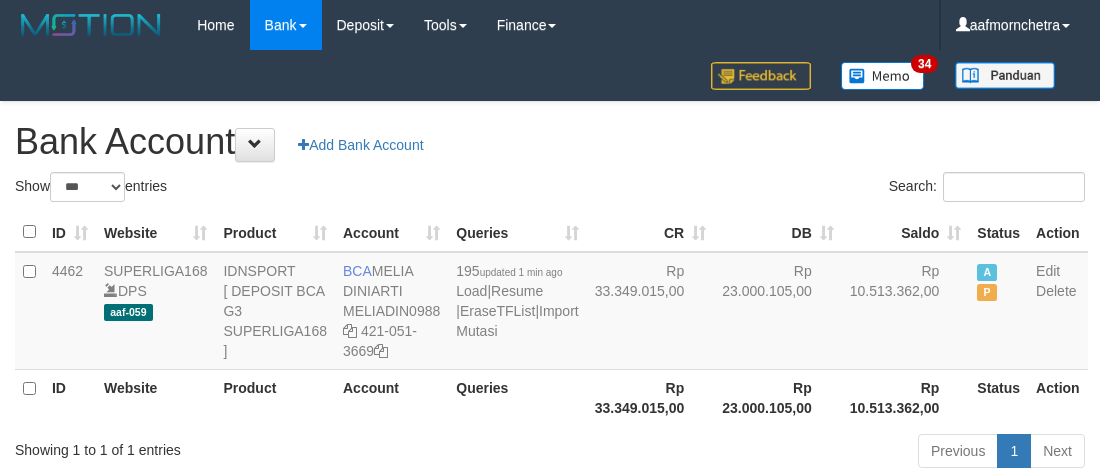 scroll, scrollTop: 2, scrollLeft: 0, axis: vertical 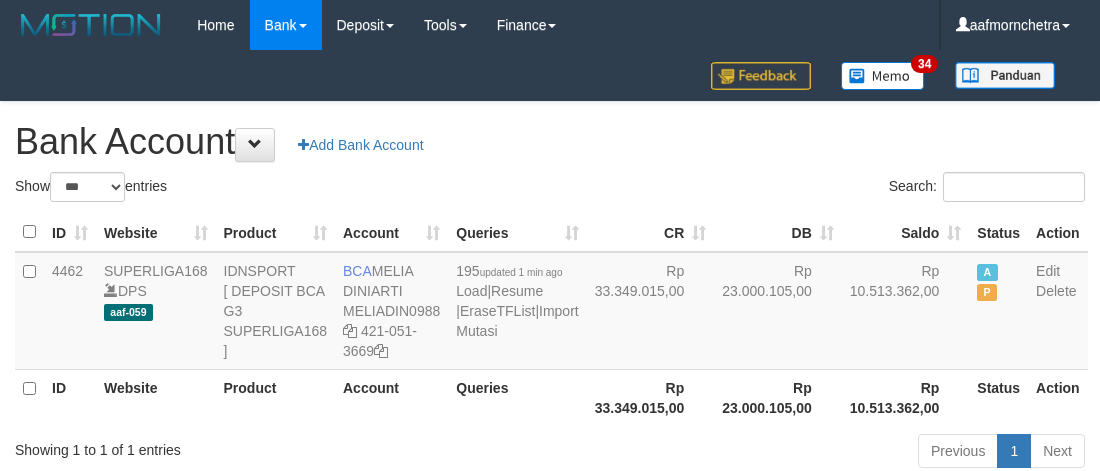 select on "***" 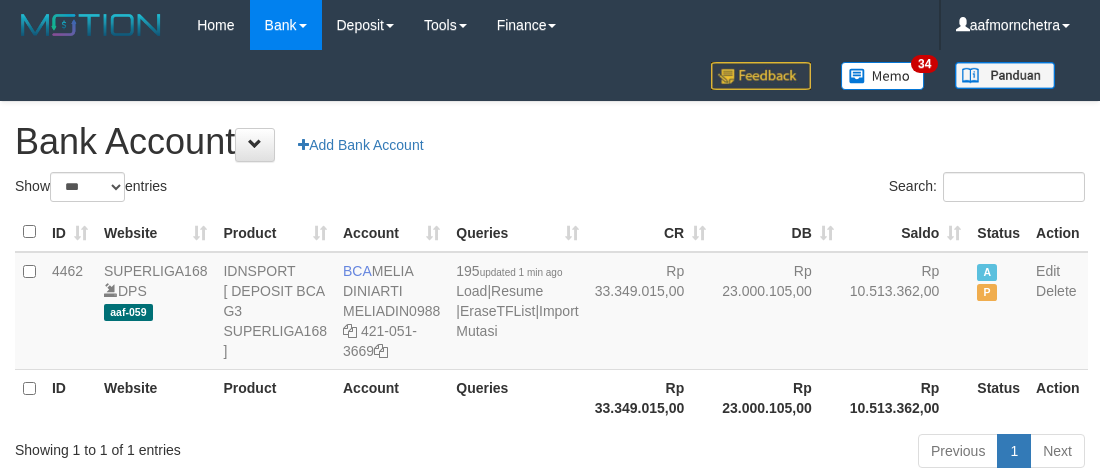 scroll, scrollTop: 2, scrollLeft: 0, axis: vertical 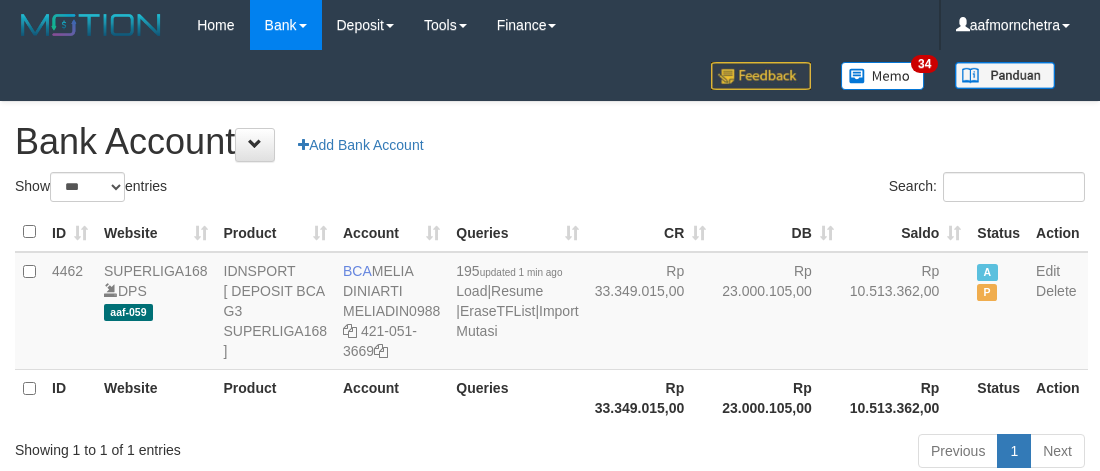 select on "***" 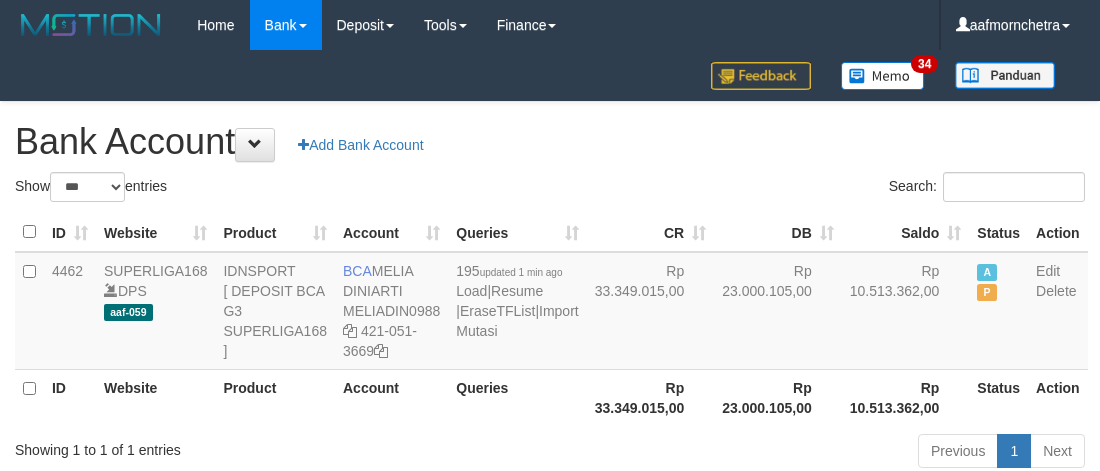 scroll, scrollTop: 2, scrollLeft: 0, axis: vertical 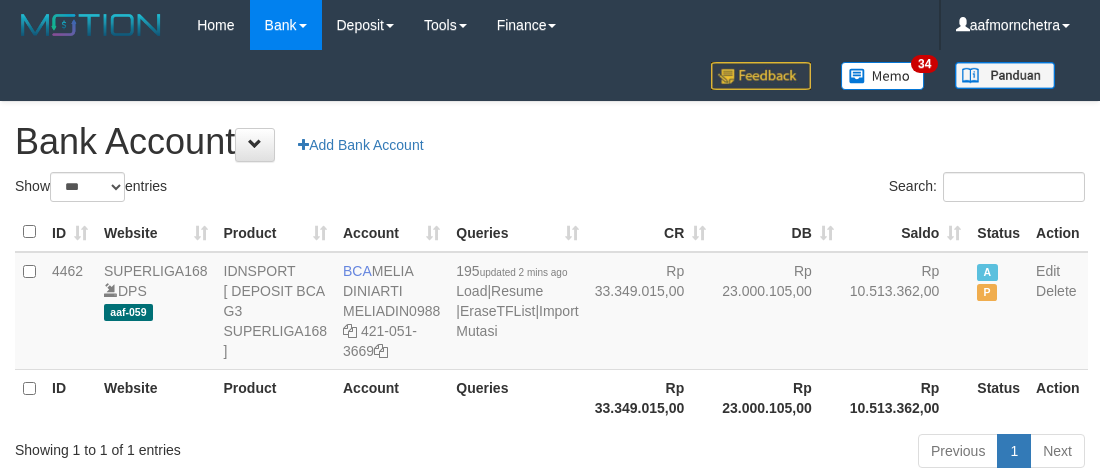 select on "***" 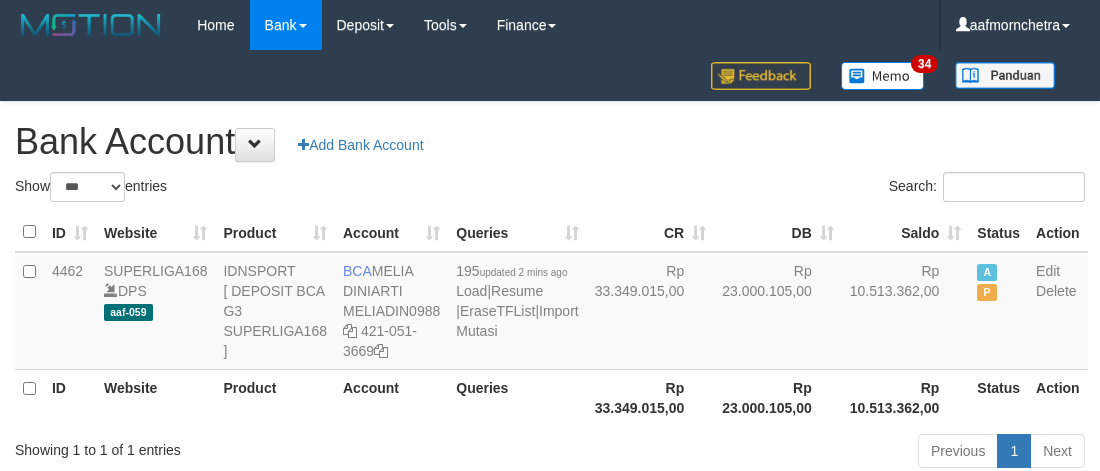 scroll, scrollTop: 2, scrollLeft: 0, axis: vertical 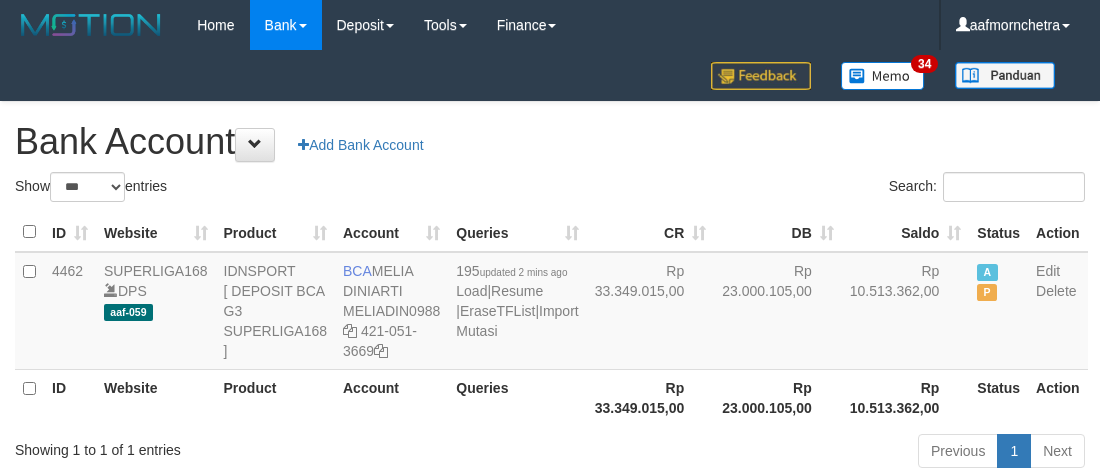 select on "***" 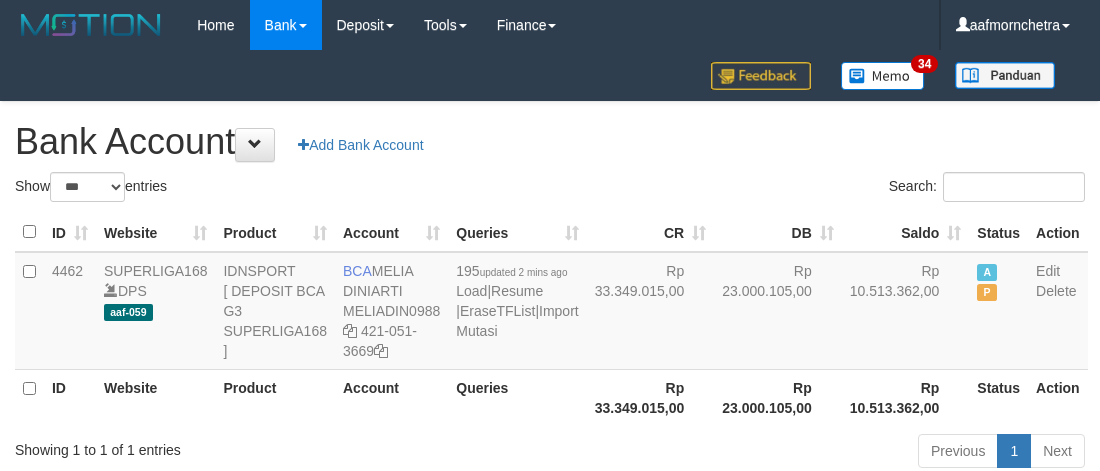 scroll, scrollTop: 2, scrollLeft: 0, axis: vertical 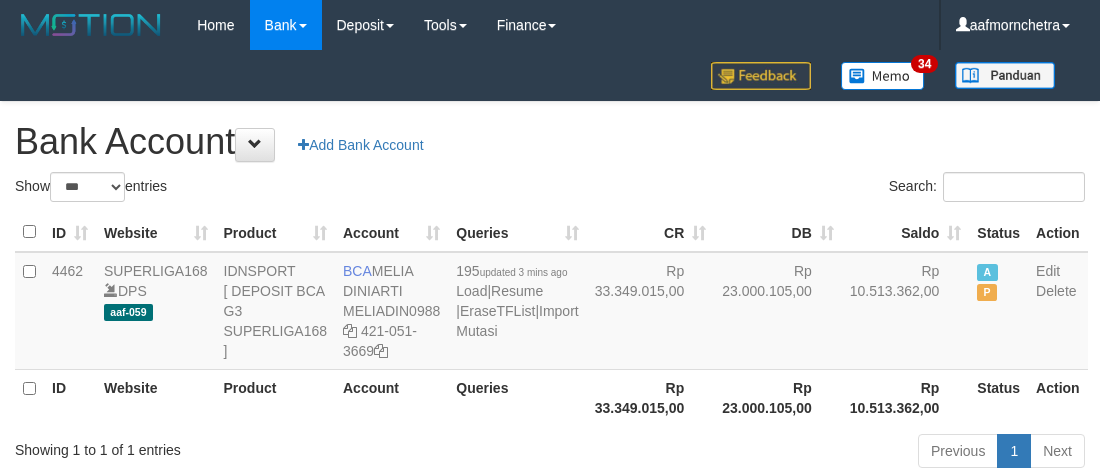 select on "***" 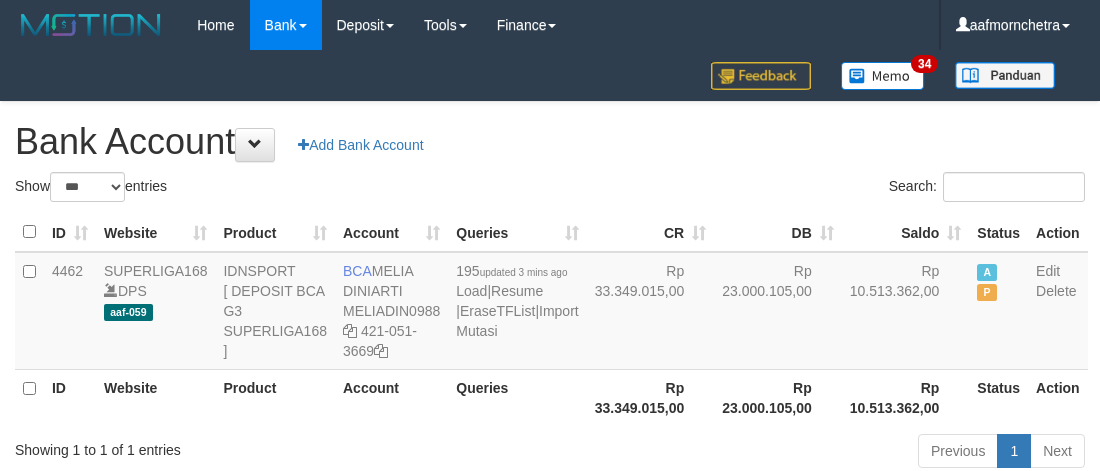 scroll, scrollTop: 2, scrollLeft: 0, axis: vertical 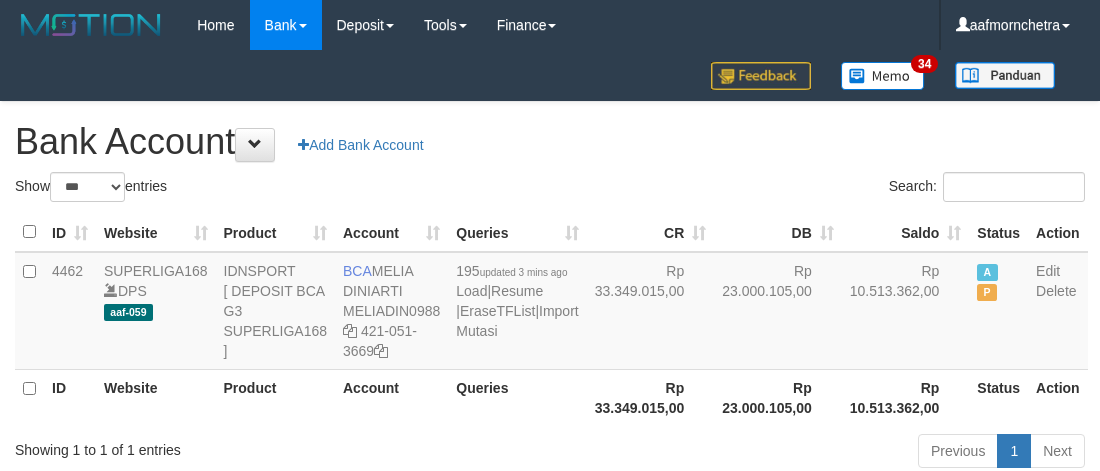 select on "***" 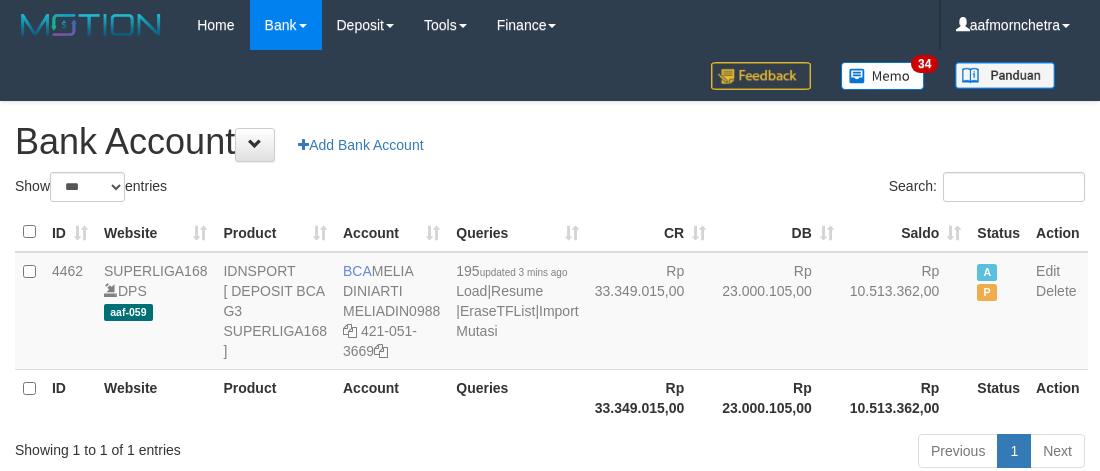 scroll, scrollTop: 2, scrollLeft: 0, axis: vertical 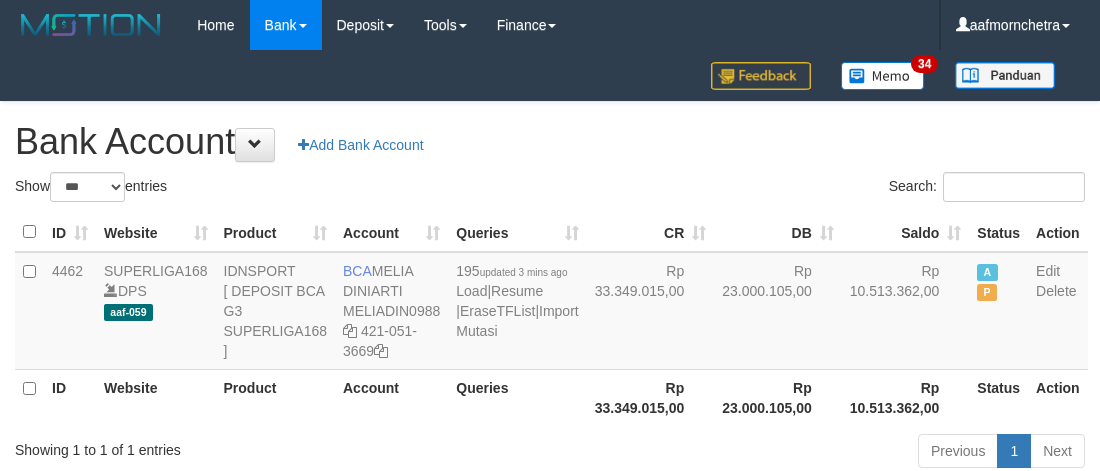 select on "***" 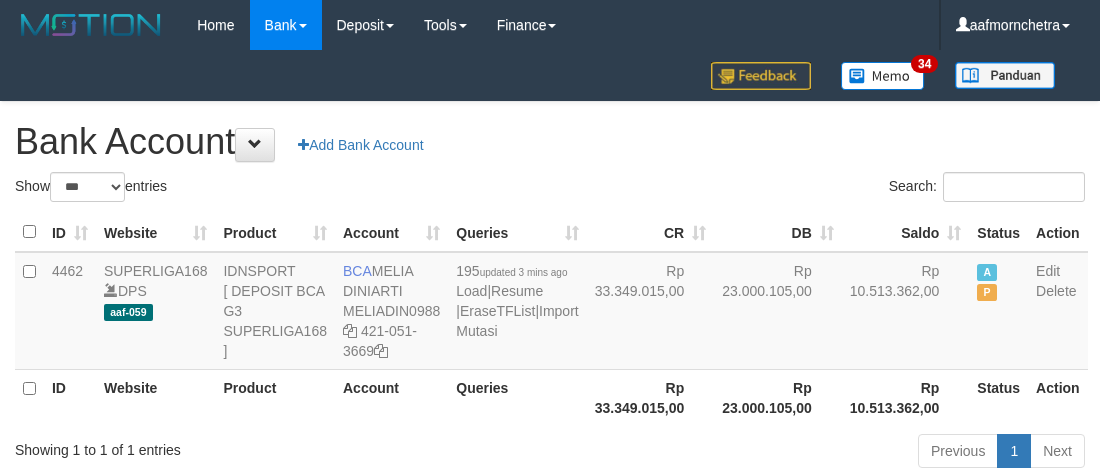 scroll, scrollTop: 2, scrollLeft: 0, axis: vertical 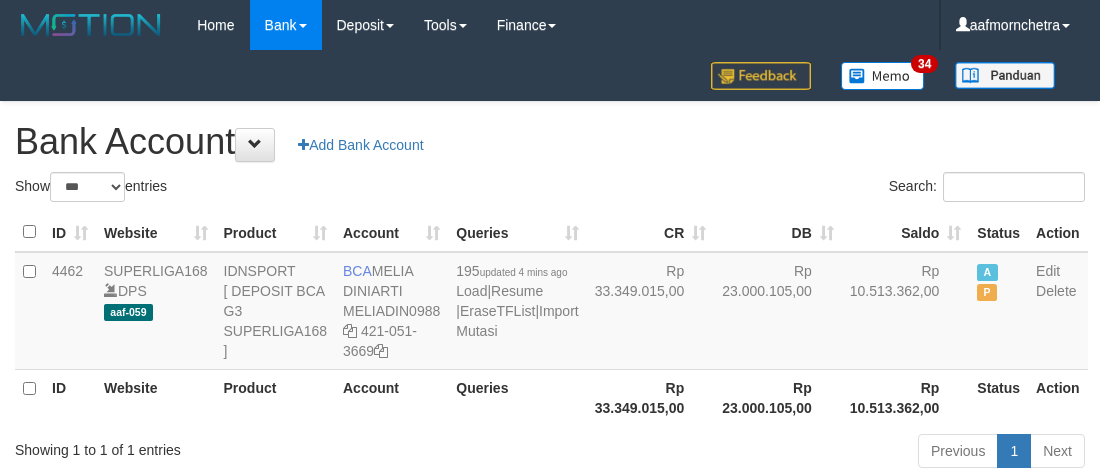 select on "***" 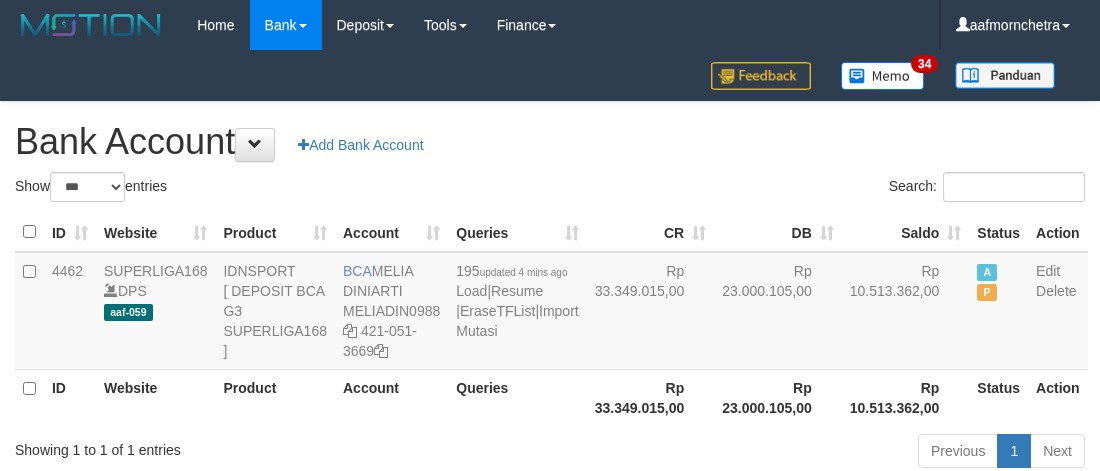 scroll, scrollTop: 2, scrollLeft: 0, axis: vertical 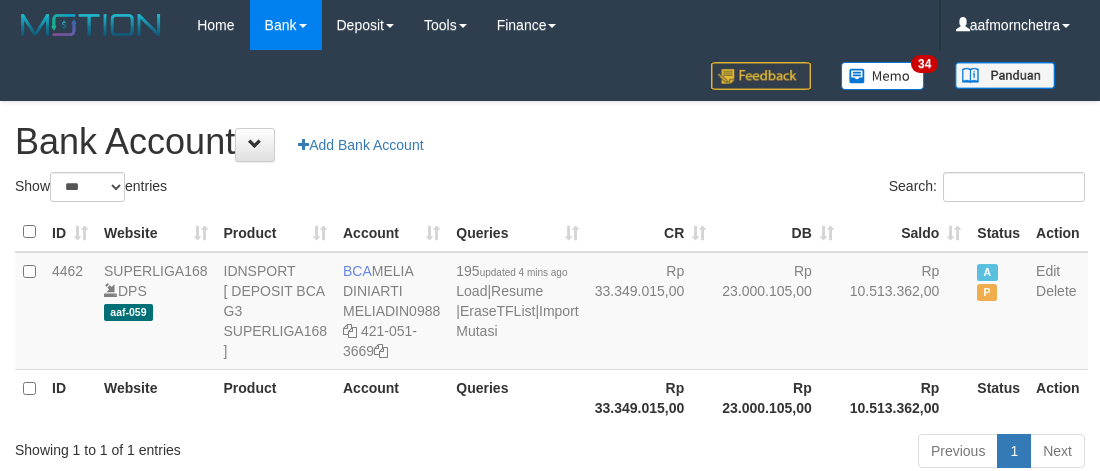 select on "***" 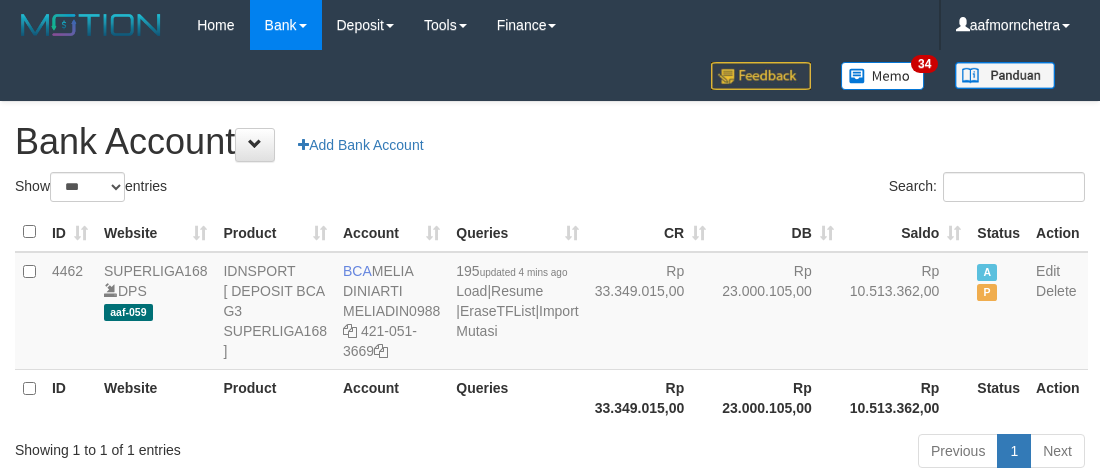 scroll, scrollTop: 2, scrollLeft: 0, axis: vertical 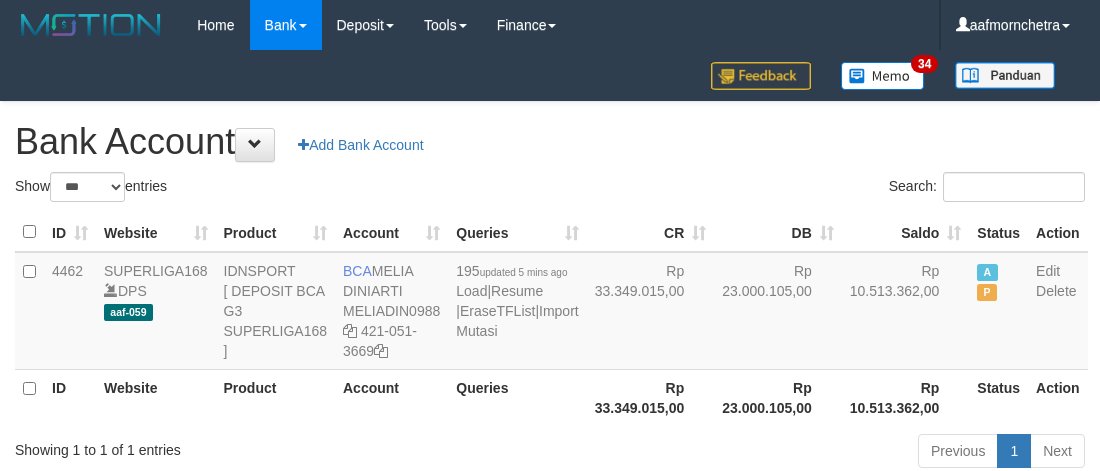 select on "***" 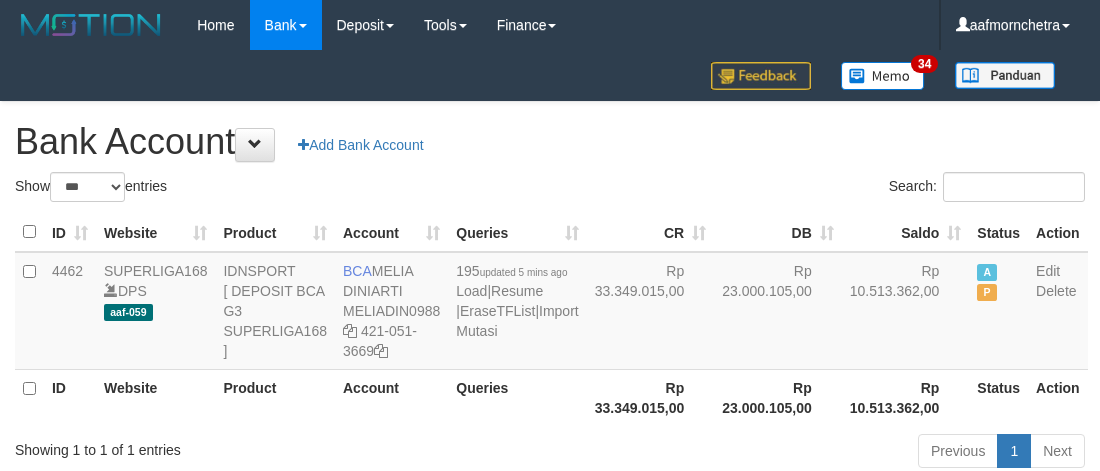scroll, scrollTop: 2, scrollLeft: 0, axis: vertical 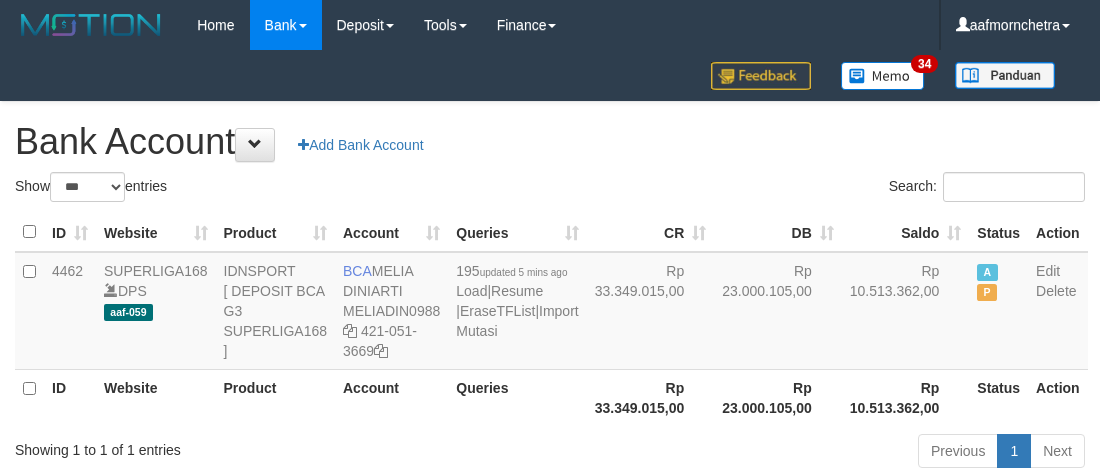 select on "***" 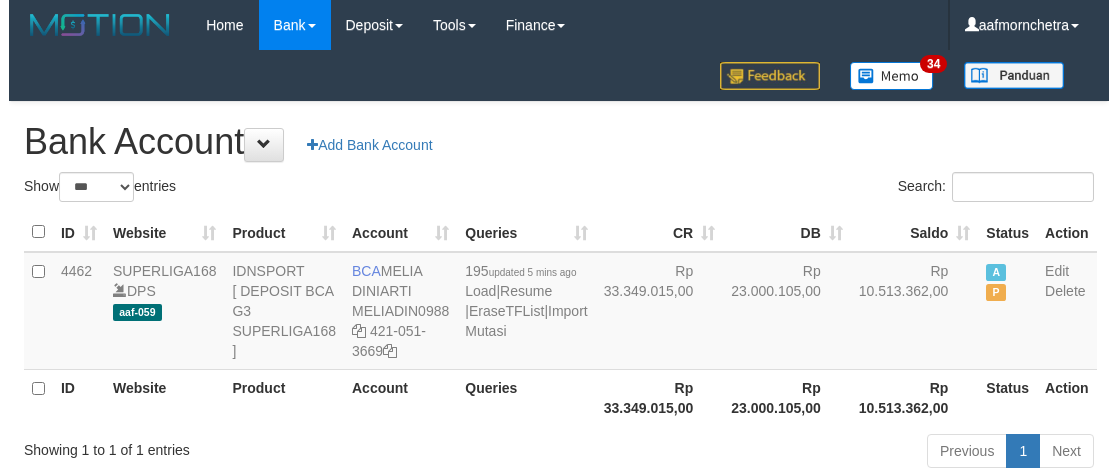 scroll, scrollTop: 2, scrollLeft: 0, axis: vertical 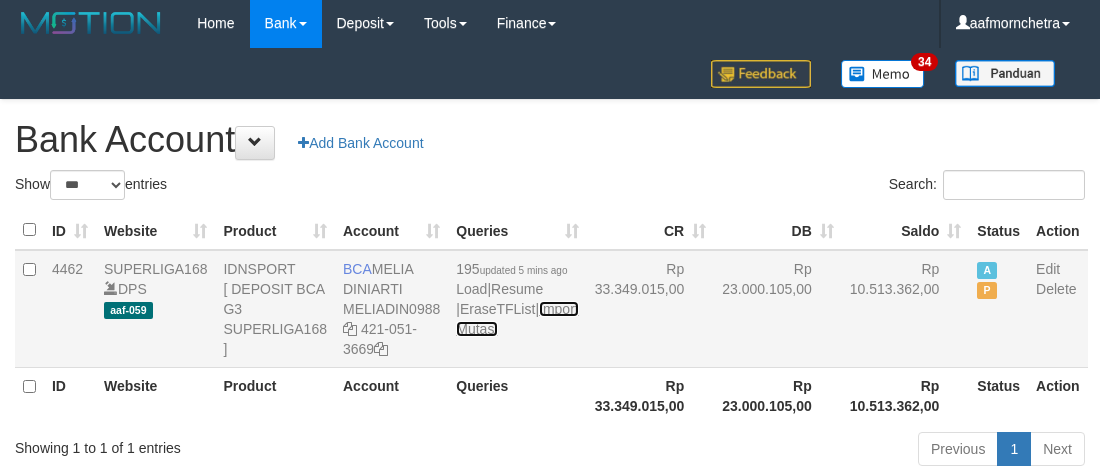 click on "Import Mutasi" at bounding box center (517, 319) 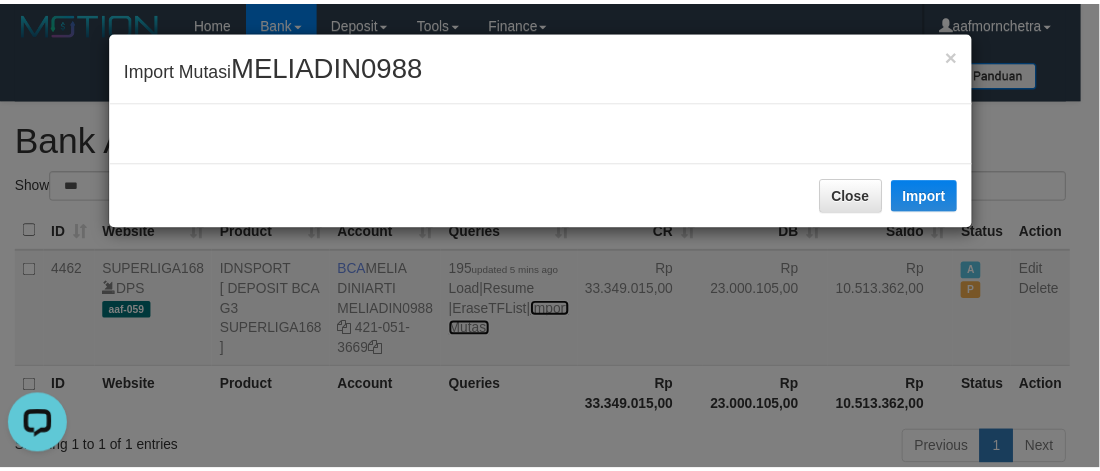 scroll, scrollTop: 0, scrollLeft: 0, axis: both 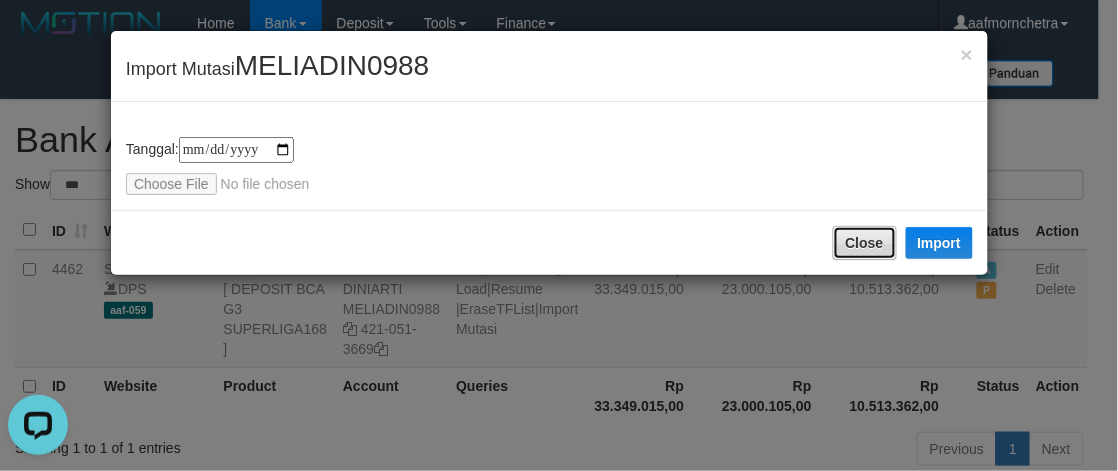 click on "Close" at bounding box center [865, 243] 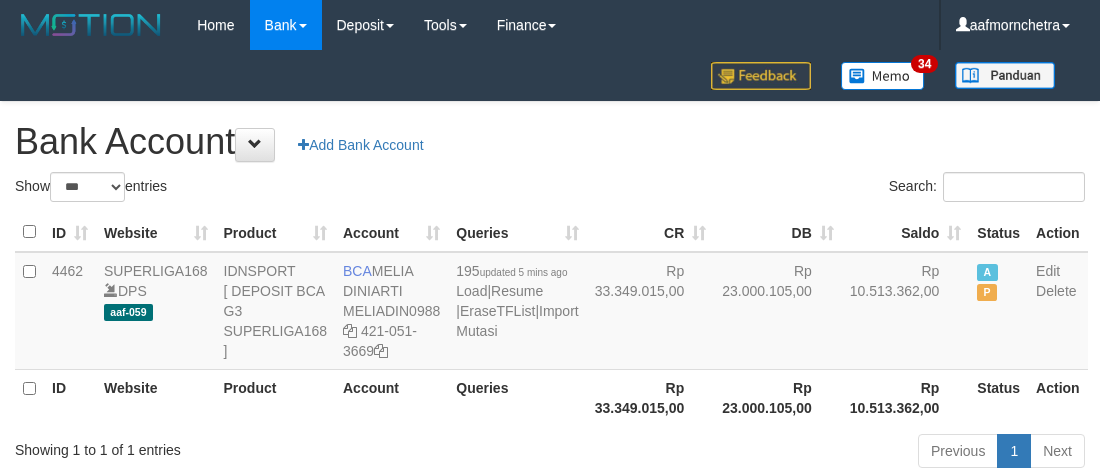 select on "***" 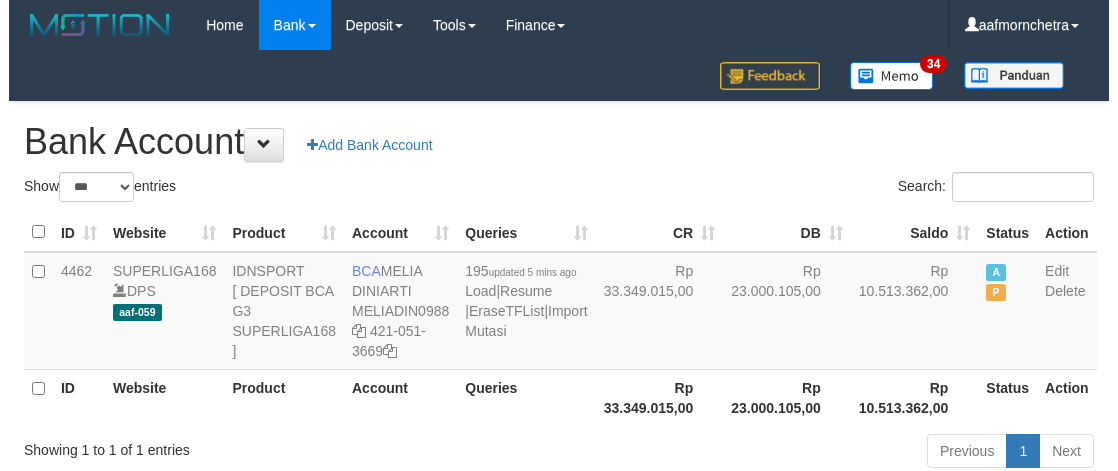 scroll, scrollTop: 2, scrollLeft: 0, axis: vertical 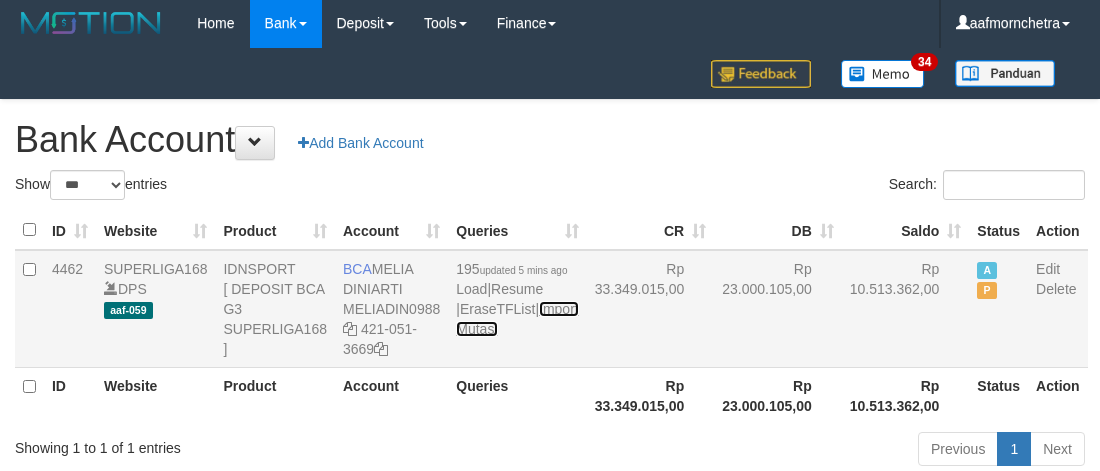 click on "Import Mutasi" at bounding box center [517, 319] 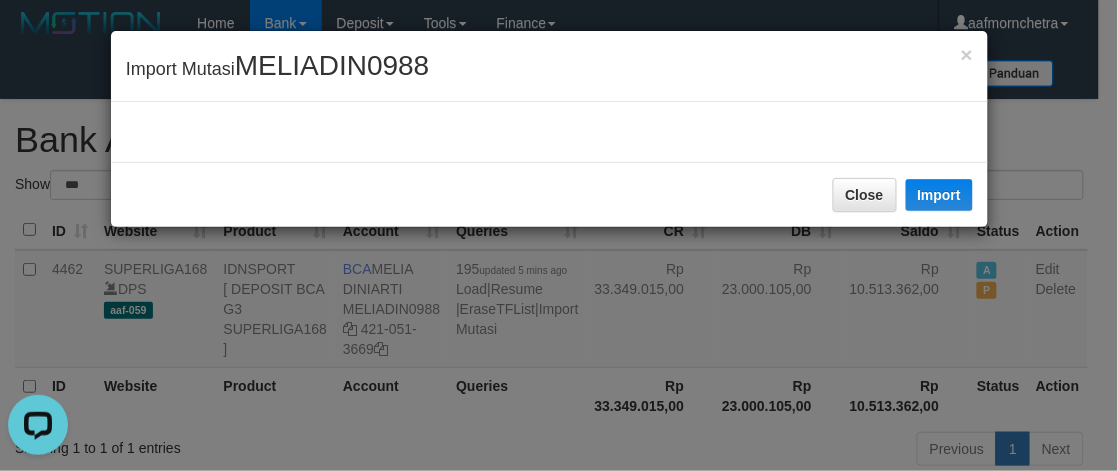 scroll, scrollTop: 0, scrollLeft: 0, axis: both 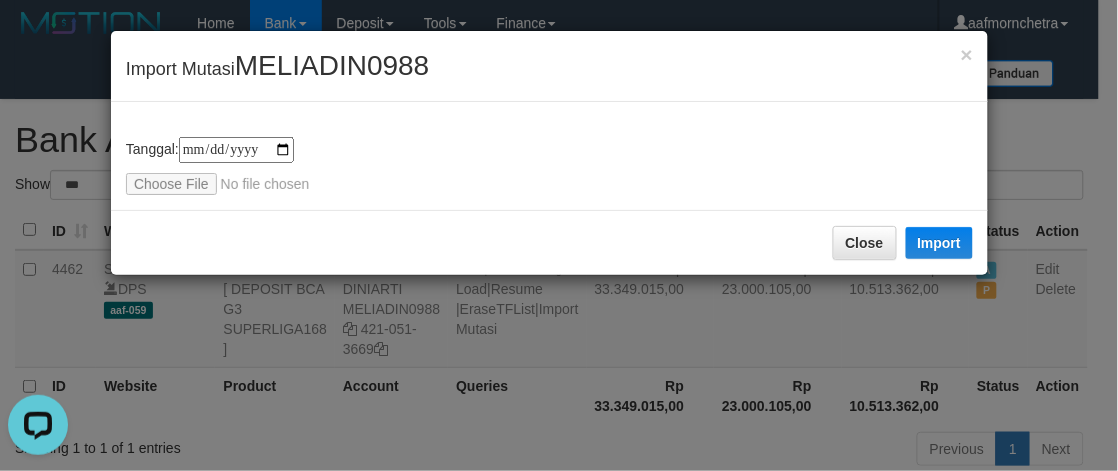 type on "**********" 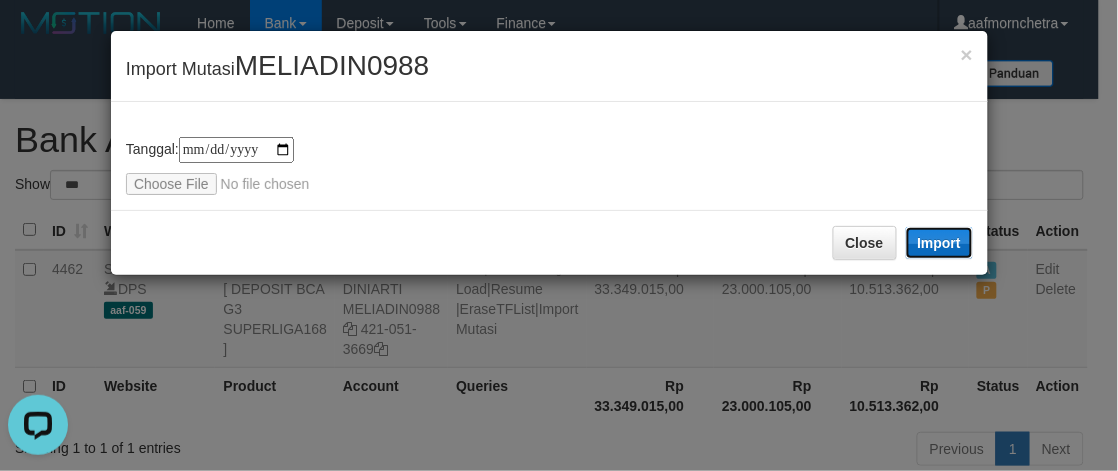 click on "Import" at bounding box center (940, 243) 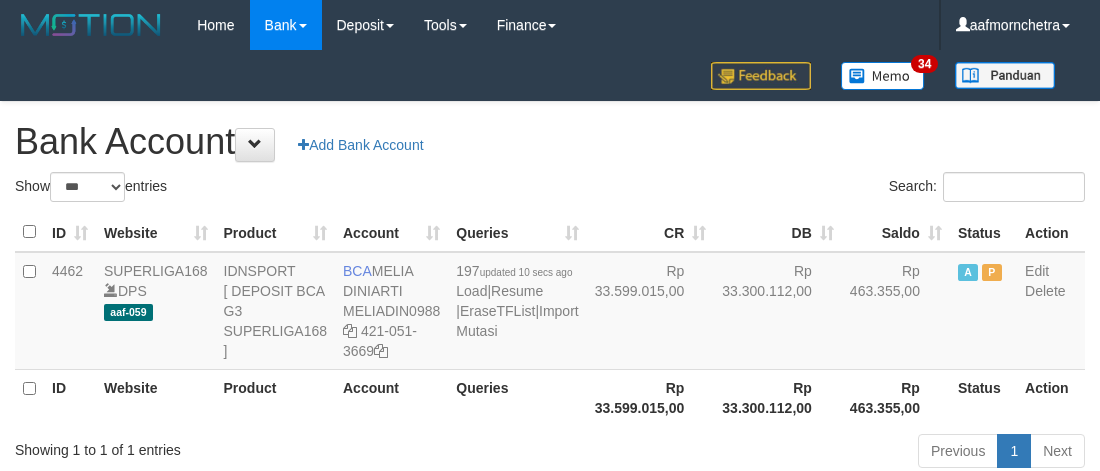 select on "***" 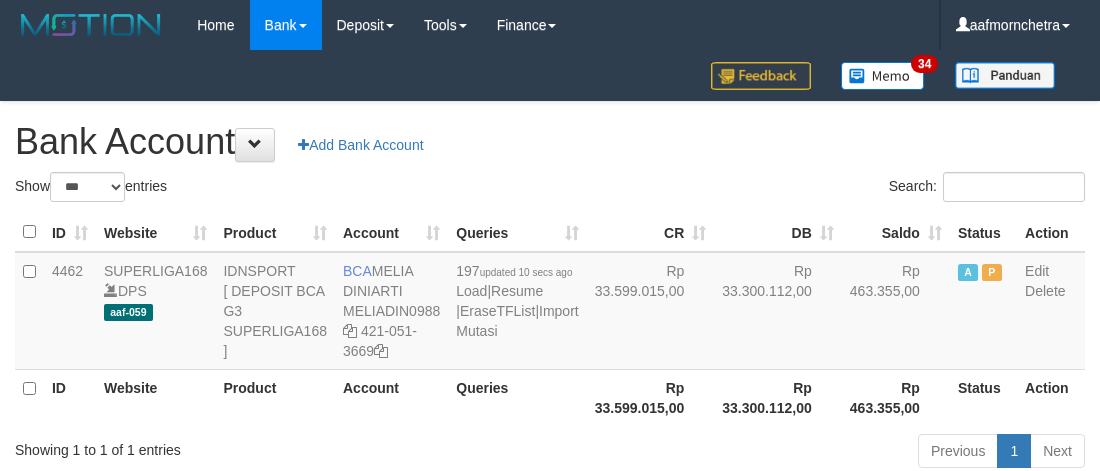 scroll, scrollTop: 2, scrollLeft: 0, axis: vertical 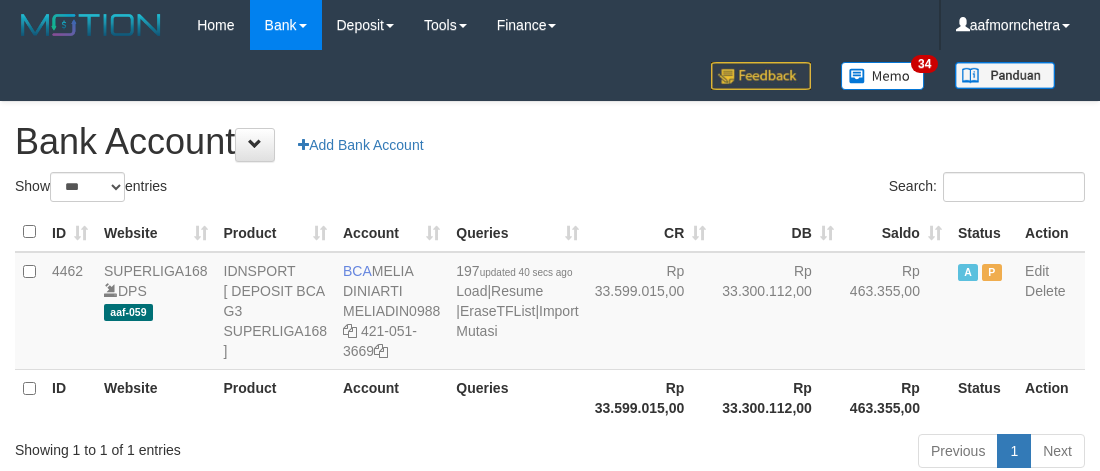 select on "***" 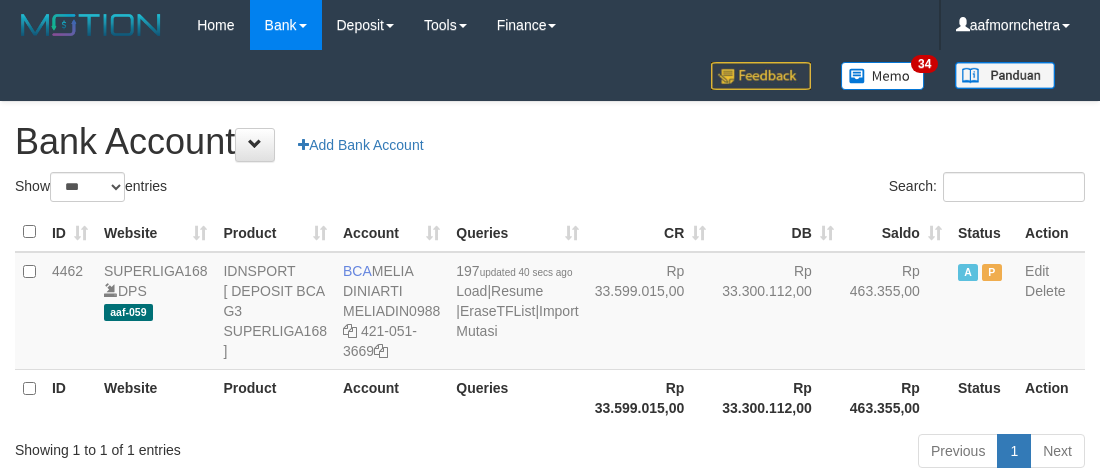 scroll, scrollTop: 2, scrollLeft: 0, axis: vertical 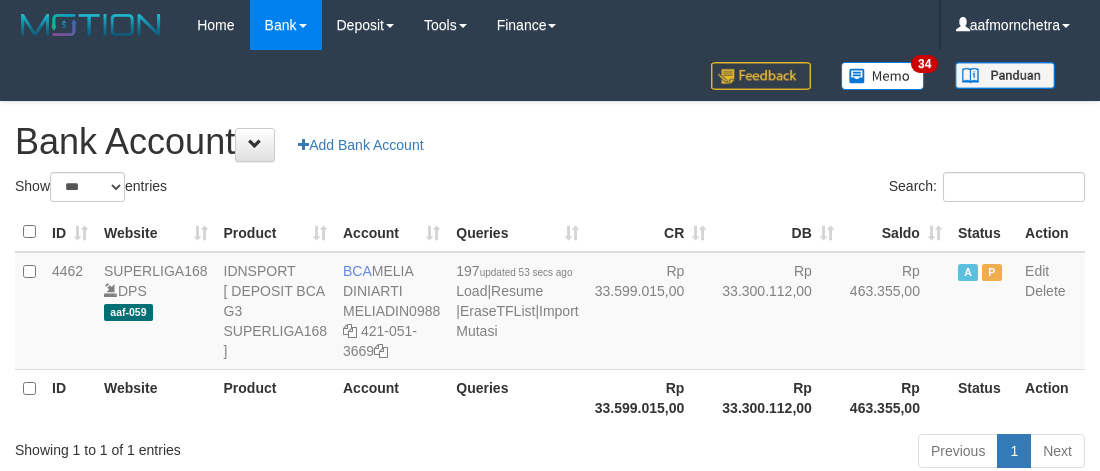 select on "***" 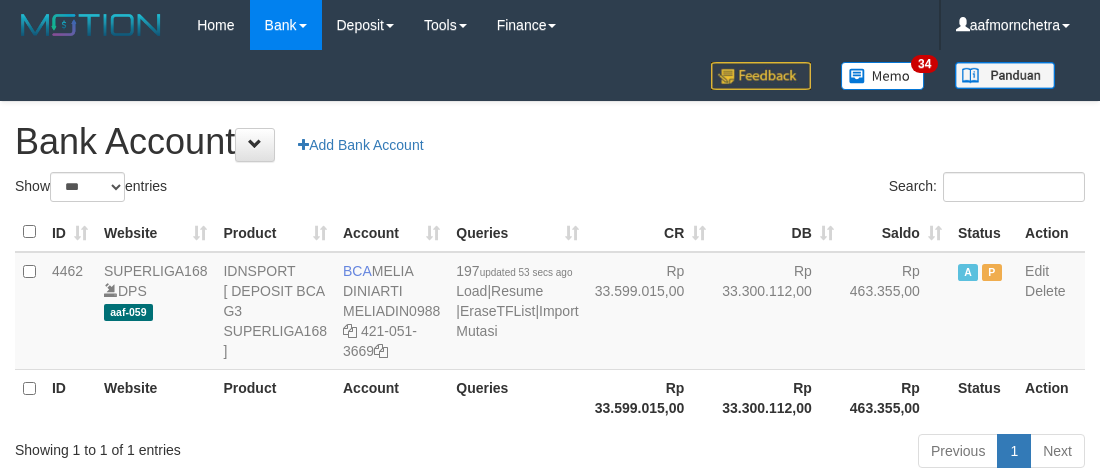 scroll, scrollTop: 2, scrollLeft: 0, axis: vertical 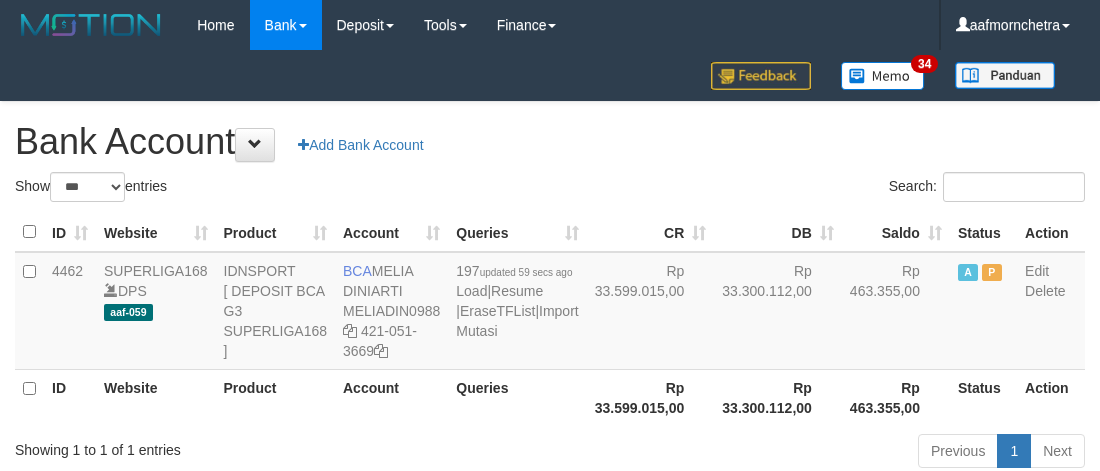 select on "***" 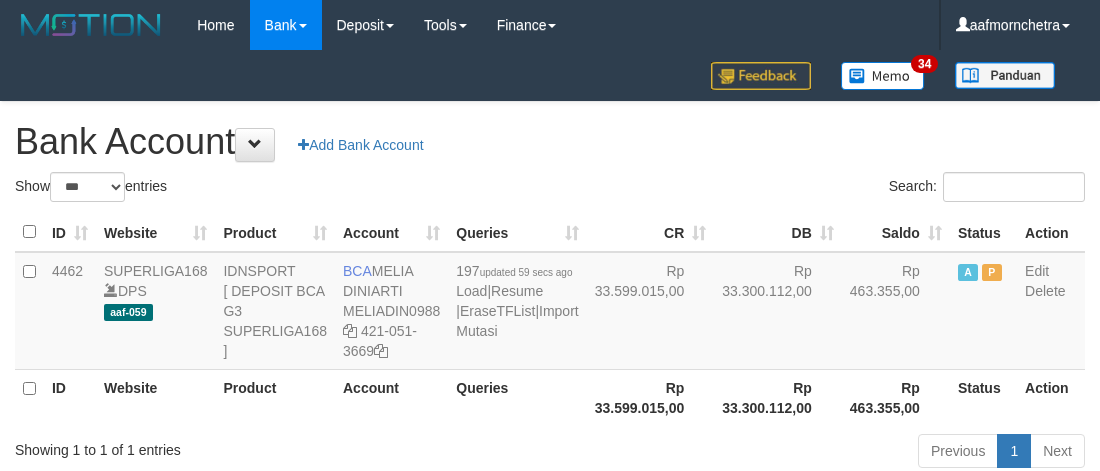 scroll, scrollTop: 2, scrollLeft: 0, axis: vertical 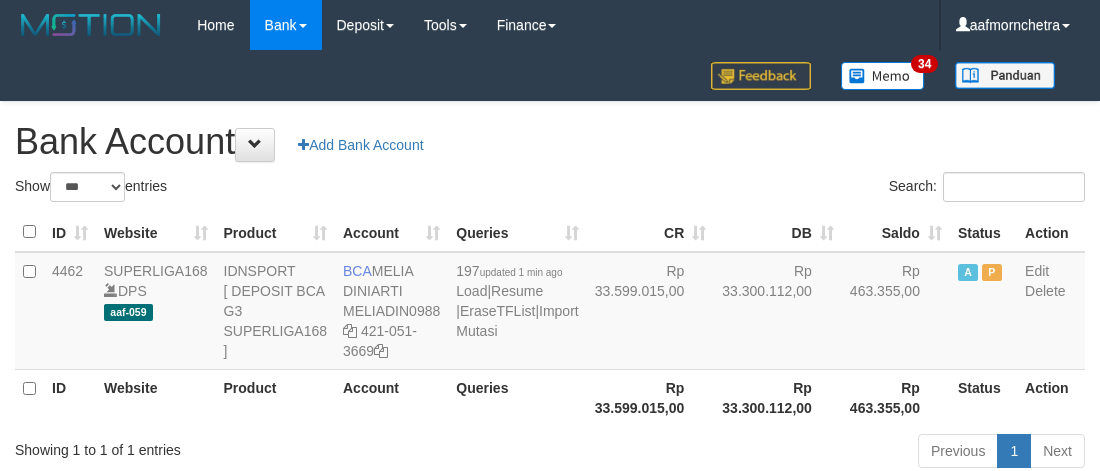 select on "***" 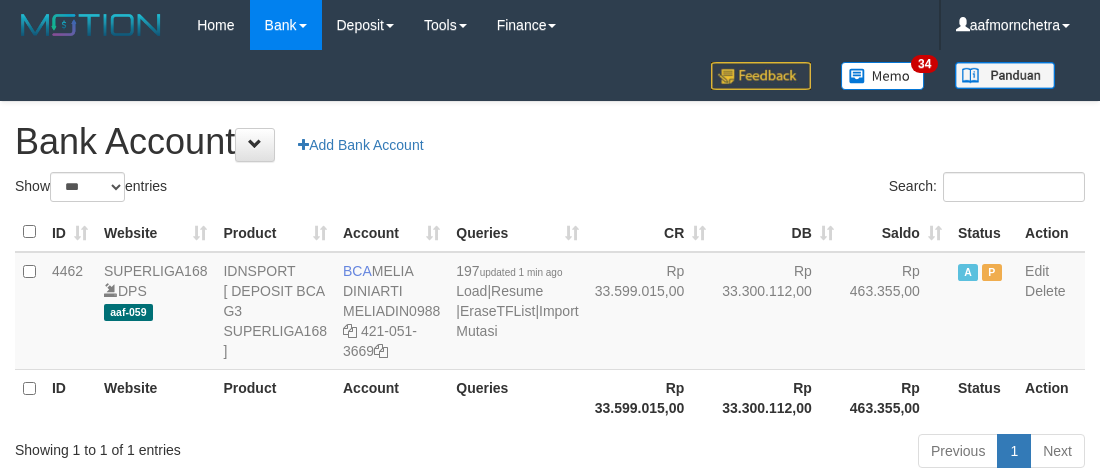 scroll, scrollTop: 2, scrollLeft: 0, axis: vertical 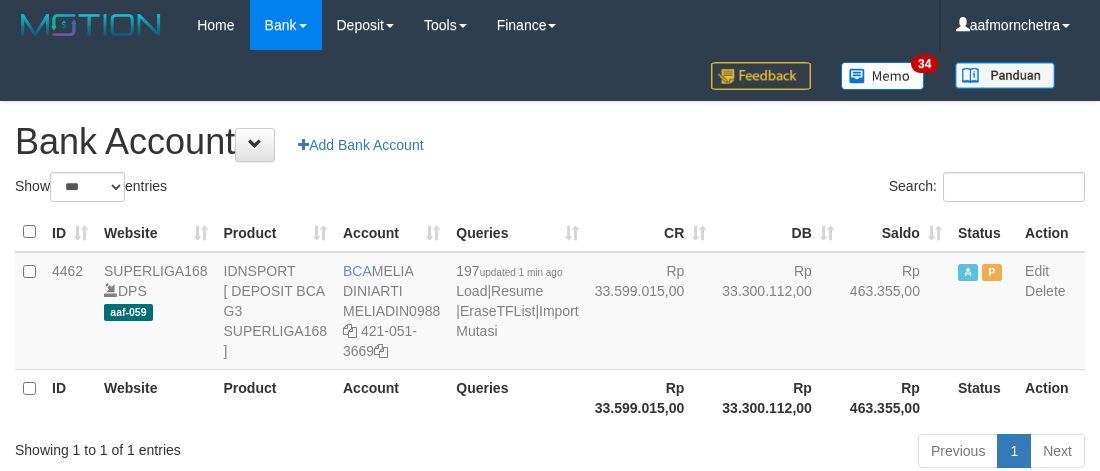select on "***" 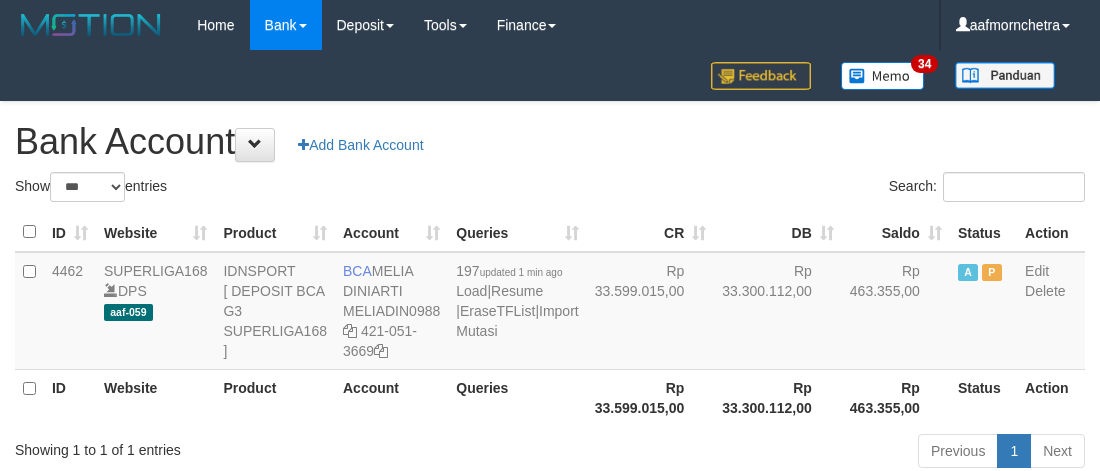scroll, scrollTop: 2, scrollLeft: 0, axis: vertical 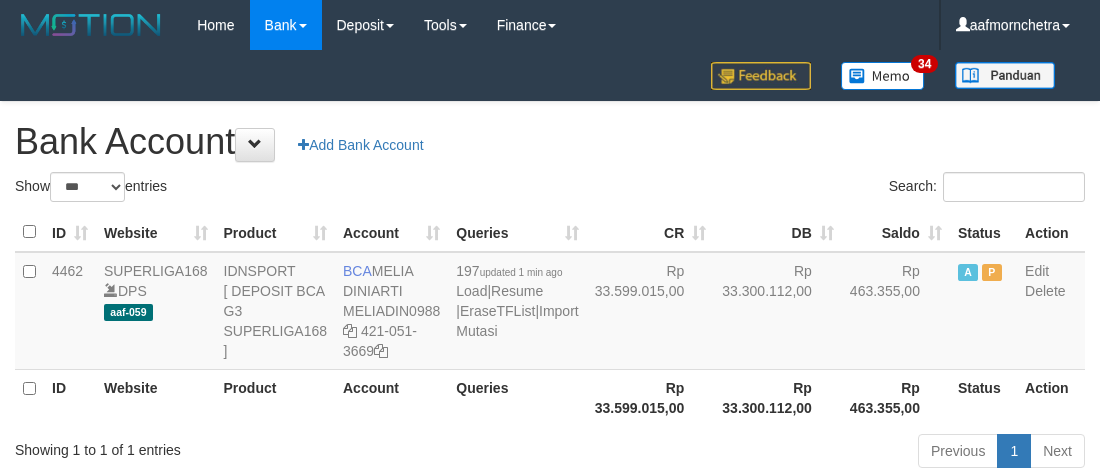 select on "***" 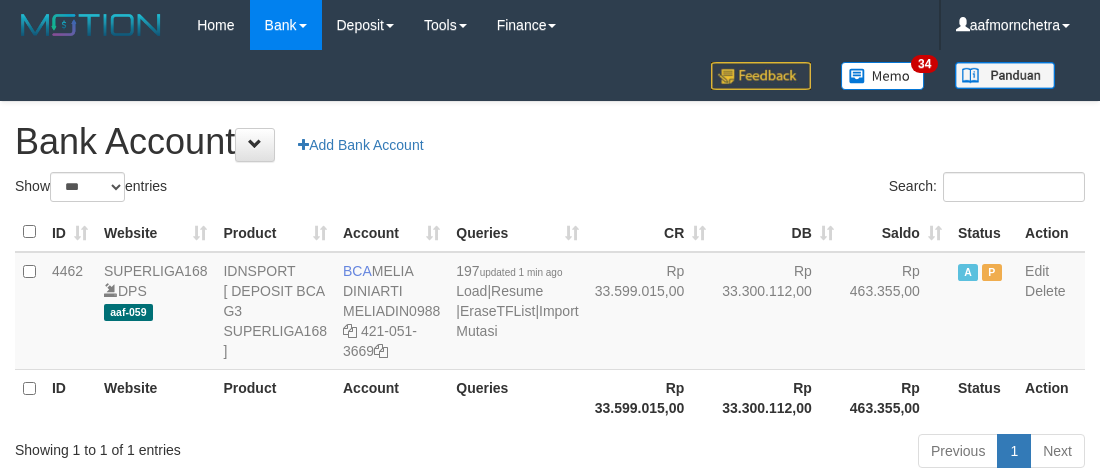 scroll, scrollTop: 2, scrollLeft: 0, axis: vertical 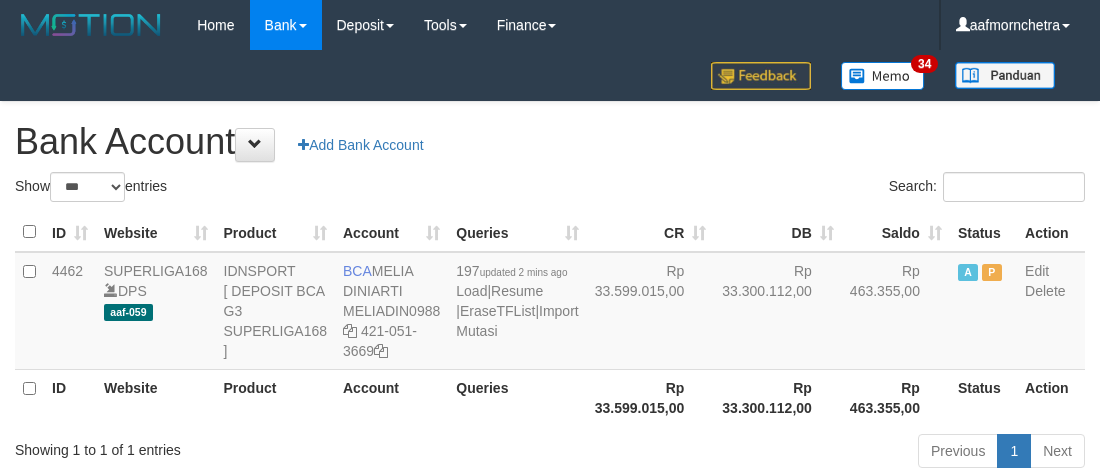select on "***" 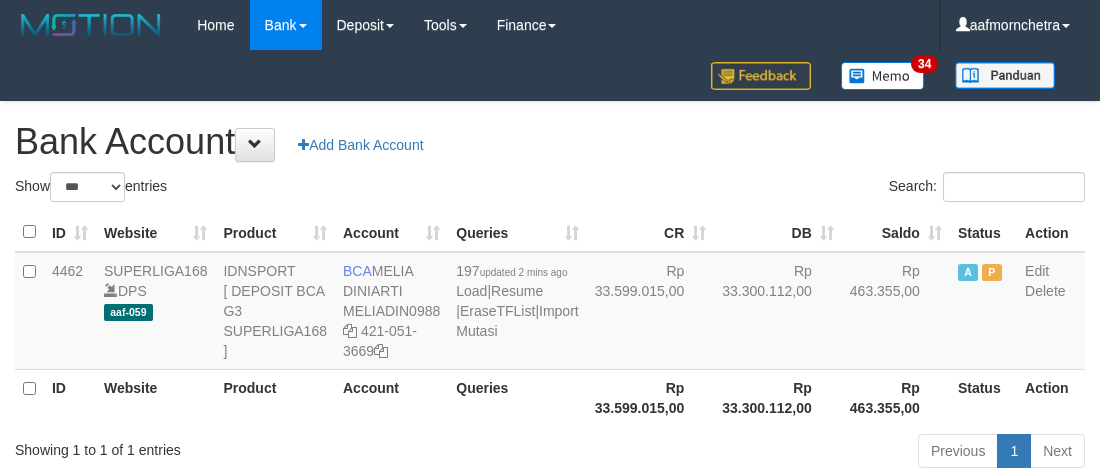 scroll, scrollTop: 2, scrollLeft: 0, axis: vertical 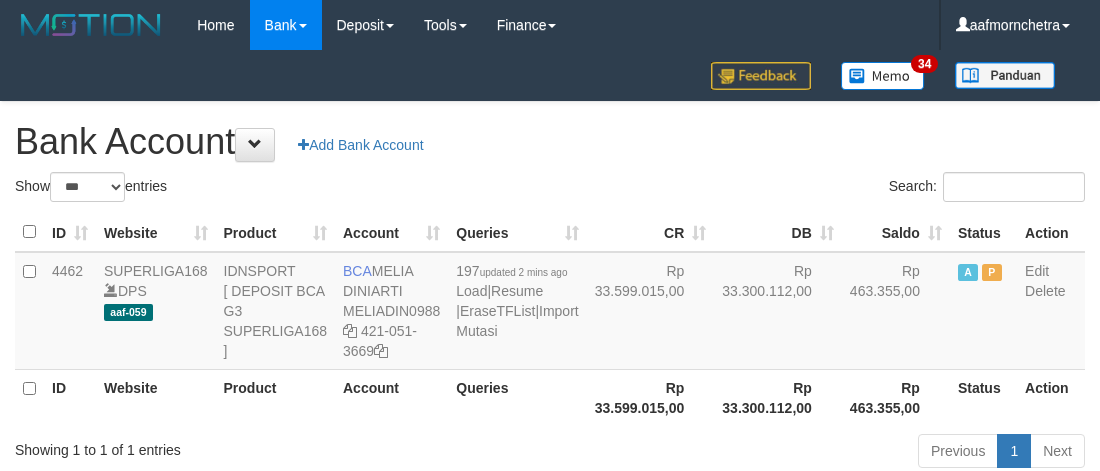 select on "***" 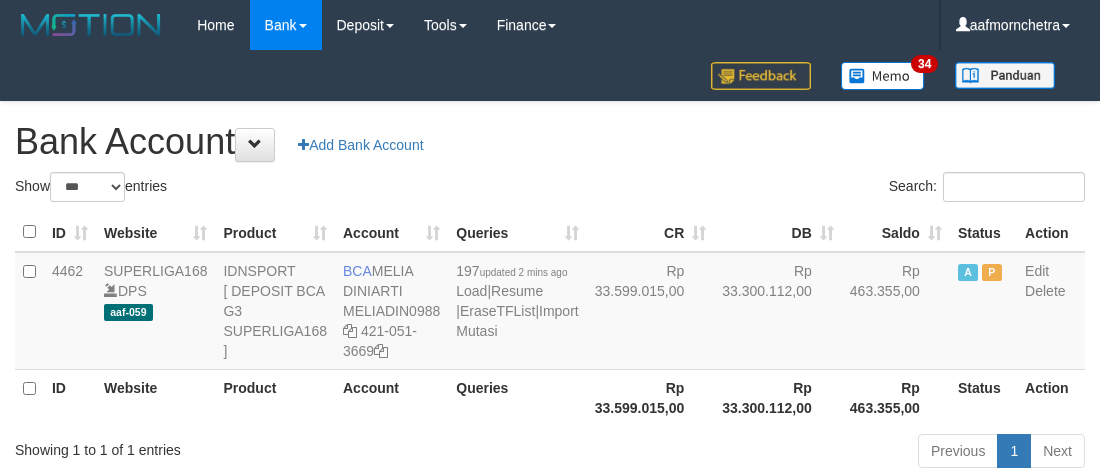 scroll, scrollTop: 2, scrollLeft: 0, axis: vertical 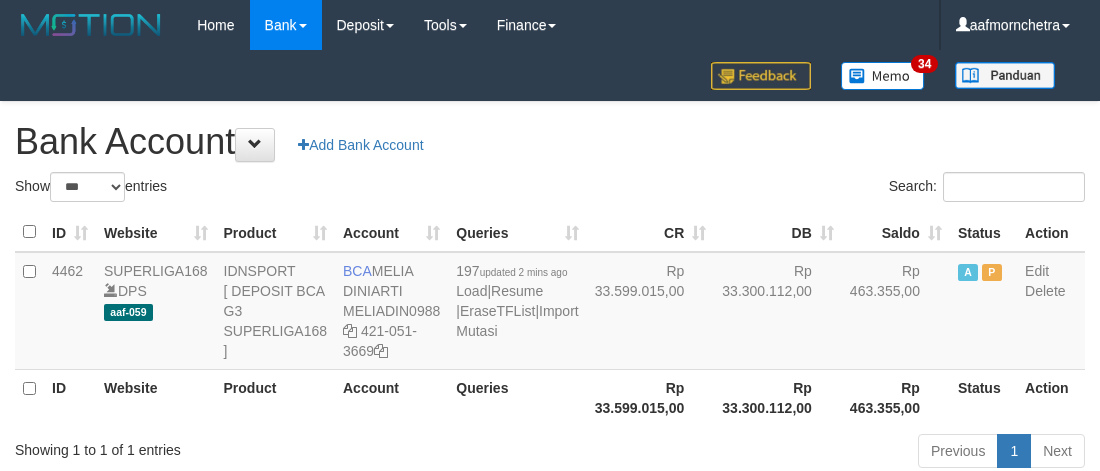 select on "***" 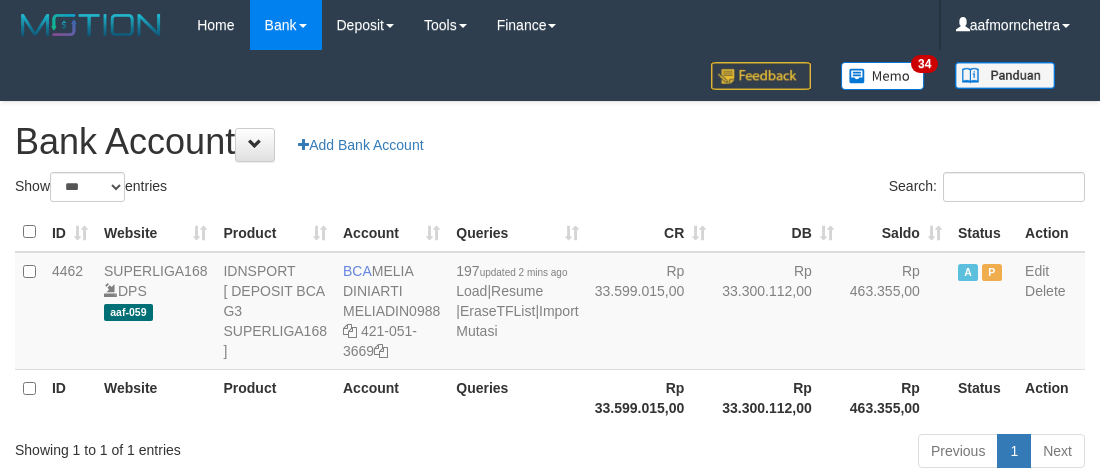 scroll, scrollTop: 2, scrollLeft: 0, axis: vertical 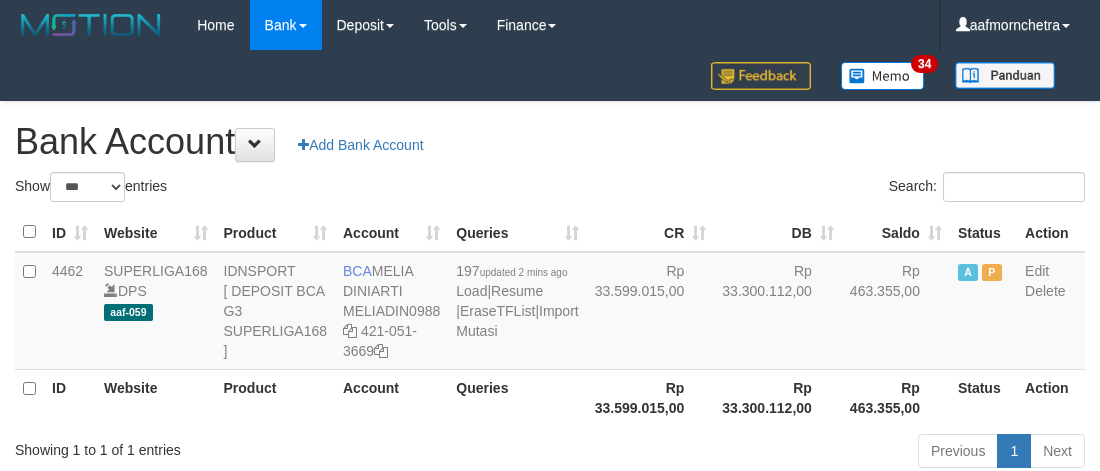 select on "***" 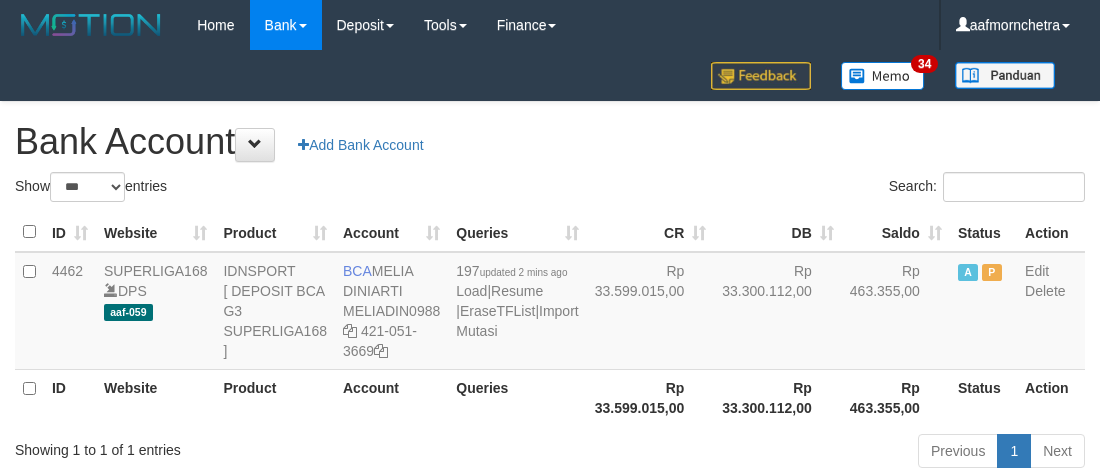 scroll, scrollTop: 2, scrollLeft: 0, axis: vertical 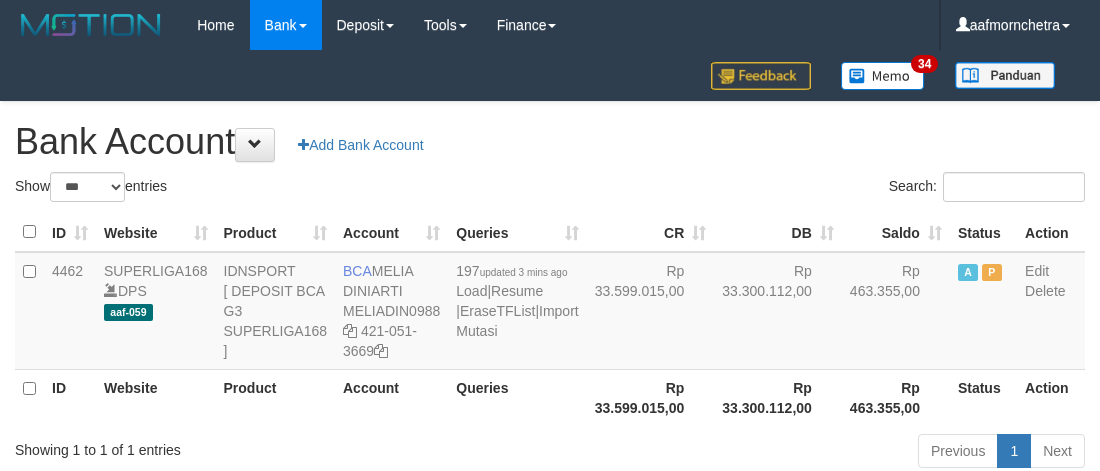 select on "***" 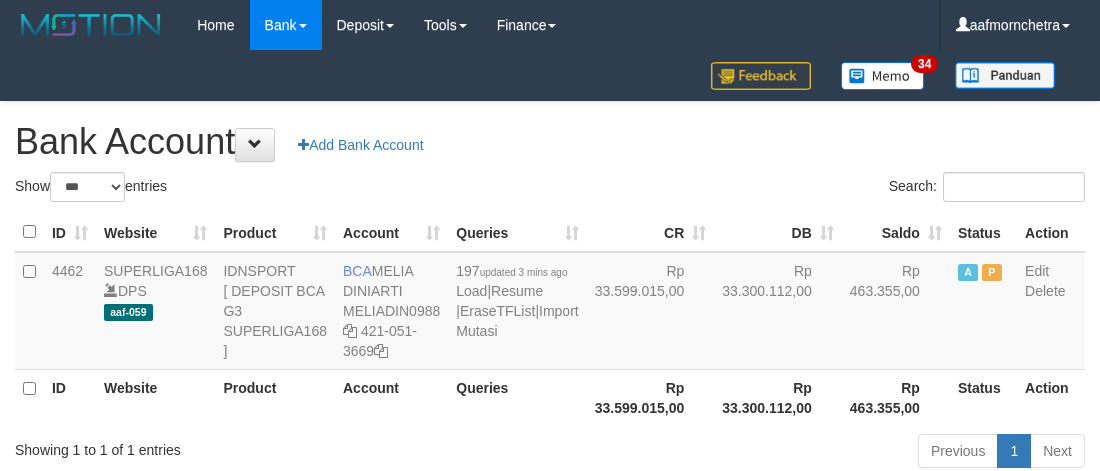 scroll, scrollTop: 2, scrollLeft: 0, axis: vertical 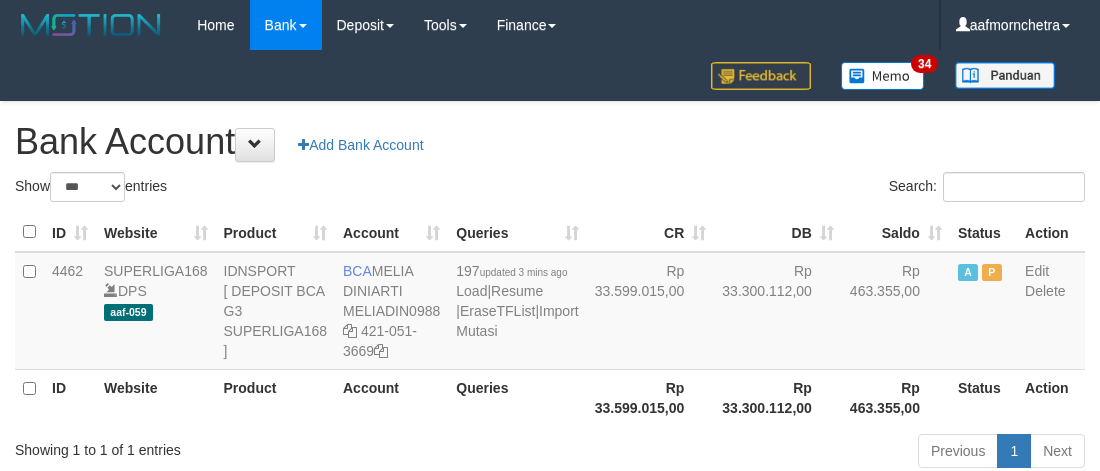 select on "***" 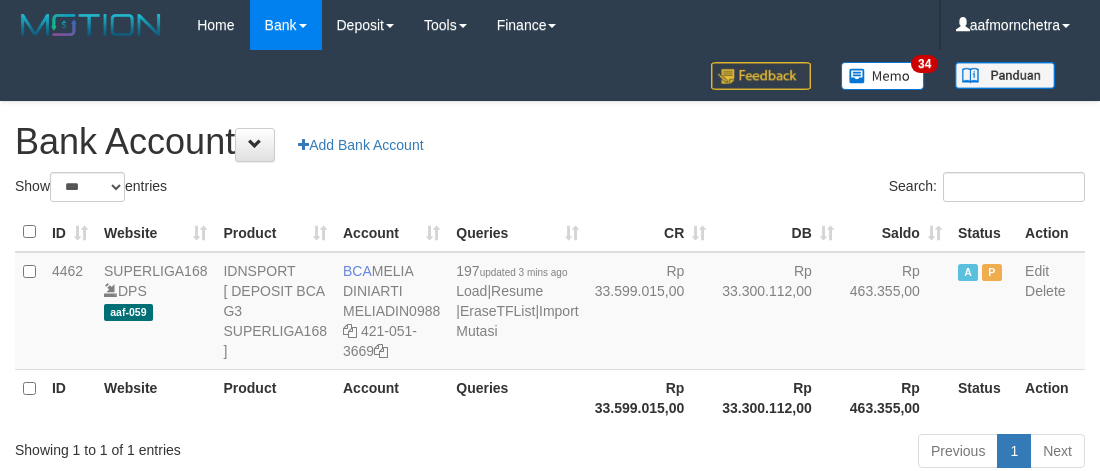 scroll, scrollTop: 2, scrollLeft: 0, axis: vertical 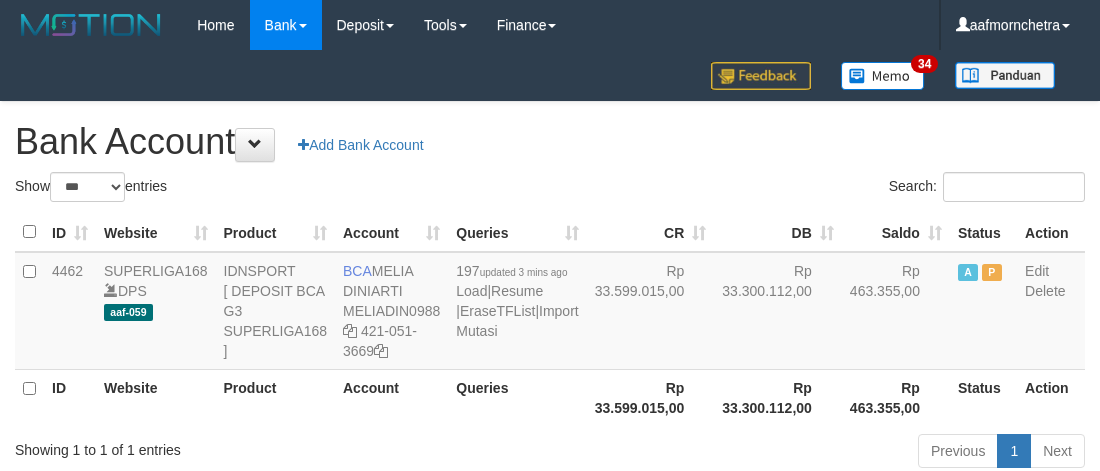 select on "***" 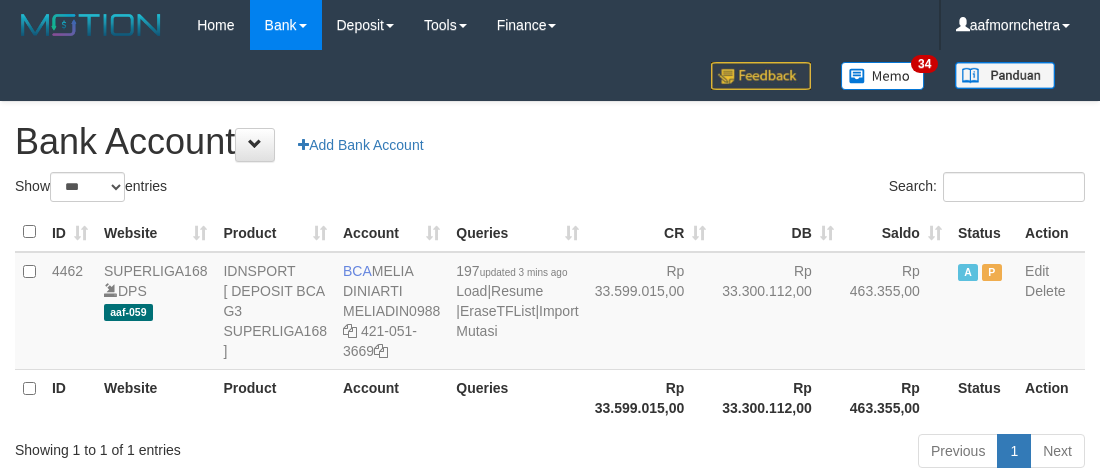 scroll, scrollTop: 2, scrollLeft: 0, axis: vertical 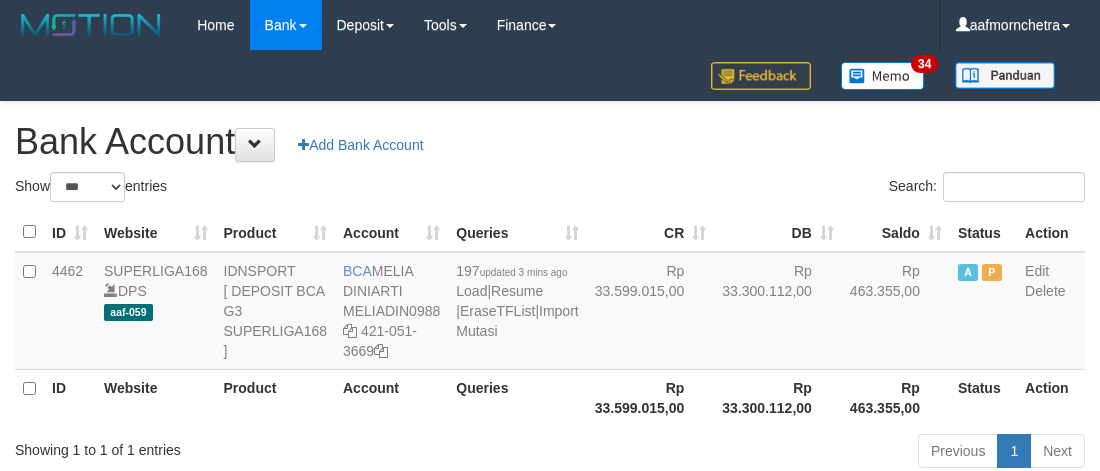 select on "***" 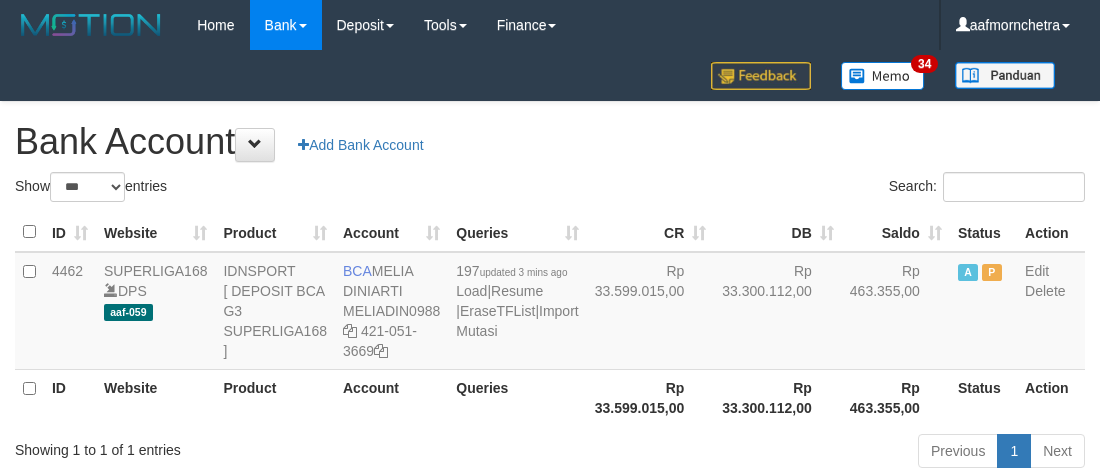 scroll, scrollTop: 2, scrollLeft: 0, axis: vertical 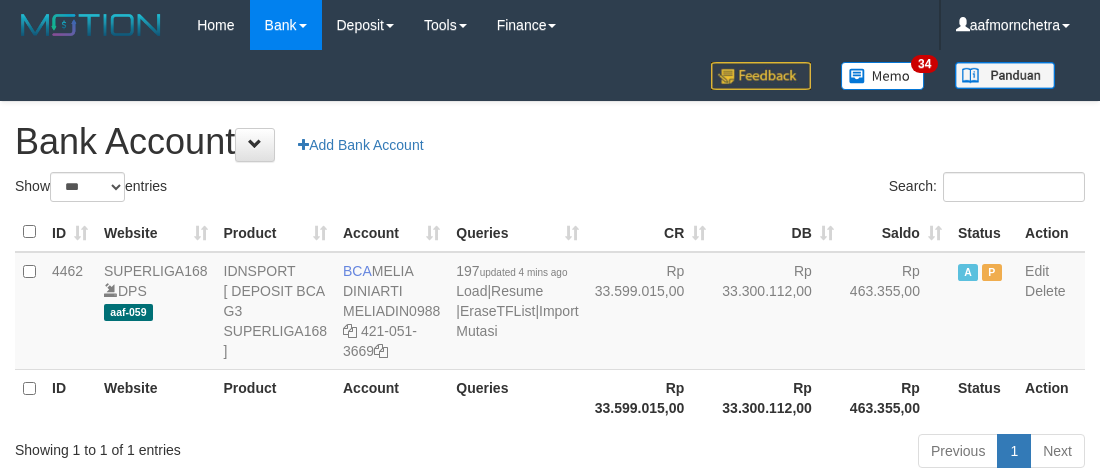 select on "***" 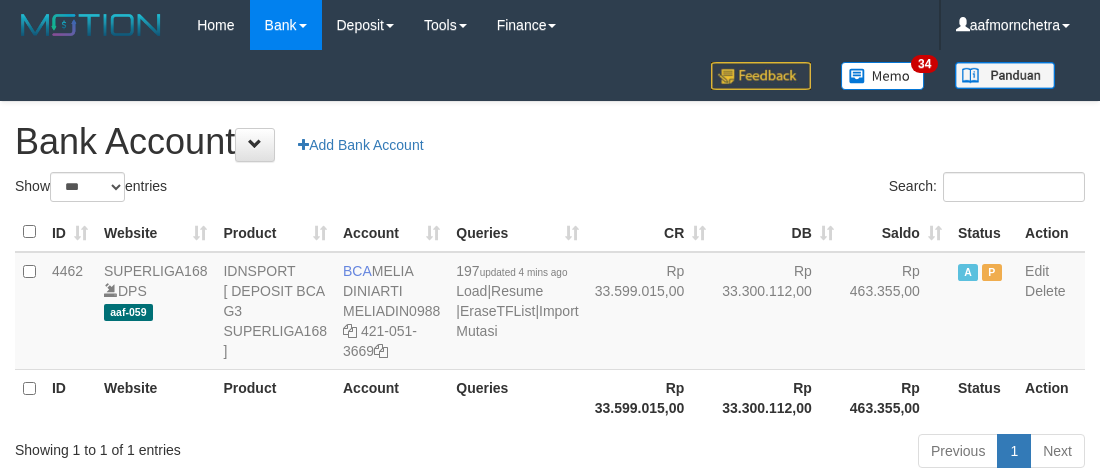 scroll, scrollTop: 2, scrollLeft: 0, axis: vertical 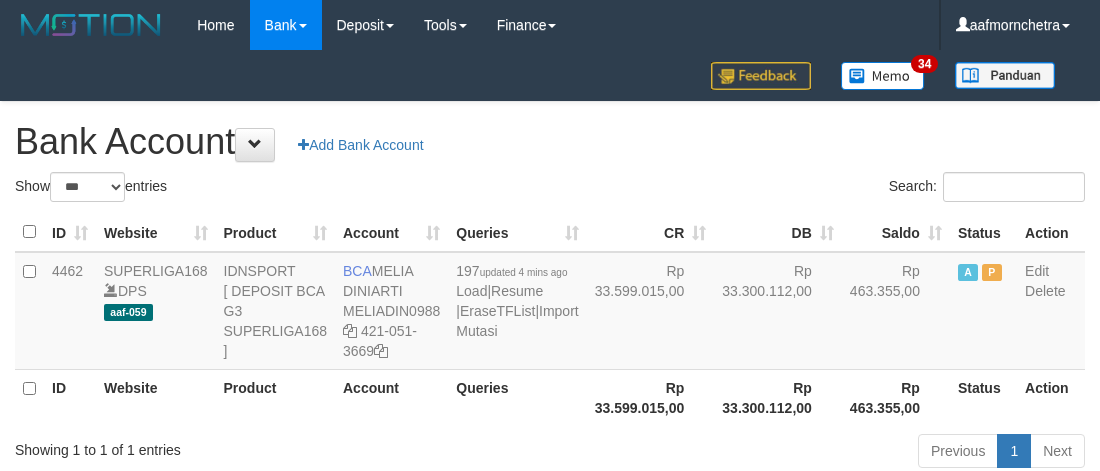 select on "***" 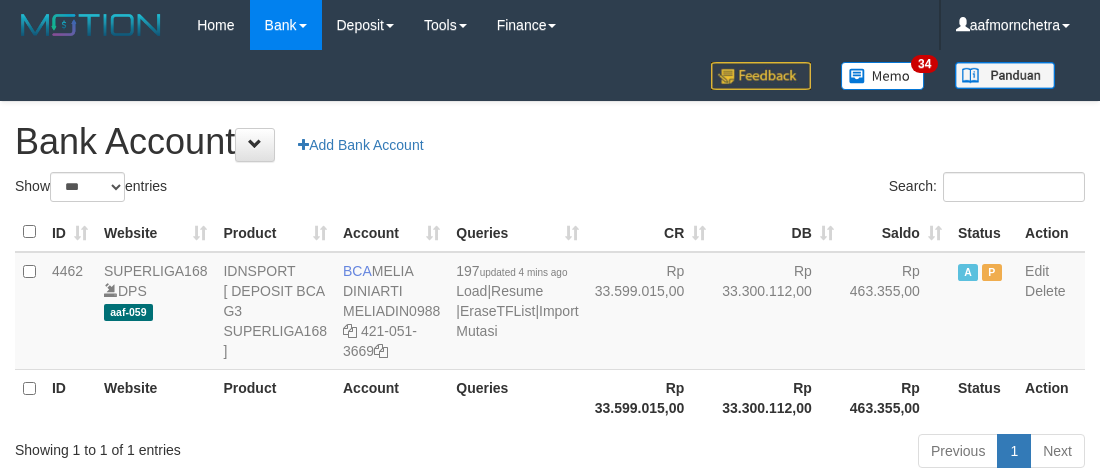 scroll, scrollTop: 2, scrollLeft: 0, axis: vertical 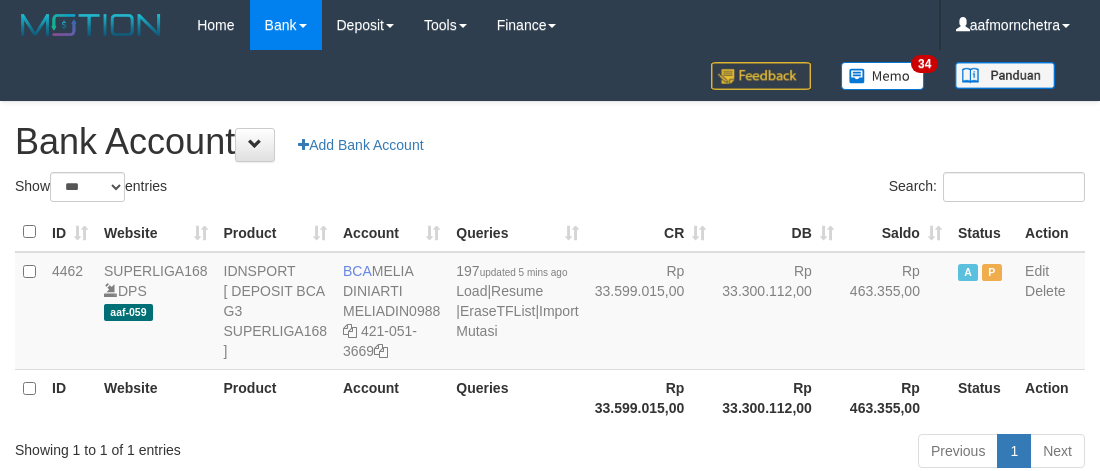 select on "***" 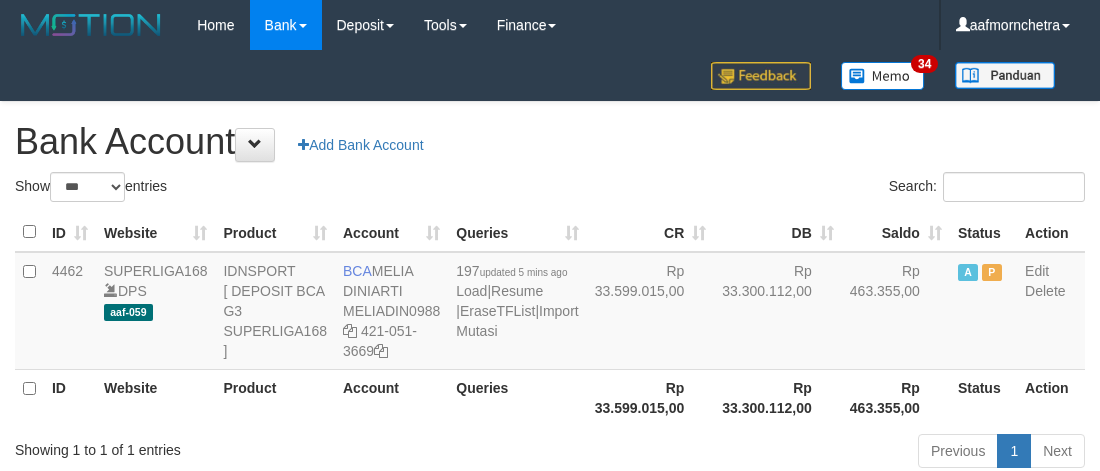 scroll, scrollTop: 2, scrollLeft: 0, axis: vertical 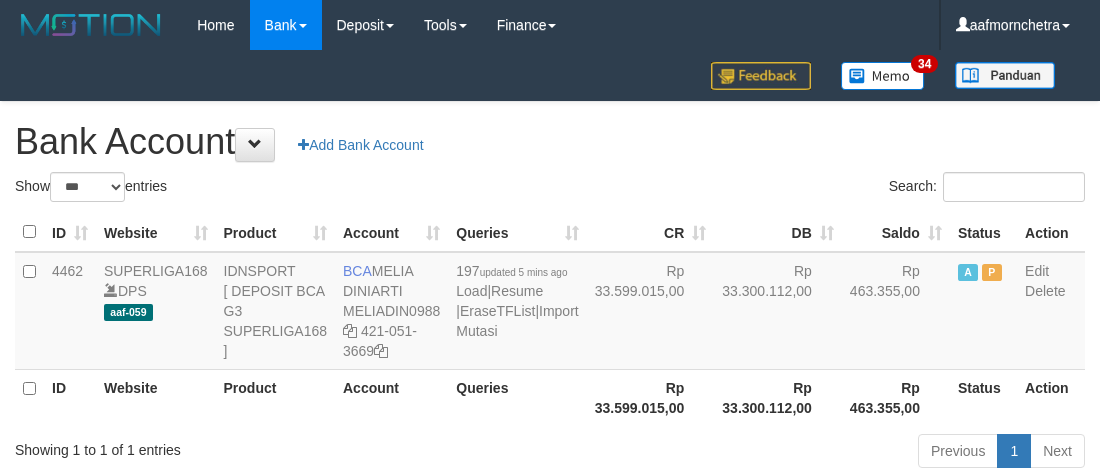 select on "***" 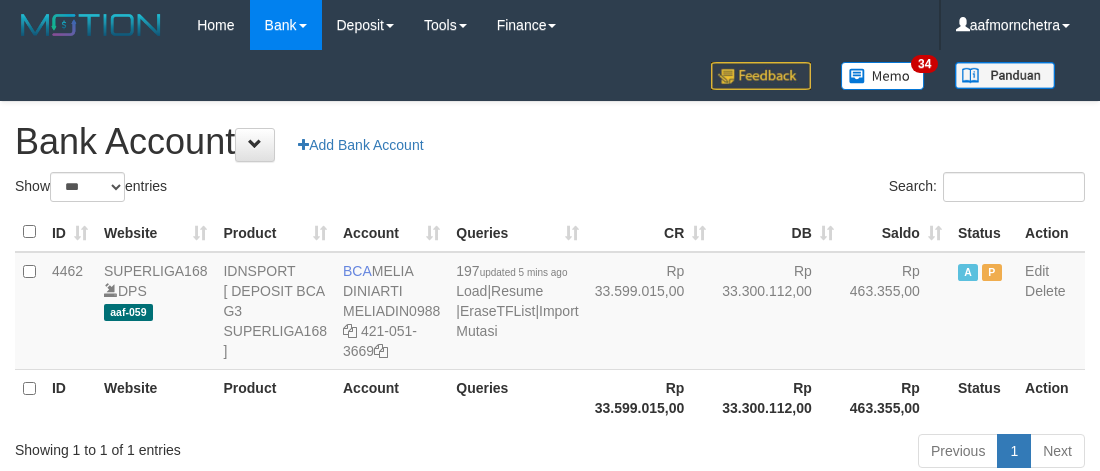 scroll, scrollTop: 2, scrollLeft: 0, axis: vertical 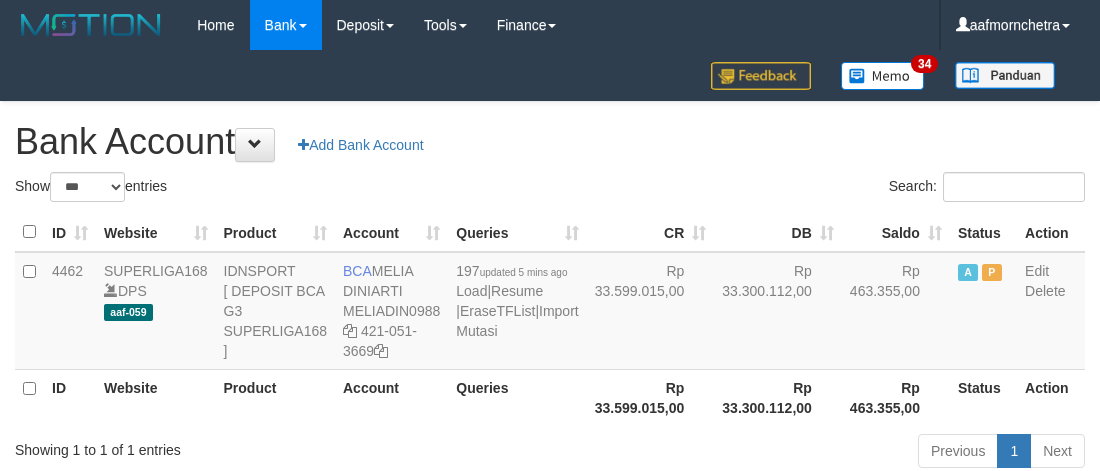 select on "***" 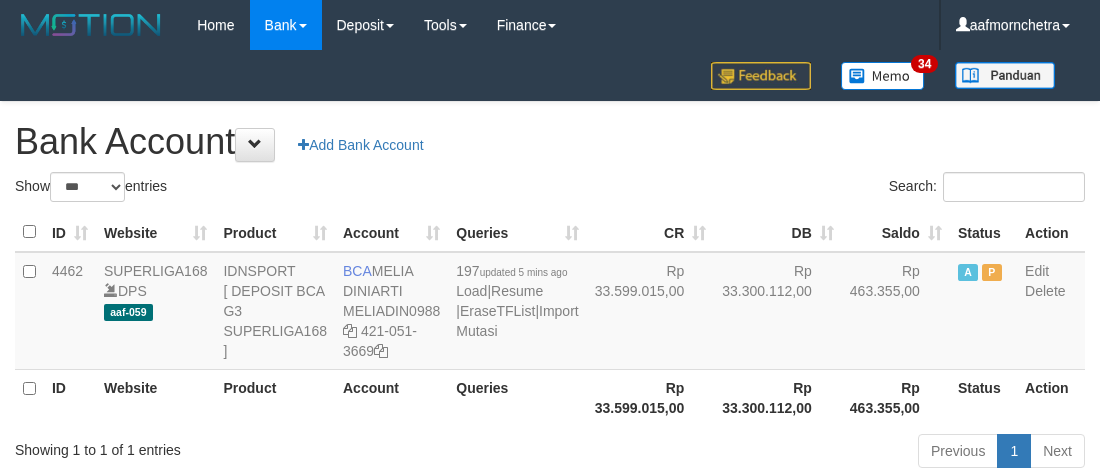 scroll, scrollTop: 2, scrollLeft: 0, axis: vertical 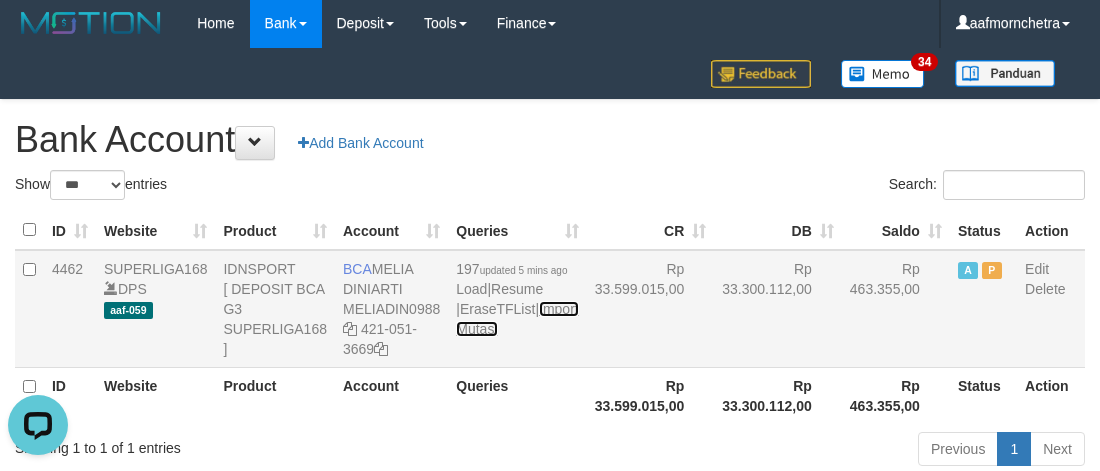 click on "Import Mutasi" at bounding box center [517, 319] 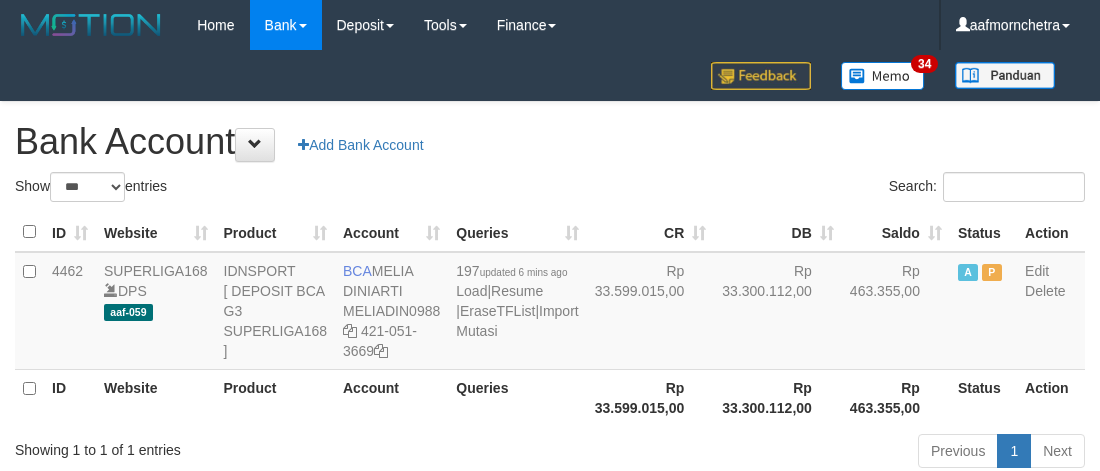 select on "***" 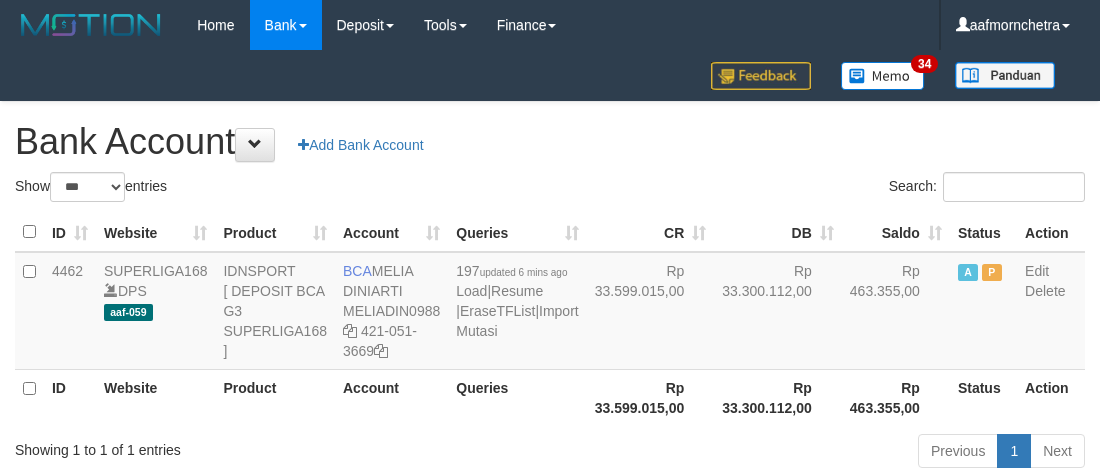scroll, scrollTop: 2, scrollLeft: 0, axis: vertical 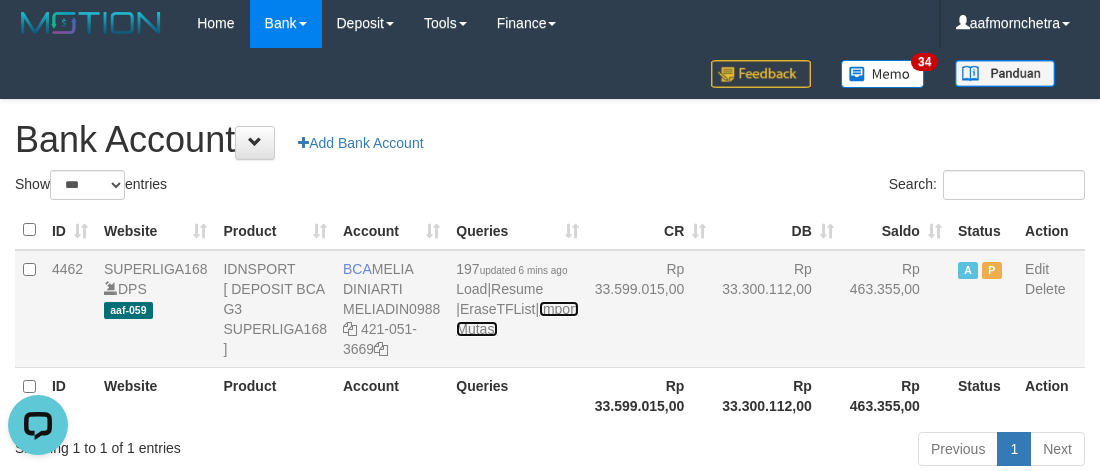 click on "Import Mutasi" at bounding box center (517, 319) 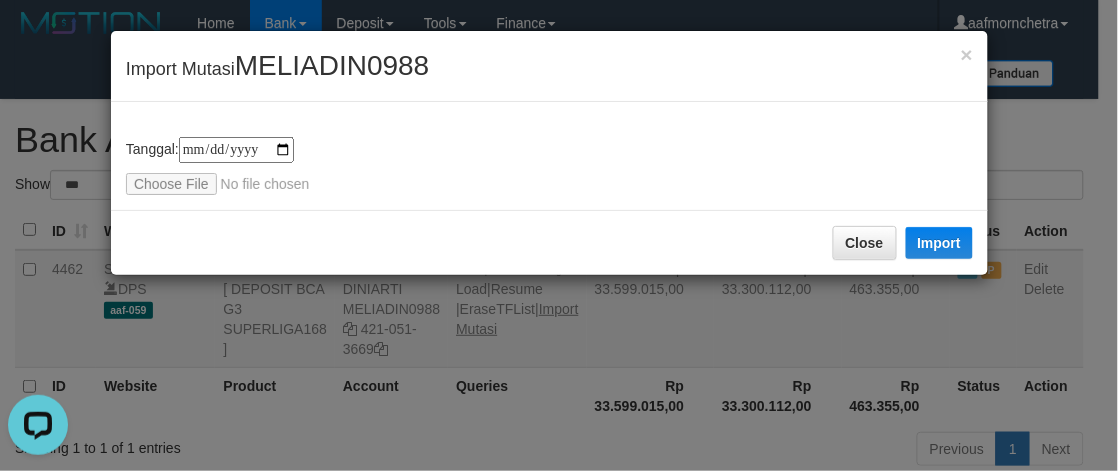 type on "**********" 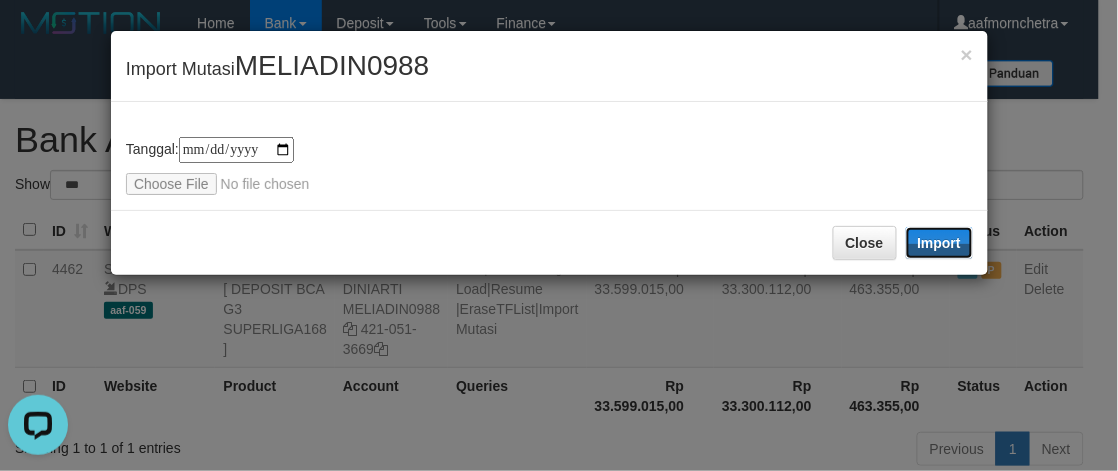 drag, startPoint x: 957, startPoint y: 236, endPoint x: 920, endPoint y: 223, distance: 39.217342 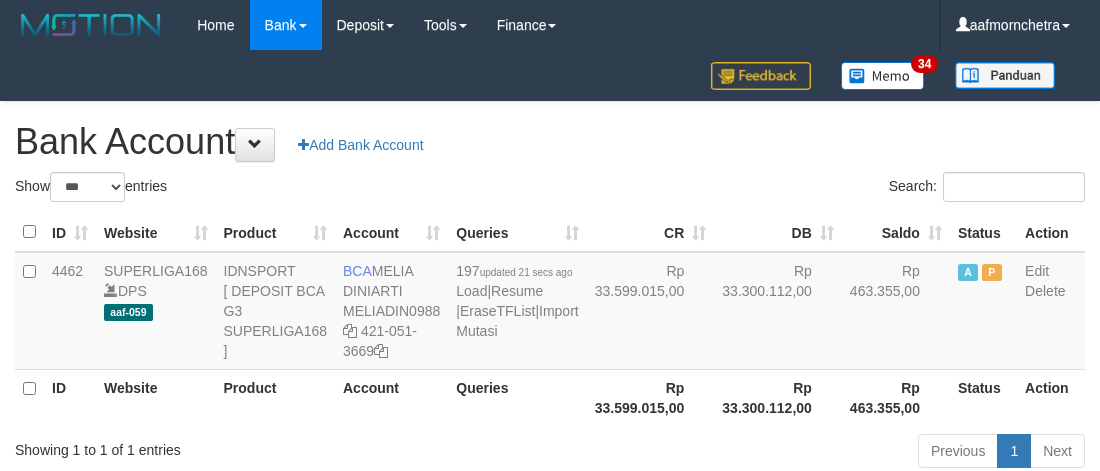 select on "***" 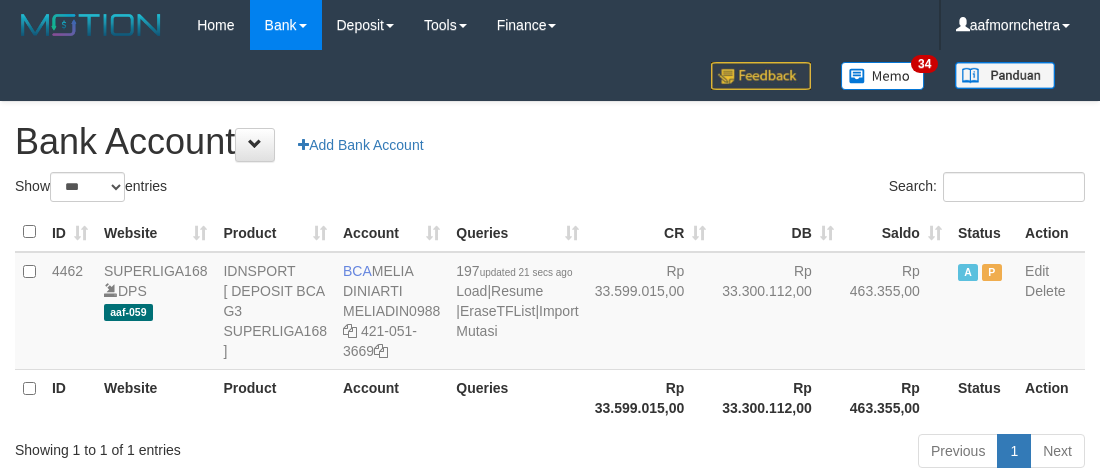 scroll, scrollTop: 2, scrollLeft: 0, axis: vertical 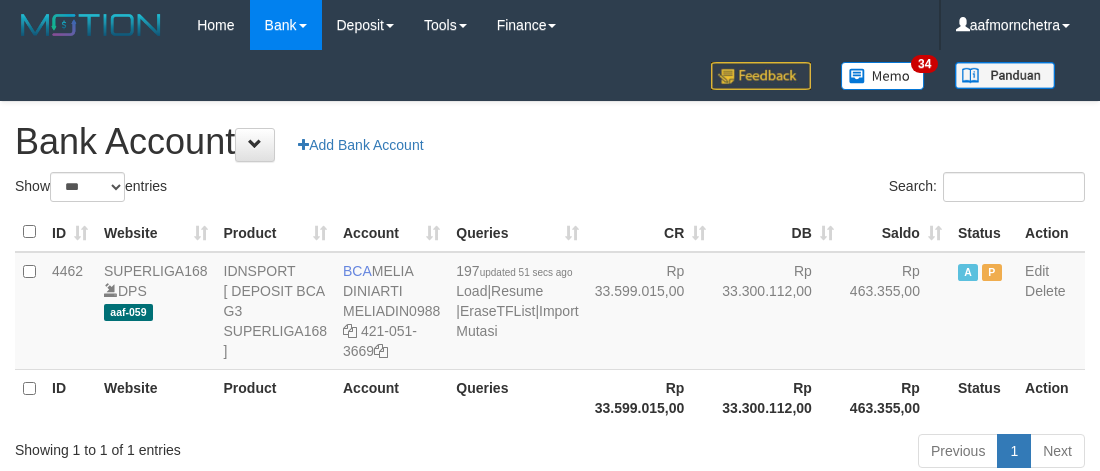 select on "***" 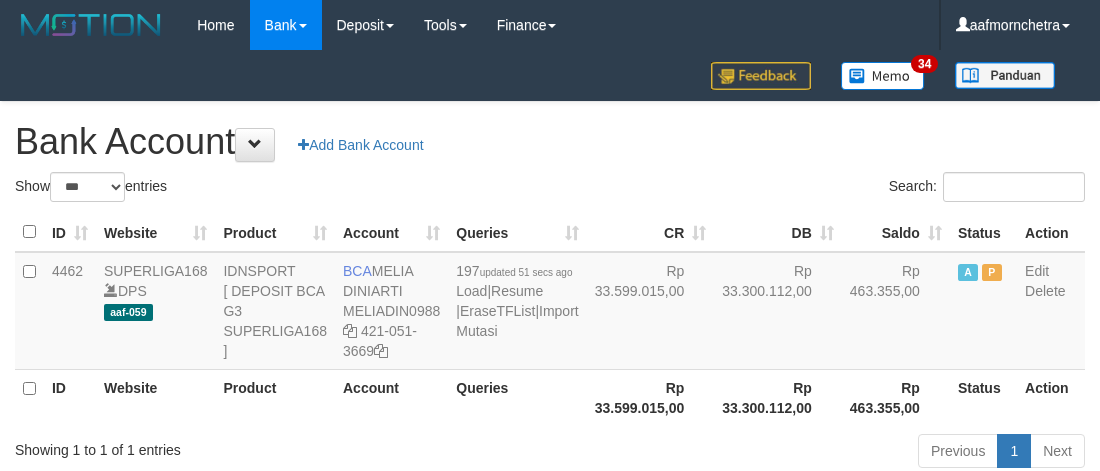 scroll, scrollTop: 2, scrollLeft: 0, axis: vertical 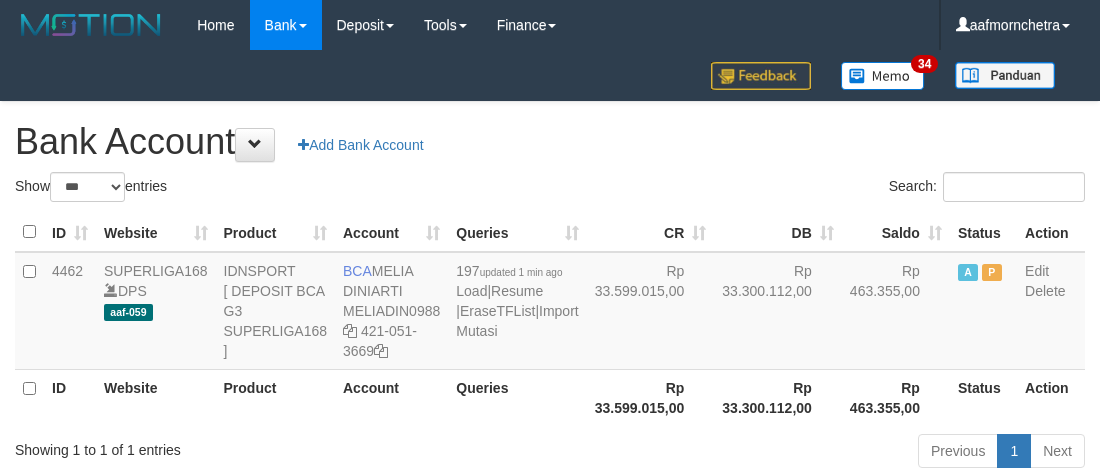 select on "***" 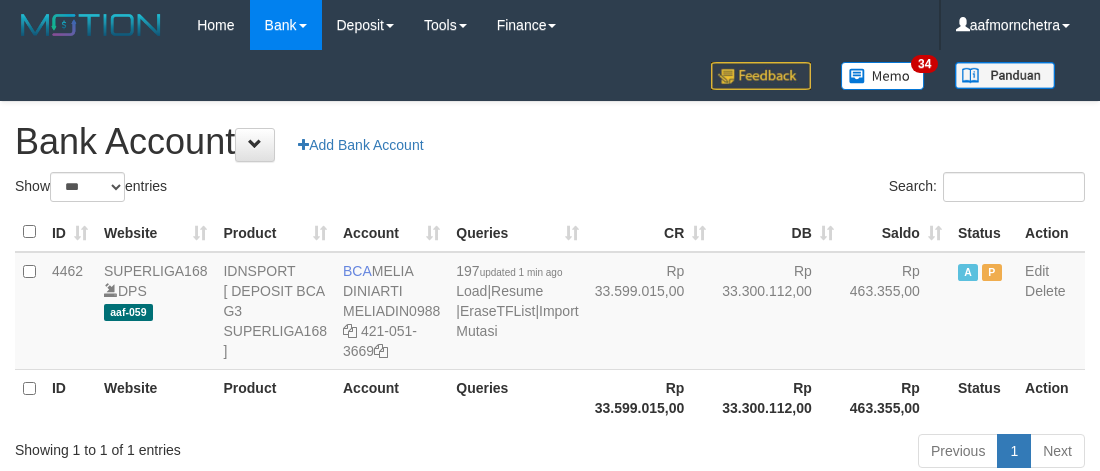 scroll, scrollTop: 2, scrollLeft: 0, axis: vertical 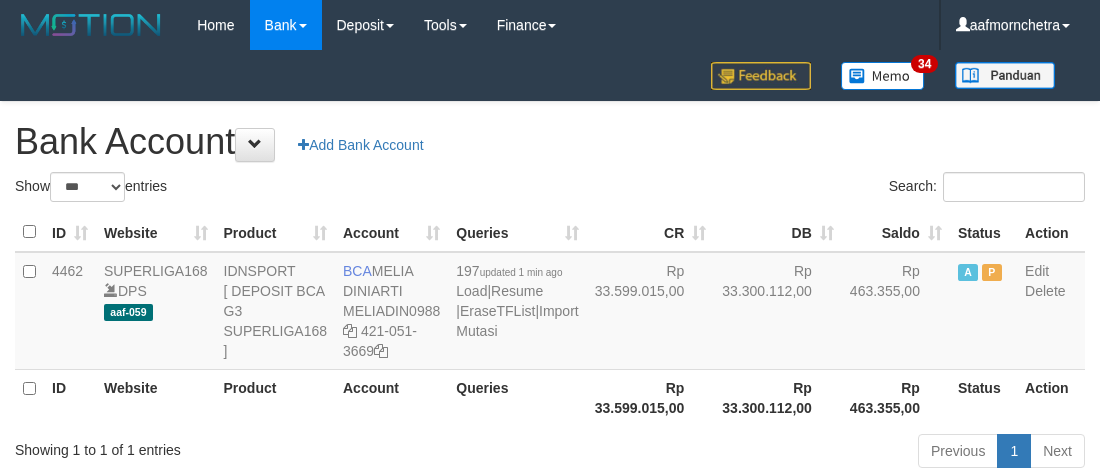 select on "***" 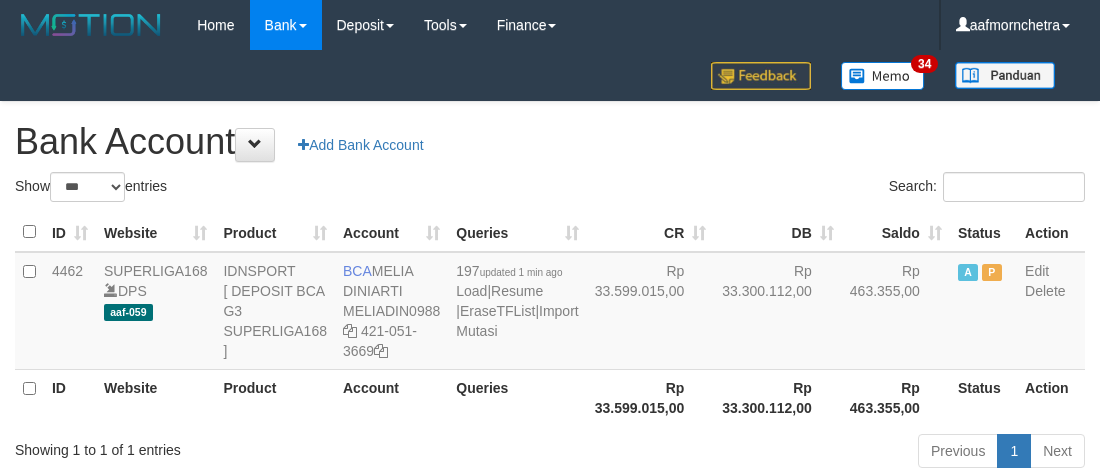 scroll, scrollTop: 2, scrollLeft: 0, axis: vertical 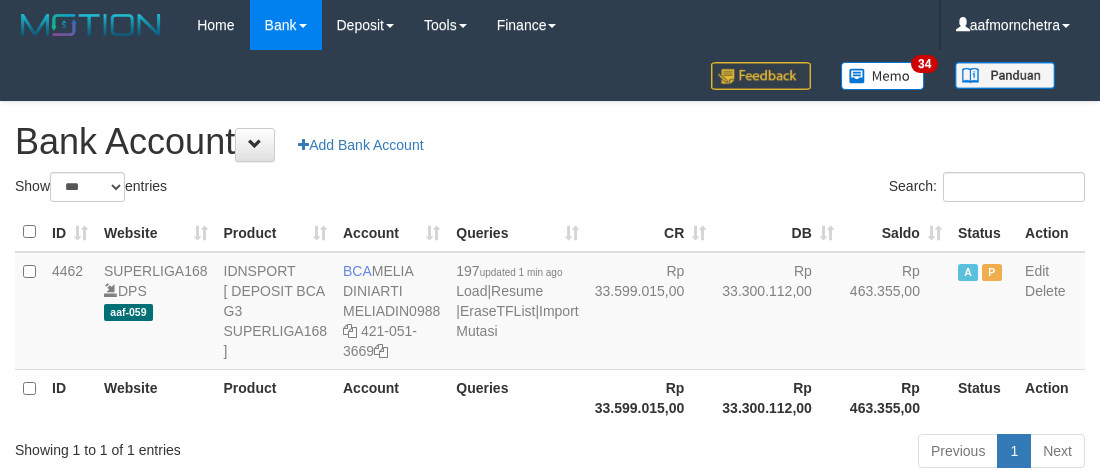select on "***" 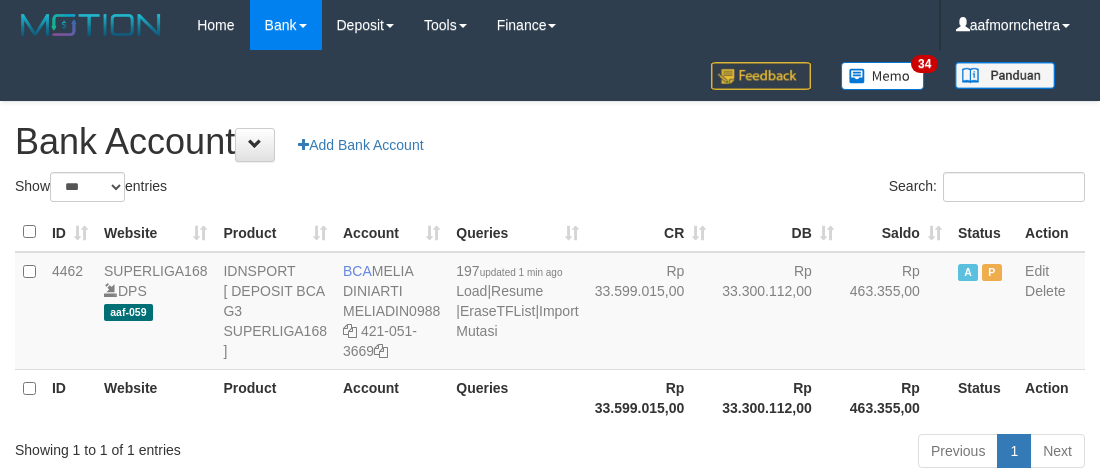 scroll, scrollTop: 2, scrollLeft: 0, axis: vertical 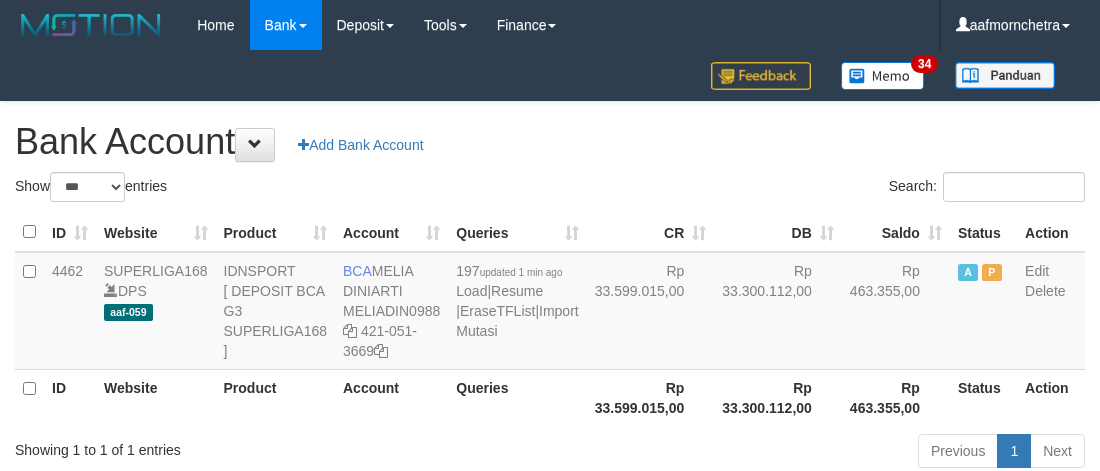 select on "***" 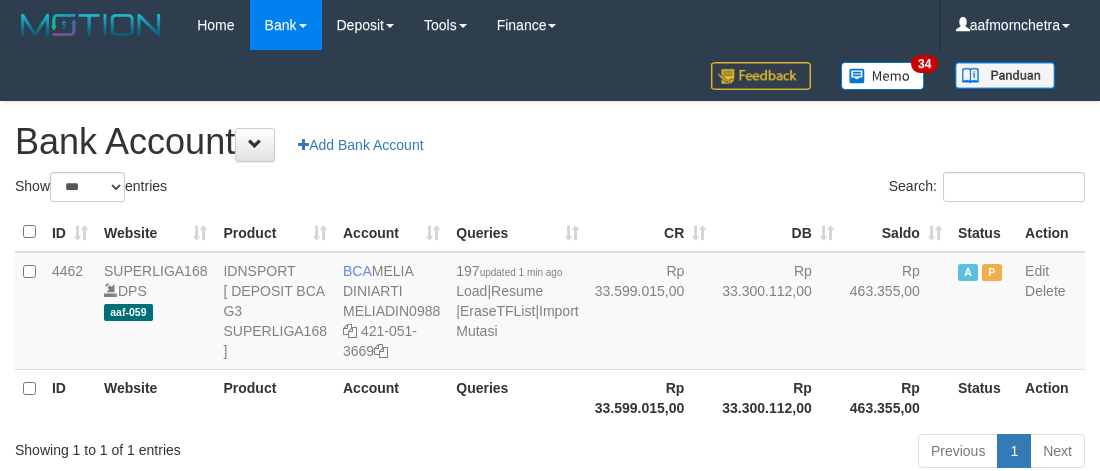 scroll, scrollTop: 2, scrollLeft: 0, axis: vertical 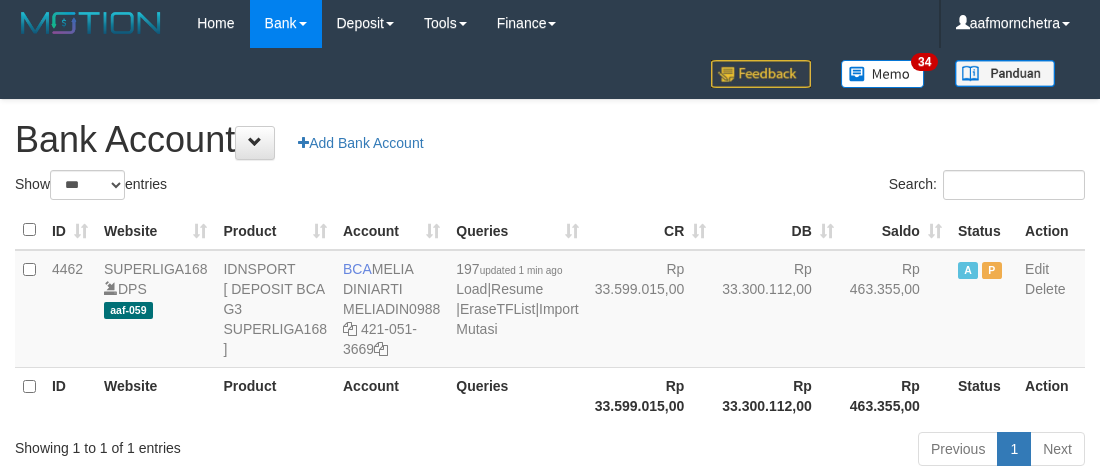click on "Queries" at bounding box center [517, 395] 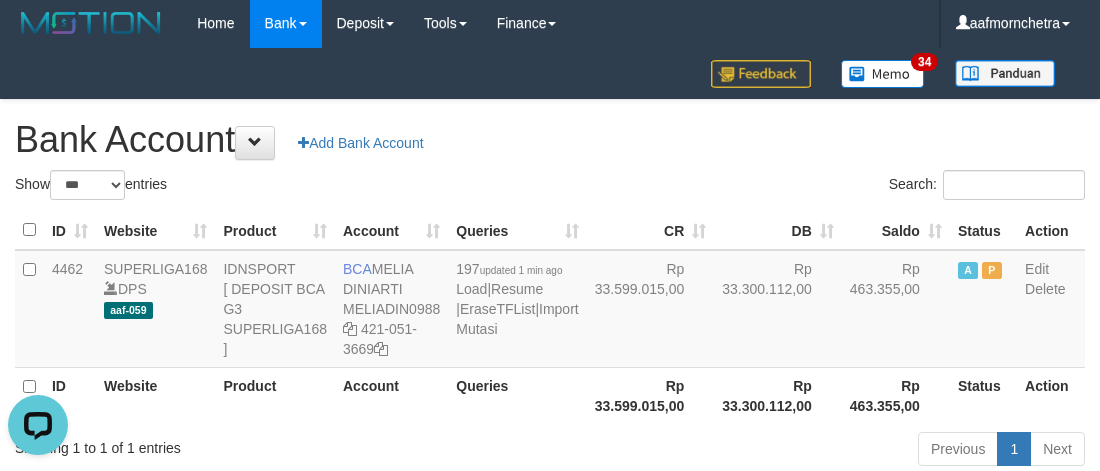 scroll, scrollTop: 0, scrollLeft: 0, axis: both 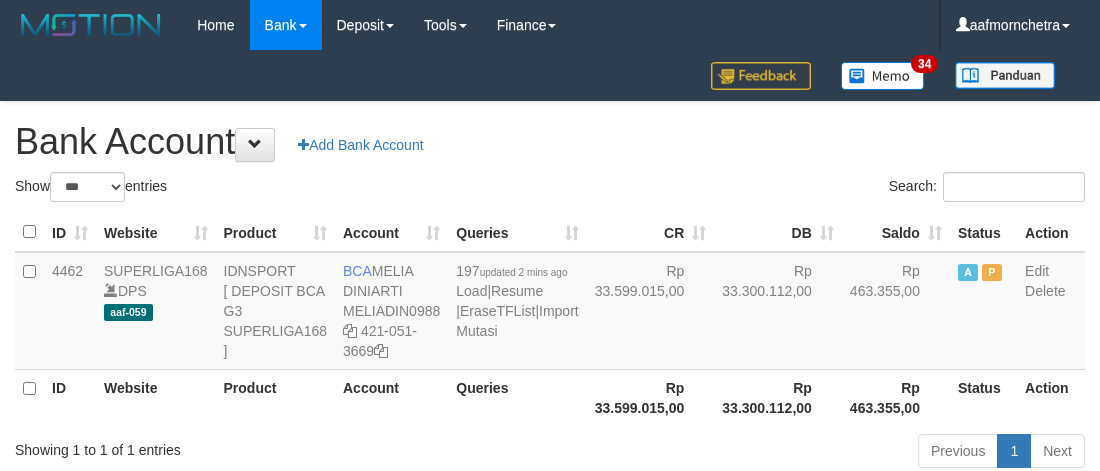 select on "***" 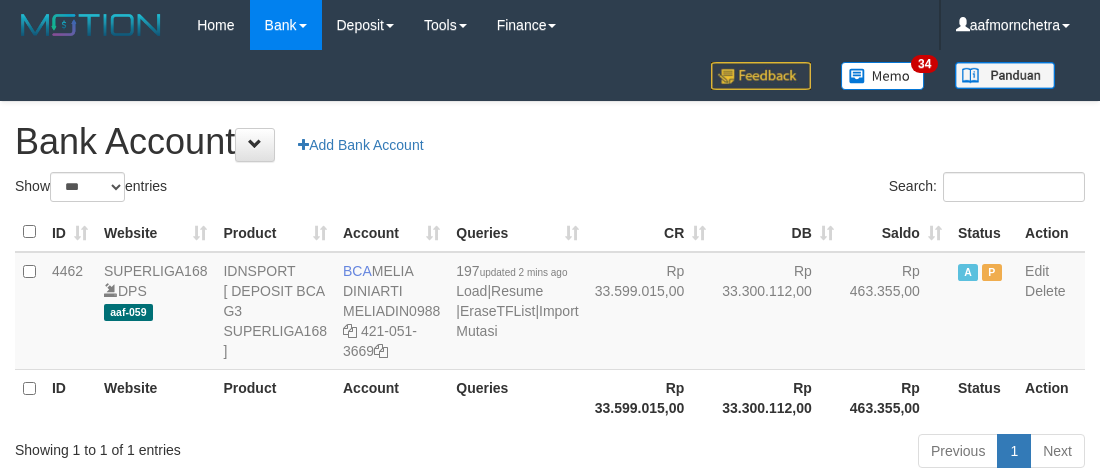 scroll, scrollTop: 2, scrollLeft: 0, axis: vertical 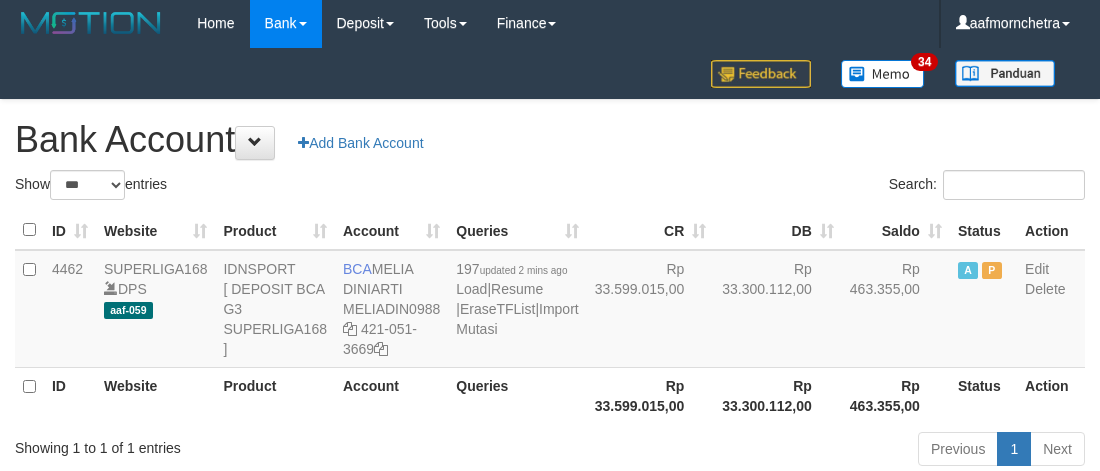 click on "Queries" at bounding box center (517, 395) 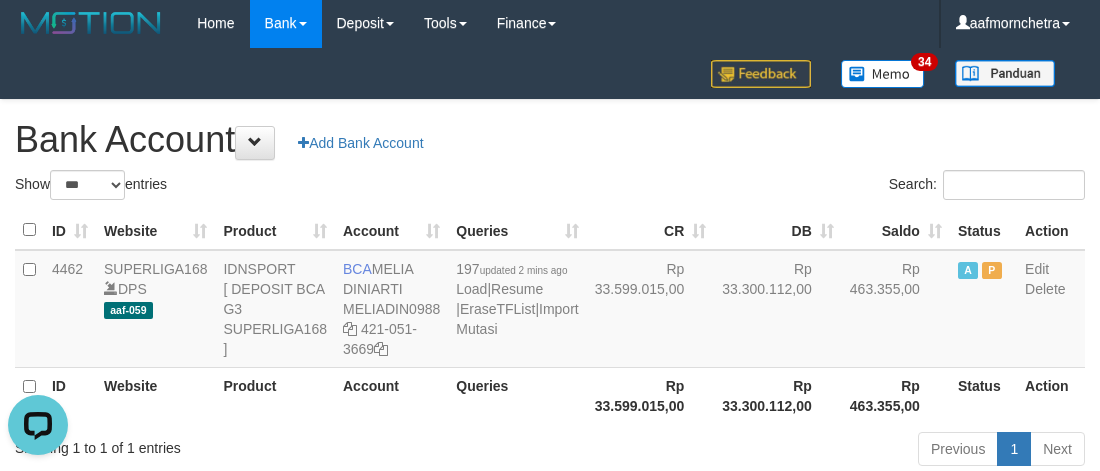 scroll, scrollTop: 0, scrollLeft: 0, axis: both 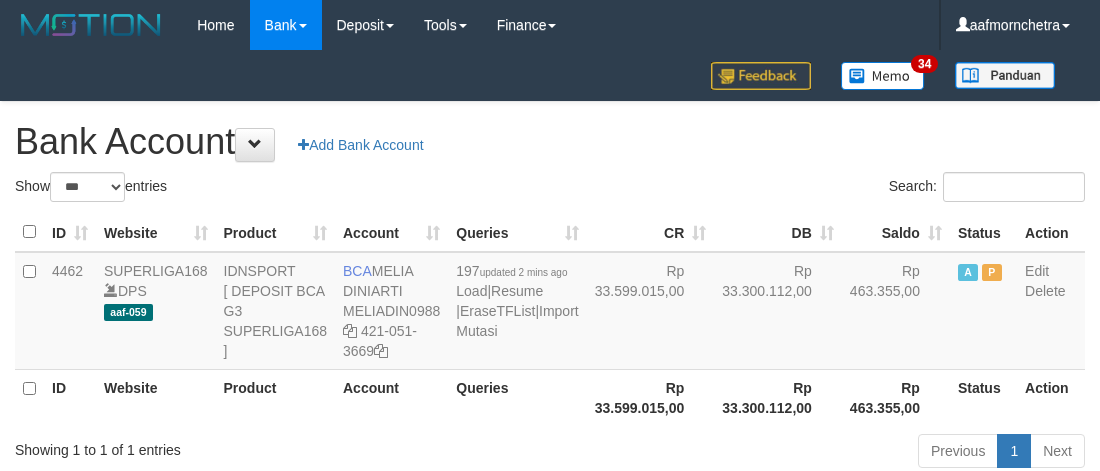 select on "***" 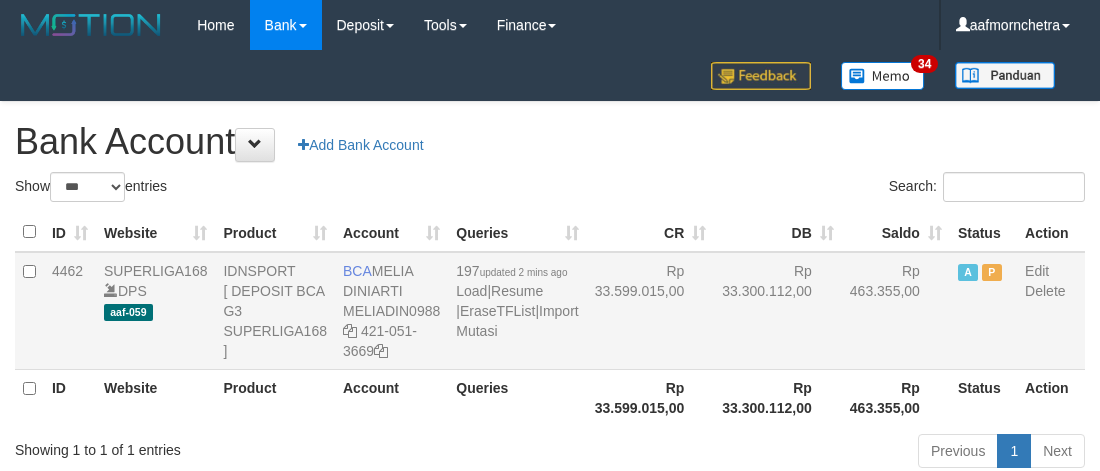 scroll, scrollTop: 2, scrollLeft: 0, axis: vertical 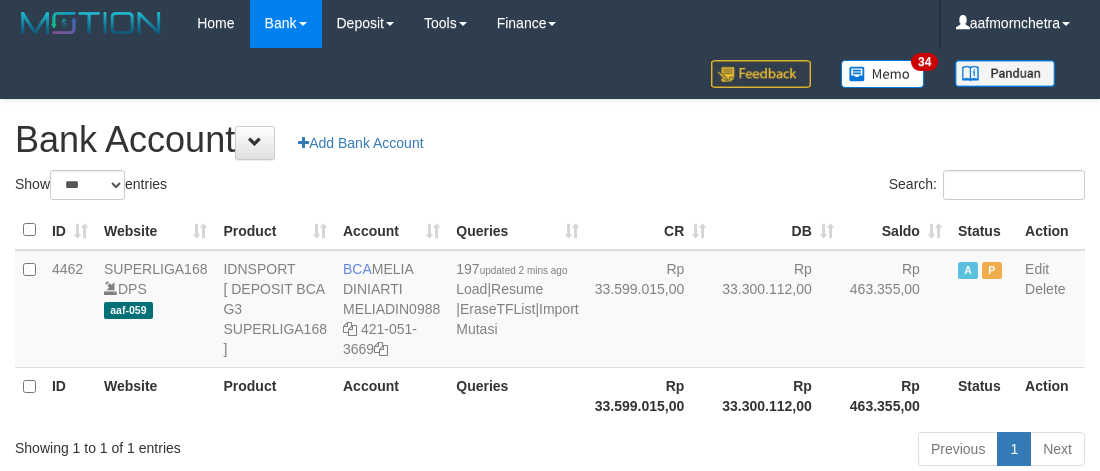 click on "Queries" at bounding box center [517, 395] 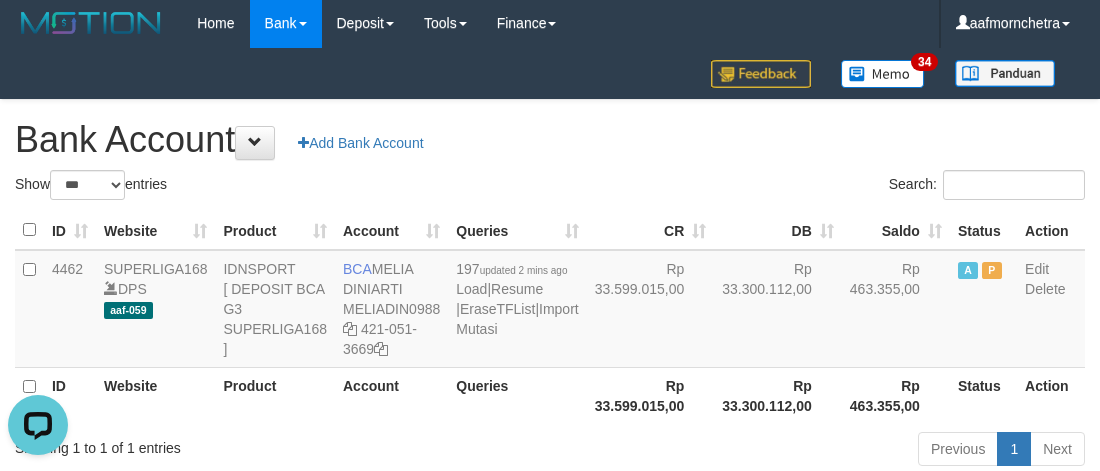 scroll, scrollTop: 0, scrollLeft: 0, axis: both 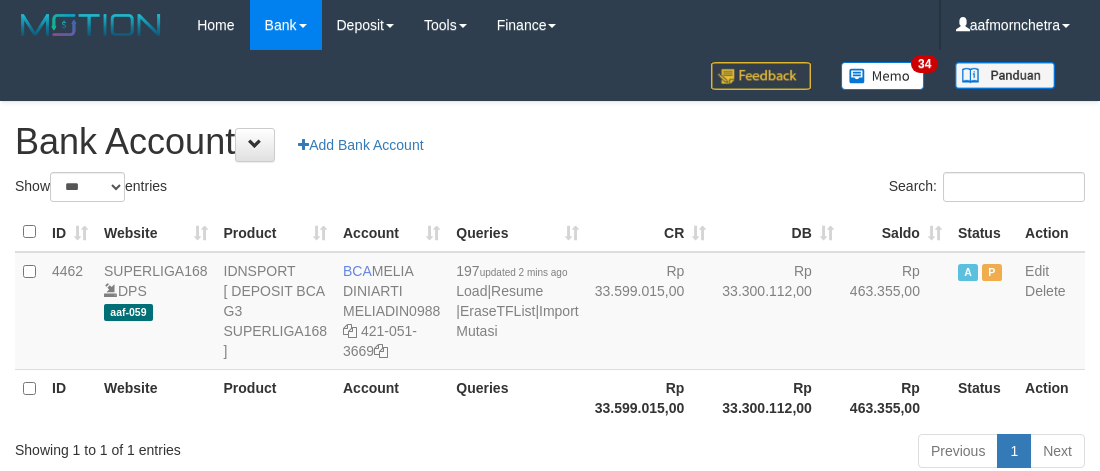 select on "***" 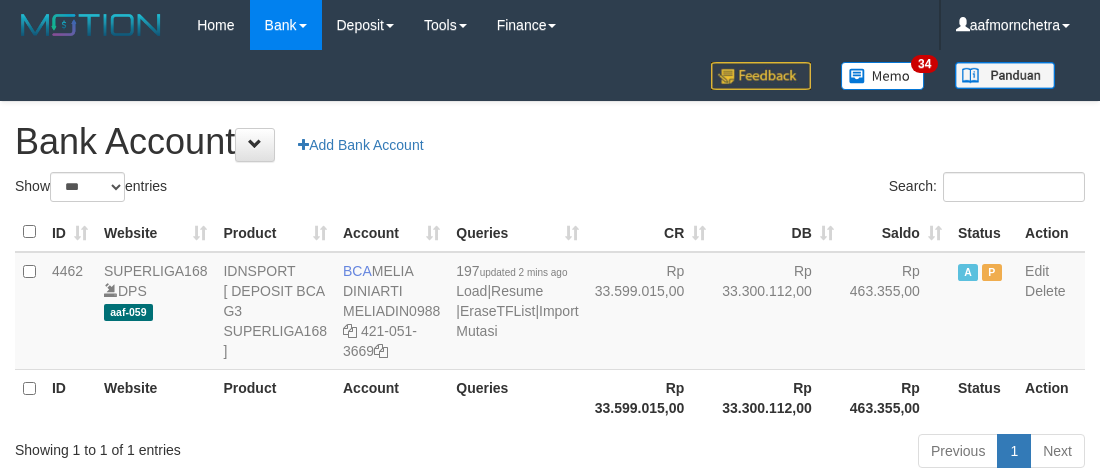 scroll, scrollTop: 2, scrollLeft: 0, axis: vertical 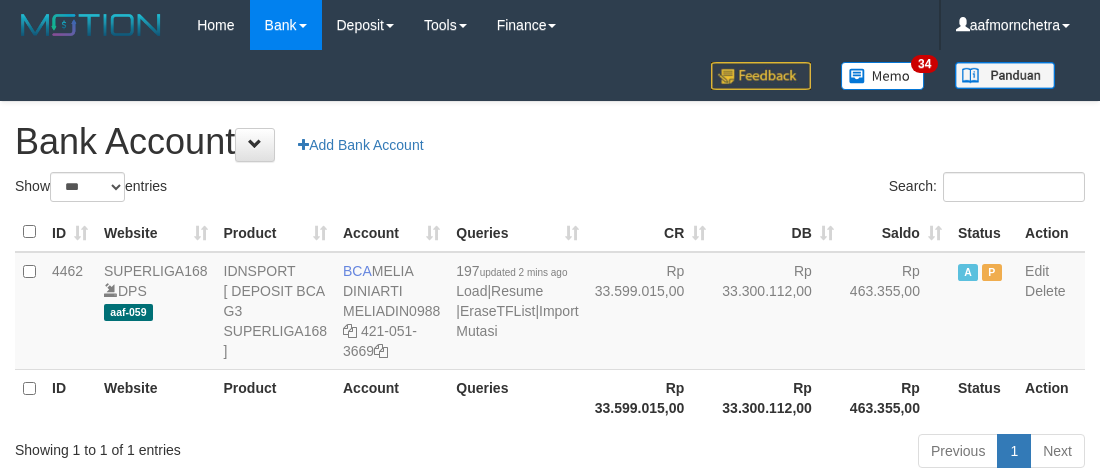 select on "***" 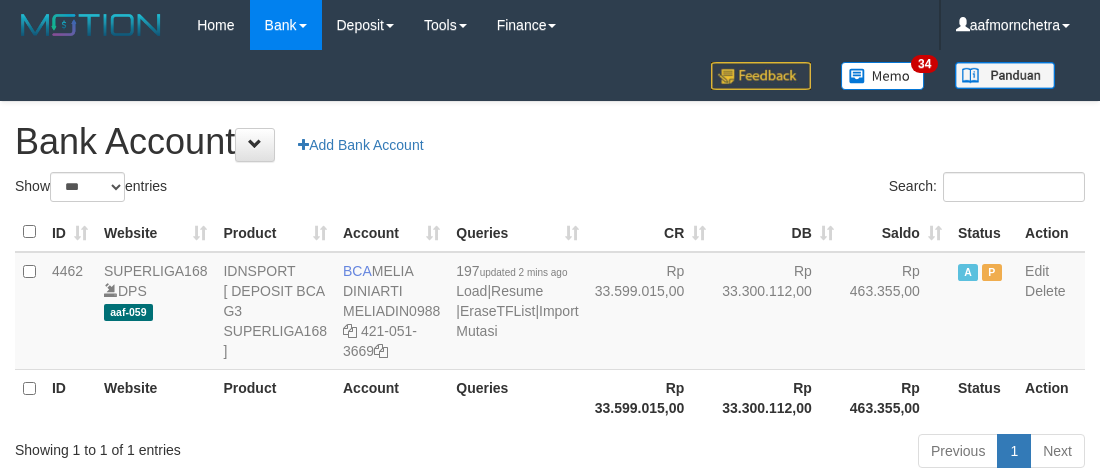 scroll, scrollTop: 2, scrollLeft: 0, axis: vertical 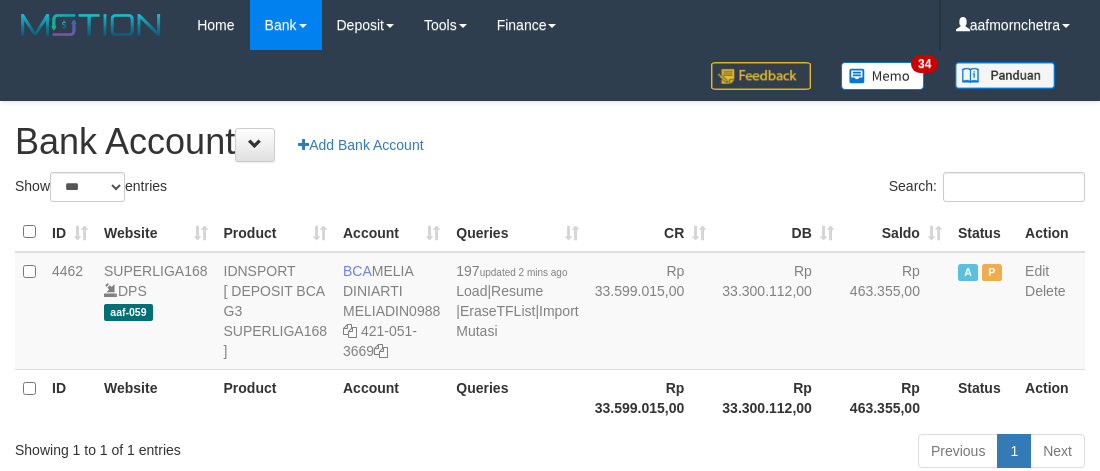 select on "***" 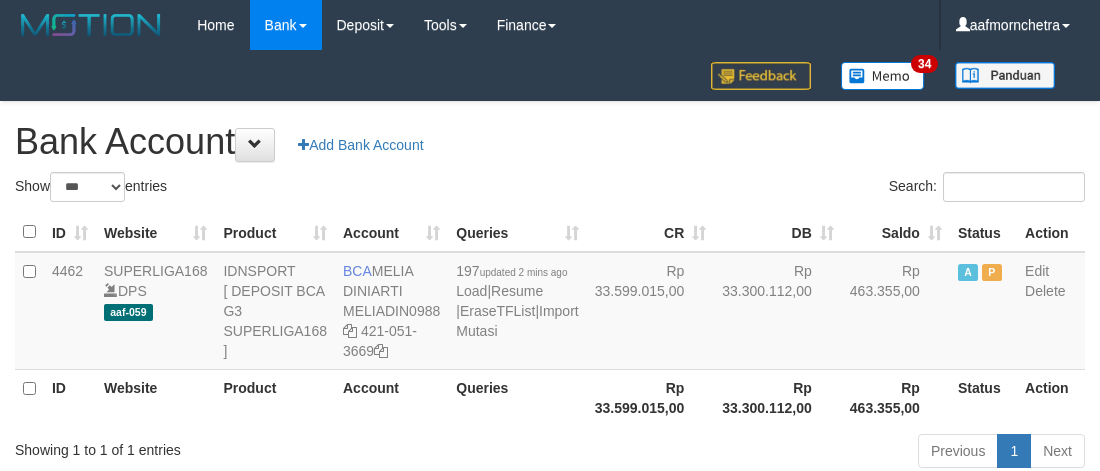 scroll, scrollTop: 2, scrollLeft: 0, axis: vertical 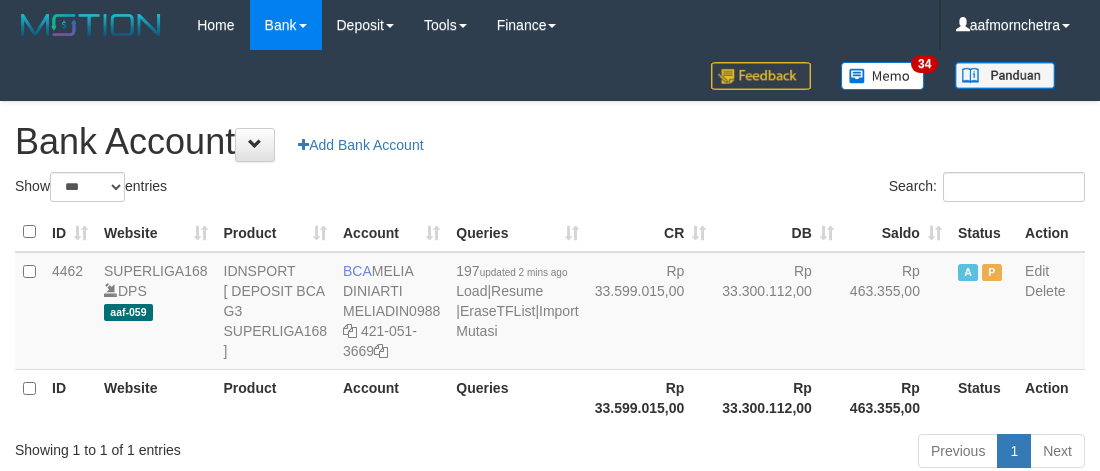 select on "***" 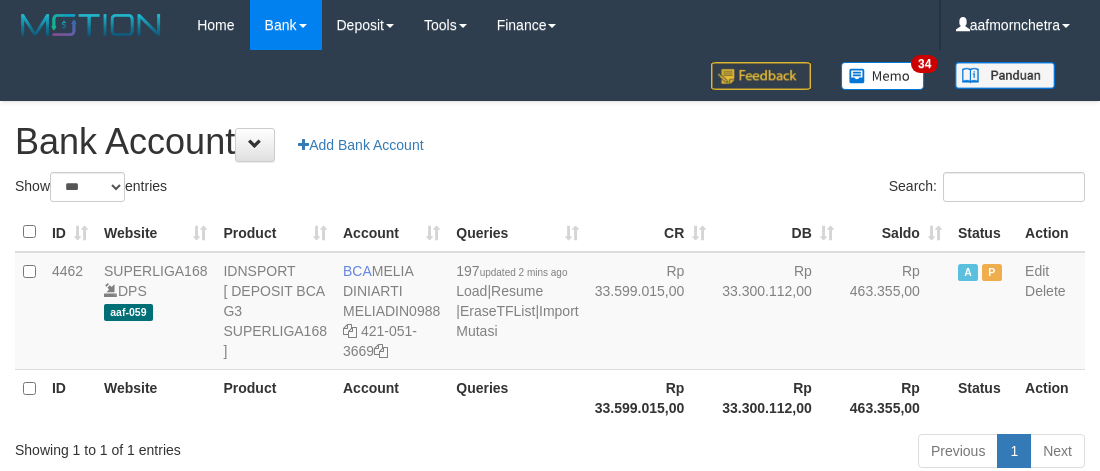 scroll, scrollTop: 2, scrollLeft: 0, axis: vertical 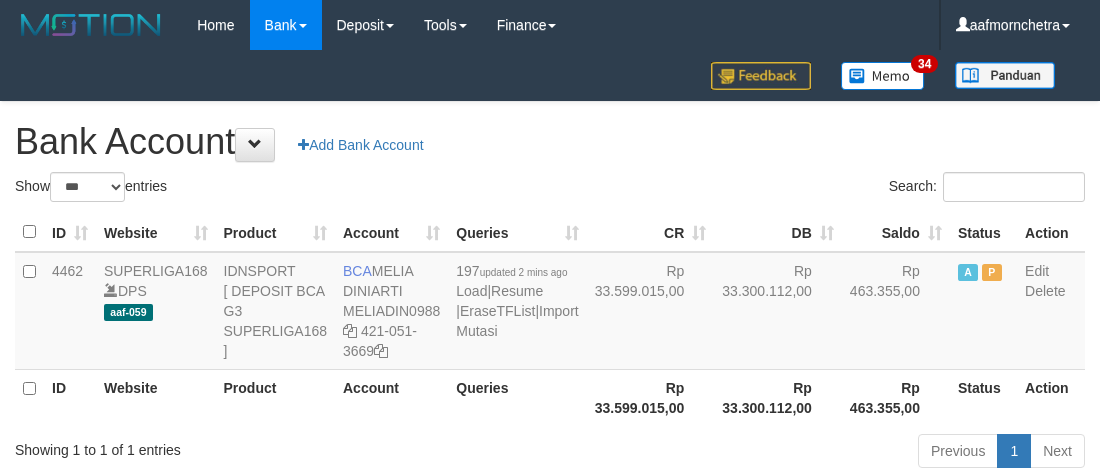 select on "***" 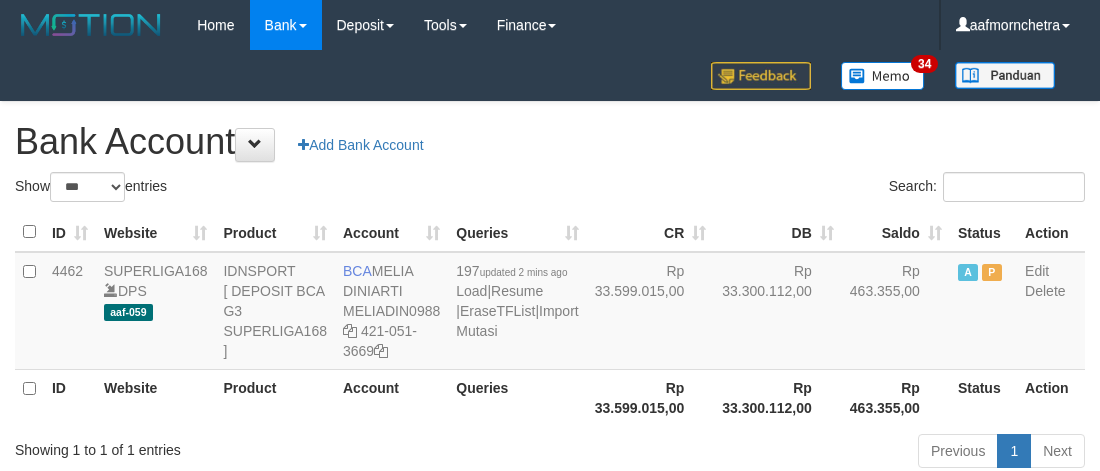 scroll, scrollTop: 2, scrollLeft: 0, axis: vertical 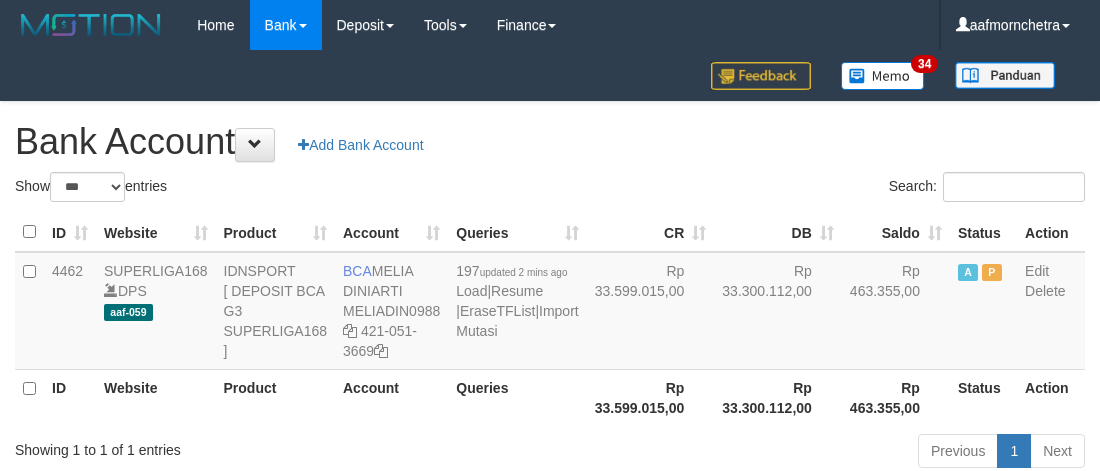 select on "***" 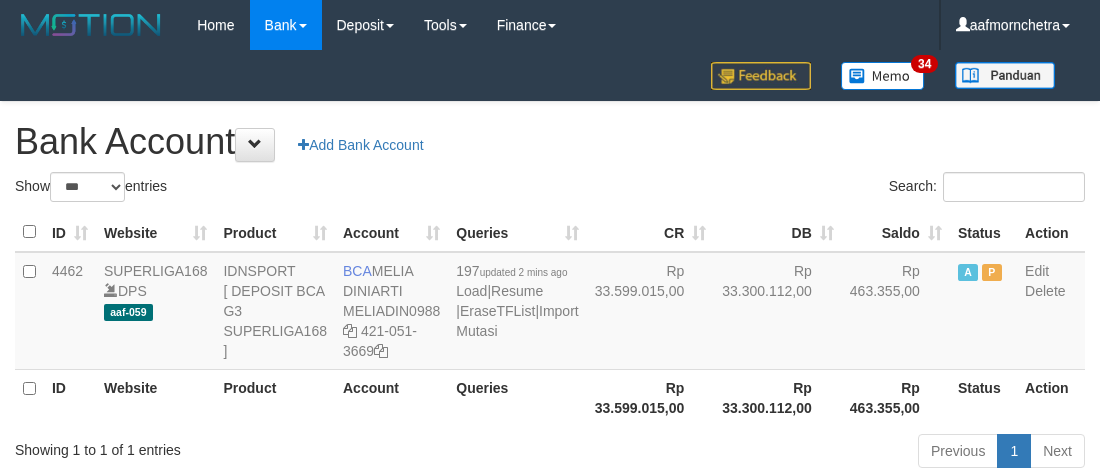 scroll, scrollTop: 2, scrollLeft: 0, axis: vertical 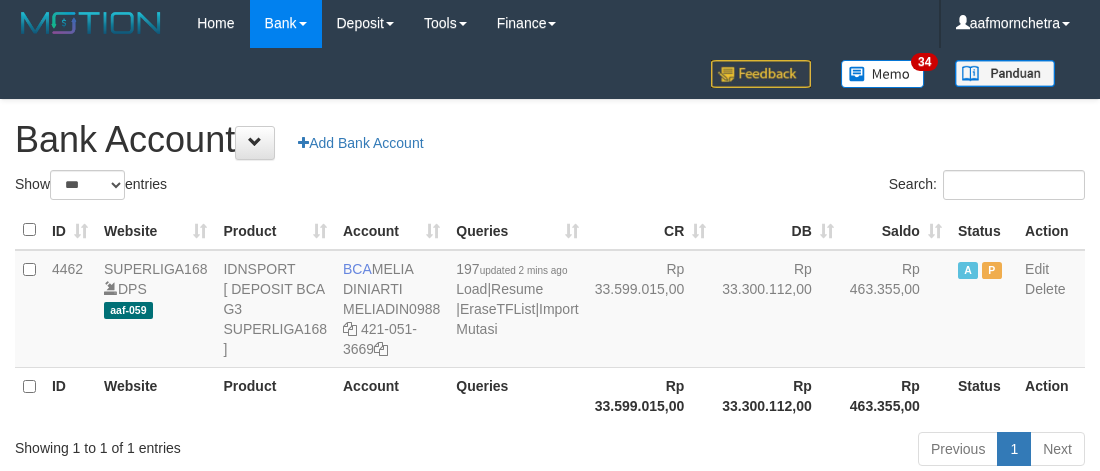 click on "Queries" at bounding box center [517, 395] 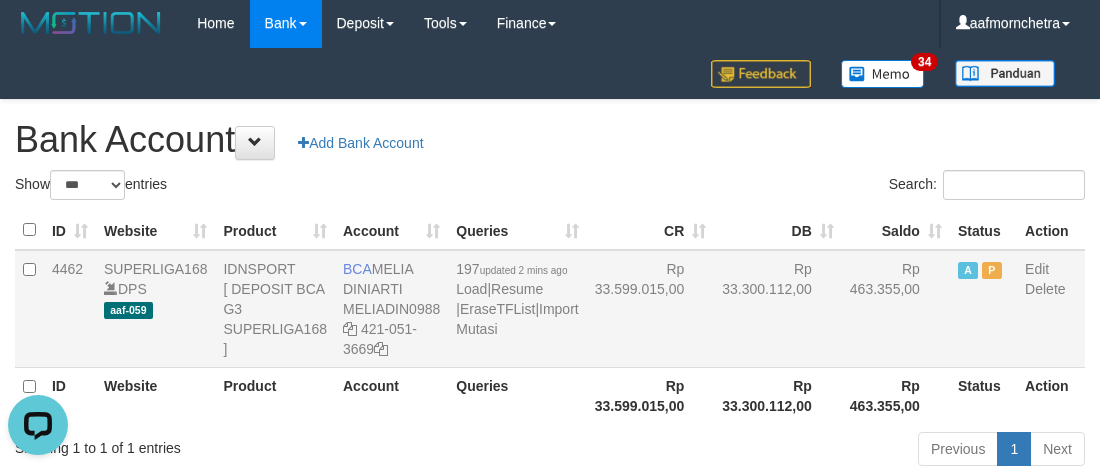 scroll, scrollTop: 0, scrollLeft: 0, axis: both 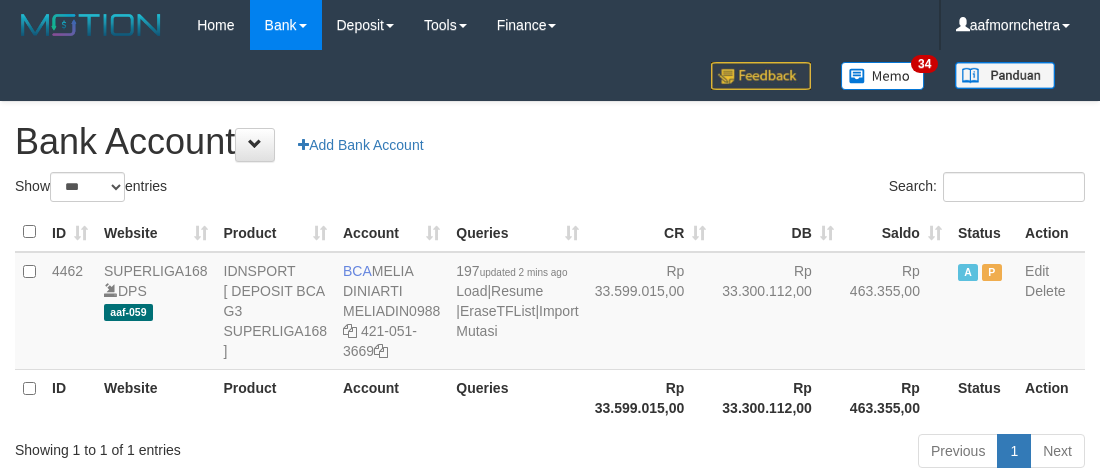select on "***" 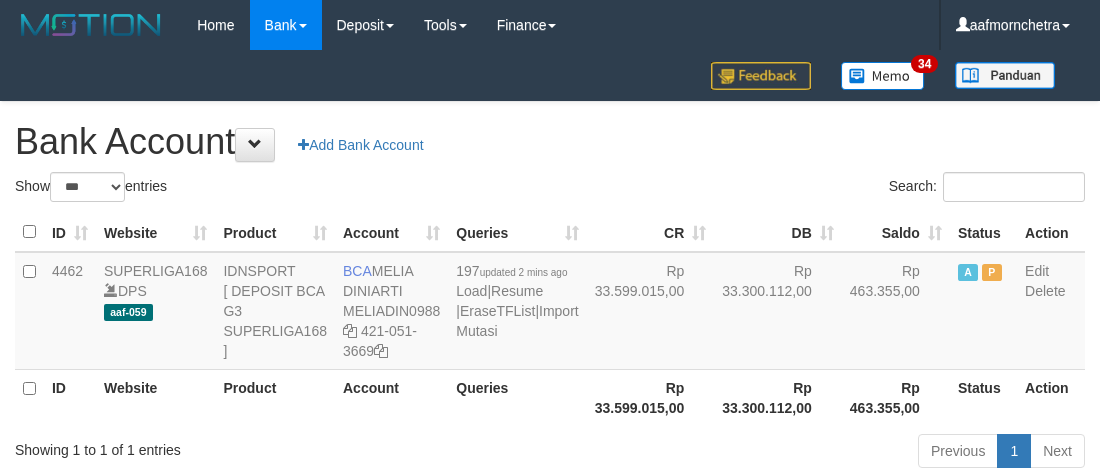 scroll, scrollTop: 2, scrollLeft: 0, axis: vertical 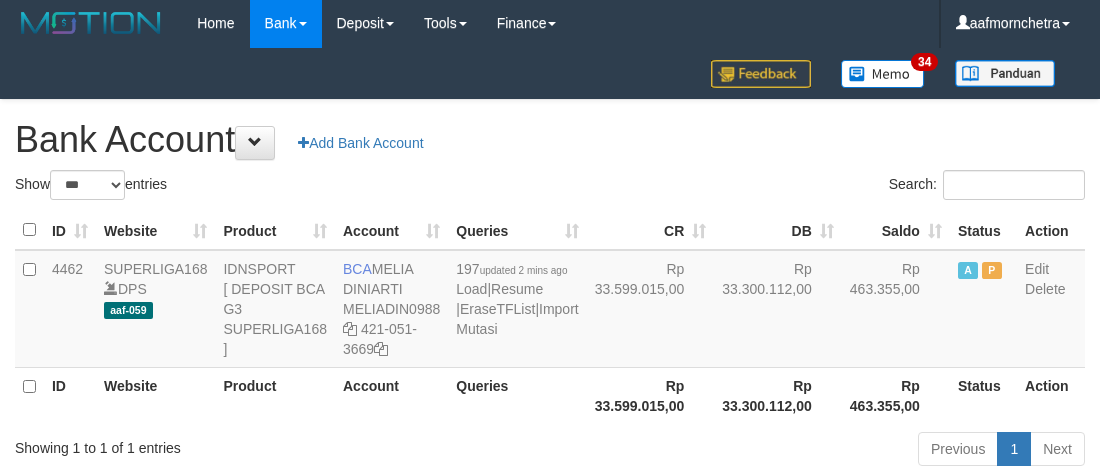 click on "Queries" at bounding box center [517, 395] 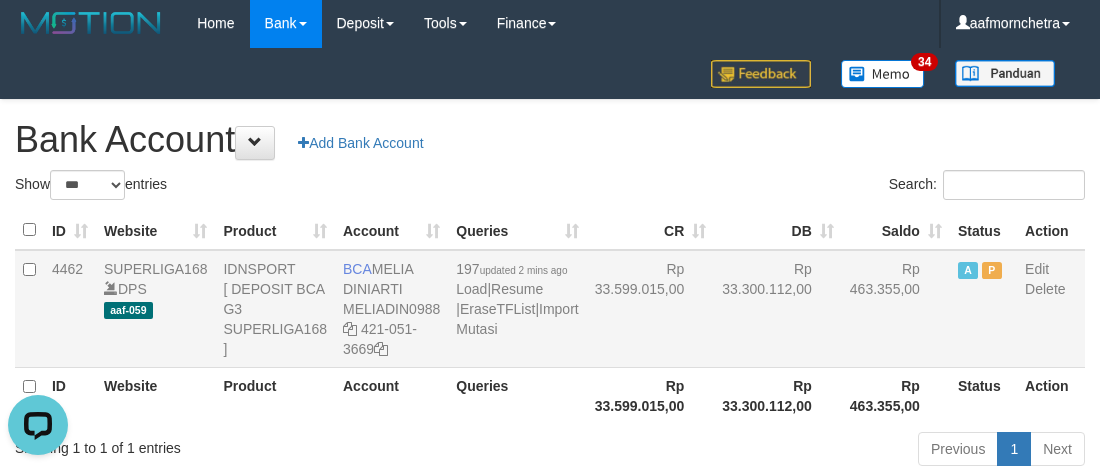scroll, scrollTop: 0, scrollLeft: 0, axis: both 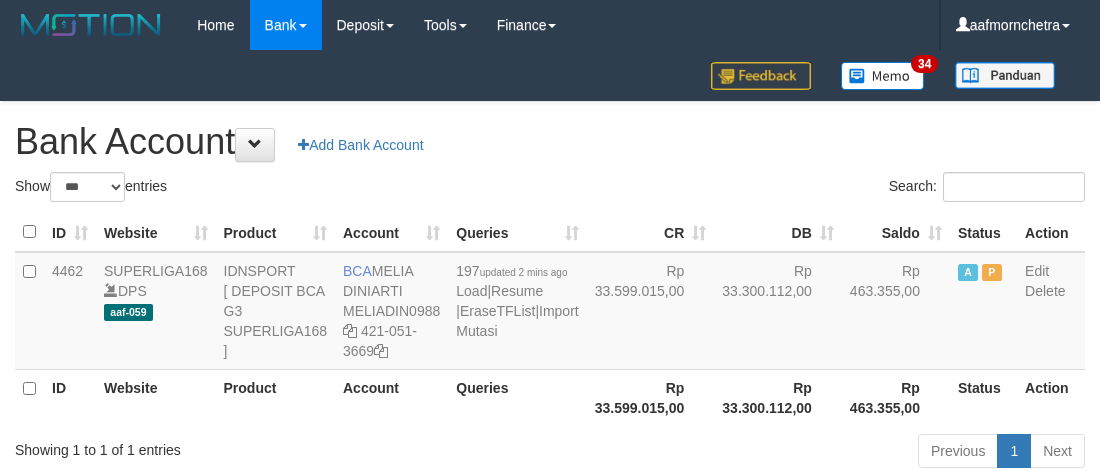 select on "***" 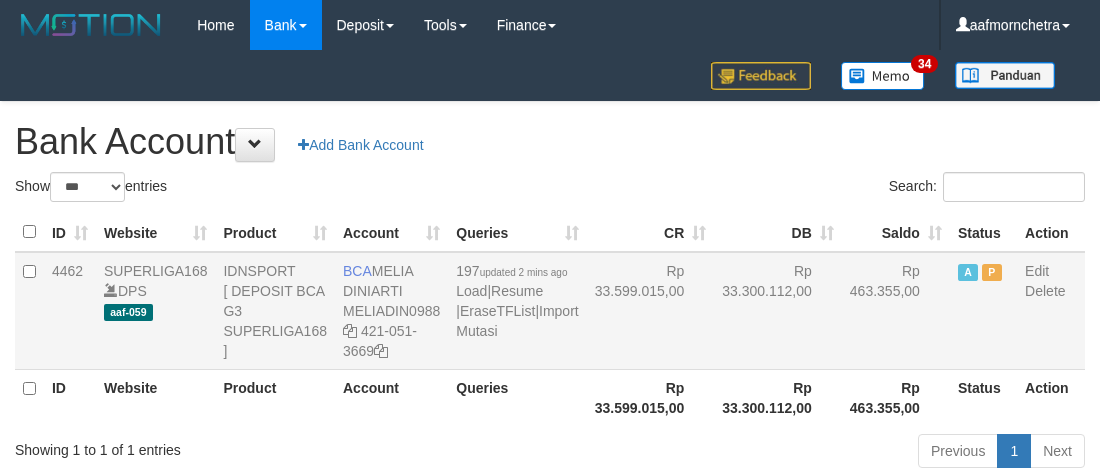 scroll, scrollTop: 2, scrollLeft: 0, axis: vertical 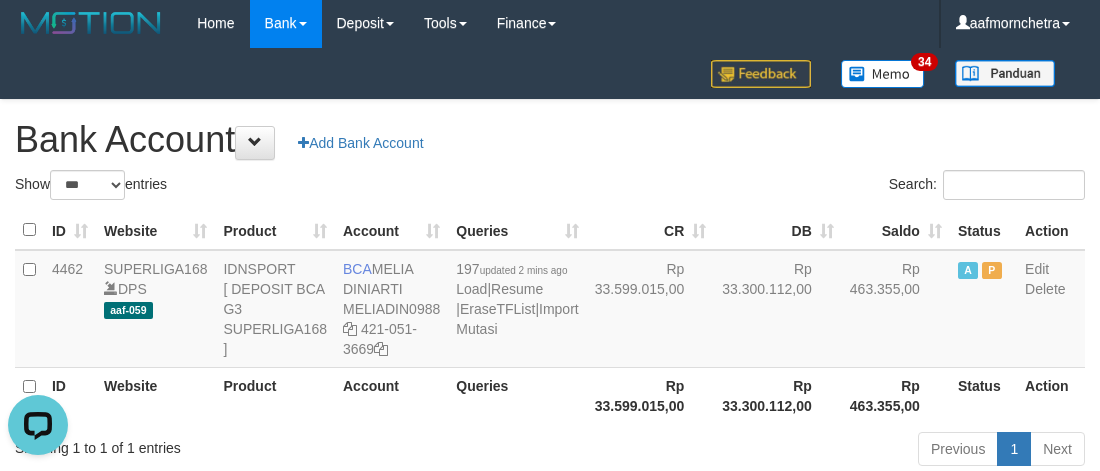 click on "Queries" at bounding box center [517, 395] 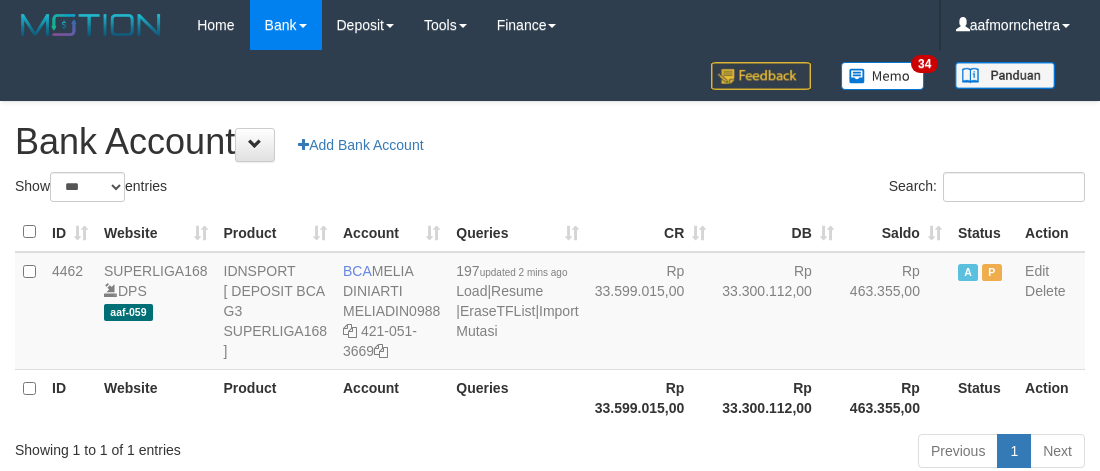 select on "***" 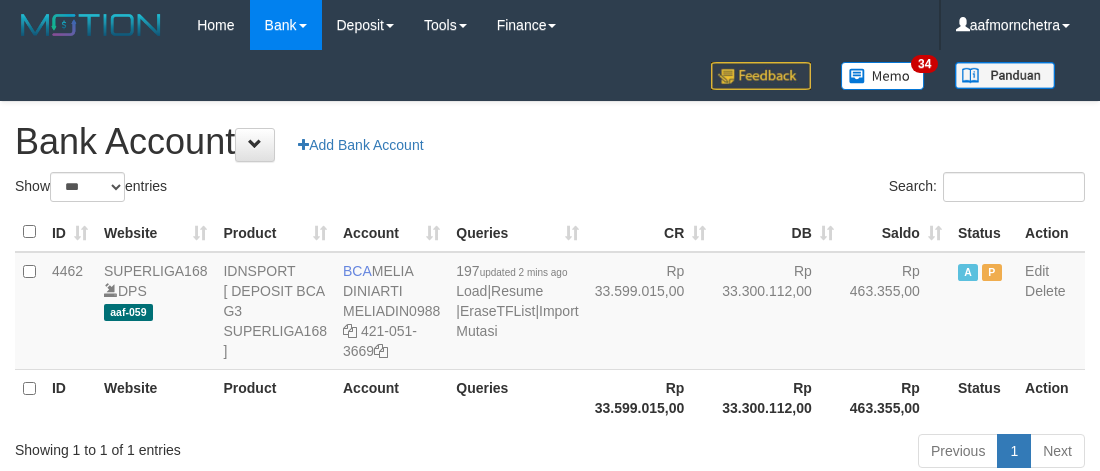 scroll, scrollTop: 2, scrollLeft: 0, axis: vertical 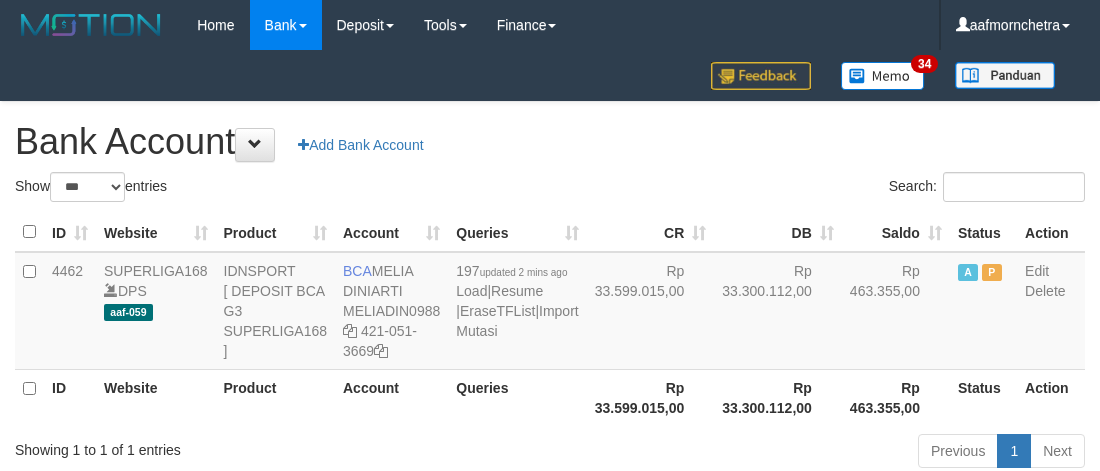 select on "***" 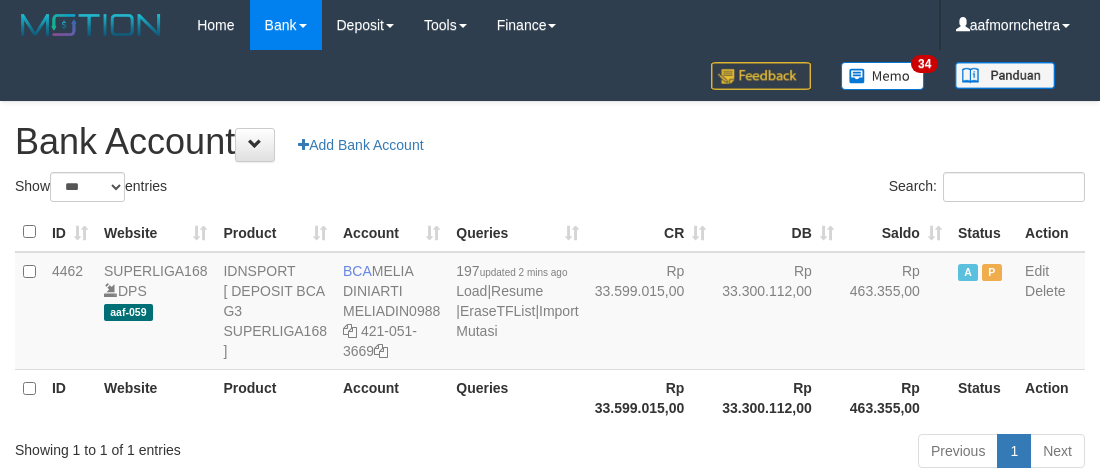 scroll, scrollTop: 2, scrollLeft: 0, axis: vertical 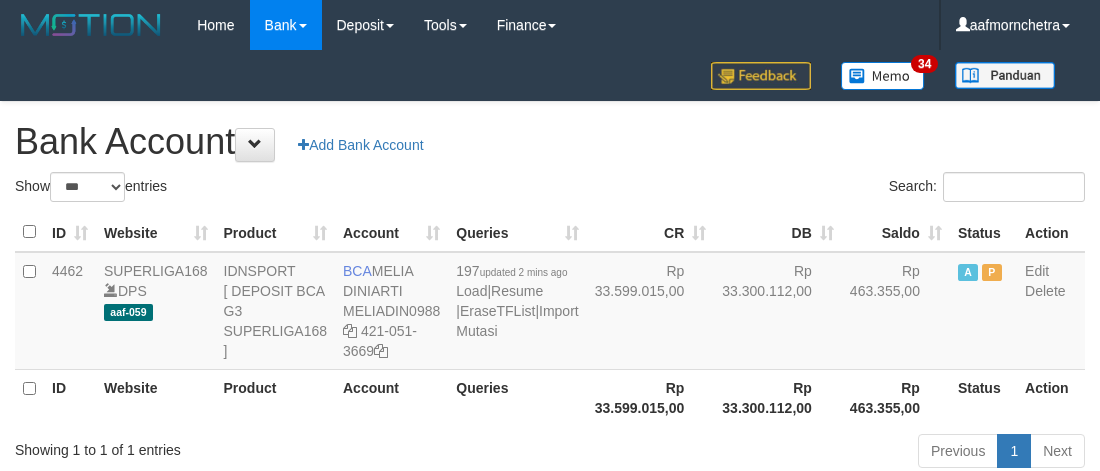 select on "***" 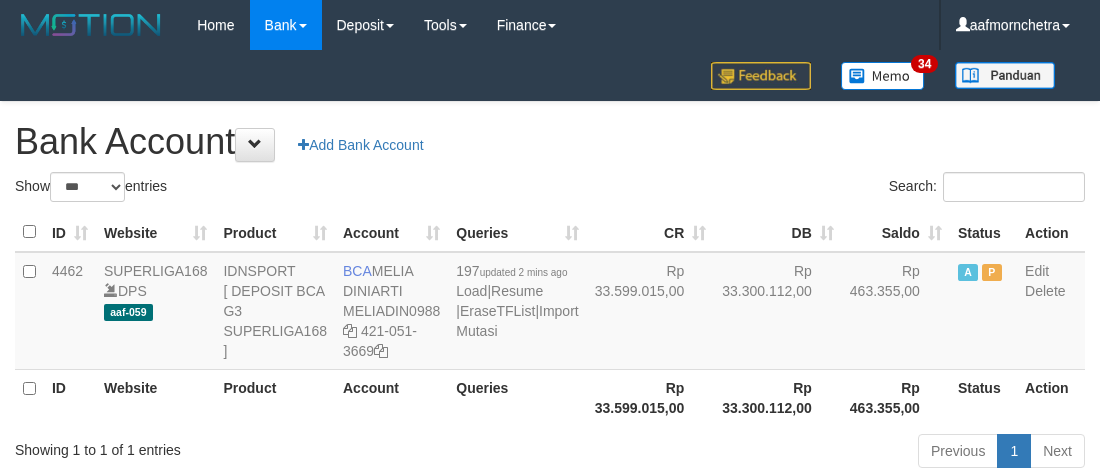 scroll, scrollTop: 2, scrollLeft: 0, axis: vertical 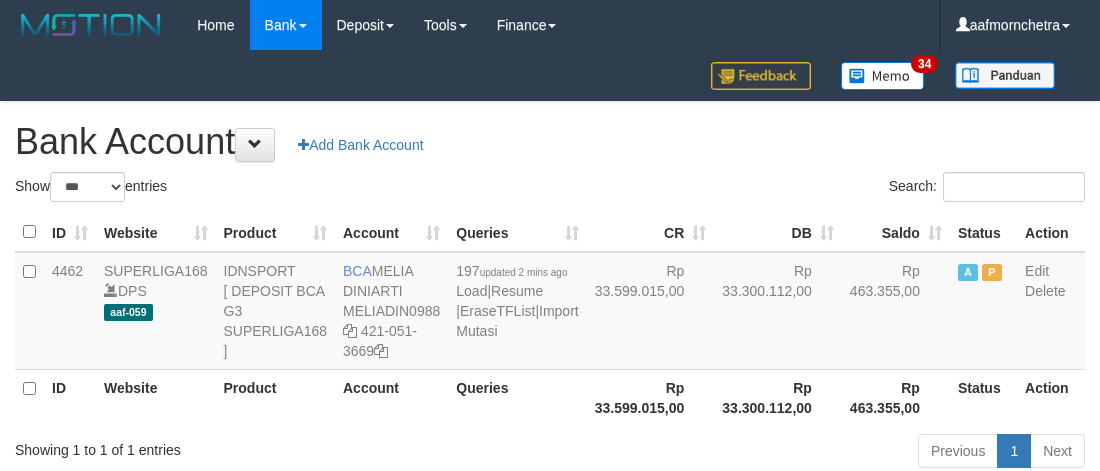 select on "***" 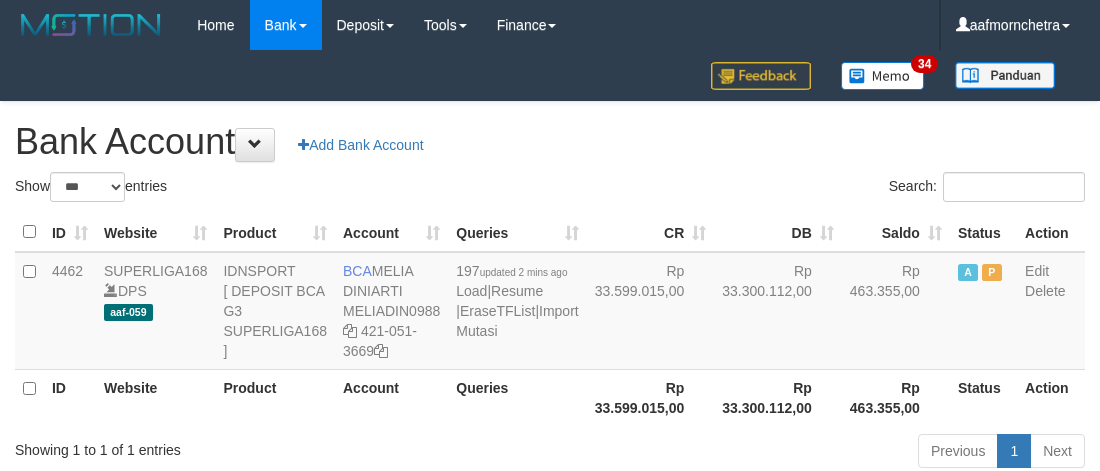 scroll, scrollTop: 2, scrollLeft: 0, axis: vertical 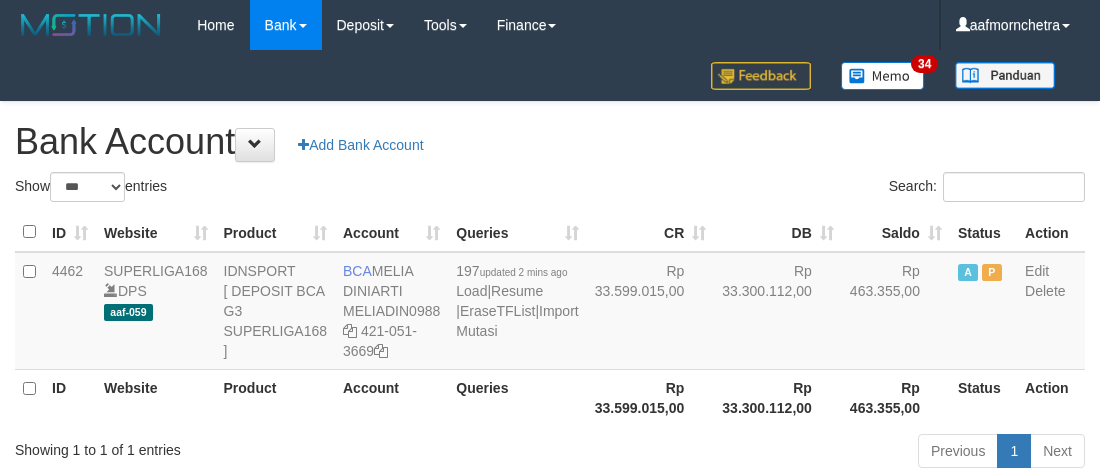 select on "***" 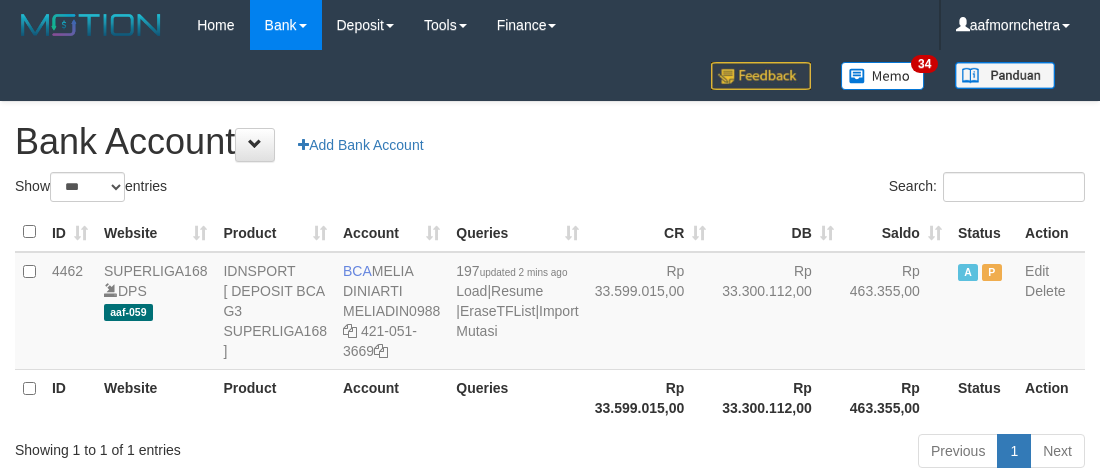 scroll, scrollTop: 2, scrollLeft: 0, axis: vertical 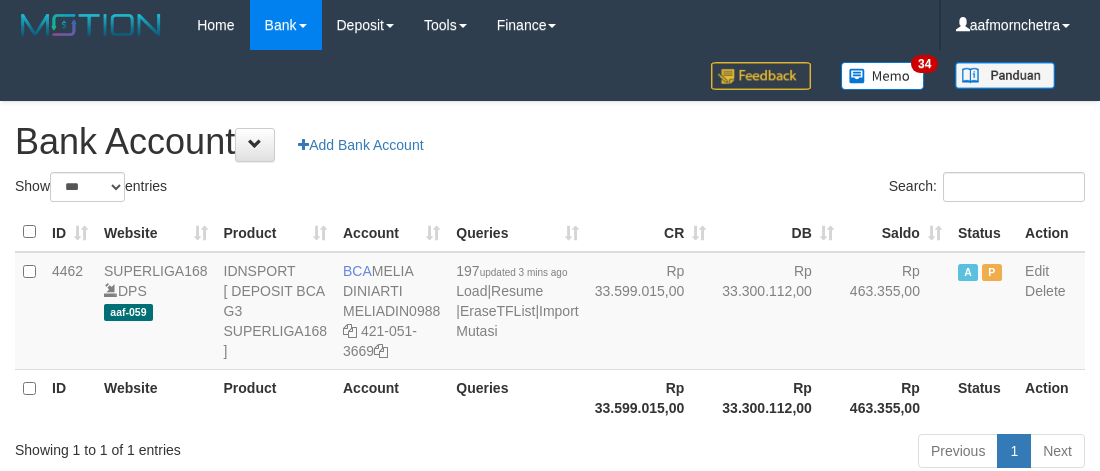 select on "***" 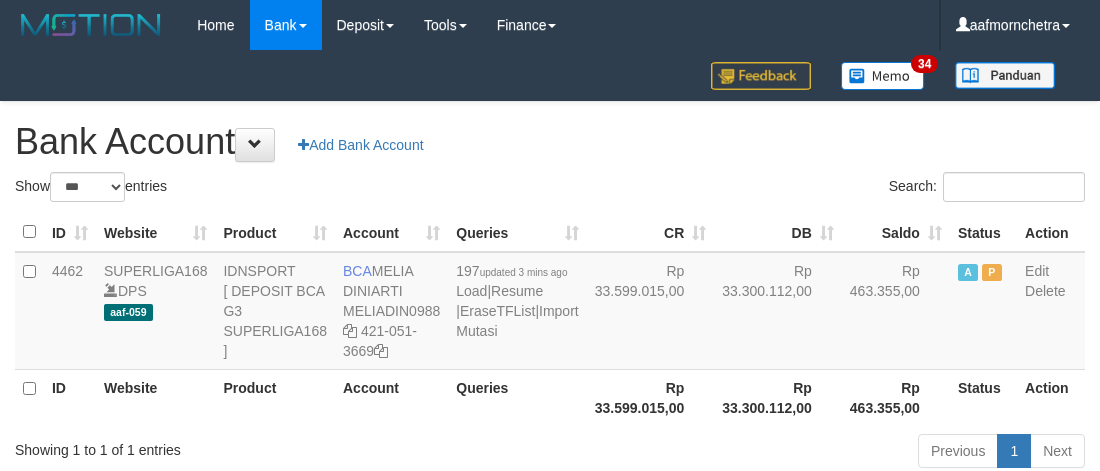 scroll, scrollTop: 2, scrollLeft: 0, axis: vertical 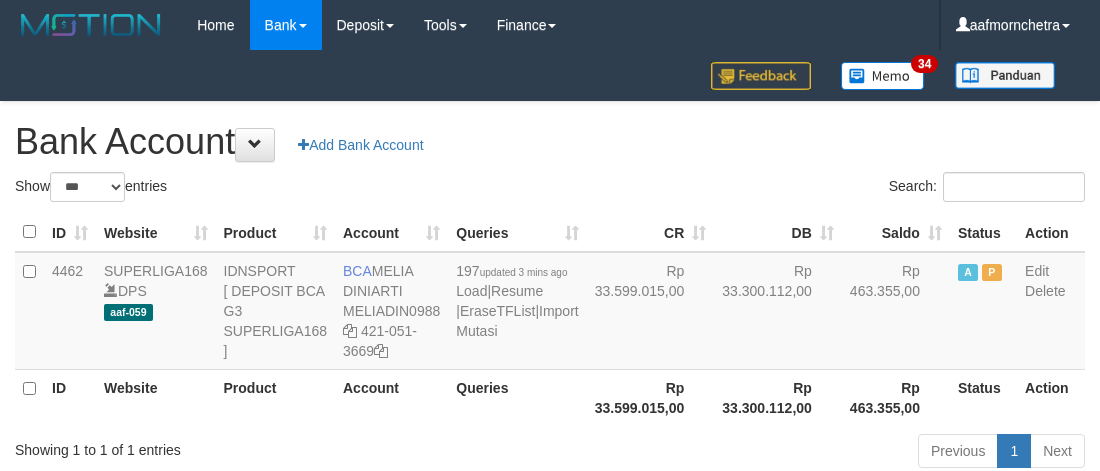 select on "***" 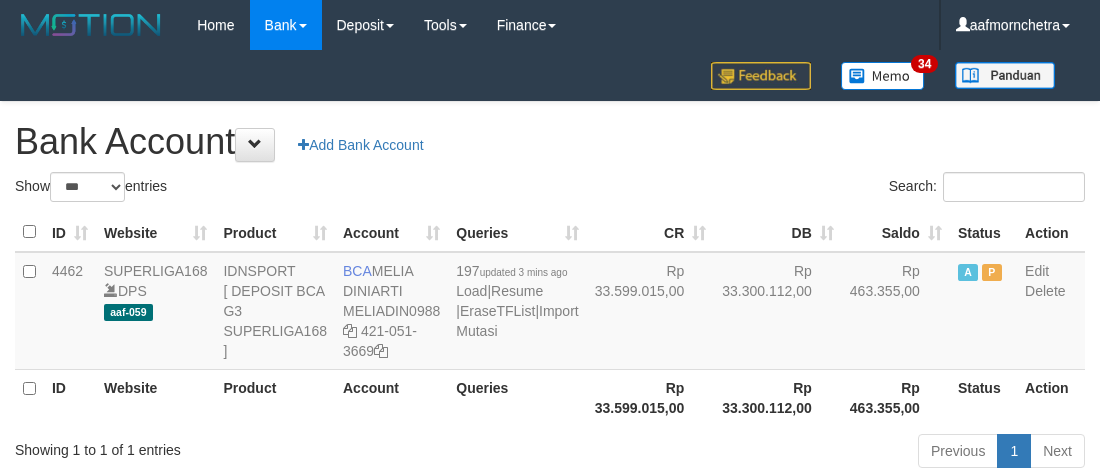 scroll, scrollTop: 2, scrollLeft: 0, axis: vertical 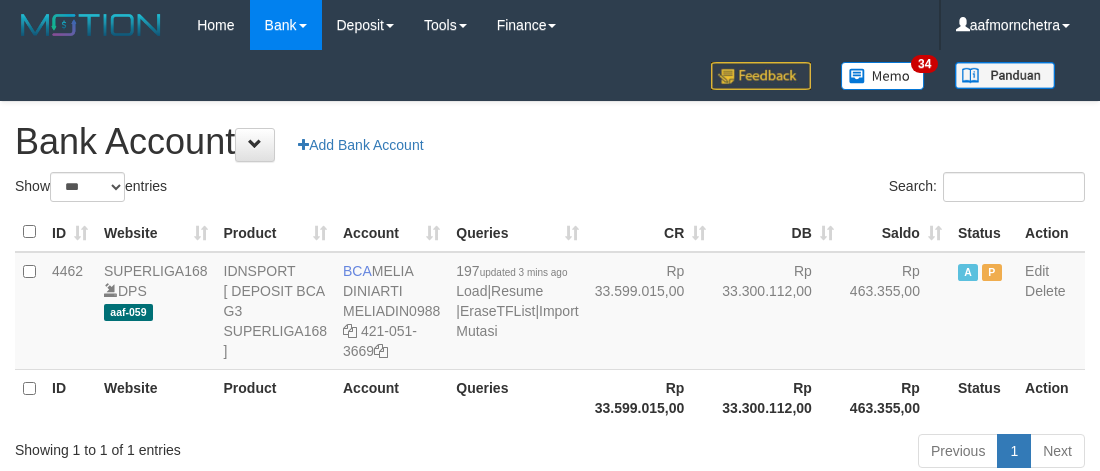 select on "***" 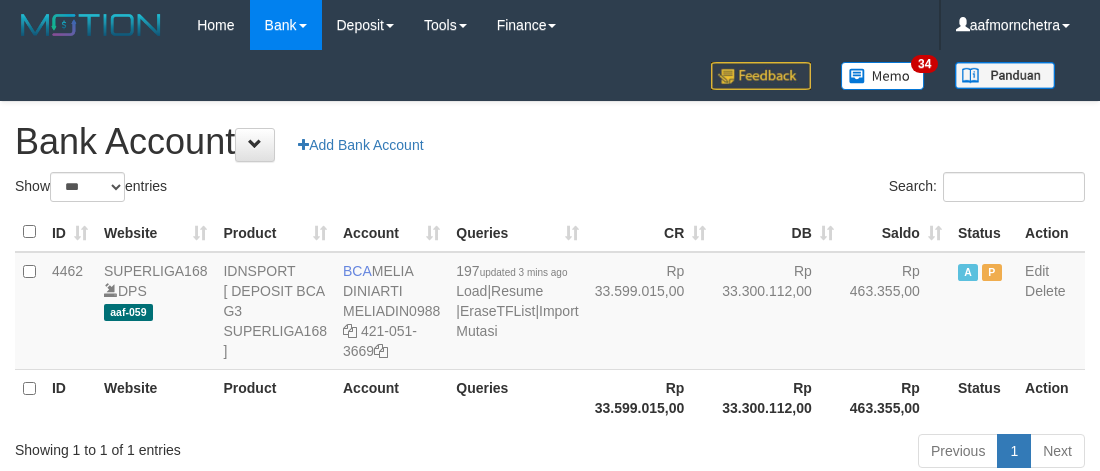 scroll, scrollTop: 2, scrollLeft: 0, axis: vertical 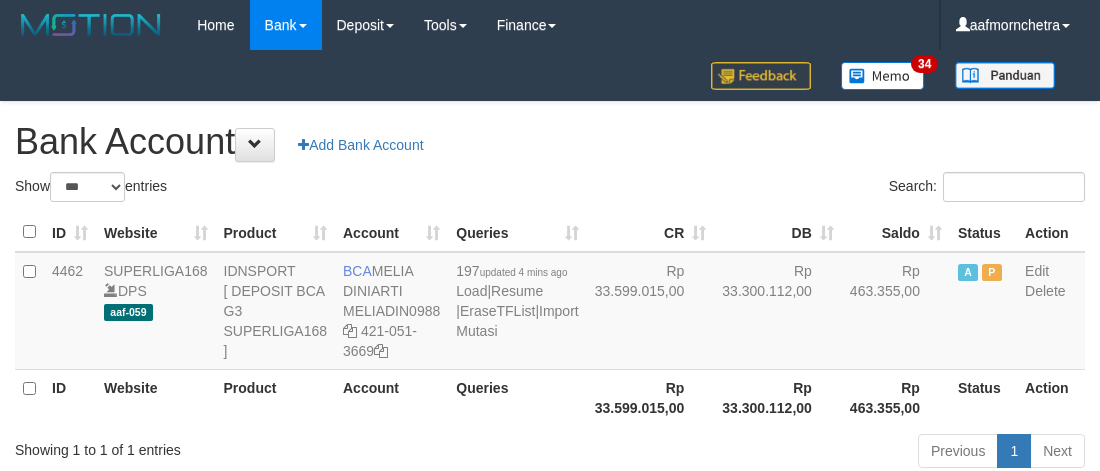 select on "***" 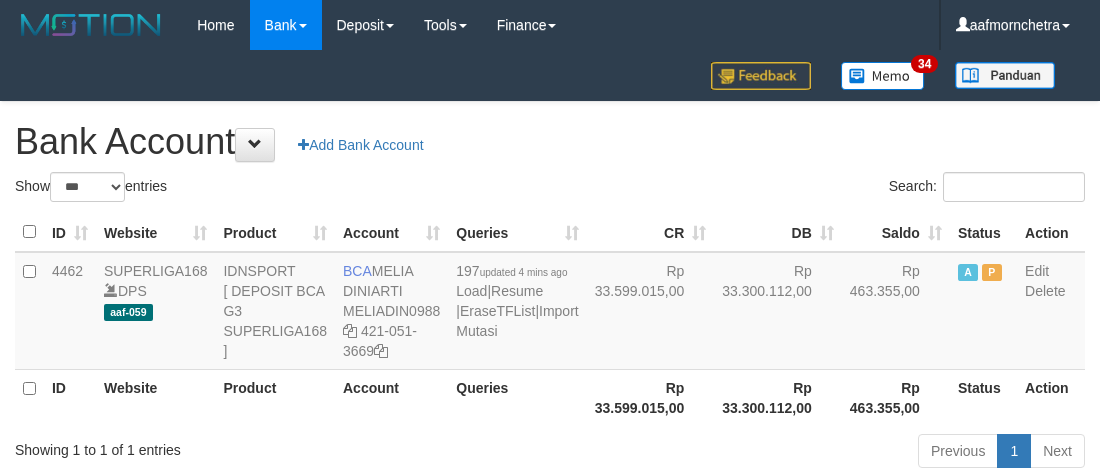 scroll, scrollTop: 2, scrollLeft: 0, axis: vertical 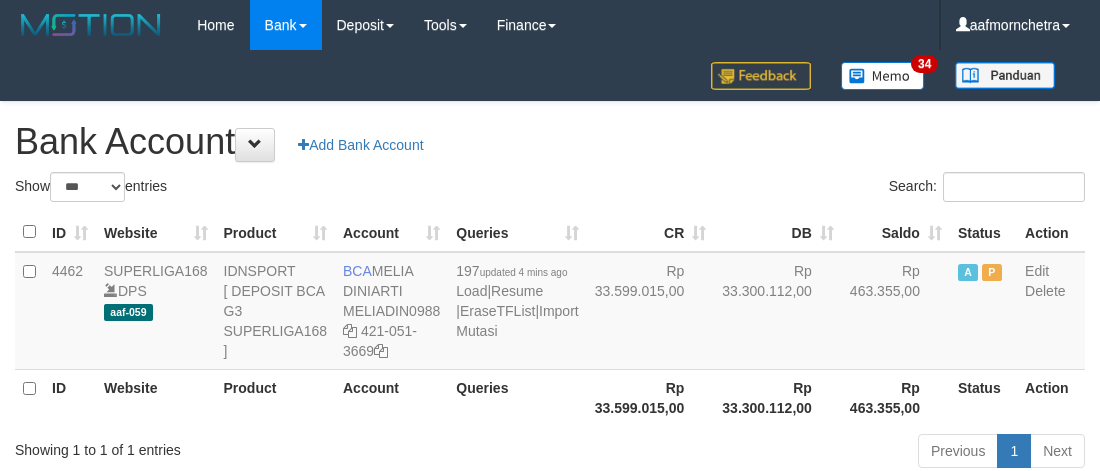 select on "***" 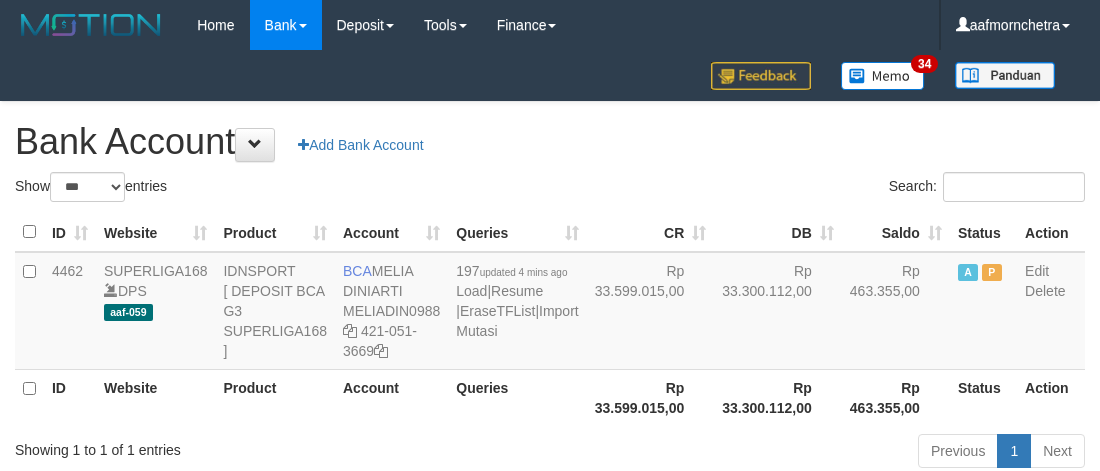 scroll, scrollTop: 2, scrollLeft: 0, axis: vertical 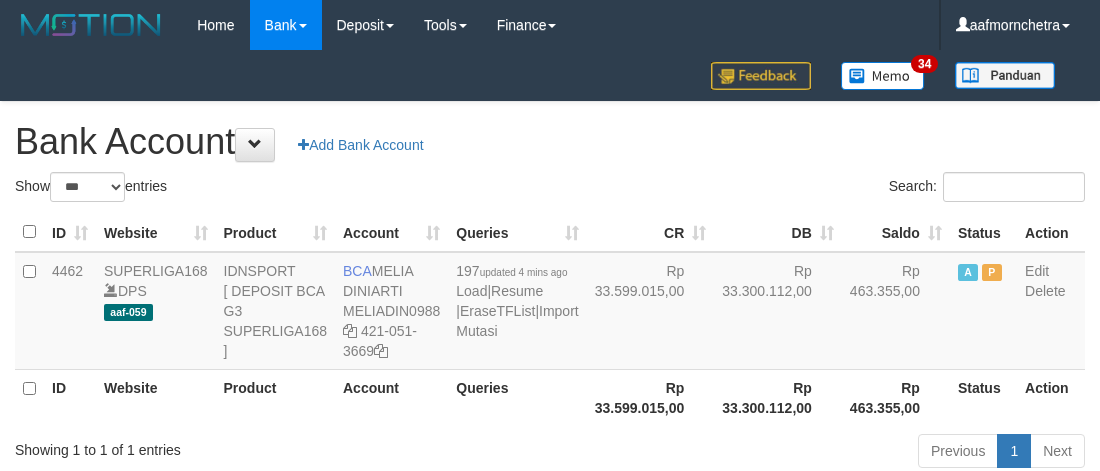 select on "***" 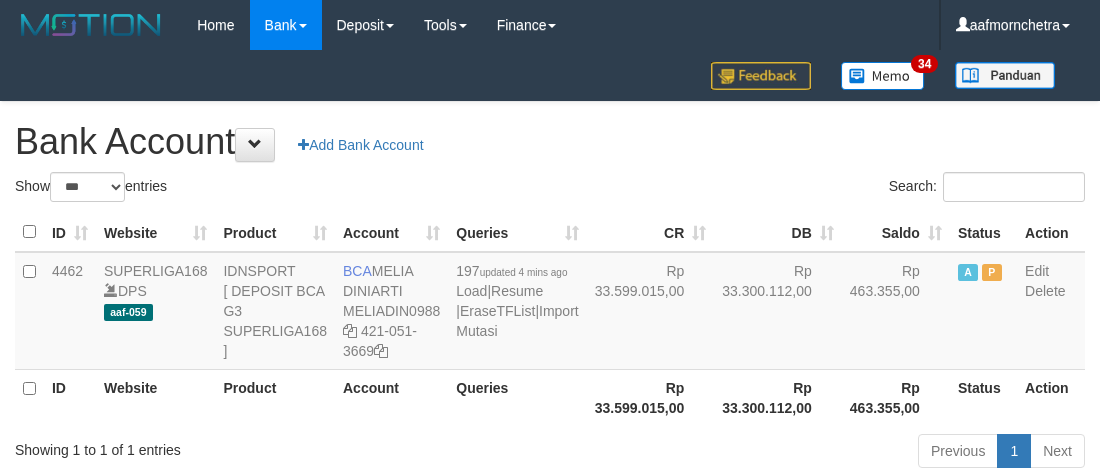 scroll, scrollTop: 2, scrollLeft: 0, axis: vertical 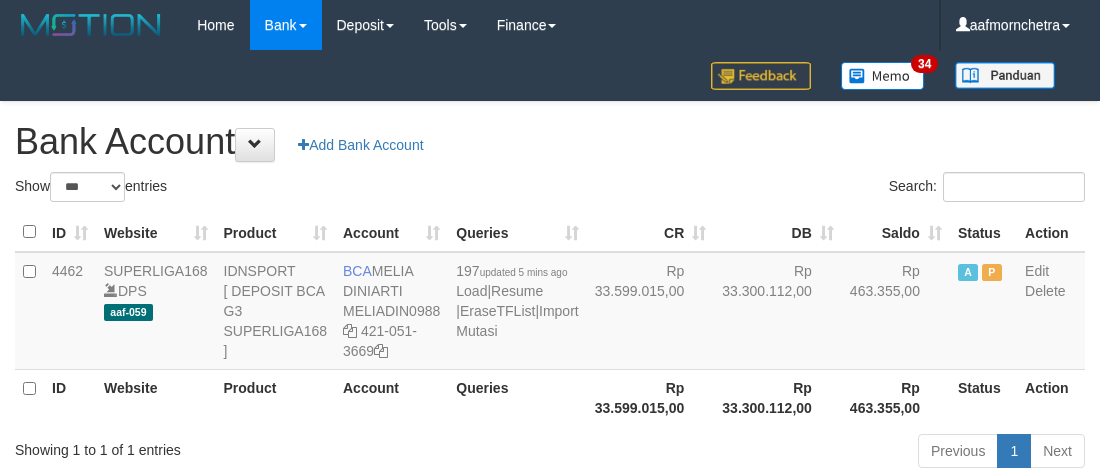 select on "***" 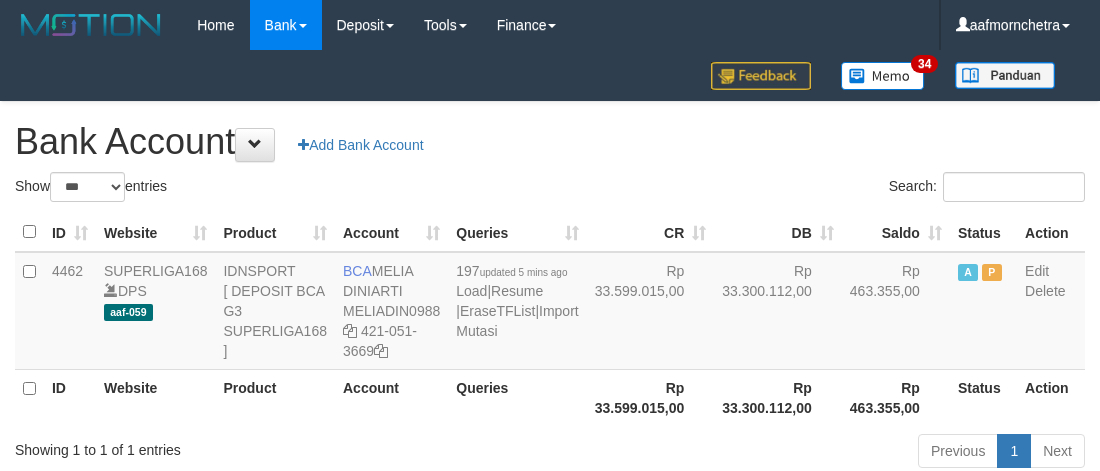 scroll, scrollTop: 2, scrollLeft: 0, axis: vertical 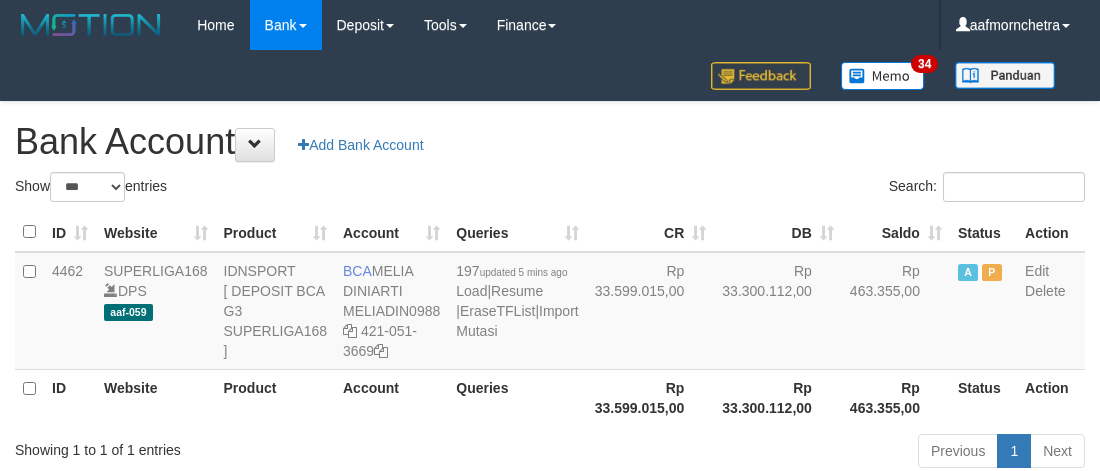 select on "***" 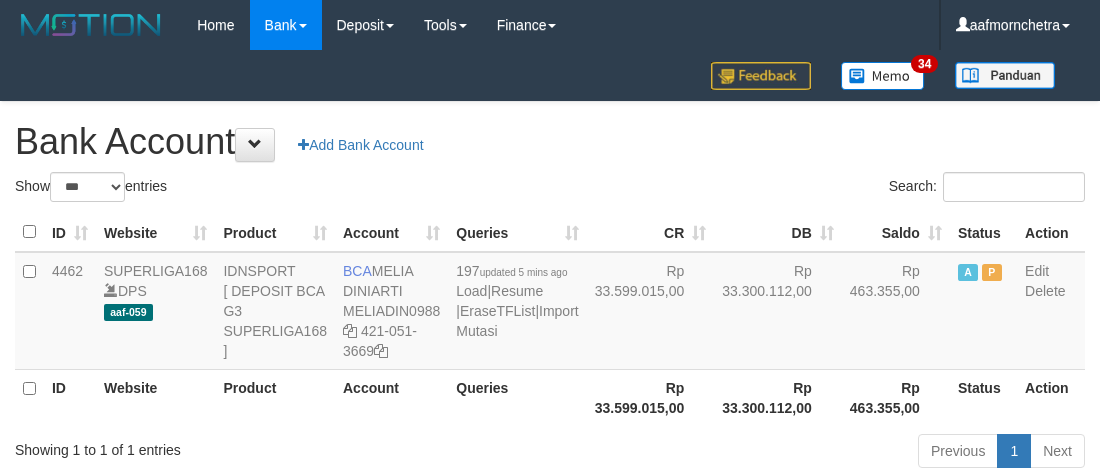 scroll, scrollTop: 2, scrollLeft: 0, axis: vertical 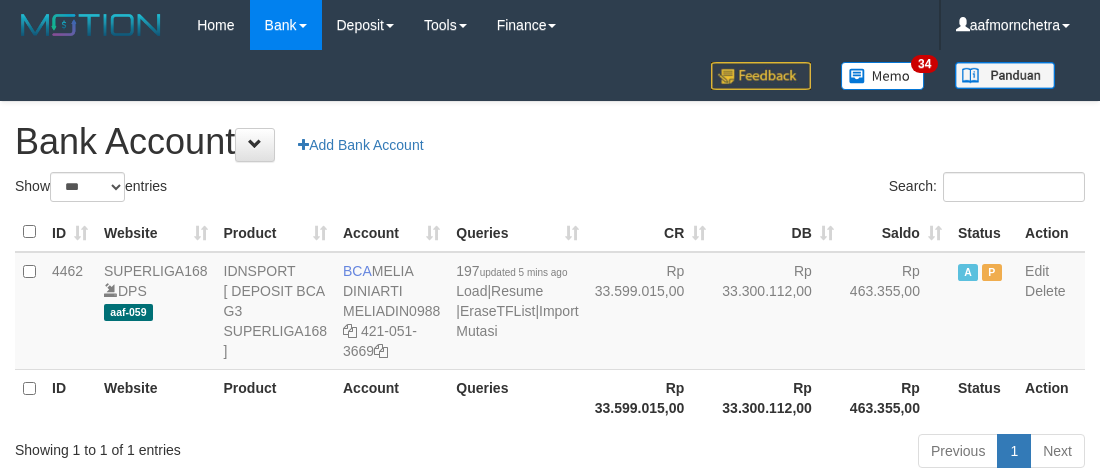 select on "***" 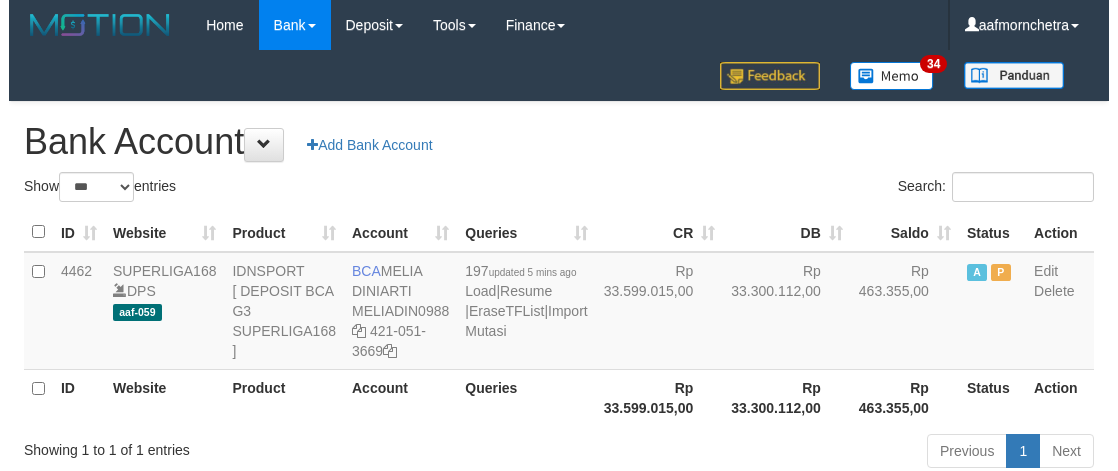 scroll, scrollTop: 2, scrollLeft: 0, axis: vertical 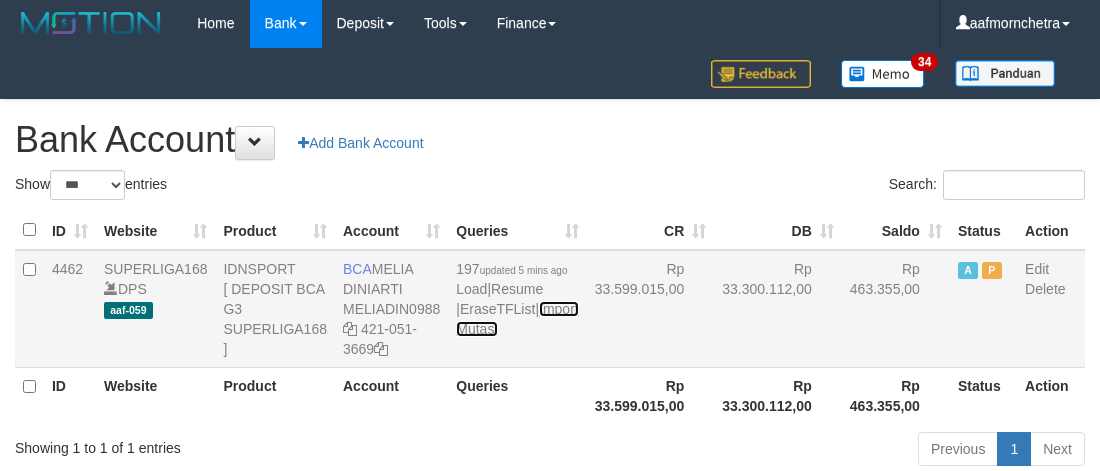 click on "Import Mutasi" at bounding box center [517, 319] 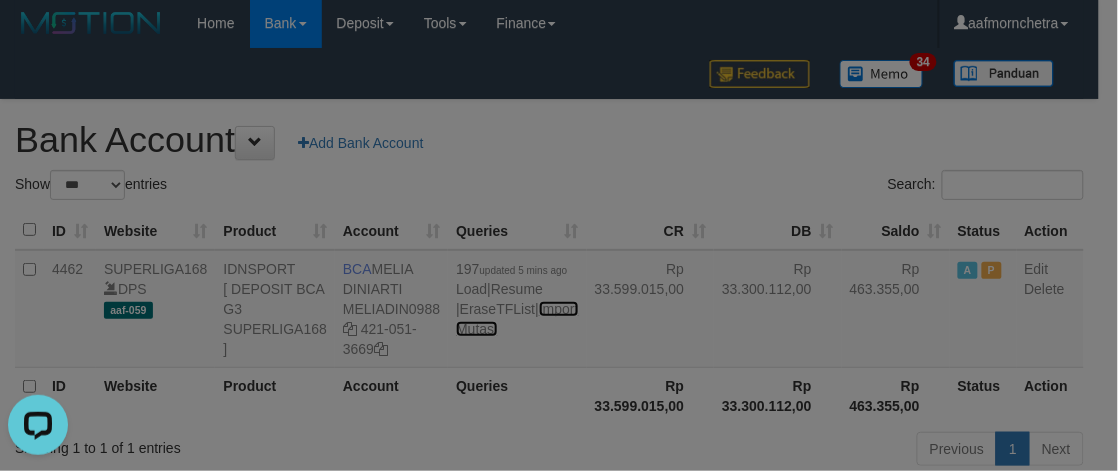 scroll, scrollTop: 0, scrollLeft: 0, axis: both 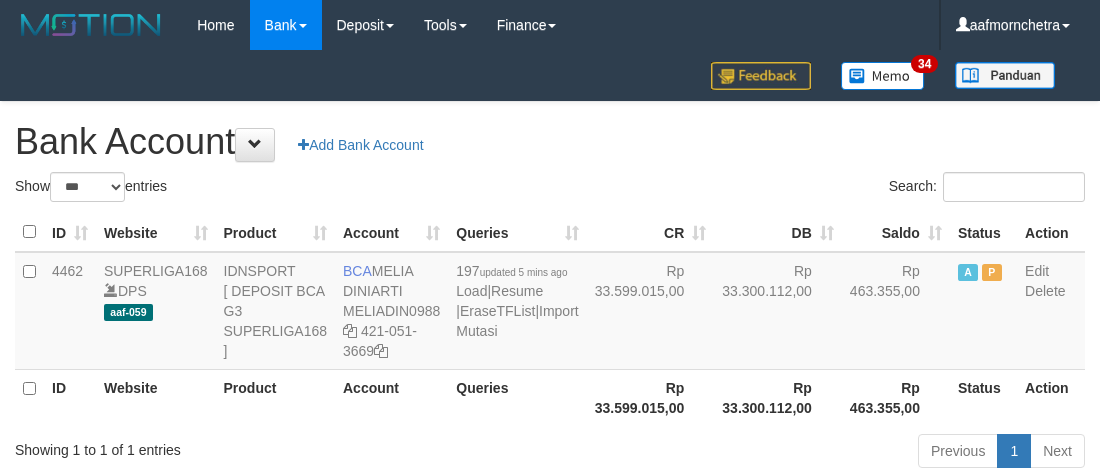 select on "***" 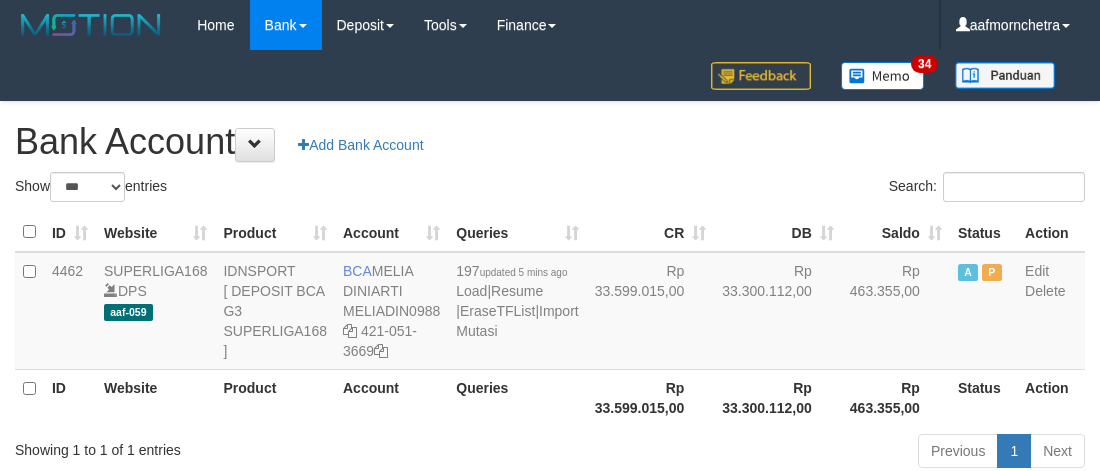scroll, scrollTop: 2, scrollLeft: 0, axis: vertical 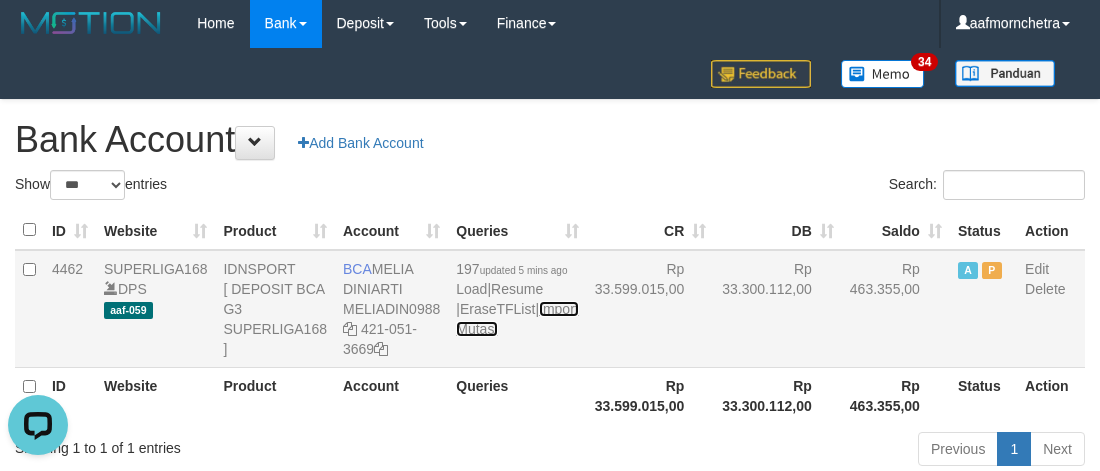click on "Import Mutasi" at bounding box center (517, 319) 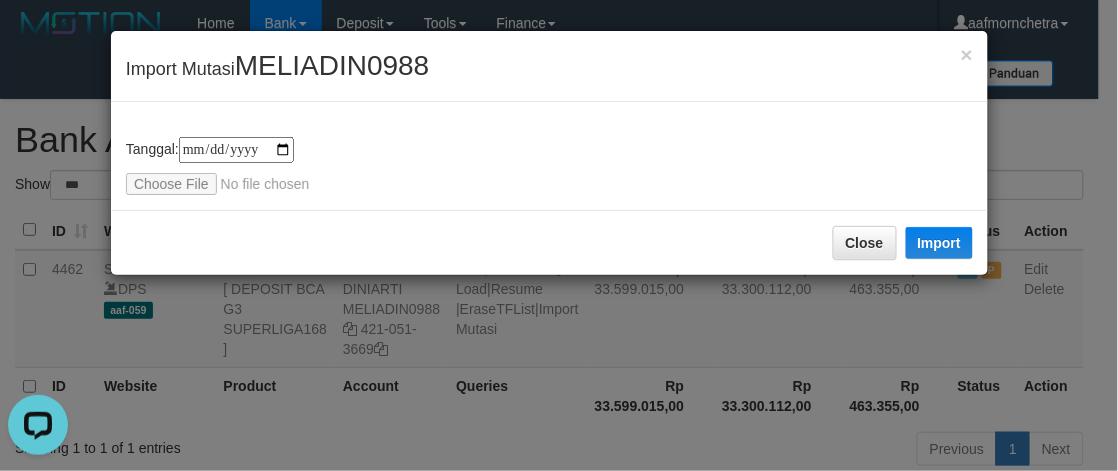 type on "**********" 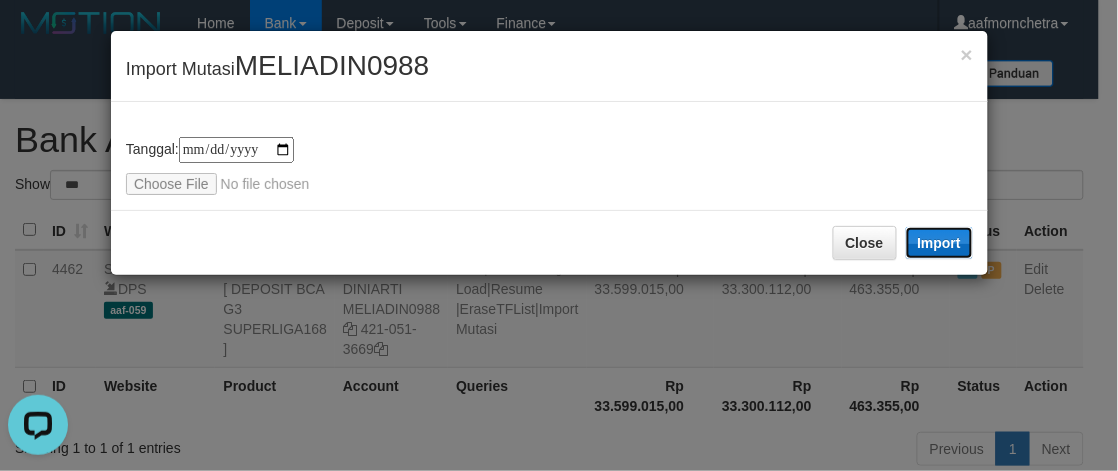 click on "Import" at bounding box center (940, 243) 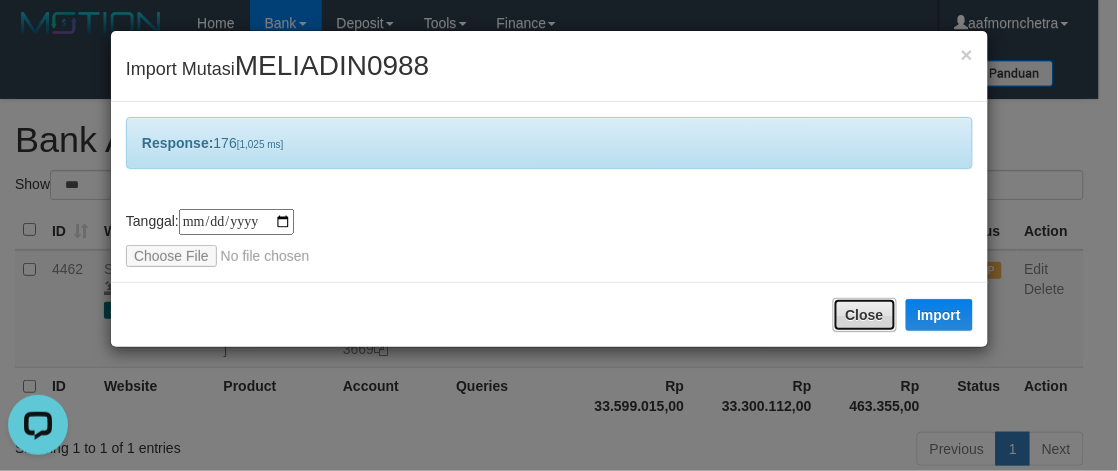 click on "Close" at bounding box center (865, 315) 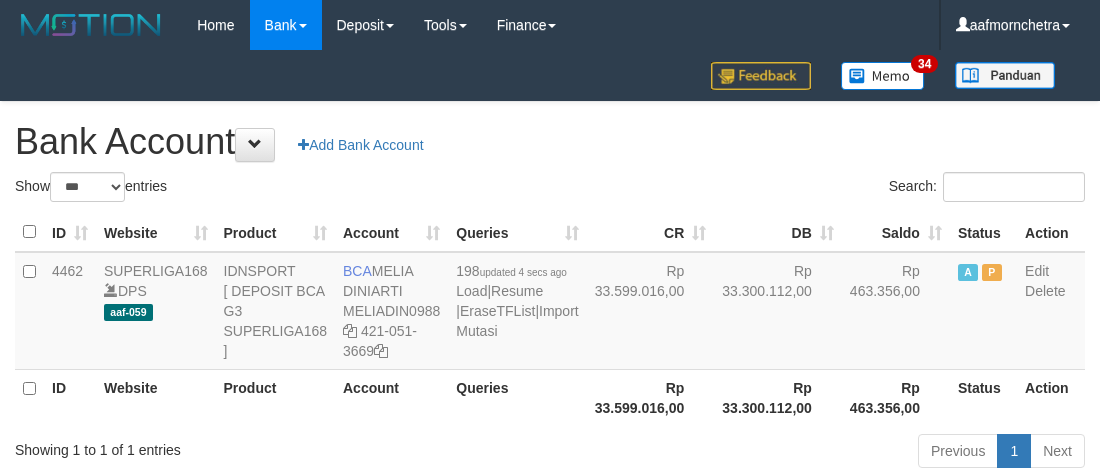 select on "***" 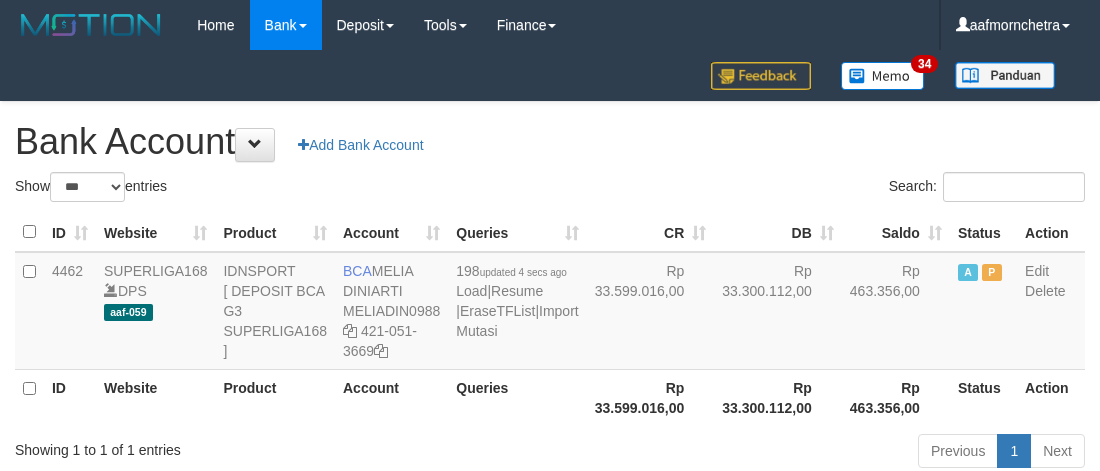 scroll, scrollTop: 2, scrollLeft: 0, axis: vertical 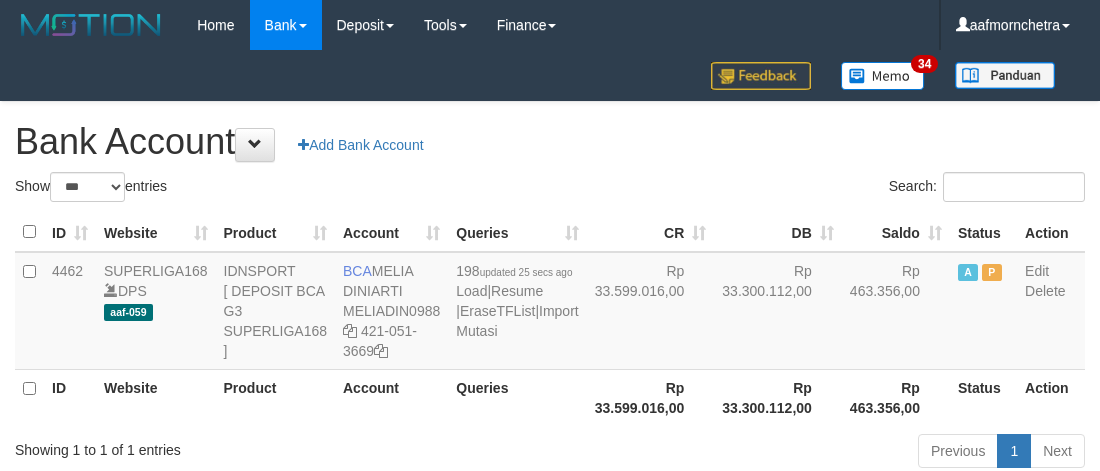select on "***" 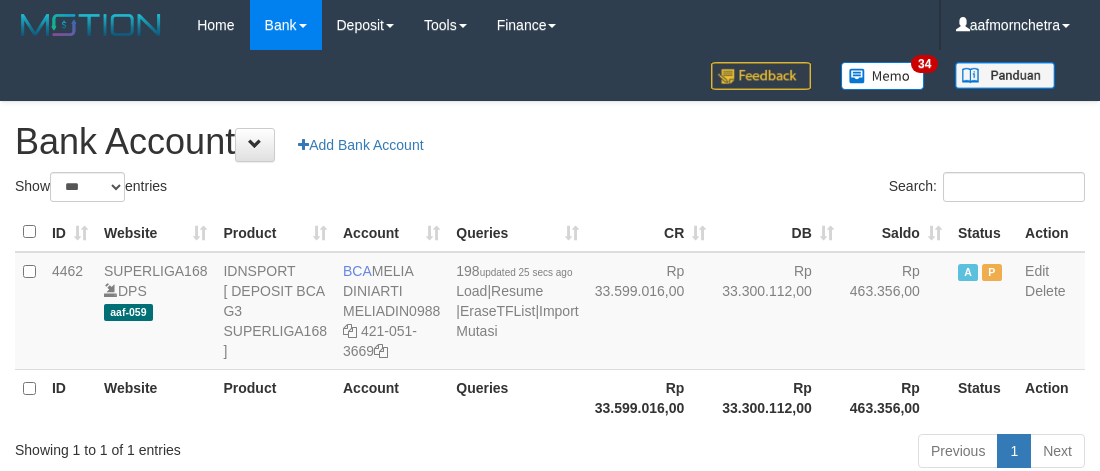 scroll, scrollTop: 2, scrollLeft: 0, axis: vertical 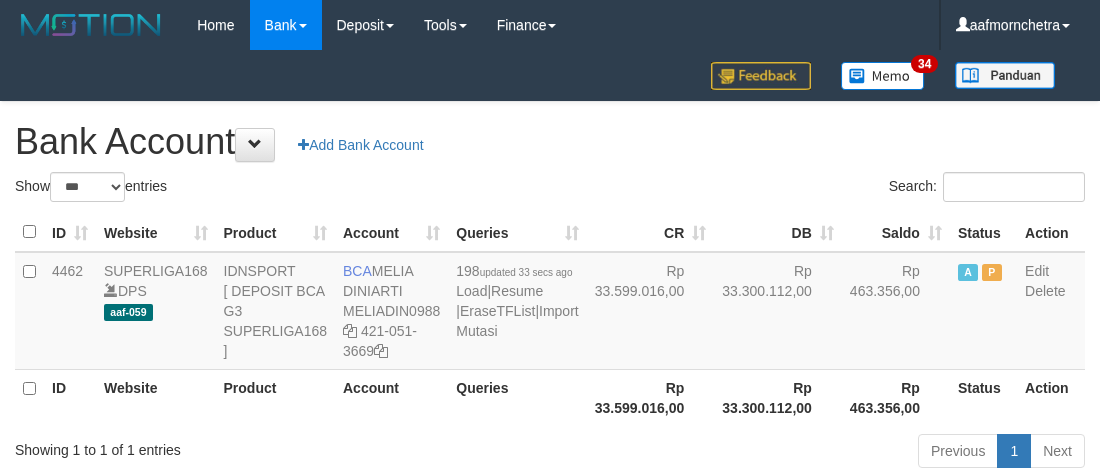 select on "***" 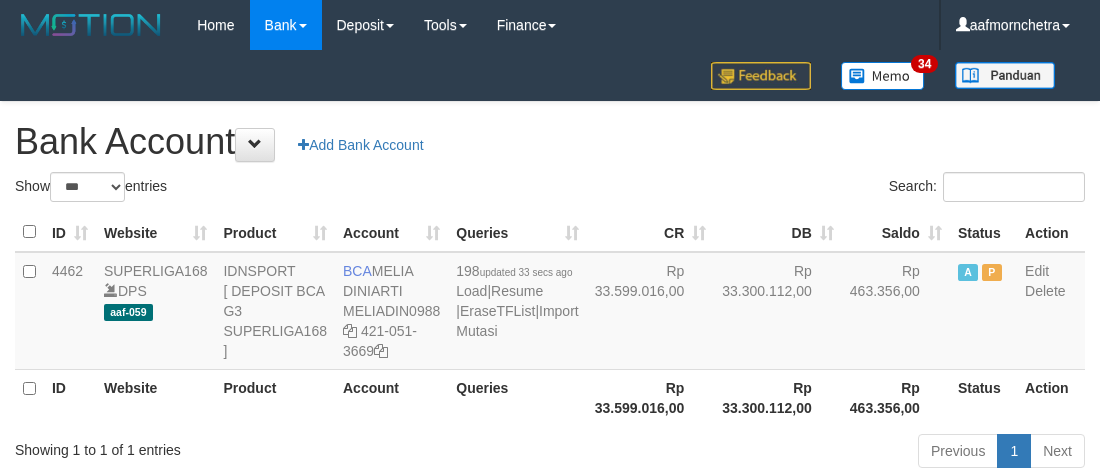 scroll, scrollTop: 2, scrollLeft: 0, axis: vertical 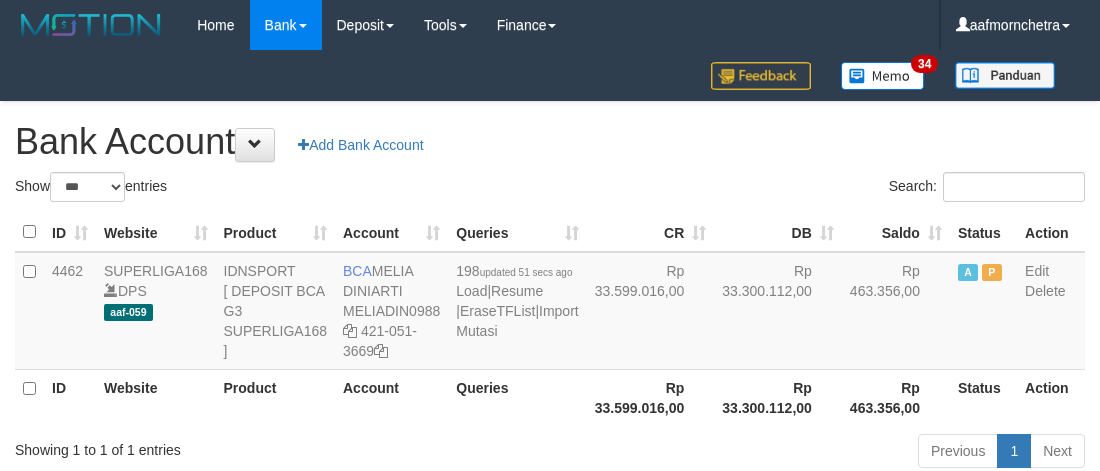 select on "***" 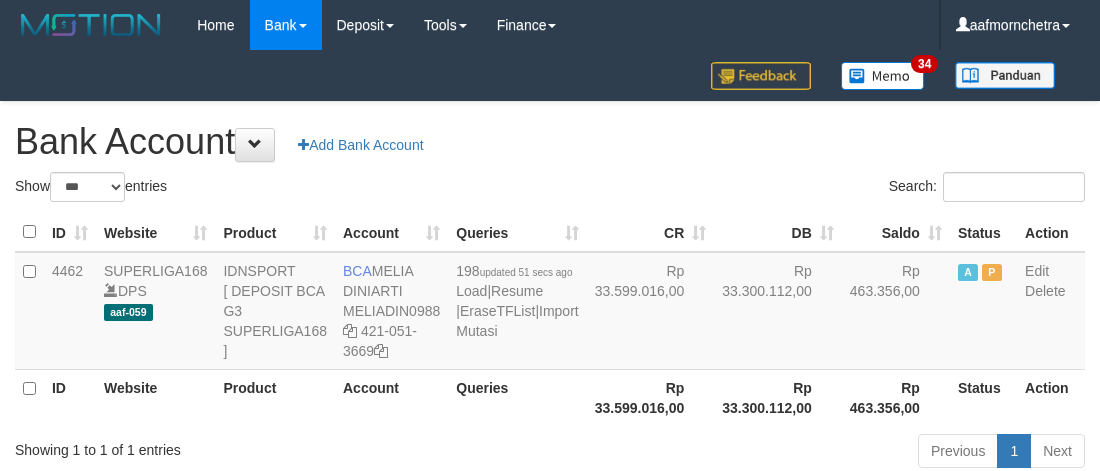 scroll, scrollTop: 2, scrollLeft: 0, axis: vertical 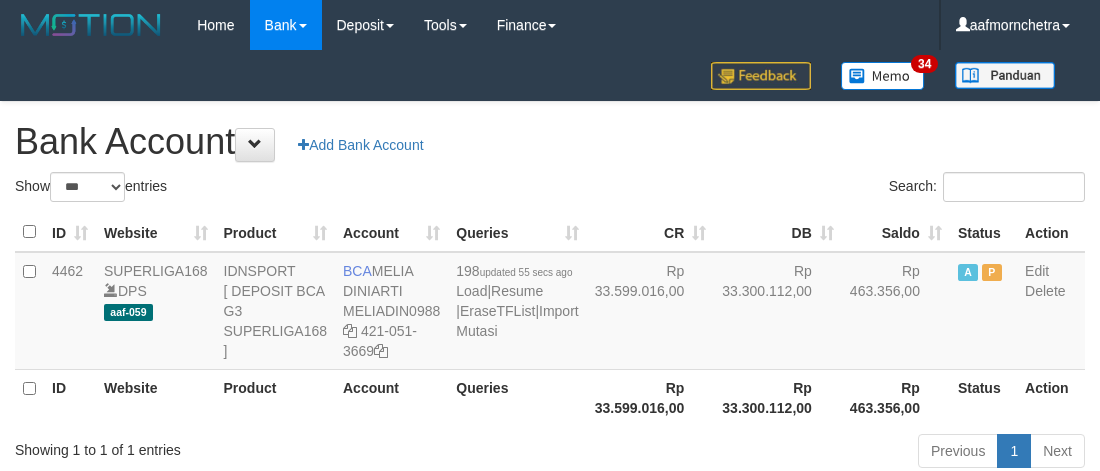 select on "***" 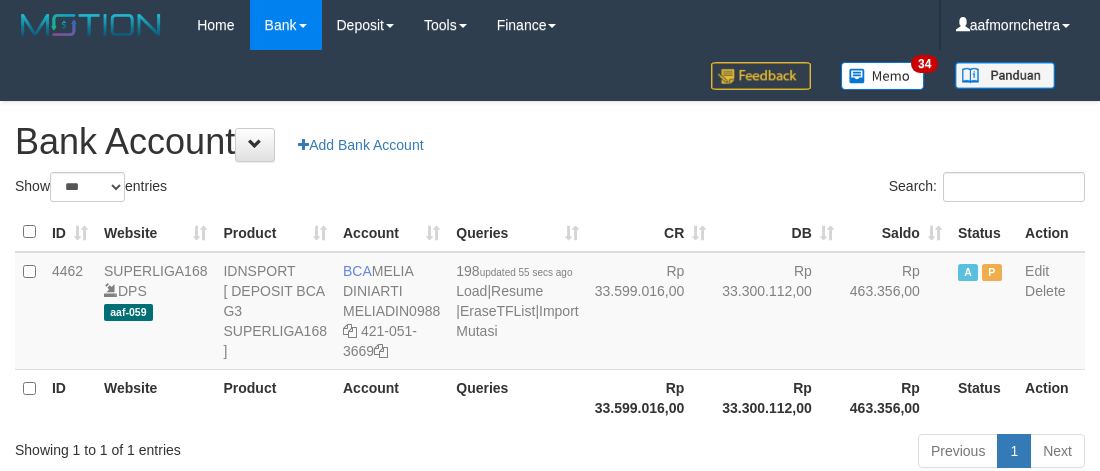 scroll, scrollTop: 2, scrollLeft: 0, axis: vertical 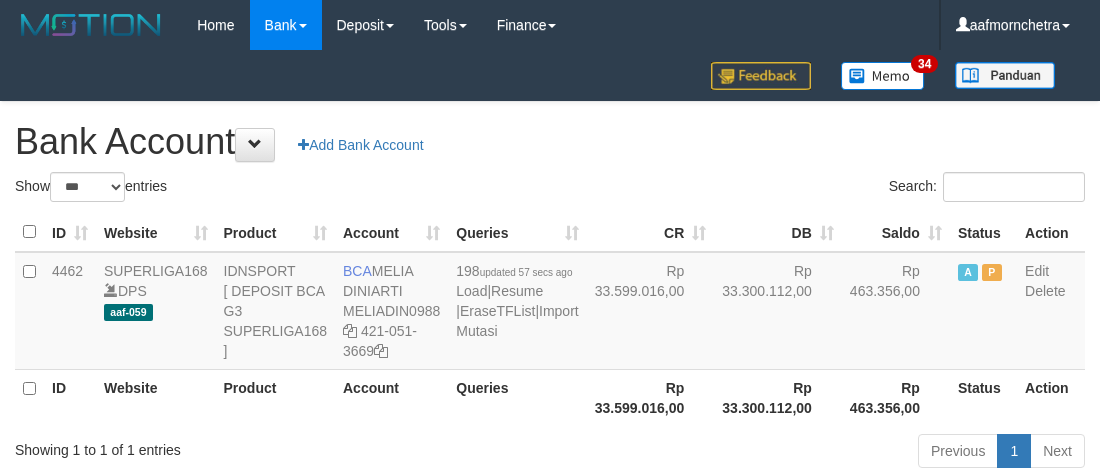select on "***" 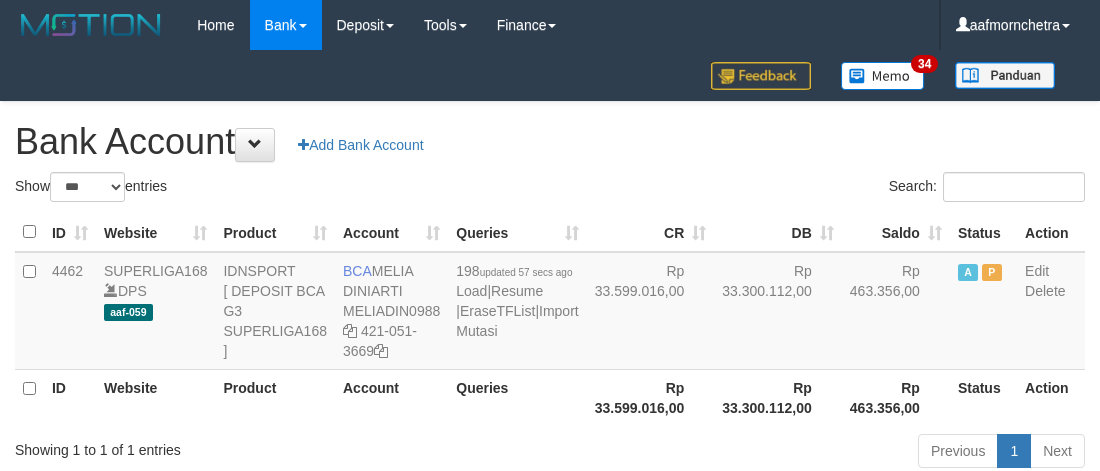 scroll, scrollTop: 2, scrollLeft: 0, axis: vertical 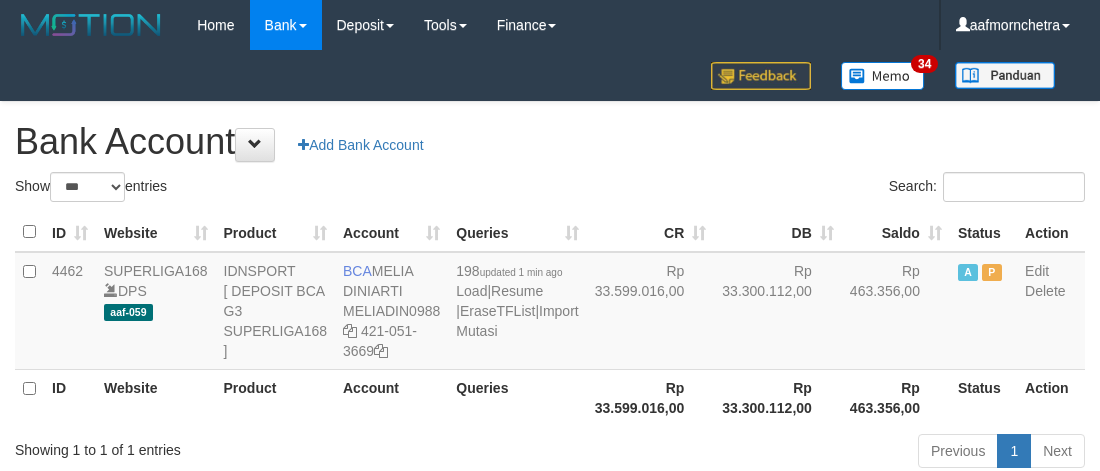 select on "***" 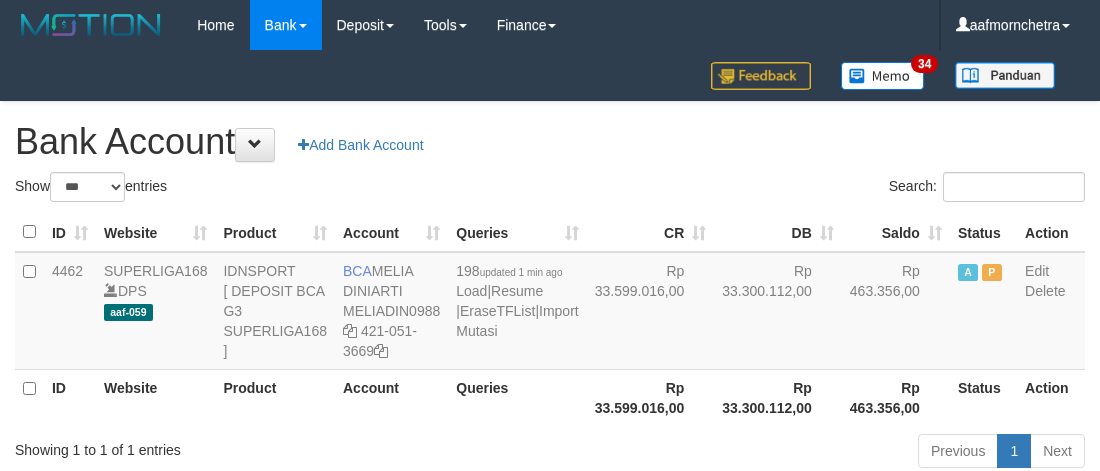 scroll, scrollTop: 2, scrollLeft: 0, axis: vertical 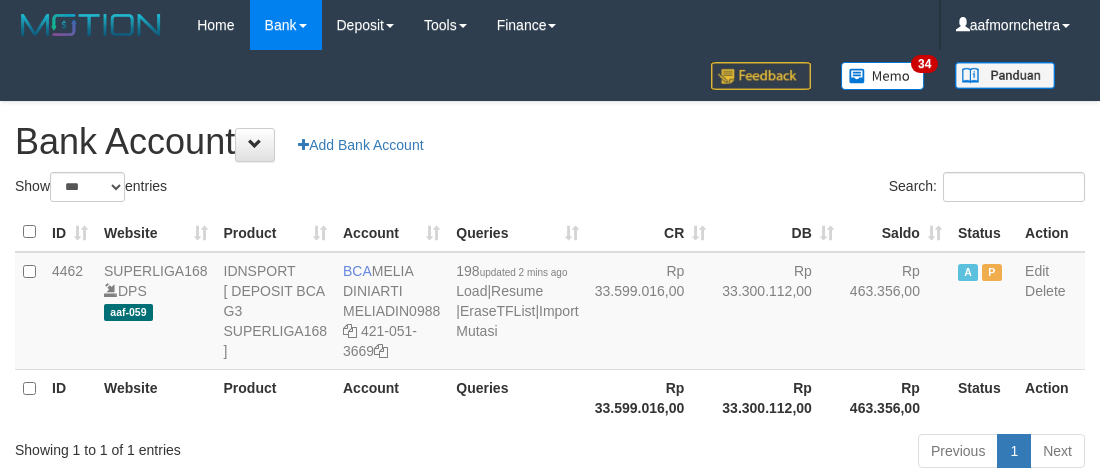 select on "***" 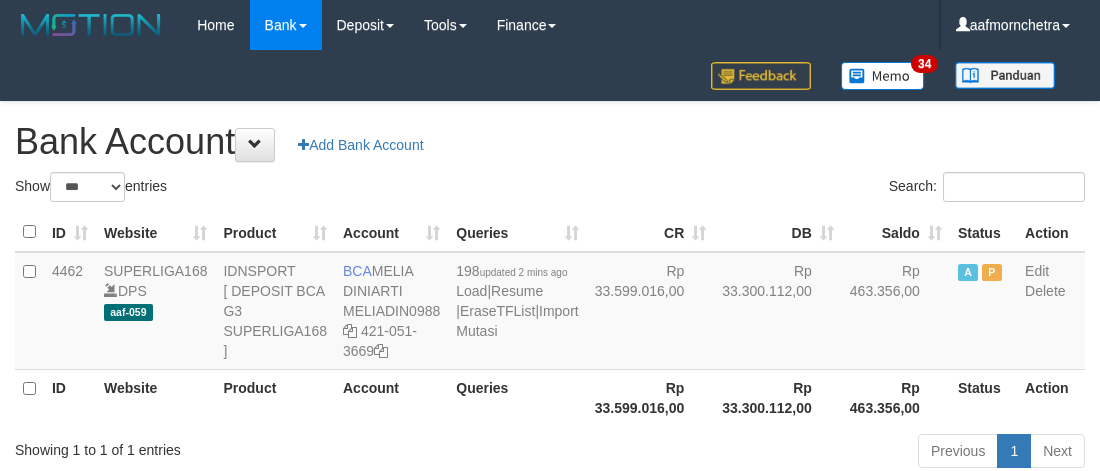 scroll, scrollTop: 2, scrollLeft: 0, axis: vertical 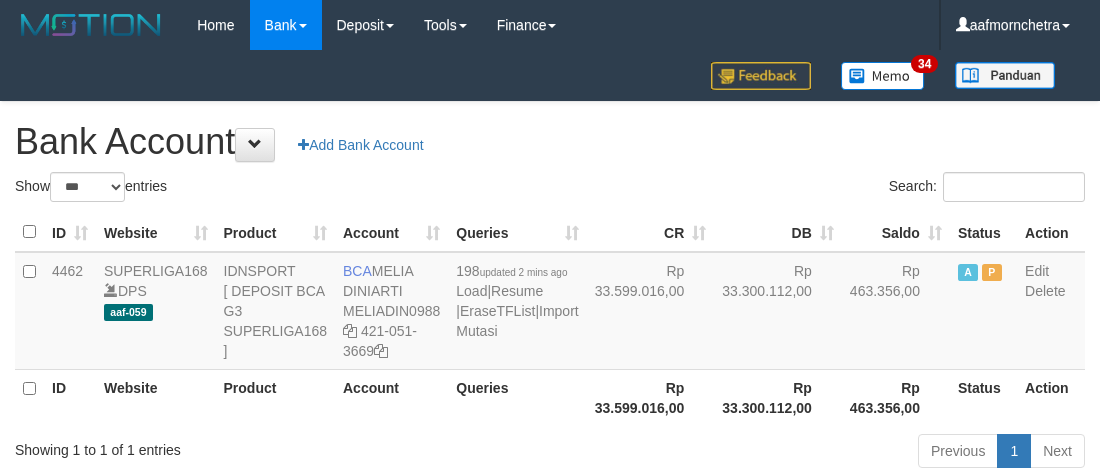 select on "***" 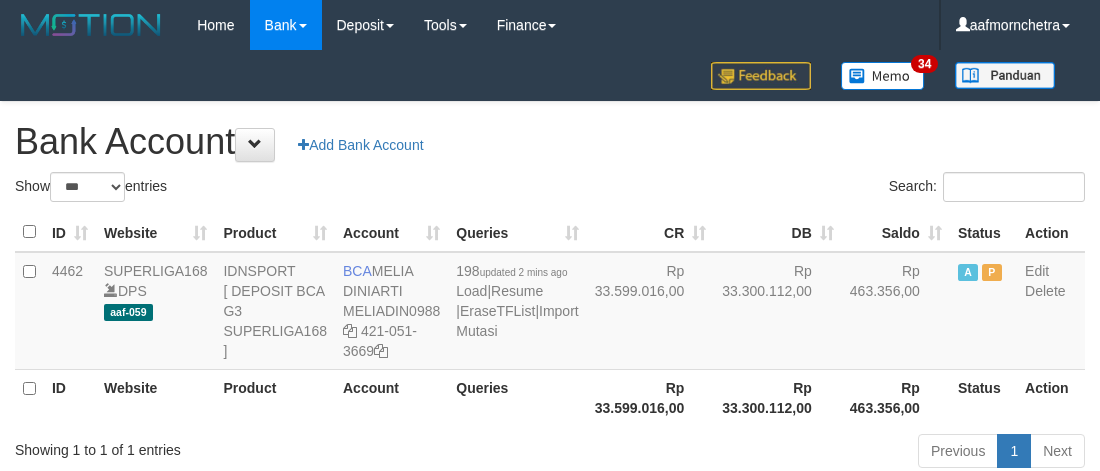 scroll, scrollTop: 2, scrollLeft: 0, axis: vertical 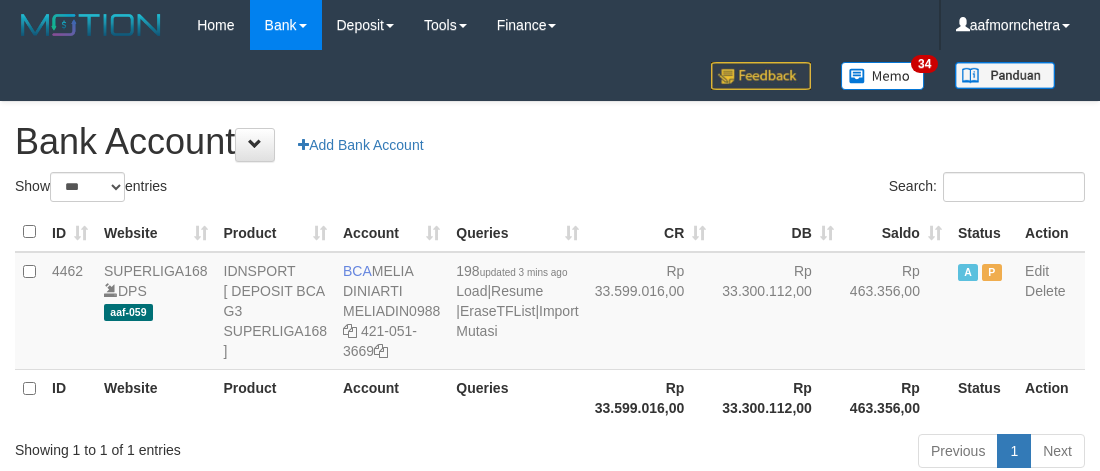 select on "***" 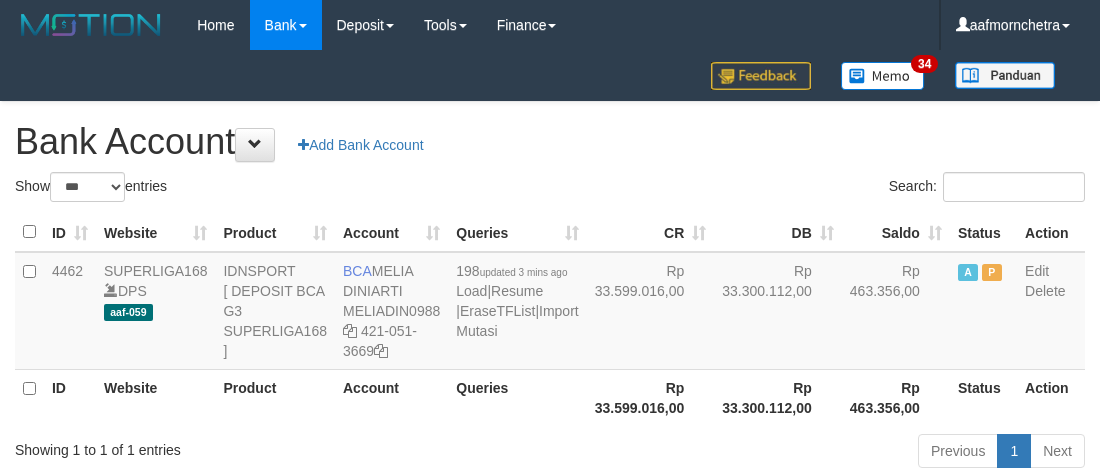 scroll, scrollTop: 2, scrollLeft: 0, axis: vertical 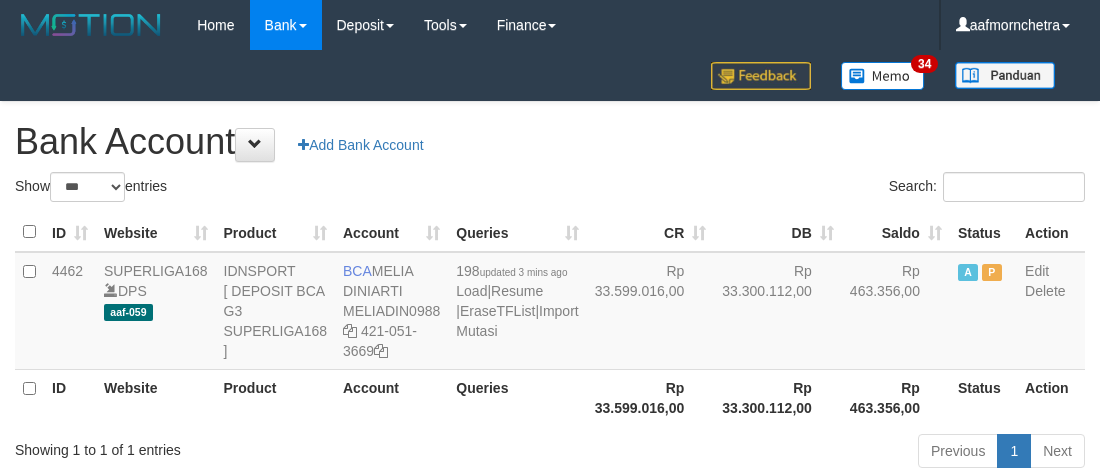 select on "***" 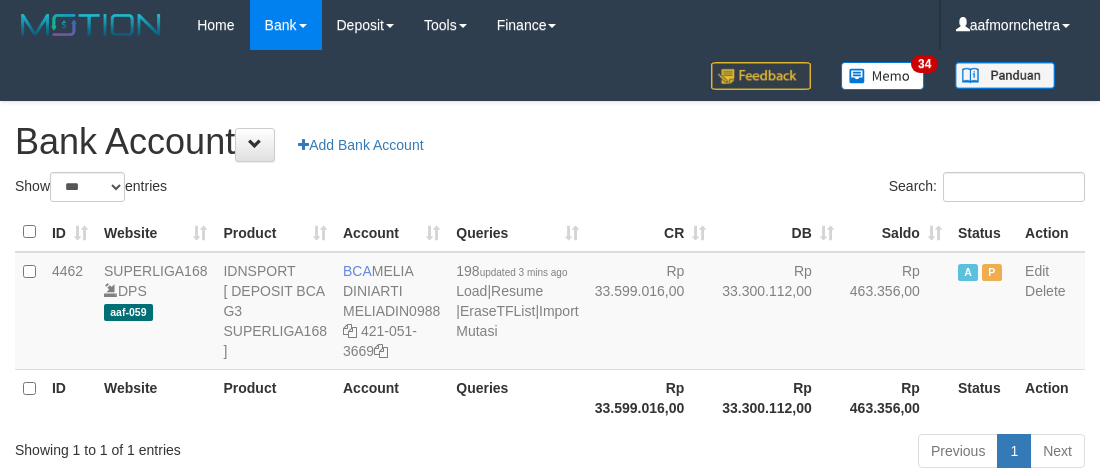 scroll, scrollTop: 2, scrollLeft: 0, axis: vertical 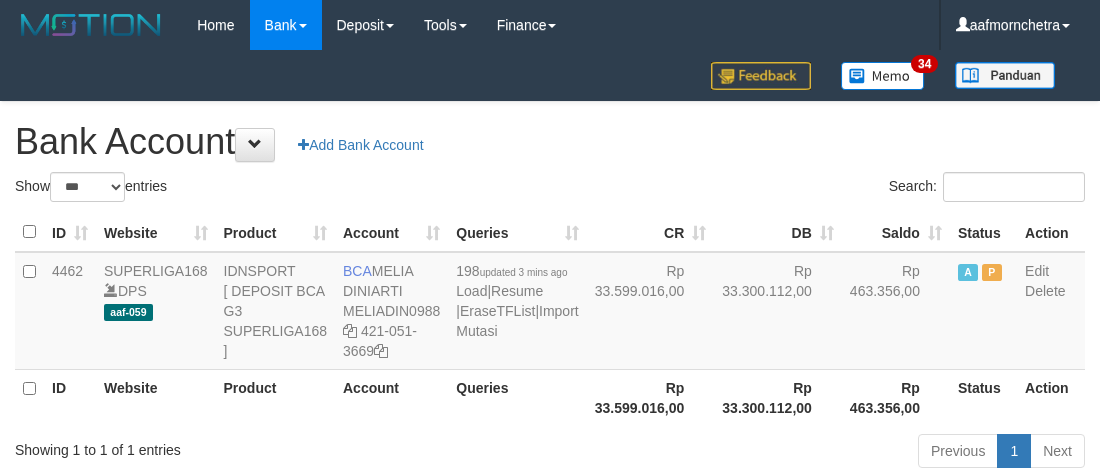 select on "***" 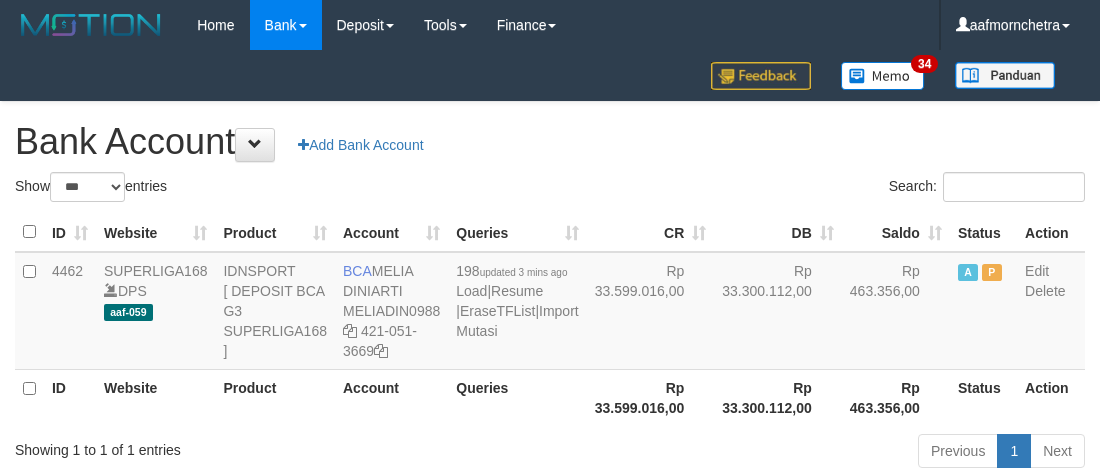 scroll, scrollTop: 2, scrollLeft: 0, axis: vertical 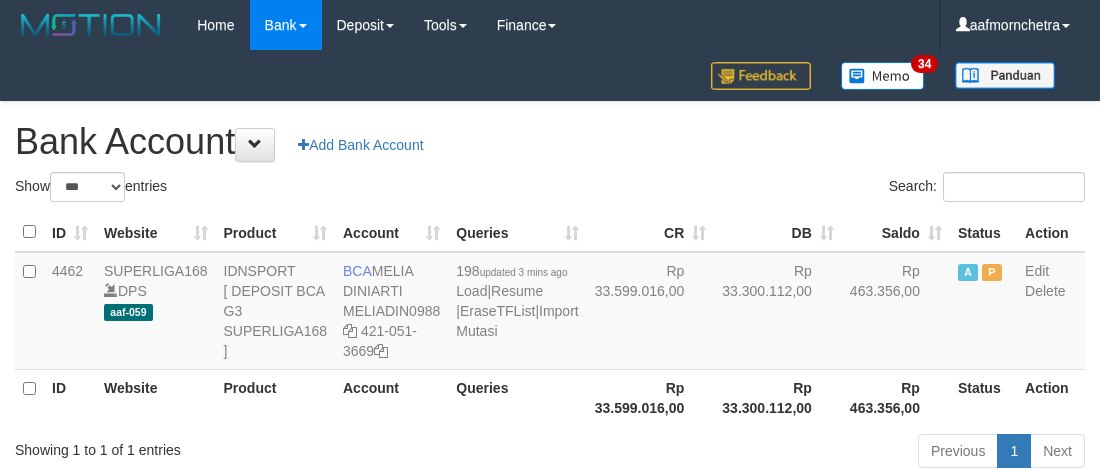 select on "***" 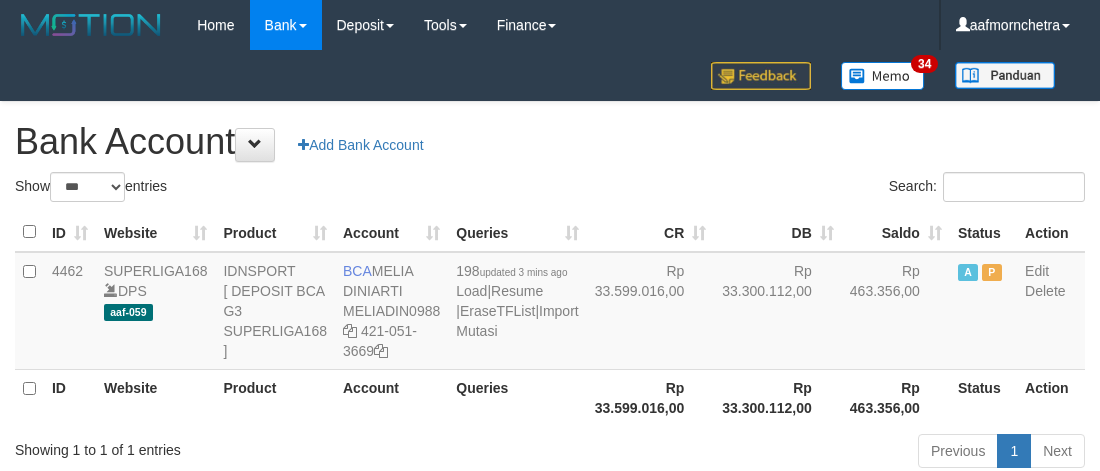 scroll, scrollTop: 2, scrollLeft: 0, axis: vertical 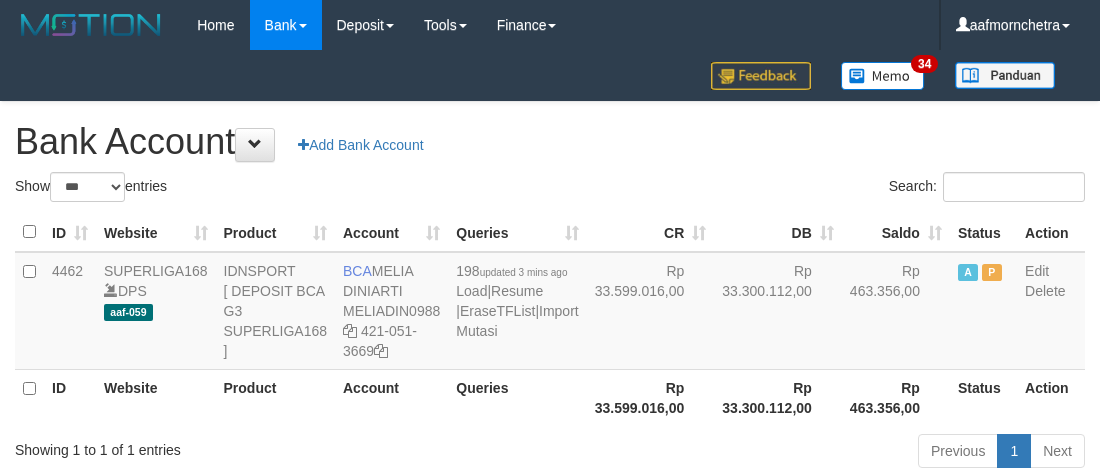 select on "***" 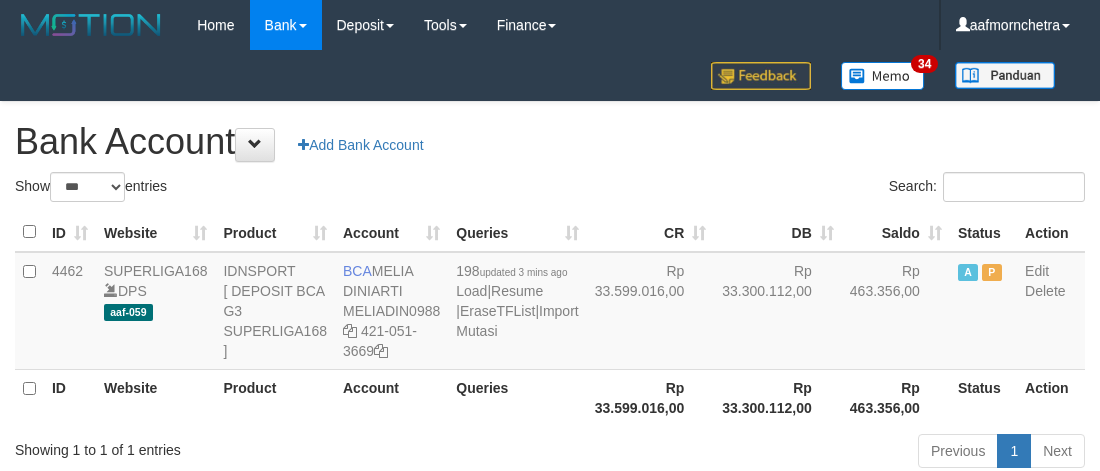 scroll, scrollTop: 2, scrollLeft: 0, axis: vertical 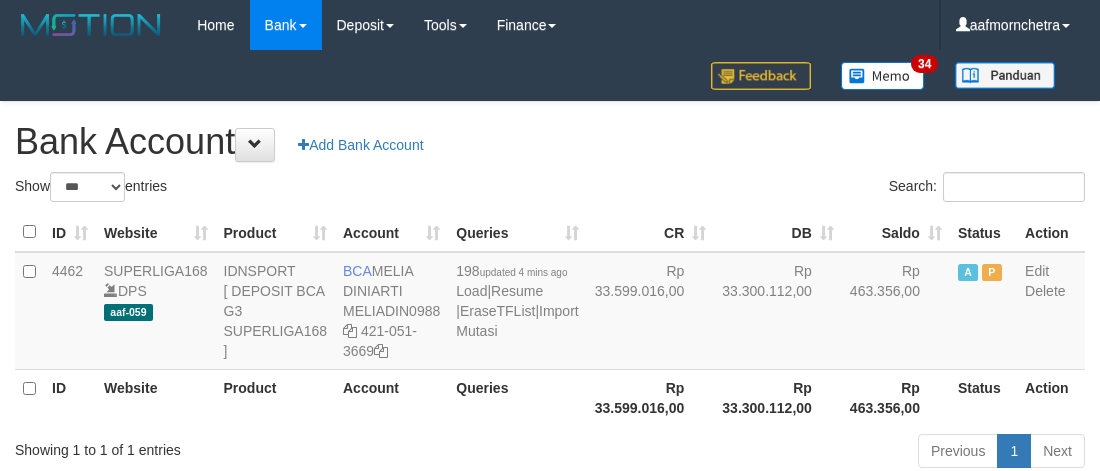 select on "***" 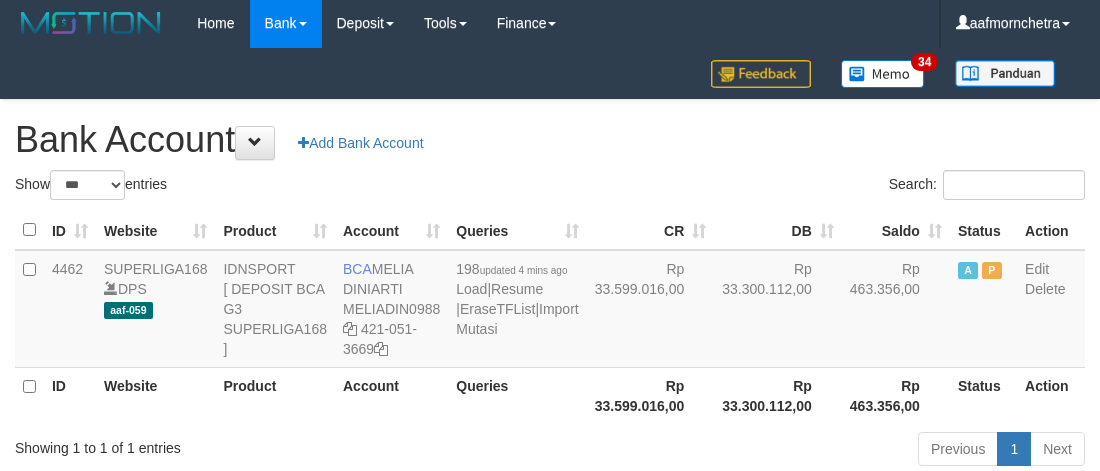 drag, startPoint x: 340, startPoint y: 431, endPoint x: 351, endPoint y: 576, distance: 145.41664 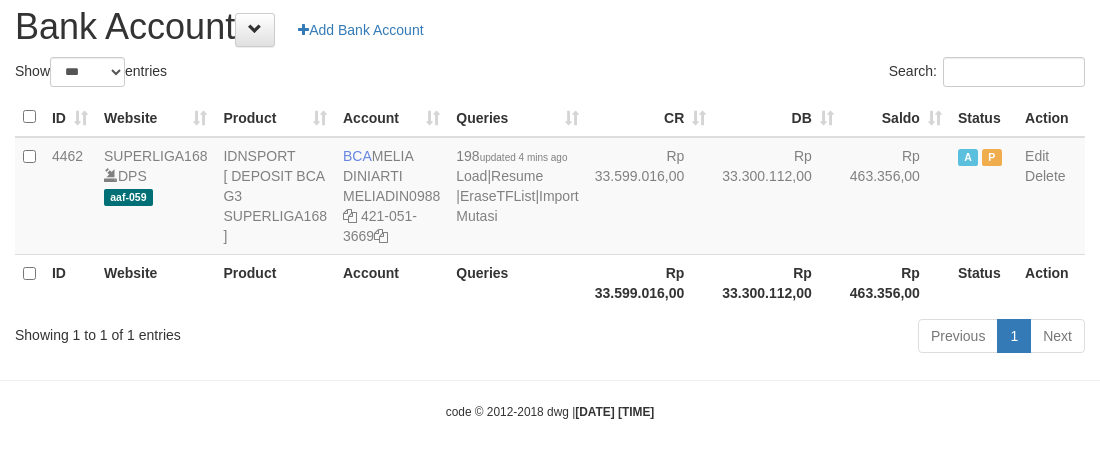 drag, startPoint x: 553, startPoint y: 397, endPoint x: 566, endPoint y: 403, distance: 14.3178215 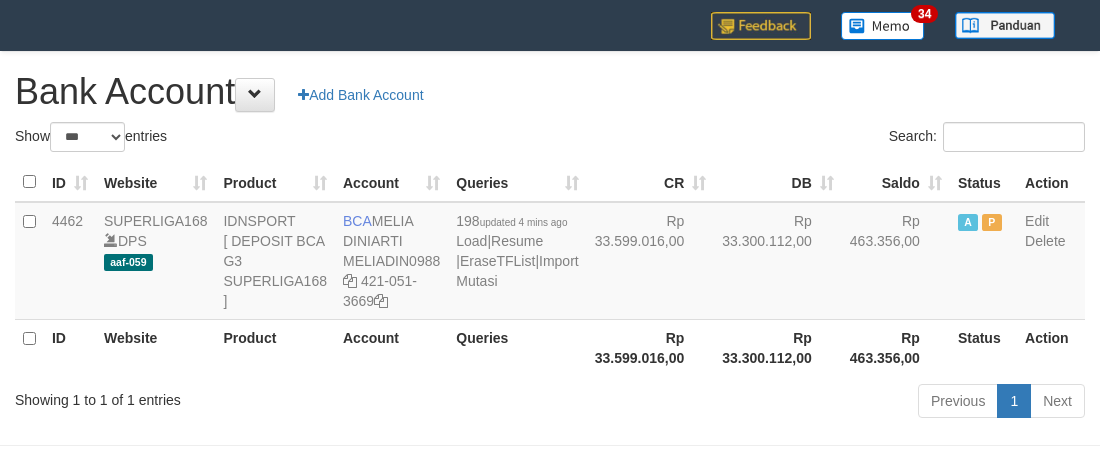 scroll, scrollTop: 0, scrollLeft: 0, axis: both 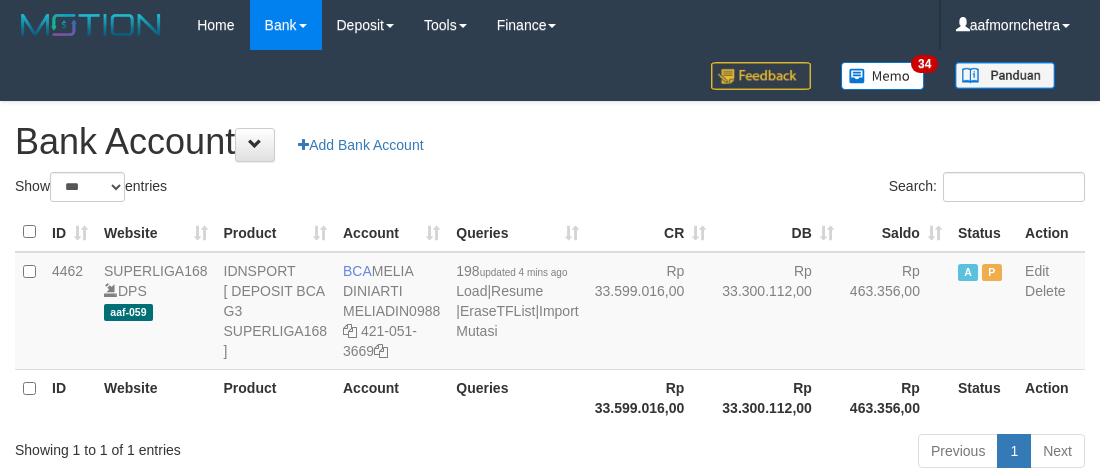 select on "***" 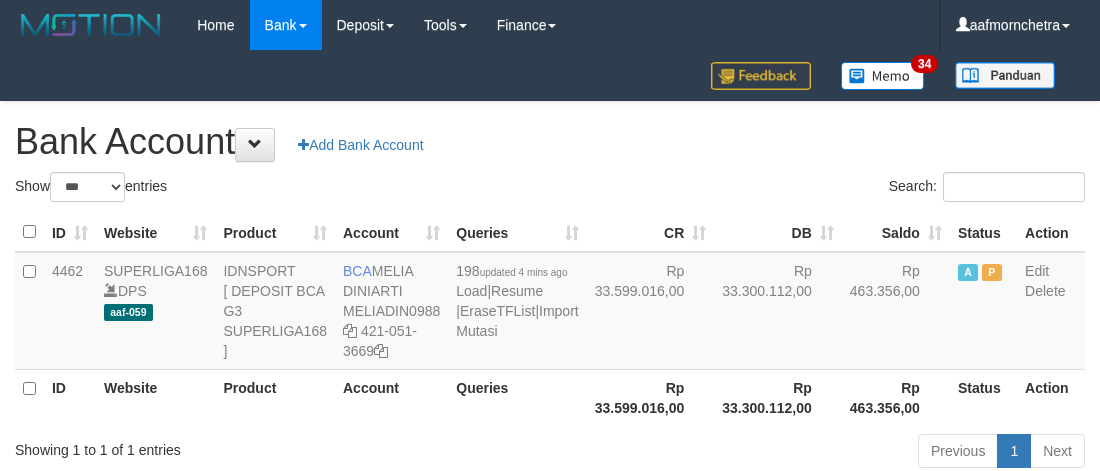 scroll, scrollTop: 0, scrollLeft: 0, axis: both 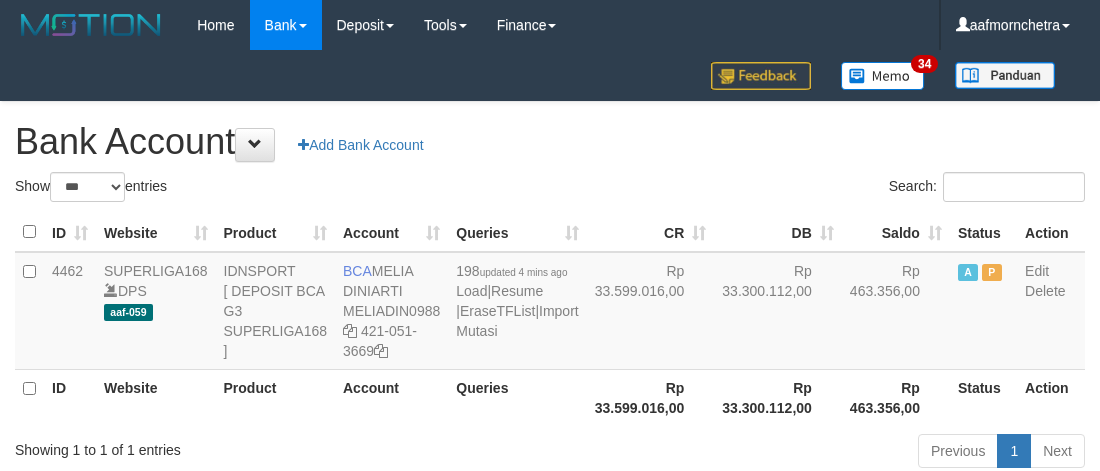 select on "***" 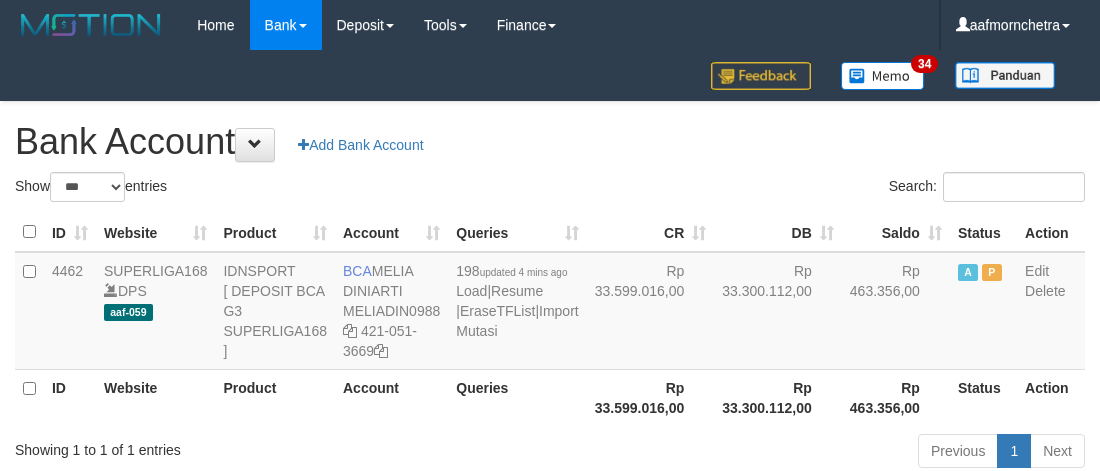 scroll, scrollTop: 0, scrollLeft: 0, axis: both 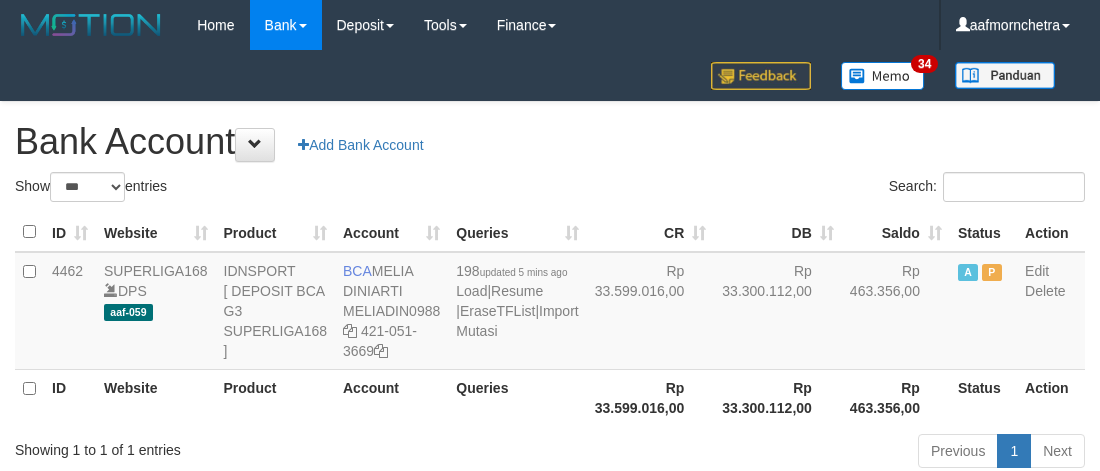 select on "***" 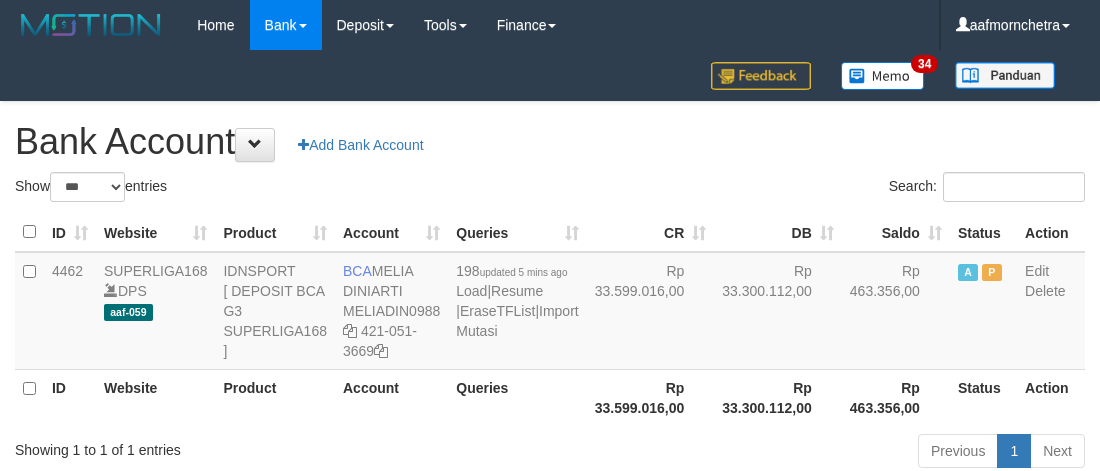 scroll, scrollTop: 0, scrollLeft: 0, axis: both 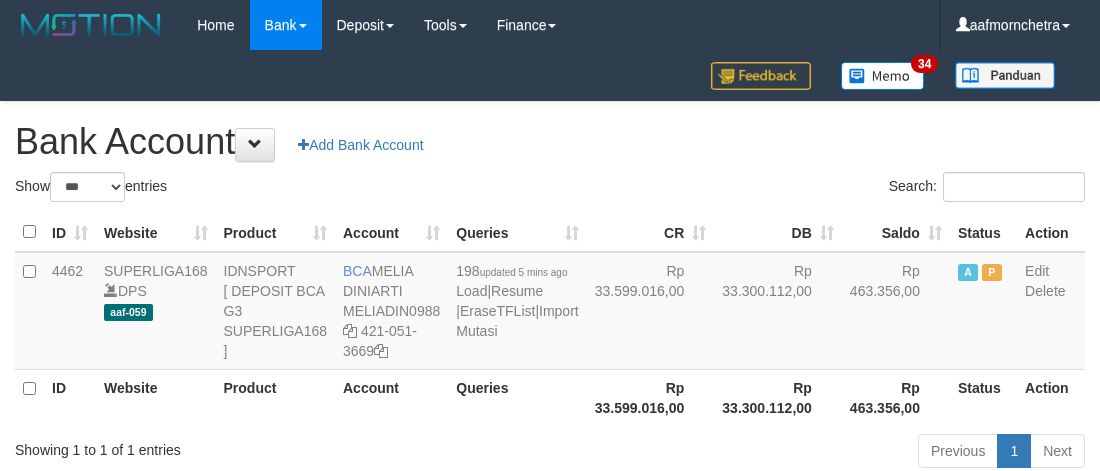 select on "***" 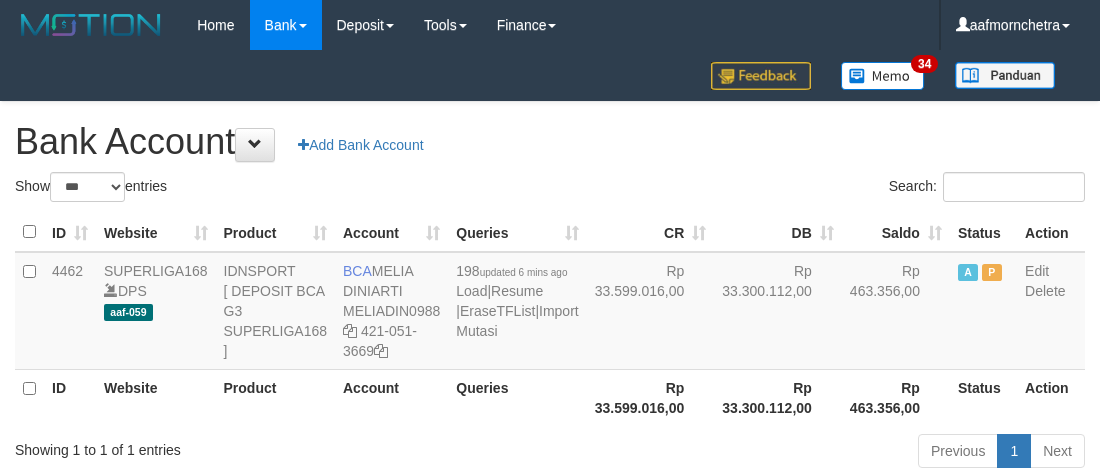 select on "***" 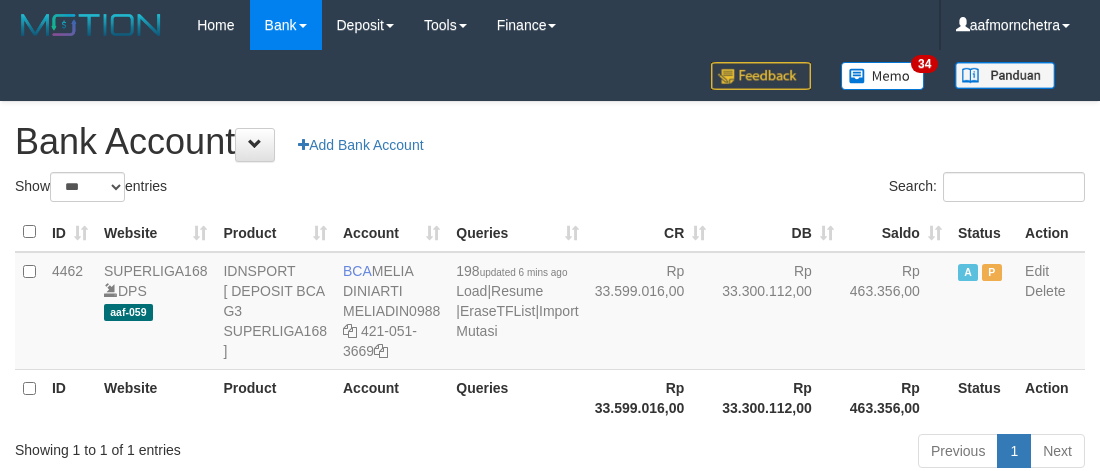 scroll, scrollTop: 0, scrollLeft: 0, axis: both 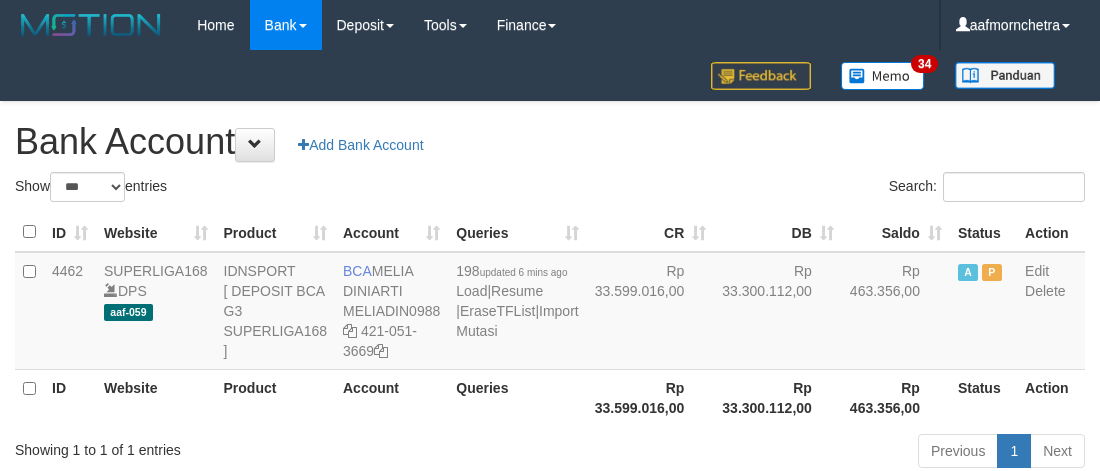 select on "***" 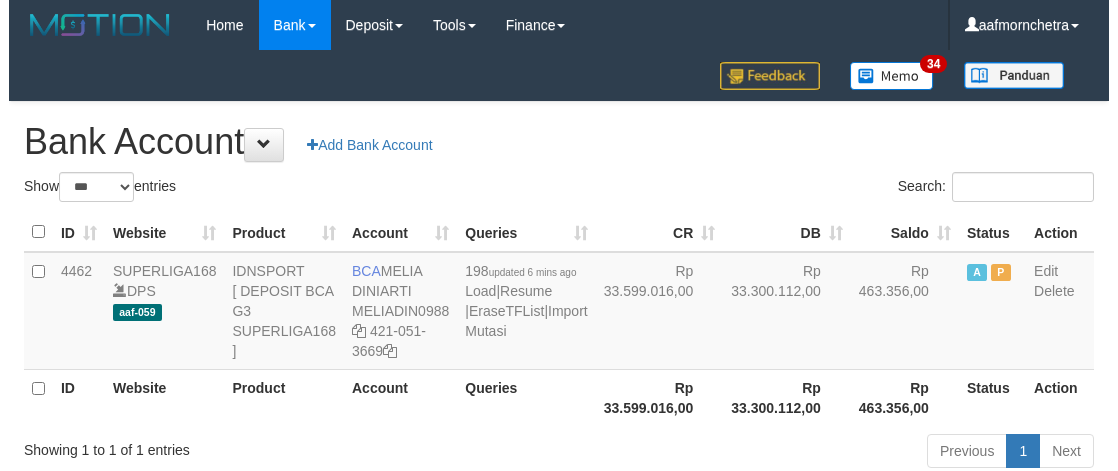 scroll, scrollTop: 0, scrollLeft: 0, axis: both 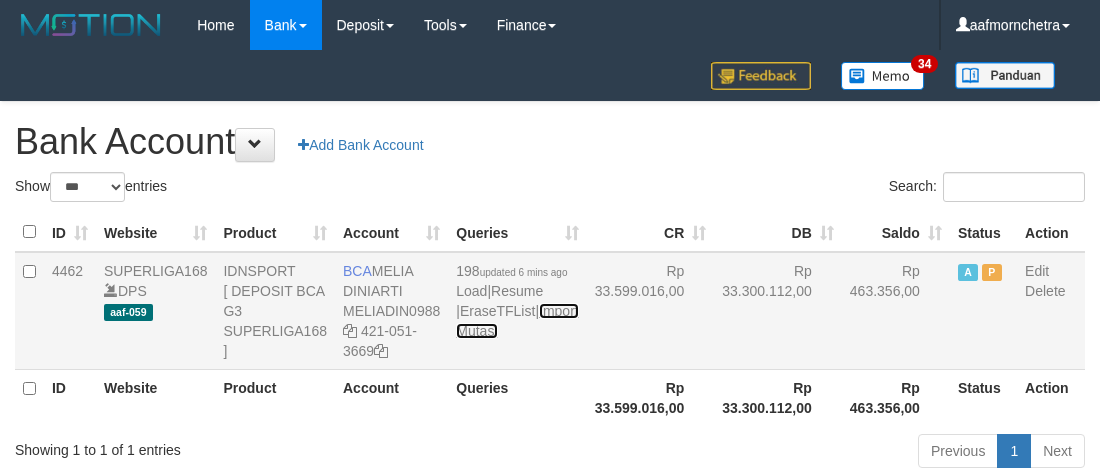 click on "Import Mutasi" at bounding box center (517, 321) 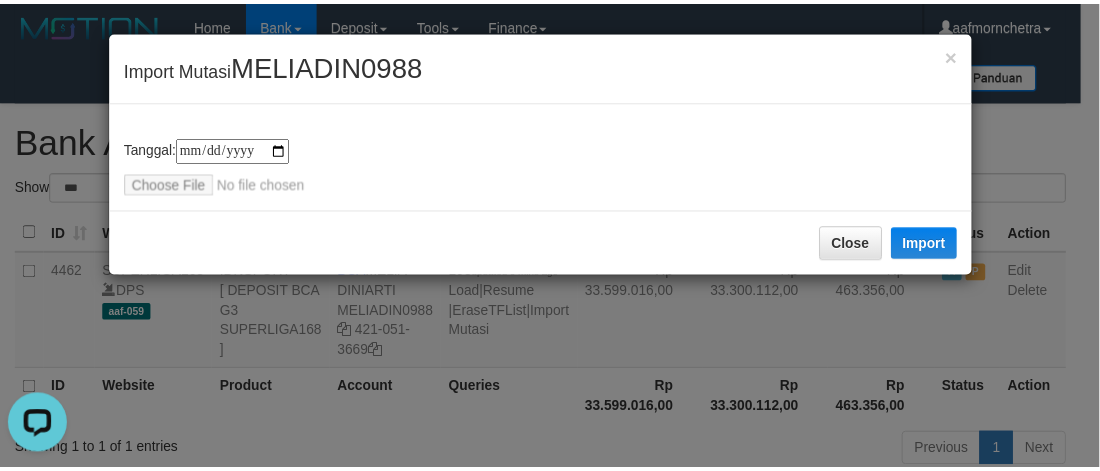 scroll, scrollTop: 0, scrollLeft: 0, axis: both 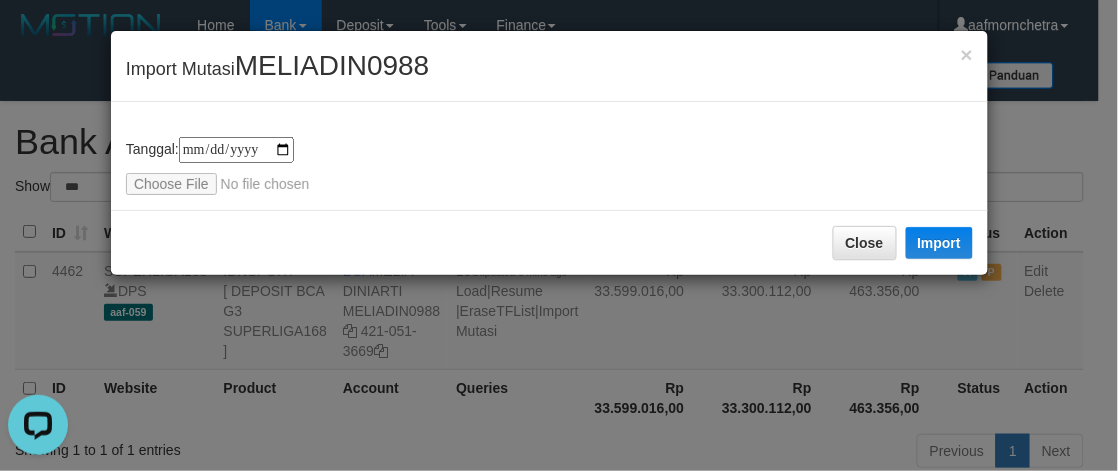 type on "**********" 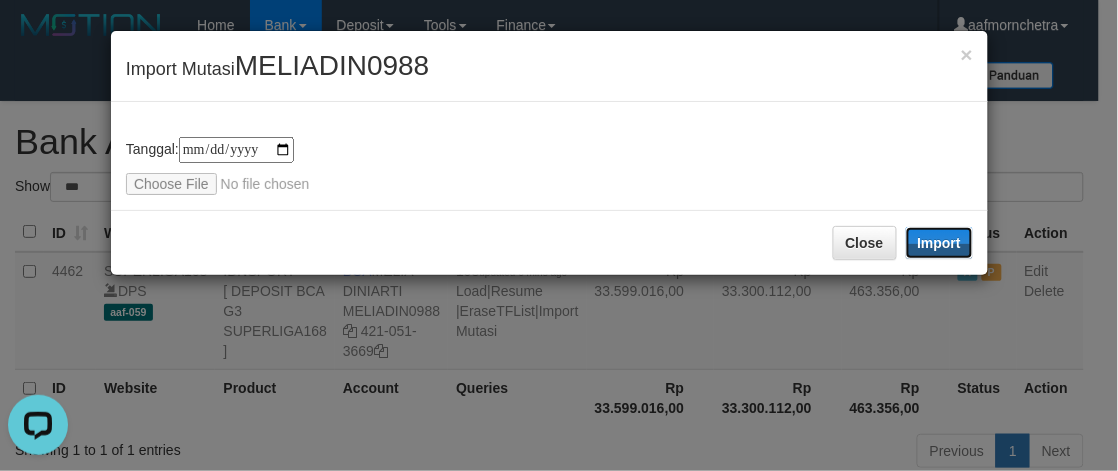 click on "Import" at bounding box center [940, 243] 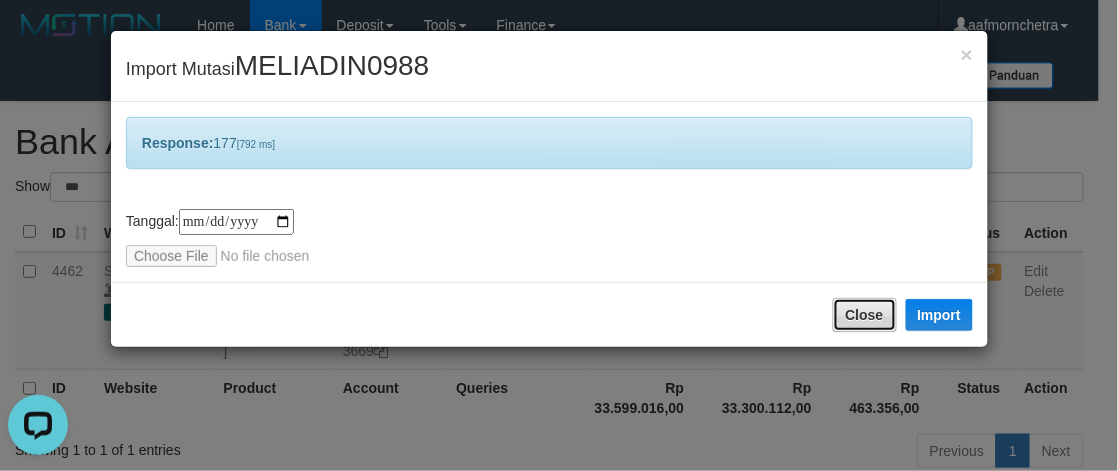click on "Close" at bounding box center [865, 315] 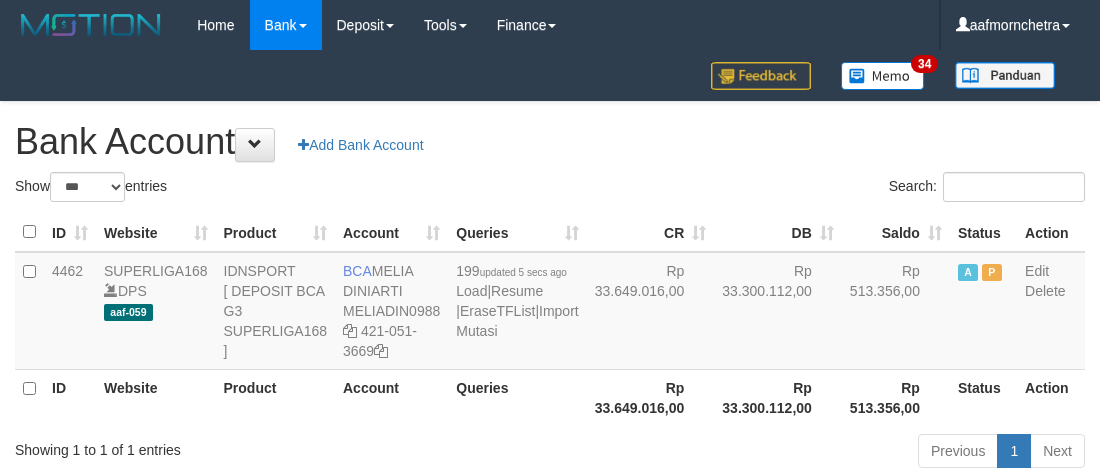 select on "***" 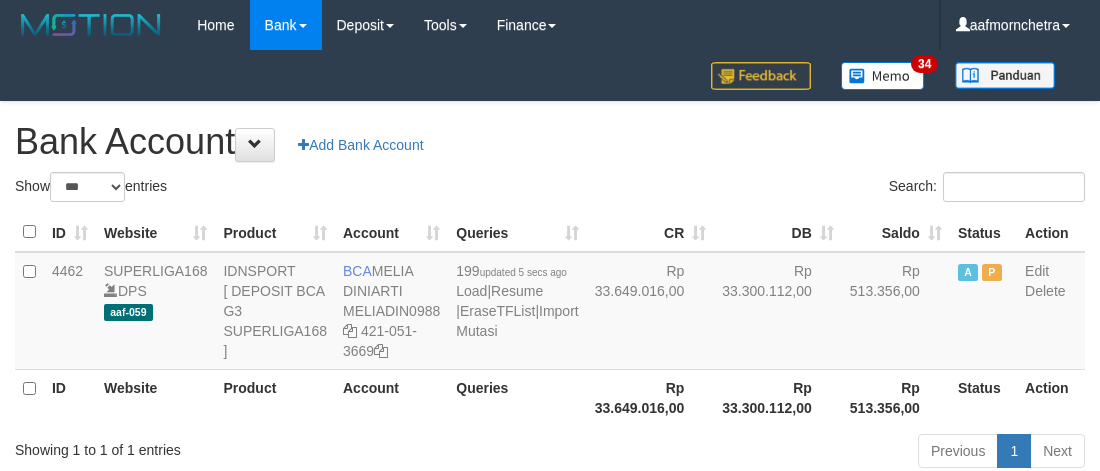 scroll, scrollTop: 0, scrollLeft: 0, axis: both 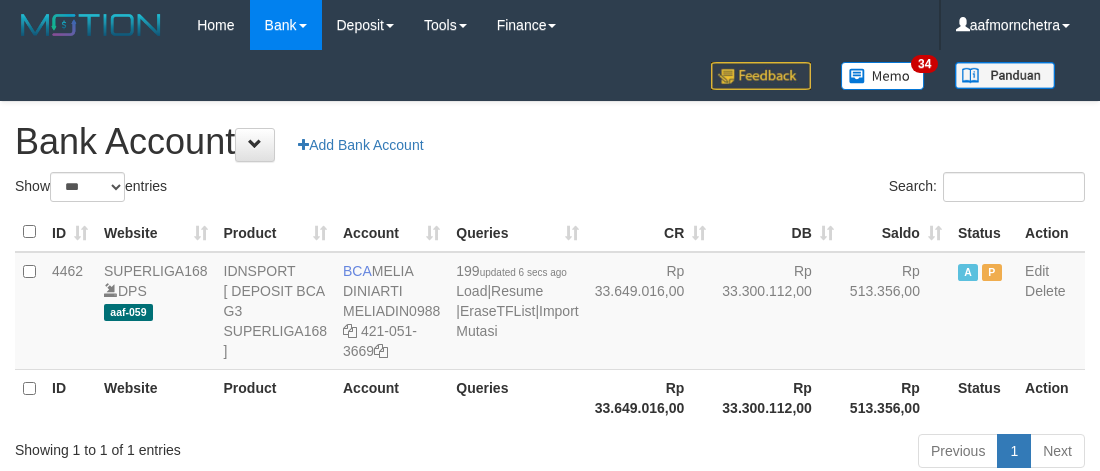 select on "***" 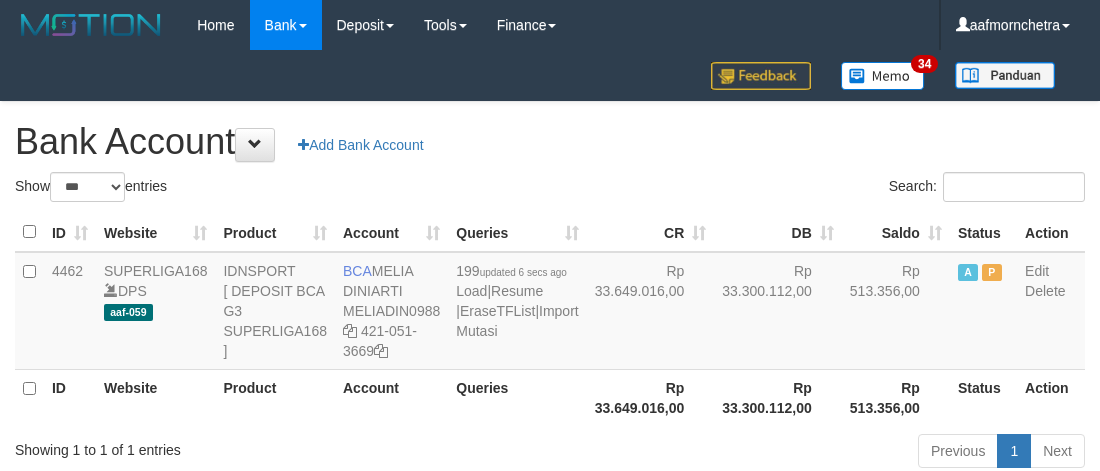 scroll, scrollTop: 0, scrollLeft: 0, axis: both 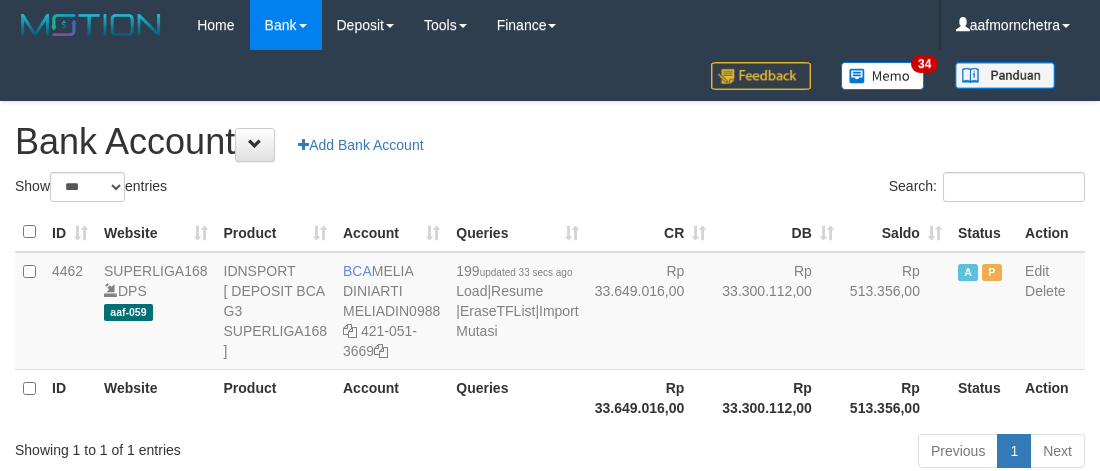 select on "***" 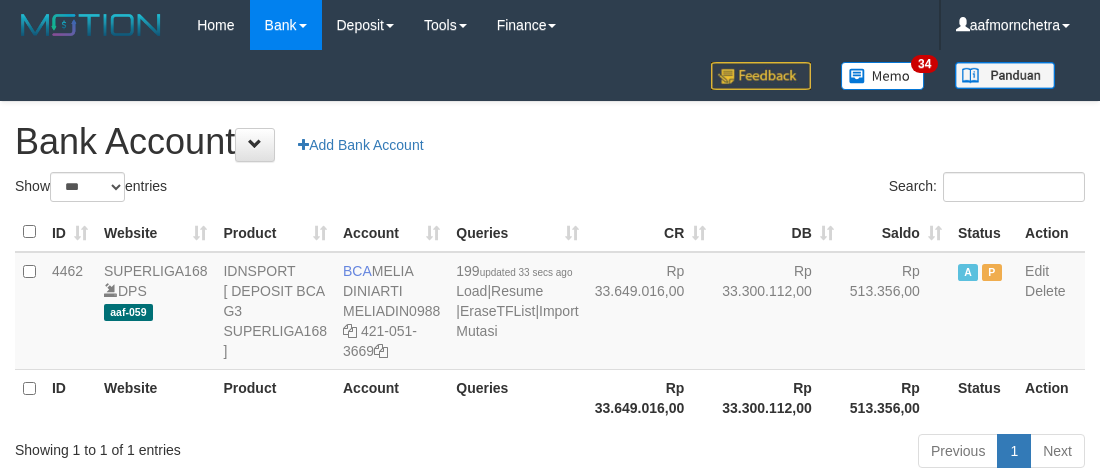 scroll, scrollTop: 0, scrollLeft: 0, axis: both 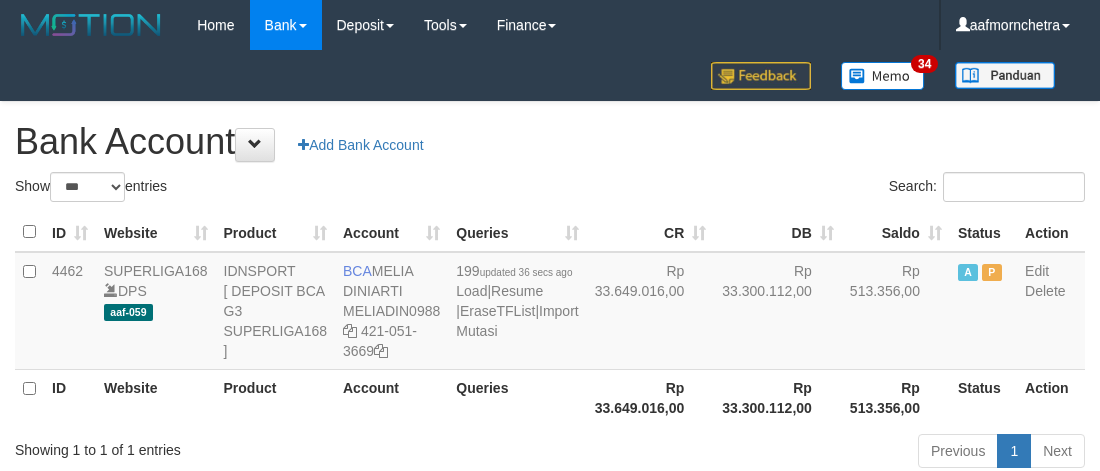 select on "***" 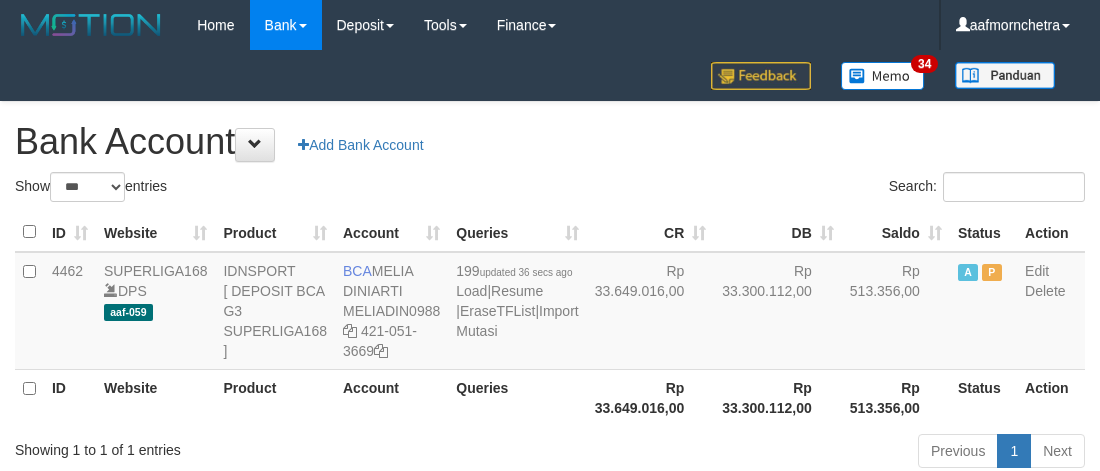 scroll, scrollTop: 0, scrollLeft: 0, axis: both 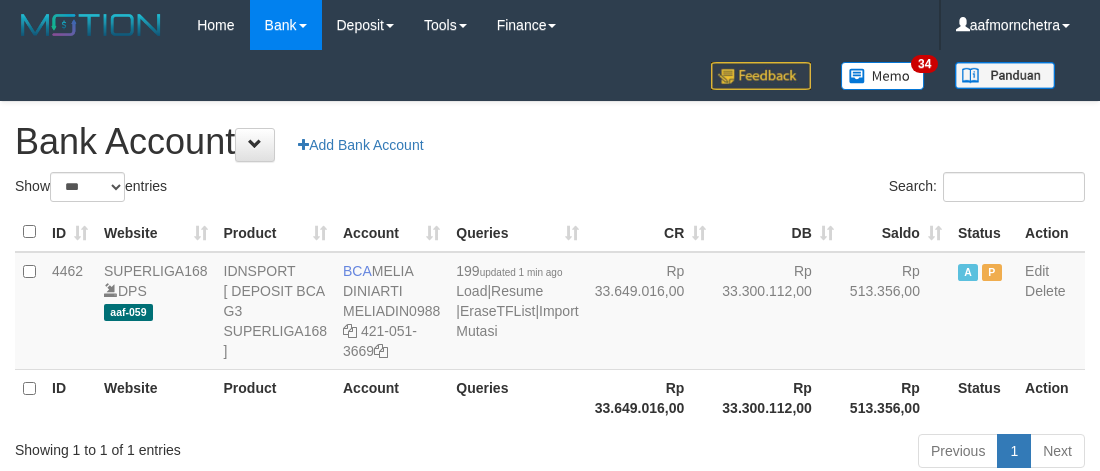 select on "***" 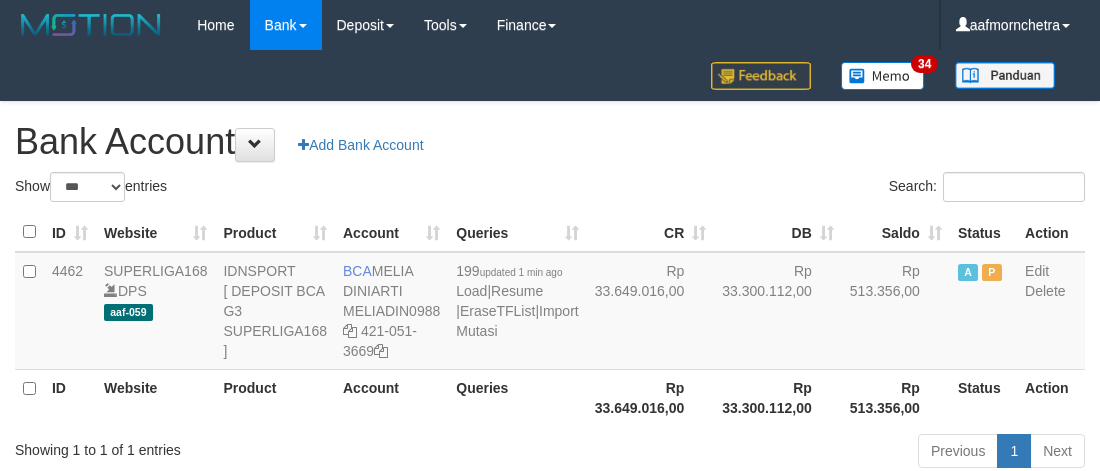 scroll, scrollTop: 0, scrollLeft: 0, axis: both 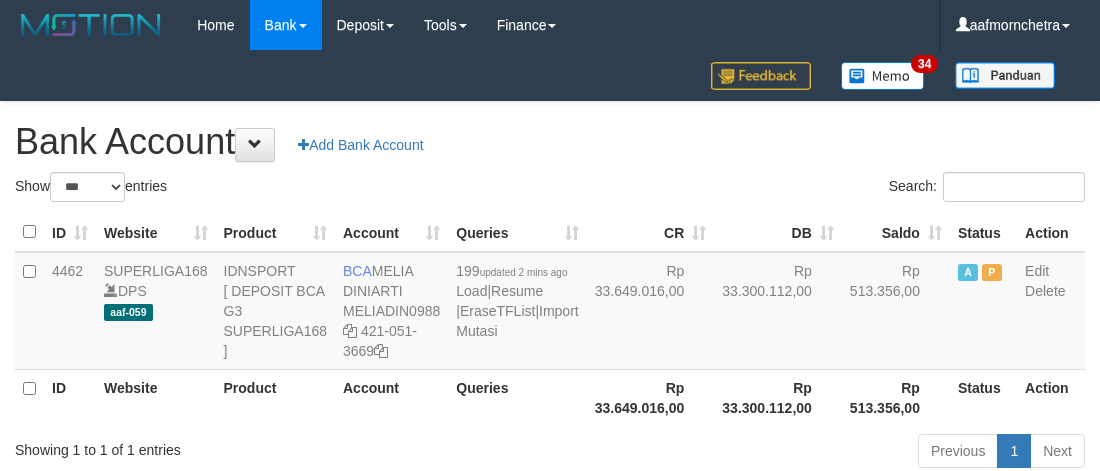 select on "***" 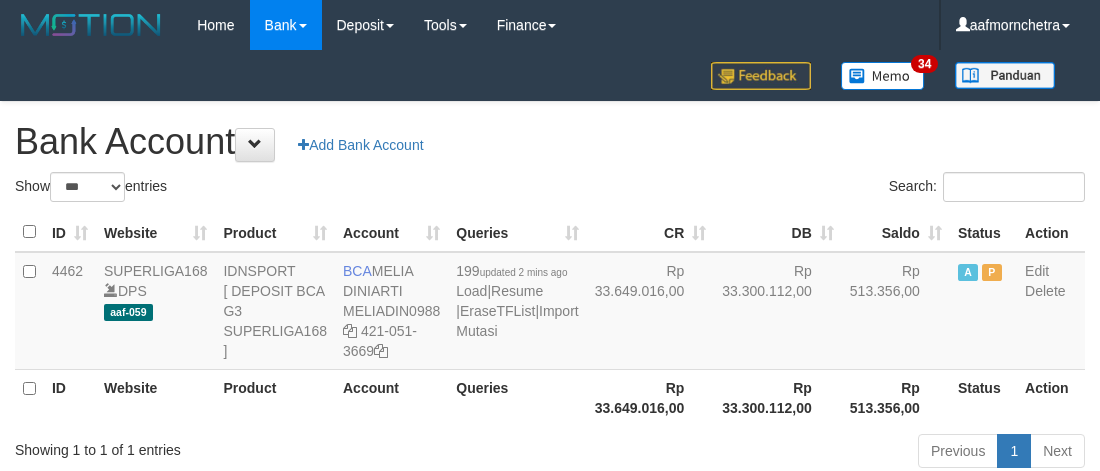 scroll, scrollTop: 0, scrollLeft: 0, axis: both 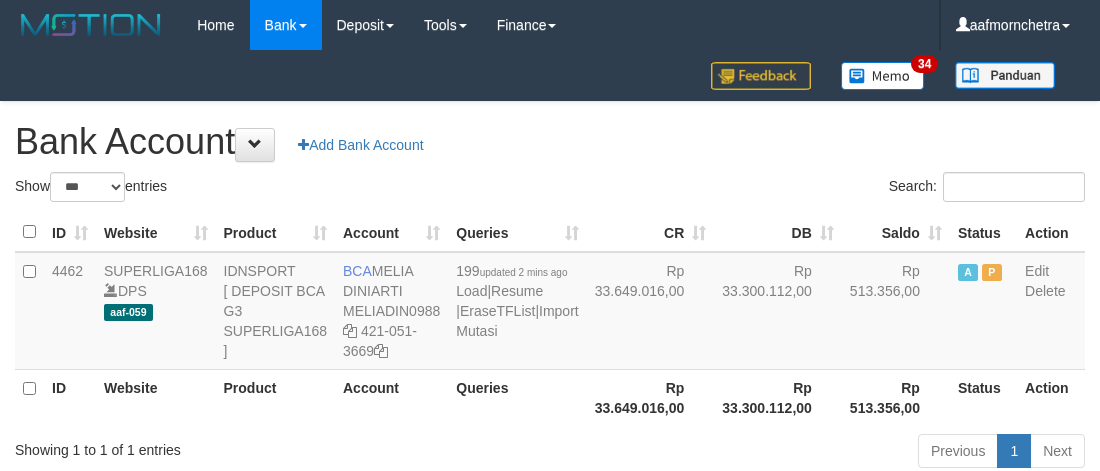 select on "***" 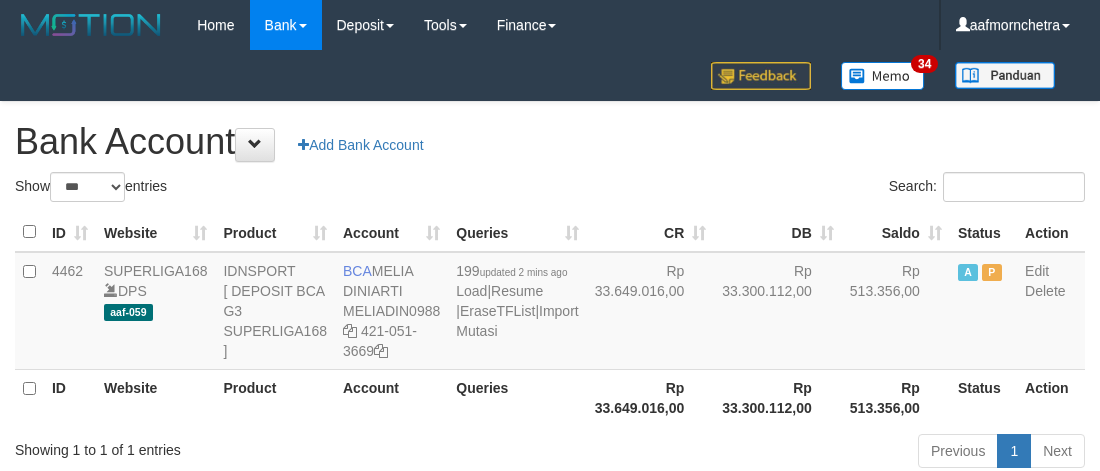 scroll, scrollTop: 0, scrollLeft: 0, axis: both 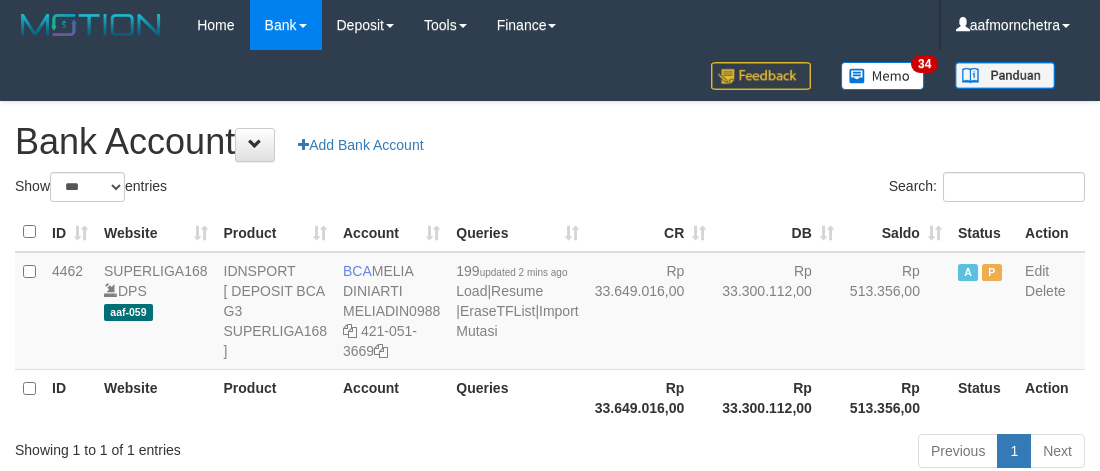 select on "***" 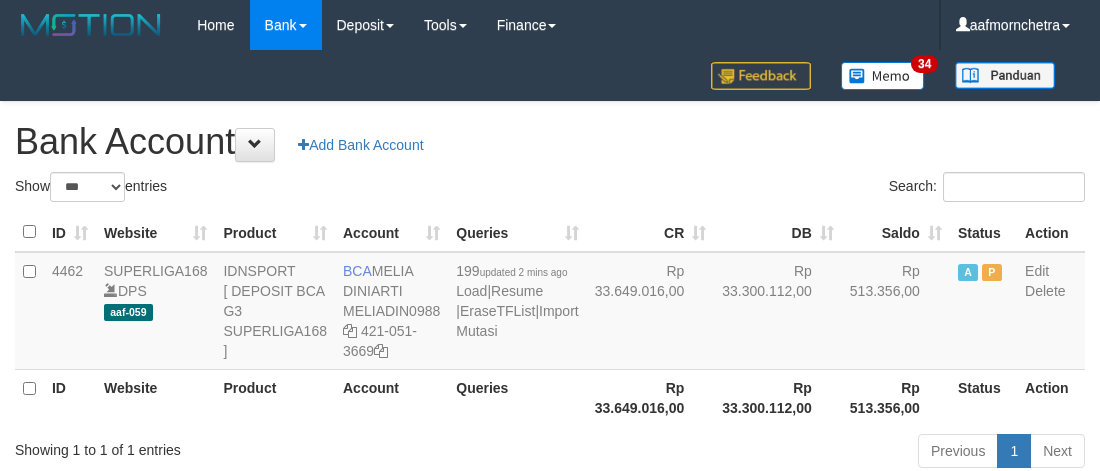scroll, scrollTop: 0, scrollLeft: 0, axis: both 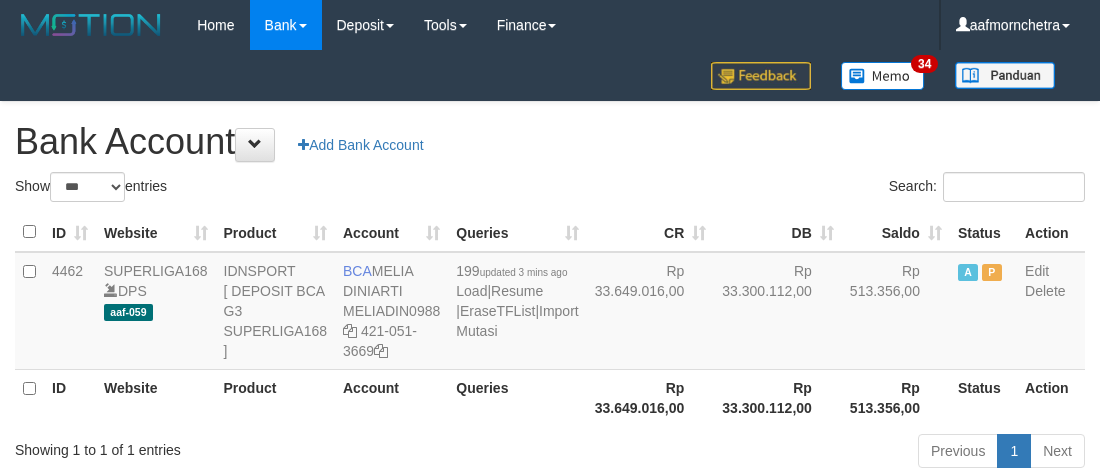 select on "***" 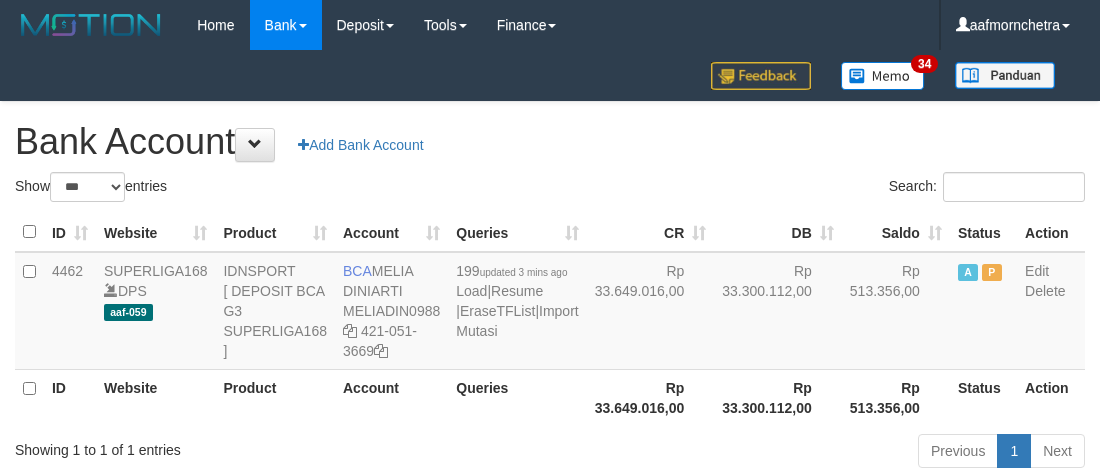 scroll, scrollTop: 0, scrollLeft: 0, axis: both 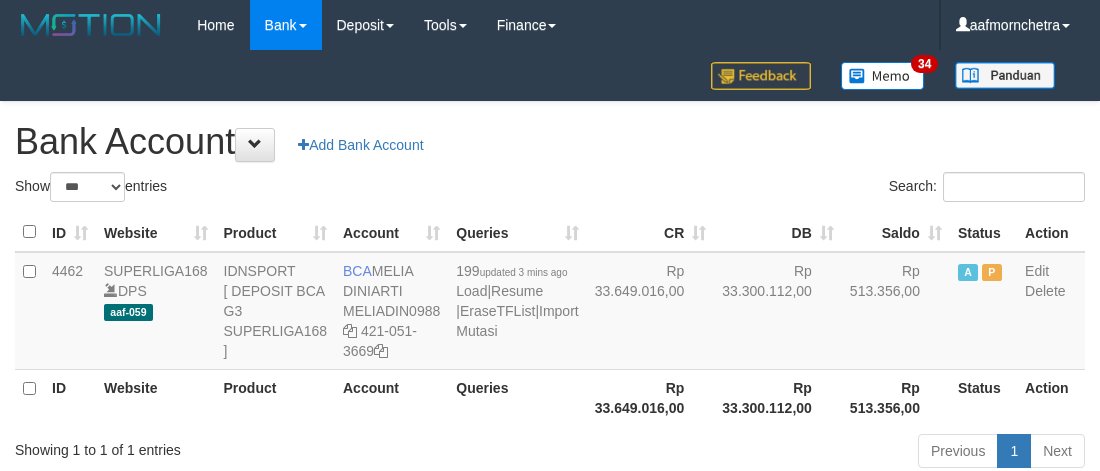 select on "***" 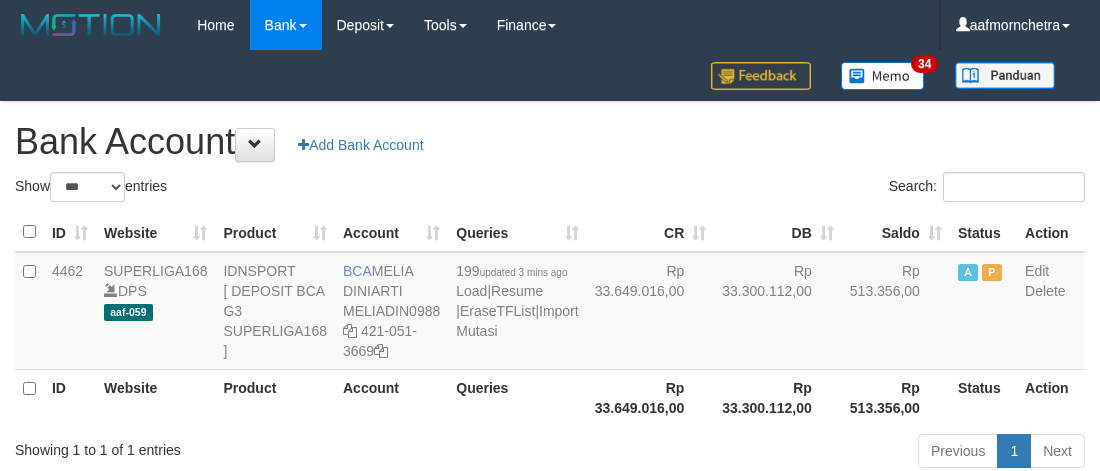 scroll, scrollTop: 0, scrollLeft: 0, axis: both 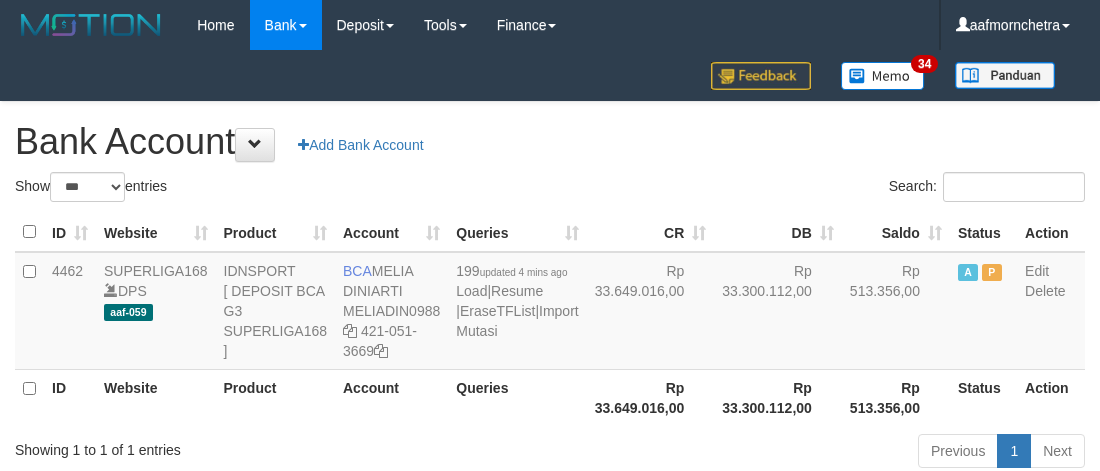select on "***" 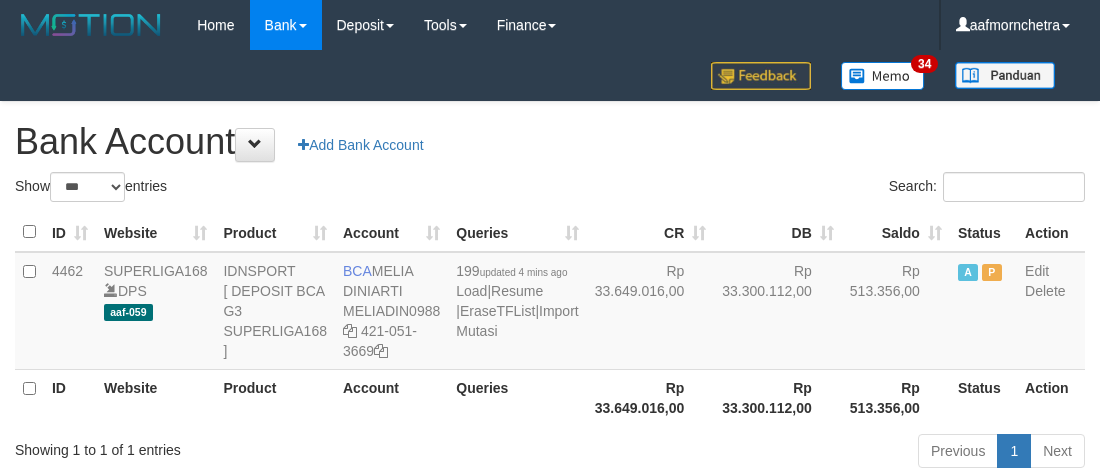 scroll, scrollTop: 0, scrollLeft: 0, axis: both 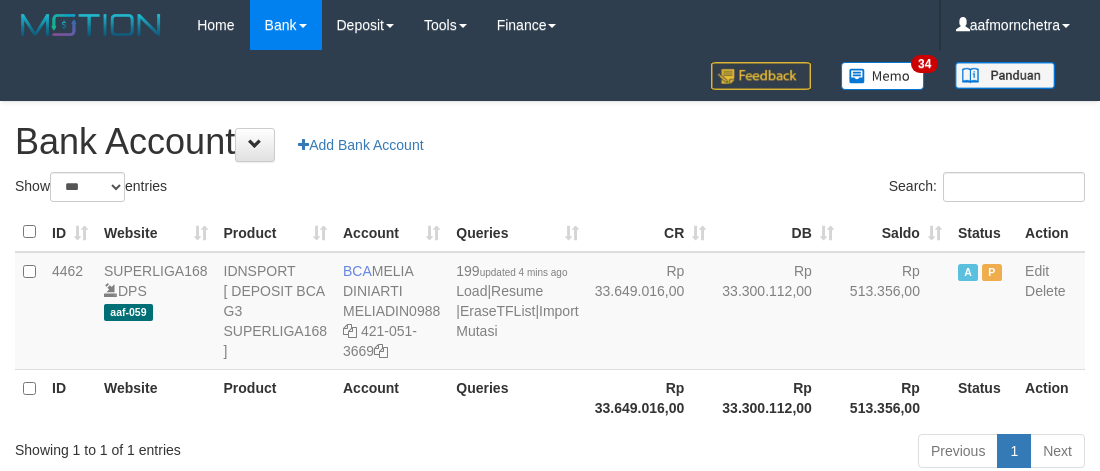 select on "***" 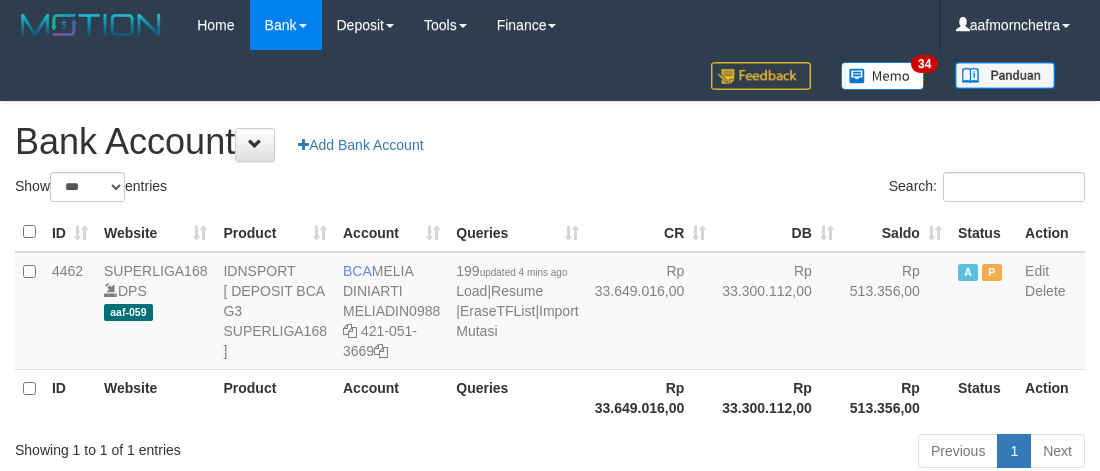 scroll, scrollTop: 0, scrollLeft: 0, axis: both 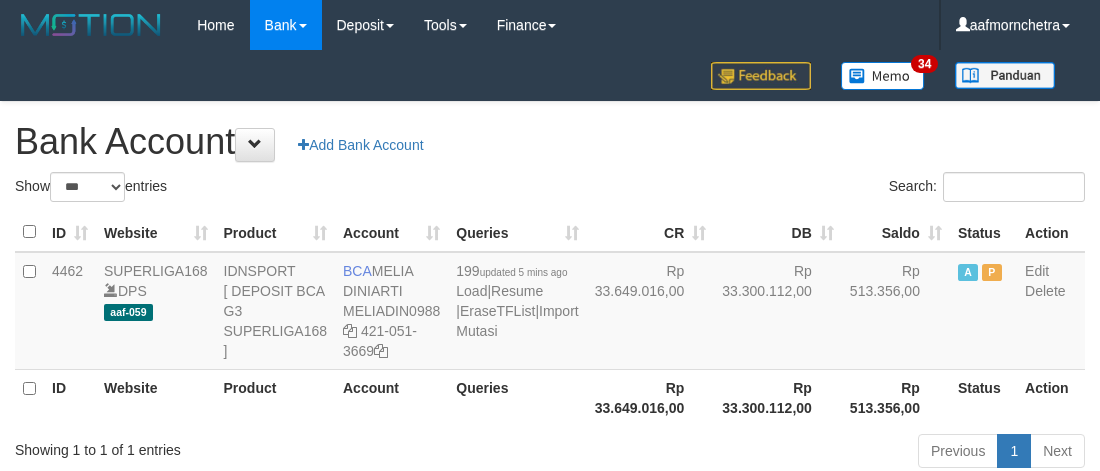select on "***" 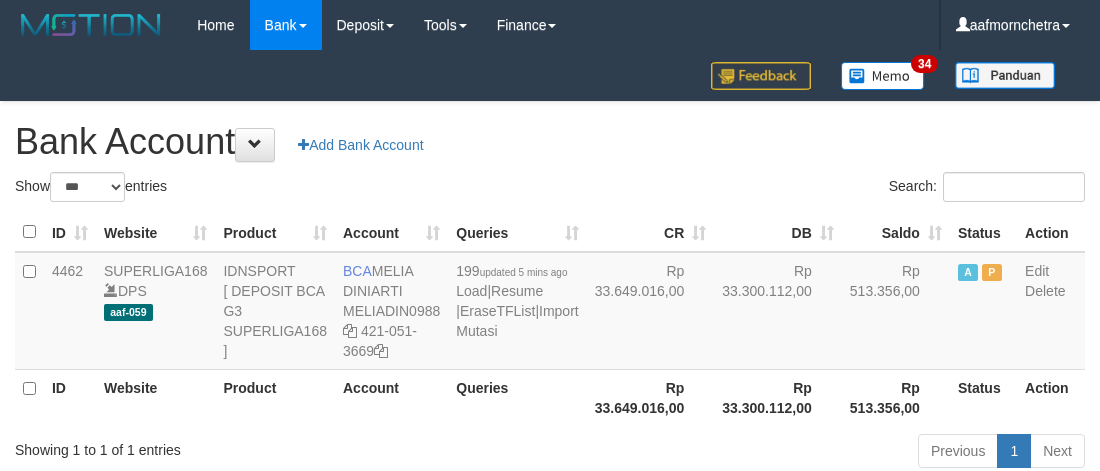 scroll, scrollTop: 0, scrollLeft: 0, axis: both 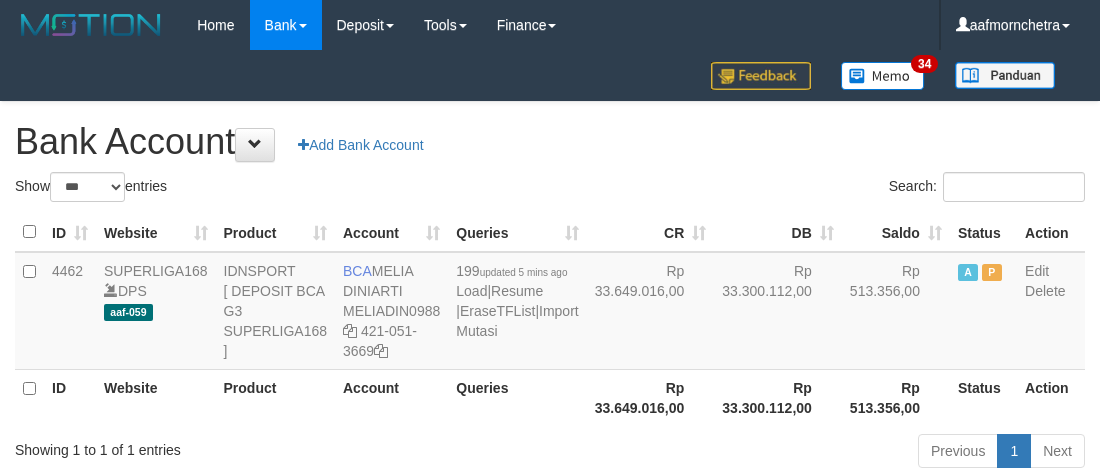 select on "***" 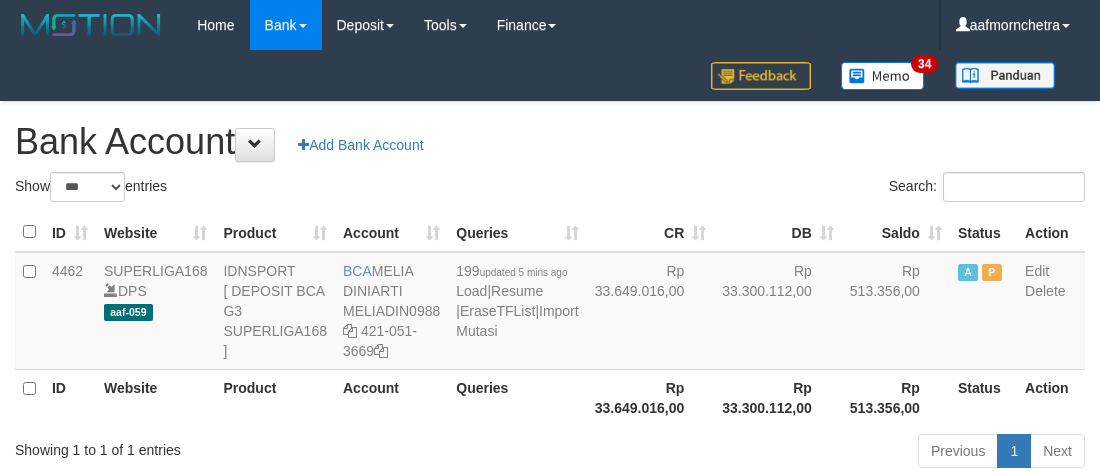 scroll, scrollTop: 0, scrollLeft: 0, axis: both 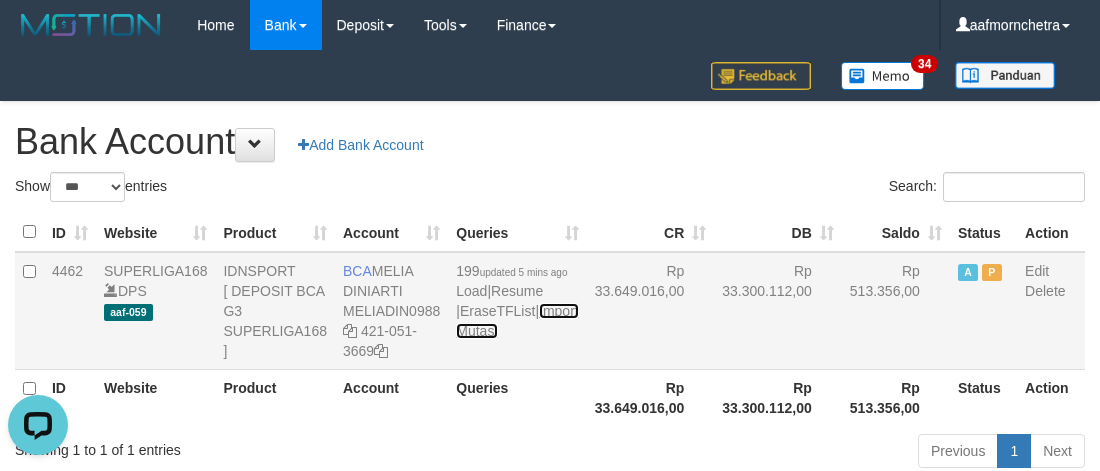 click on "Import Mutasi" at bounding box center [517, 321] 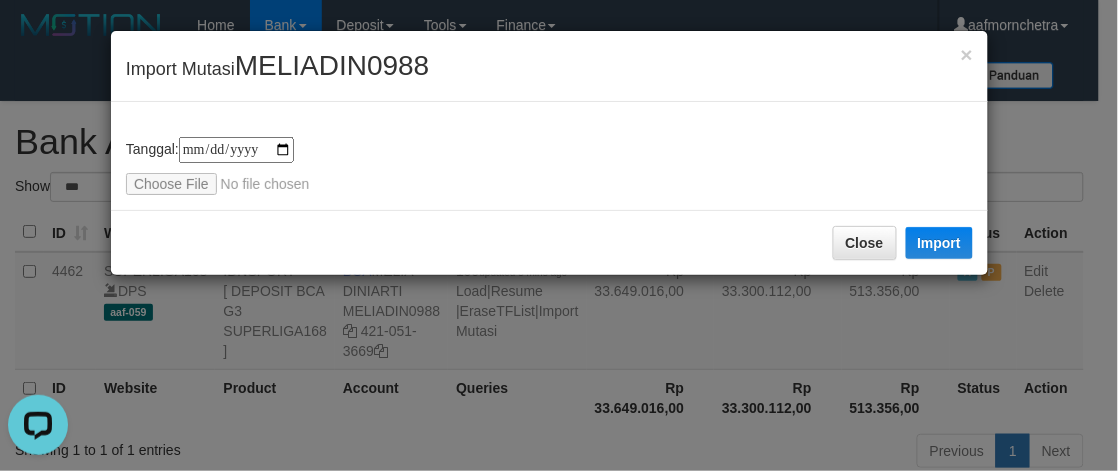 type on "**********" 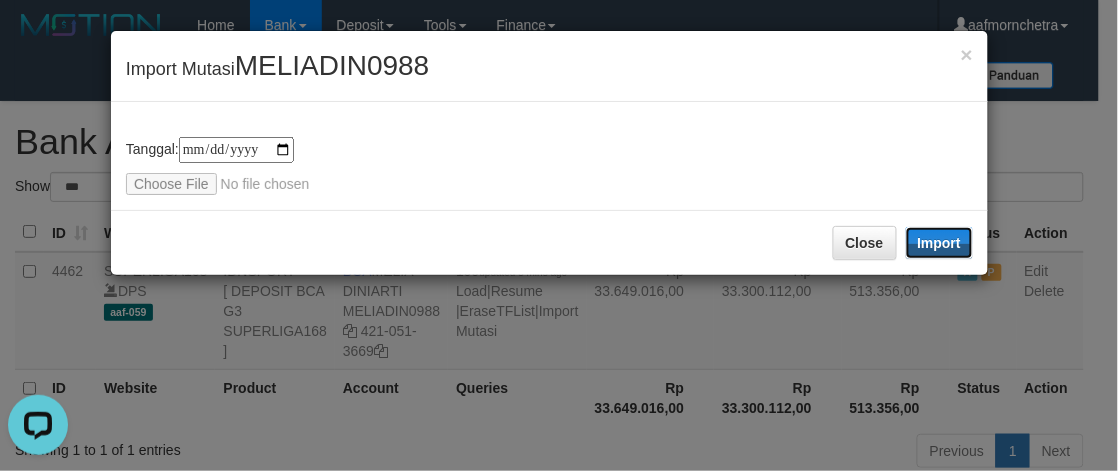 click on "Import" at bounding box center (940, 243) 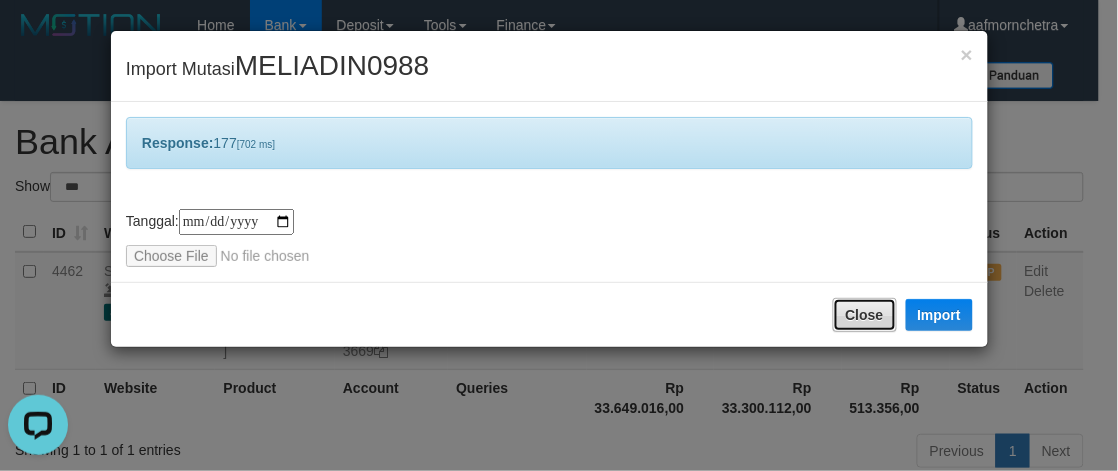 click on "Close" at bounding box center [865, 315] 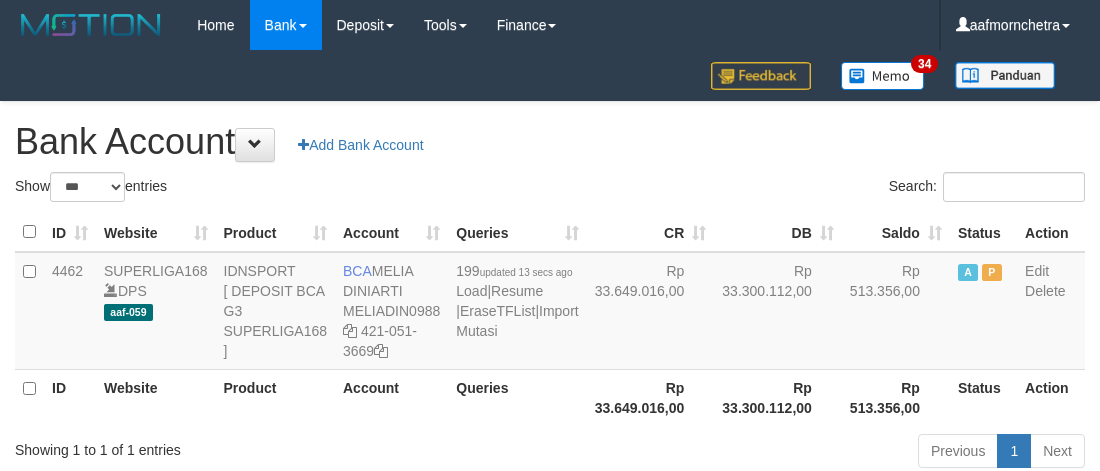 select on "***" 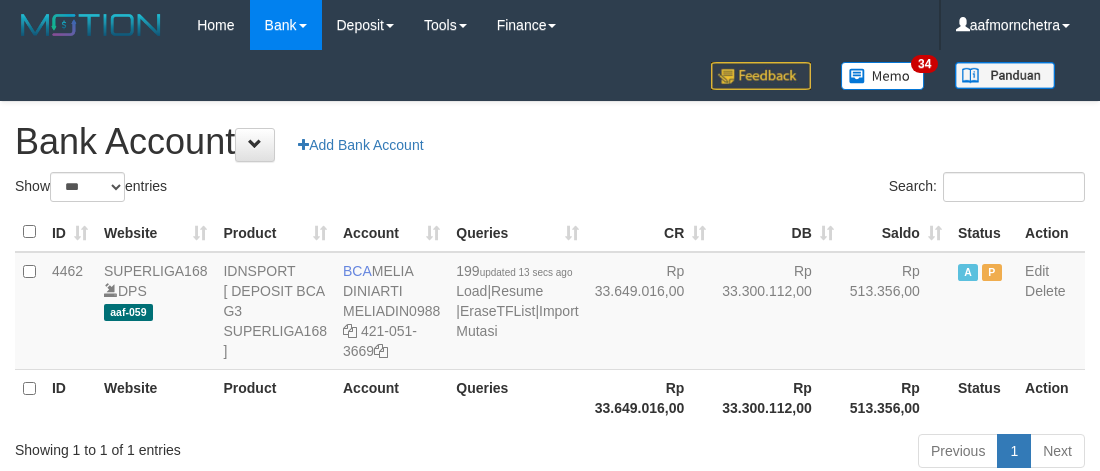 scroll, scrollTop: 0, scrollLeft: 0, axis: both 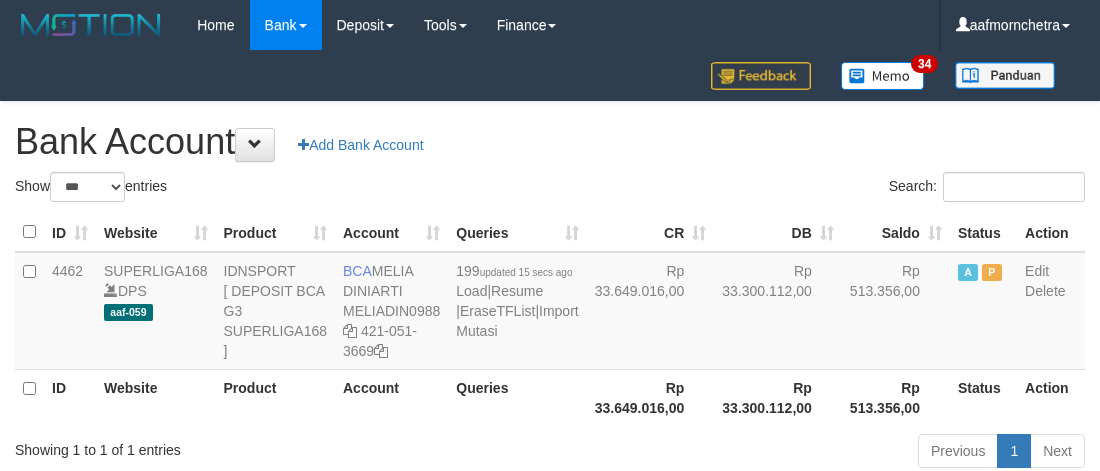 select on "***" 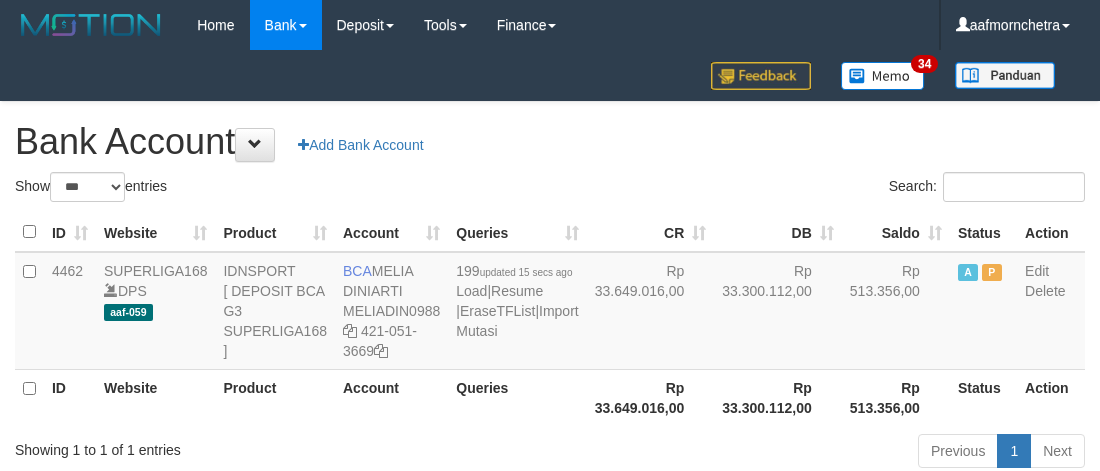 scroll, scrollTop: 0, scrollLeft: 0, axis: both 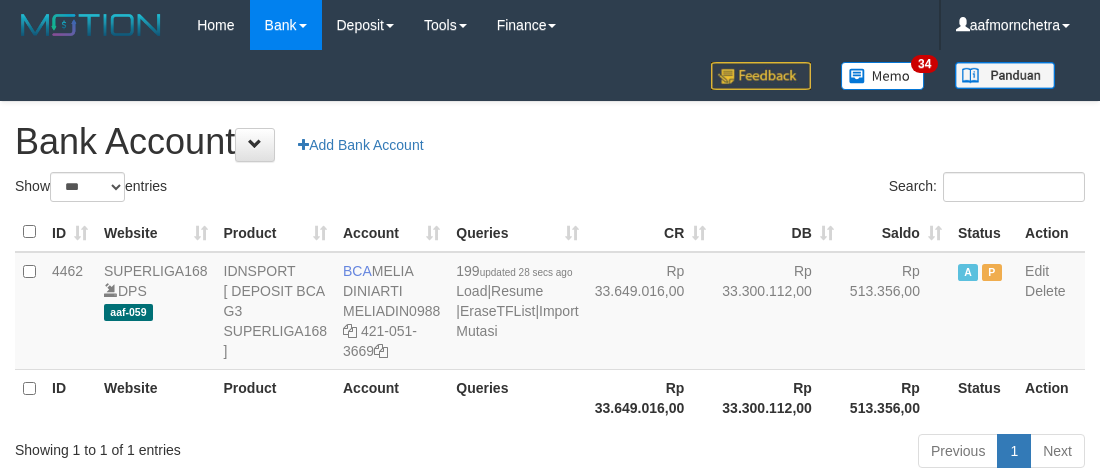 select on "***" 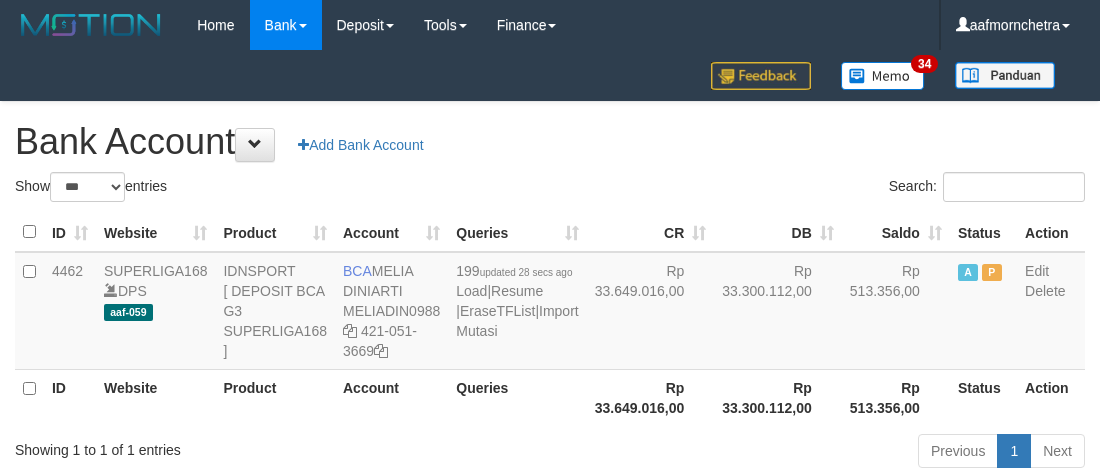 scroll, scrollTop: 0, scrollLeft: 0, axis: both 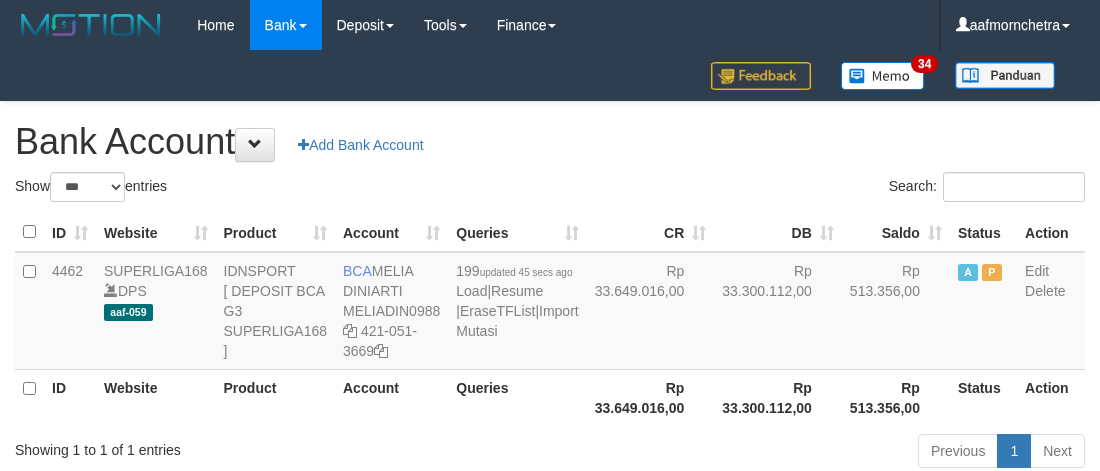 select on "***" 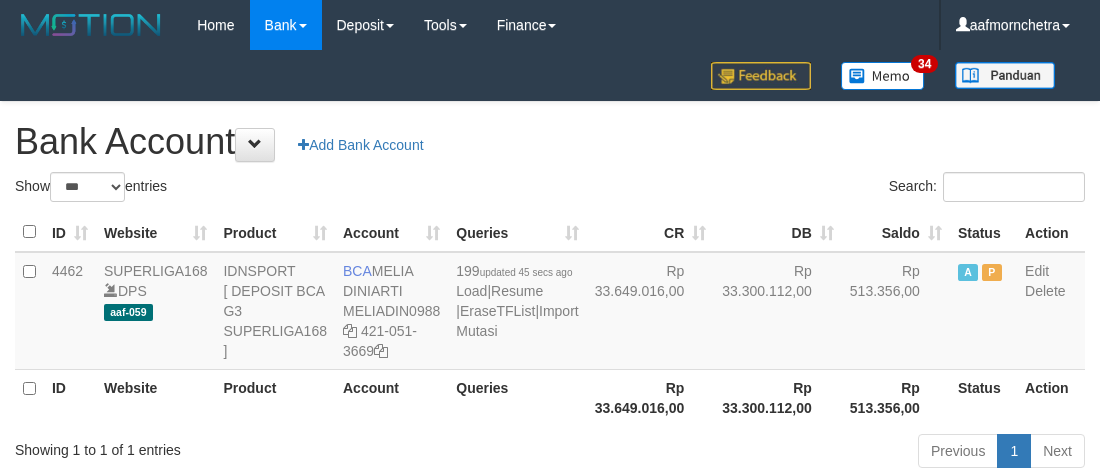 scroll, scrollTop: 0, scrollLeft: 0, axis: both 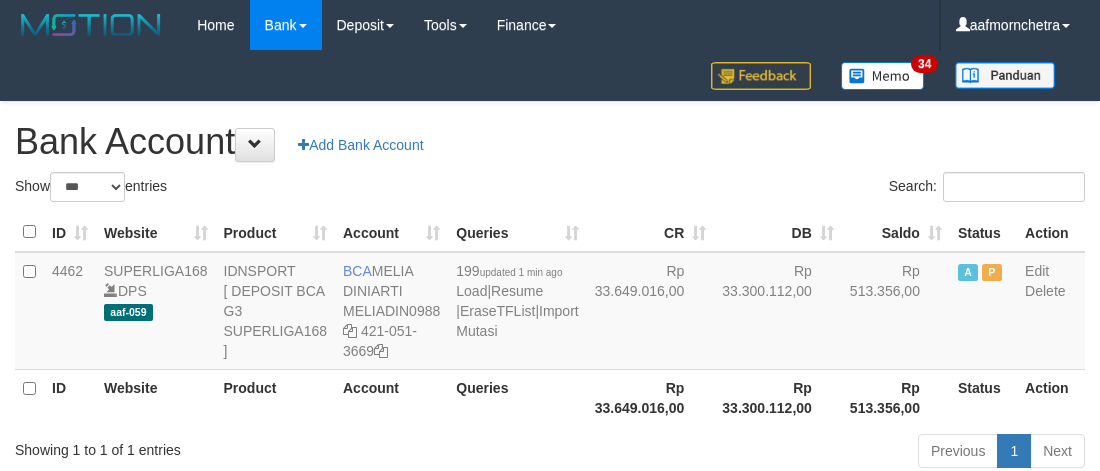 select on "***" 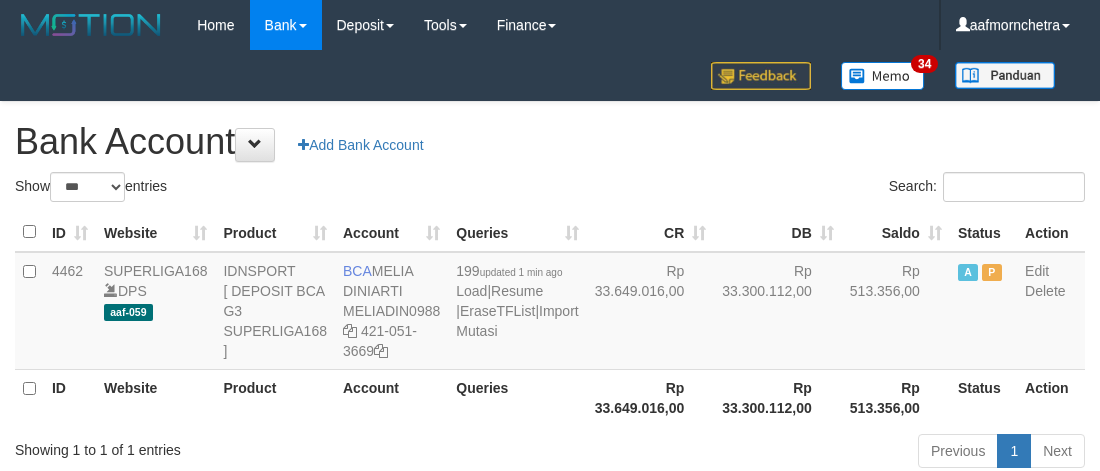 scroll, scrollTop: 0, scrollLeft: 0, axis: both 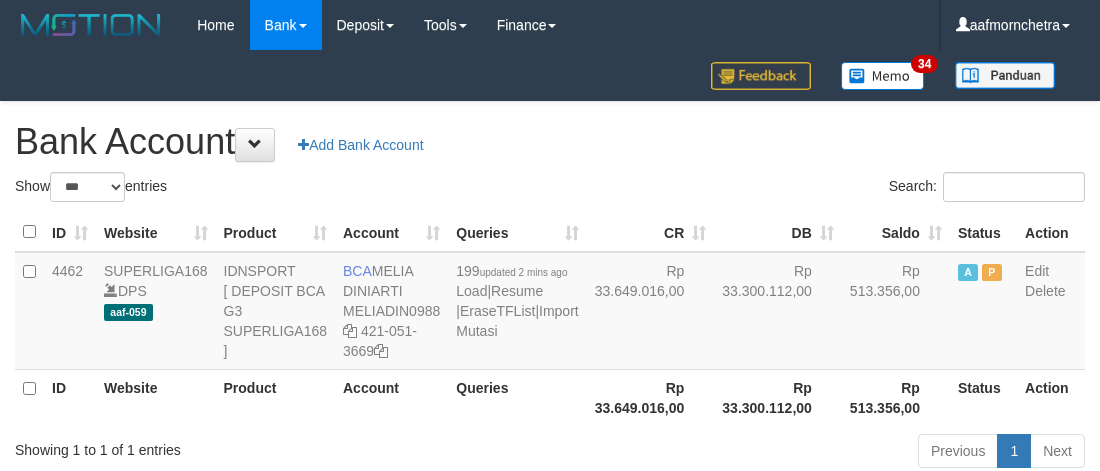 select on "***" 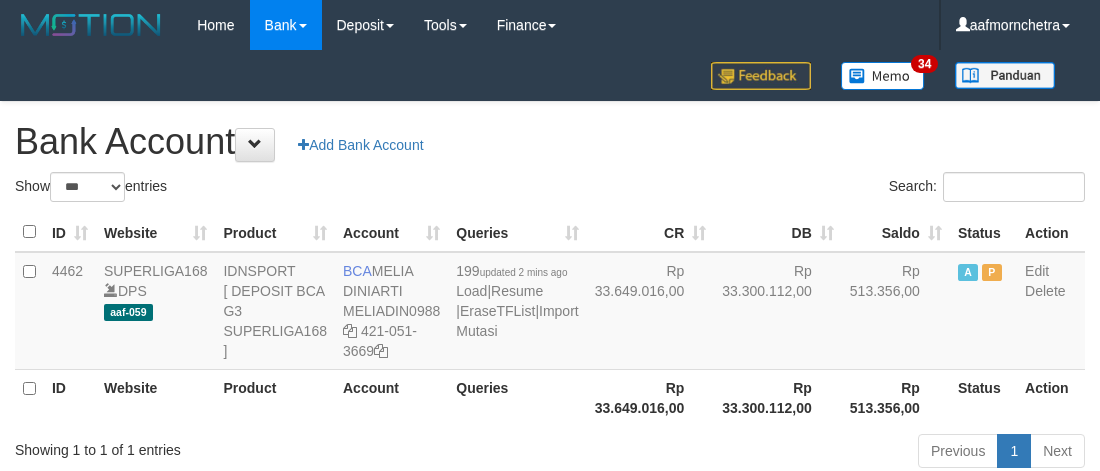 scroll, scrollTop: 0, scrollLeft: 0, axis: both 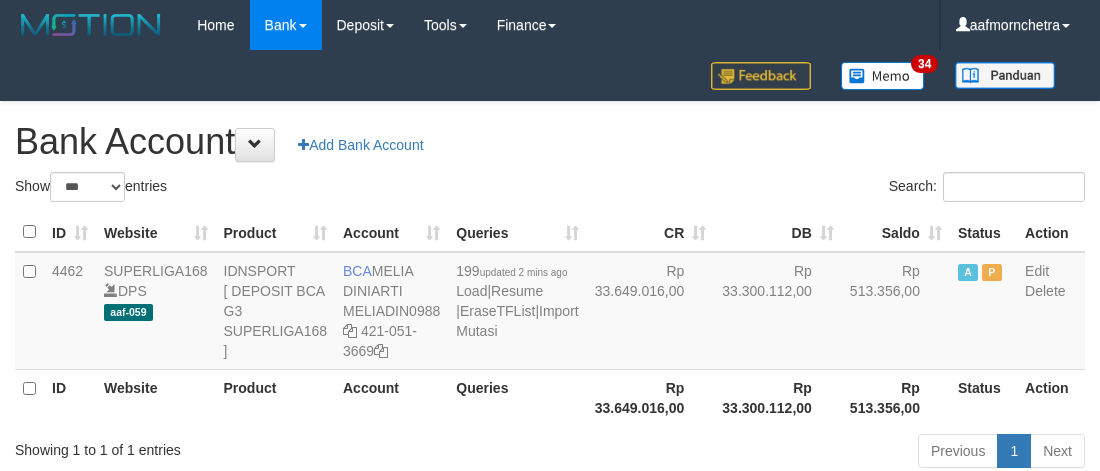 select on "***" 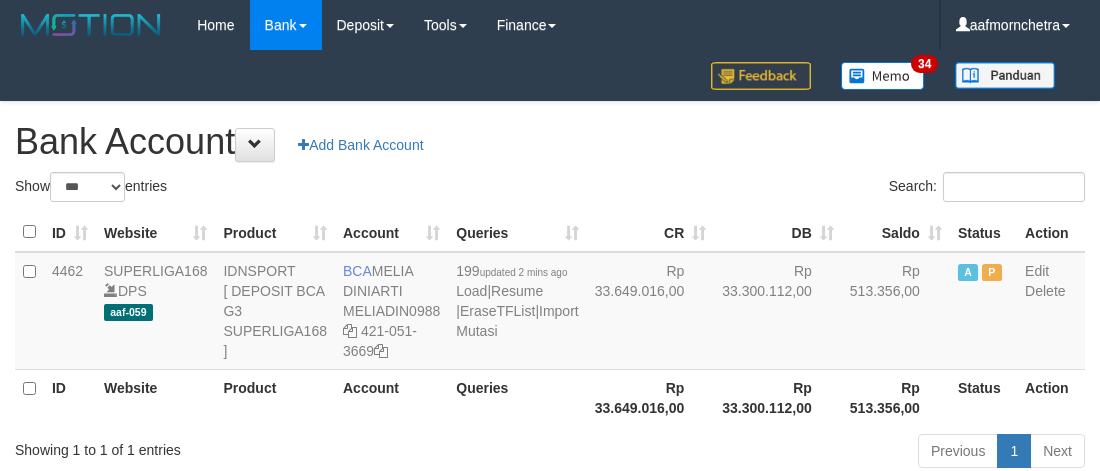 scroll, scrollTop: 0, scrollLeft: 0, axis: both 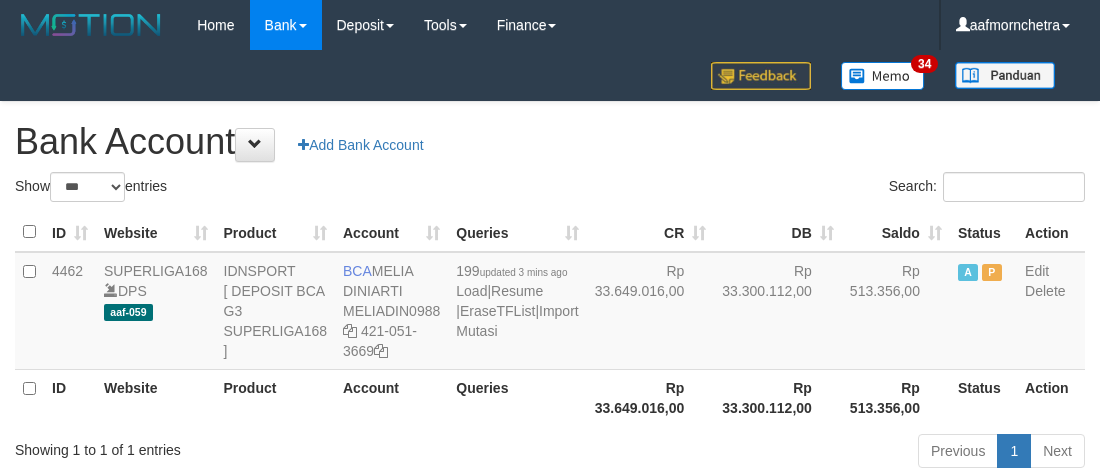 select on "***" 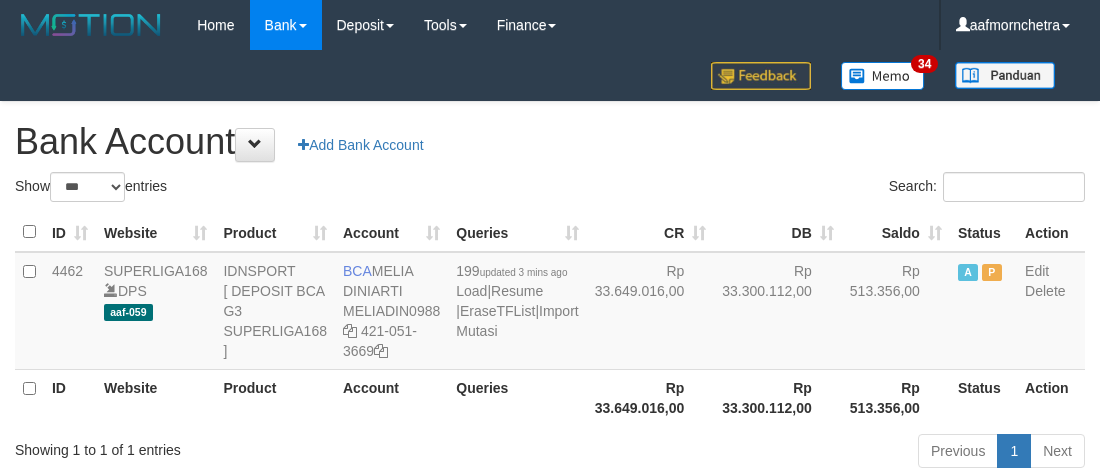 scroll, scrollTop: 0, scrollLeft: 0, axis: both 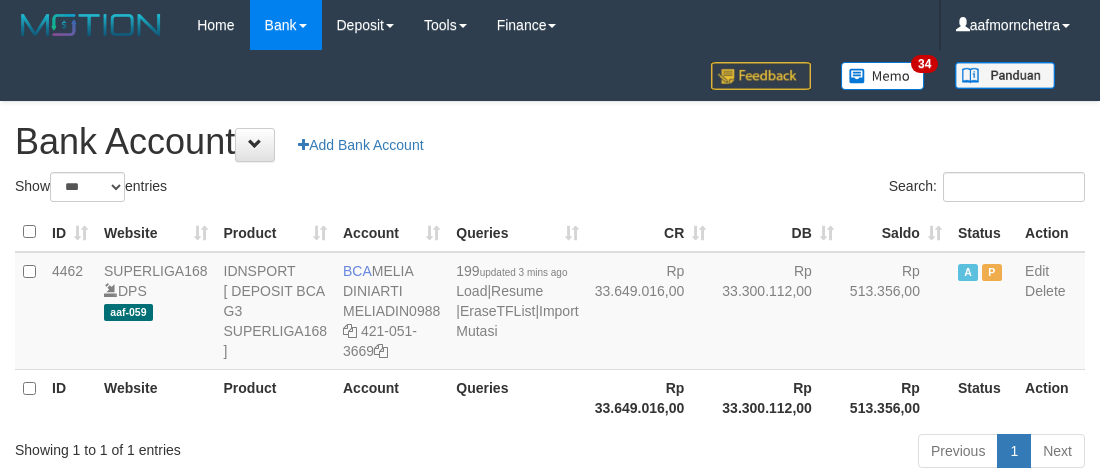 select on "***" 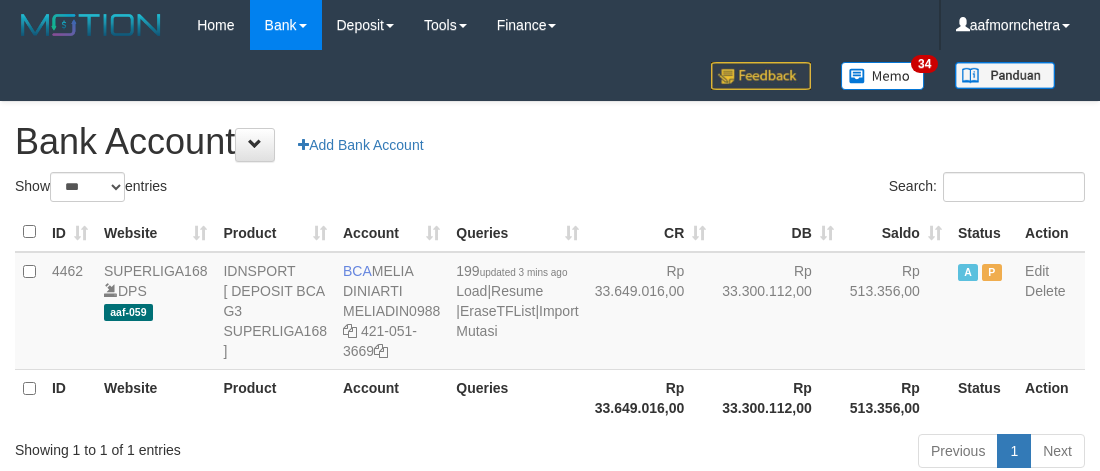 scroll, scrollTop: 0, scrollLeft: 0, axis: both 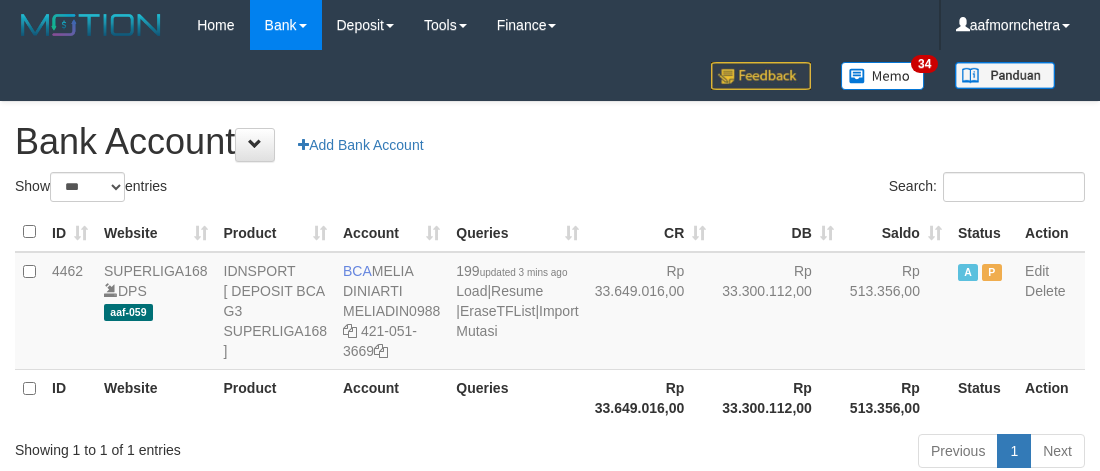 select on "***" 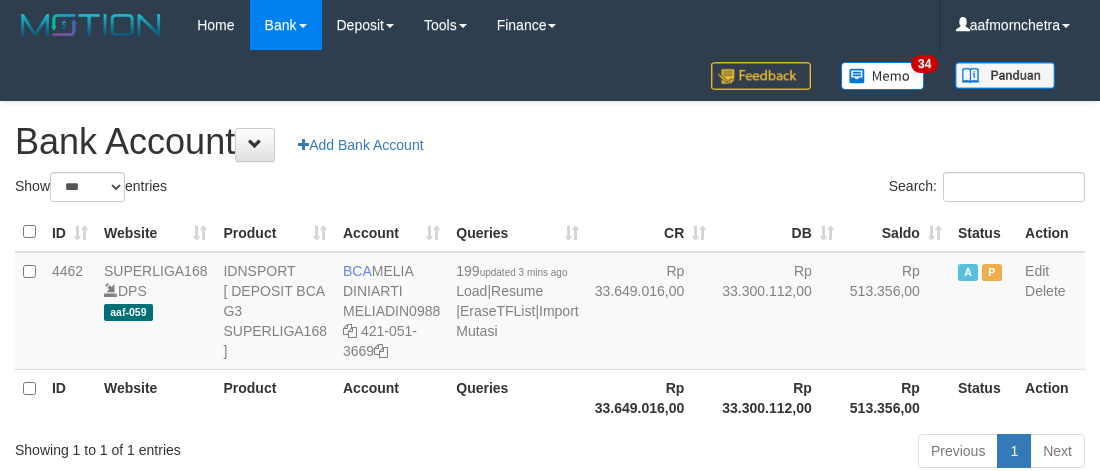 scroll, scrollTop: 0, scrollLeft: 0, axis: both 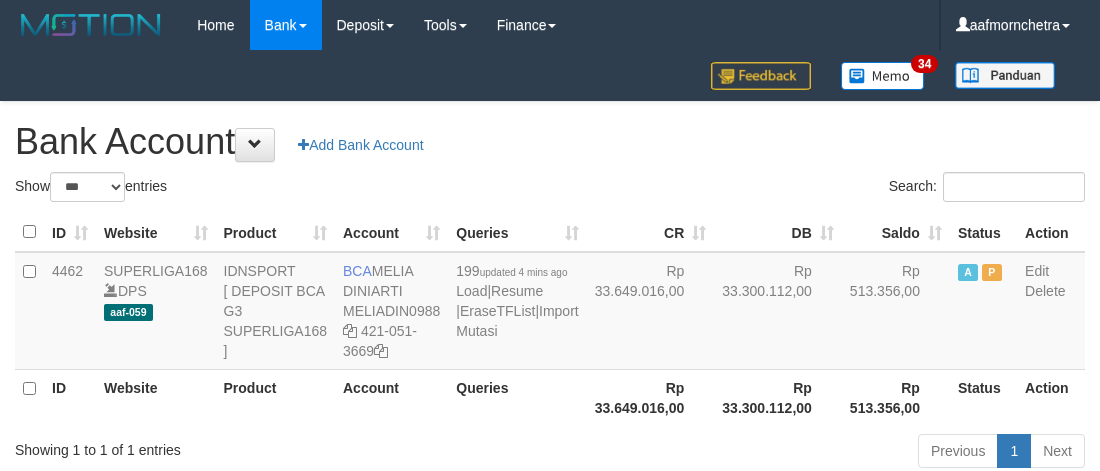 select on "***" 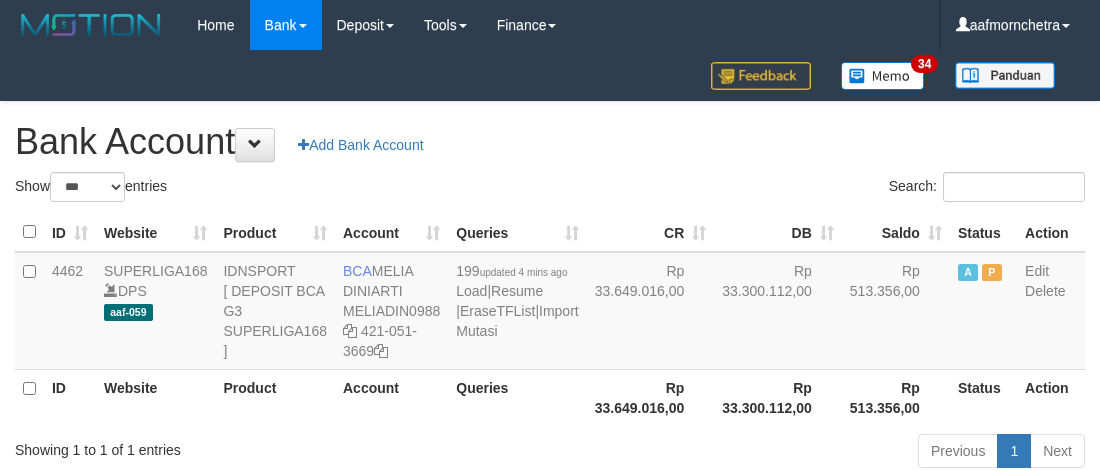 scroll, scrollTop: 0, scrollLeft: 0, axis: both 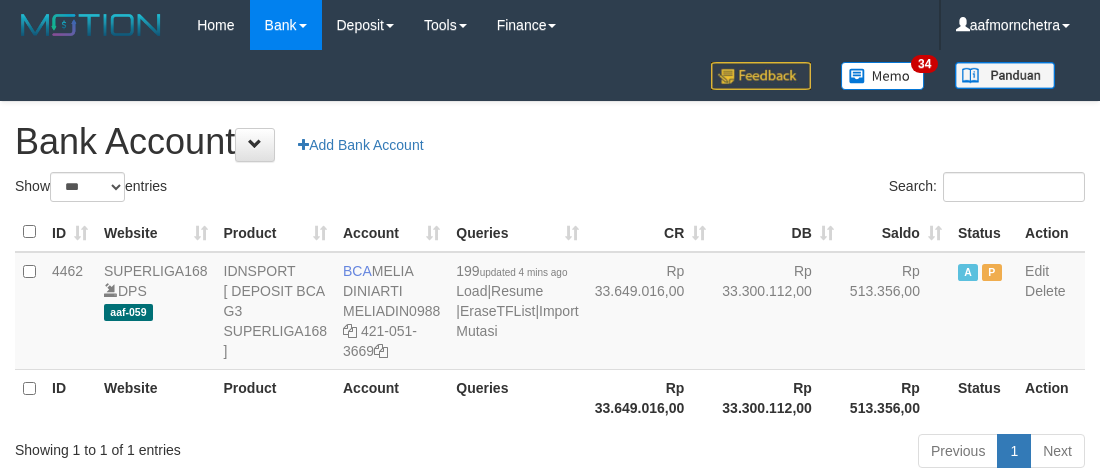 select on "***" 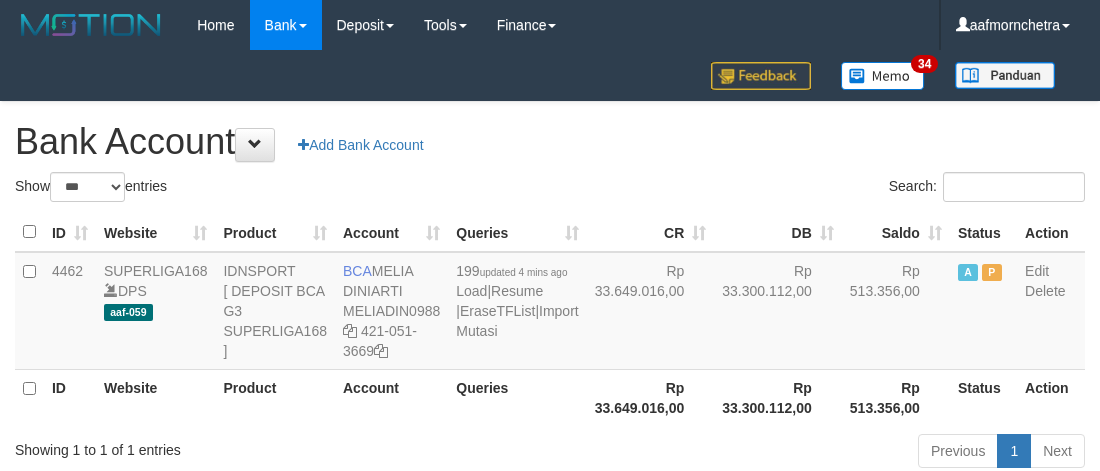 scroll, scrollTop: 0, scrollLeft: 0, axis: both 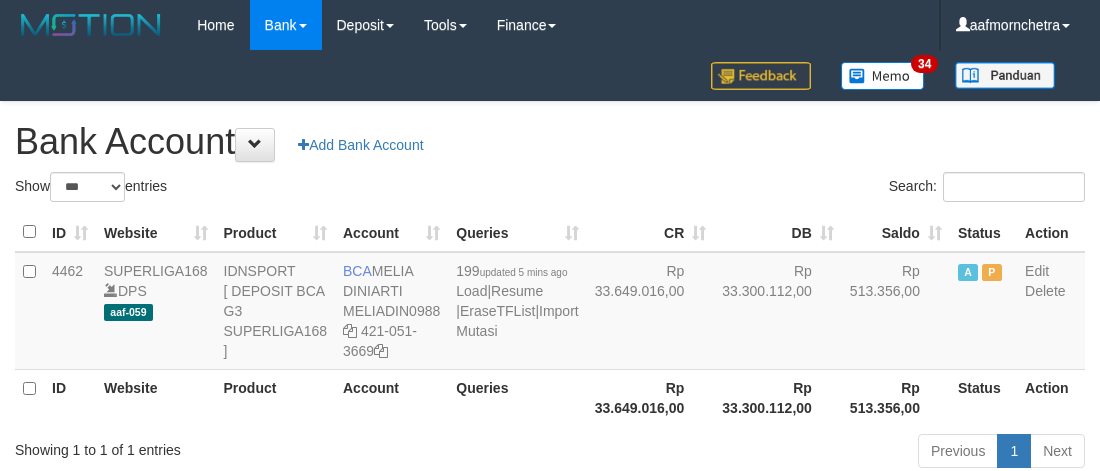 select on "***" 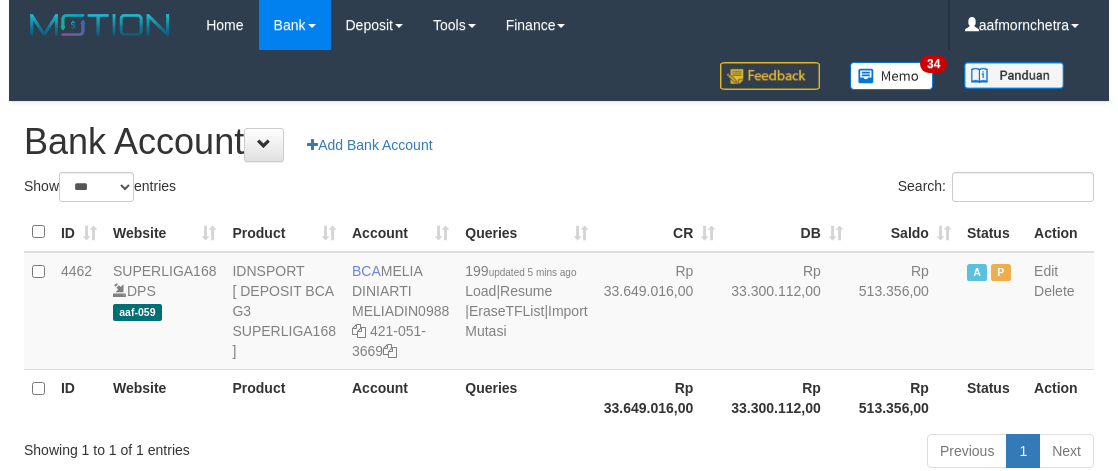 scroll, scrollTop: 0, scrollLeft: 0, axis: both 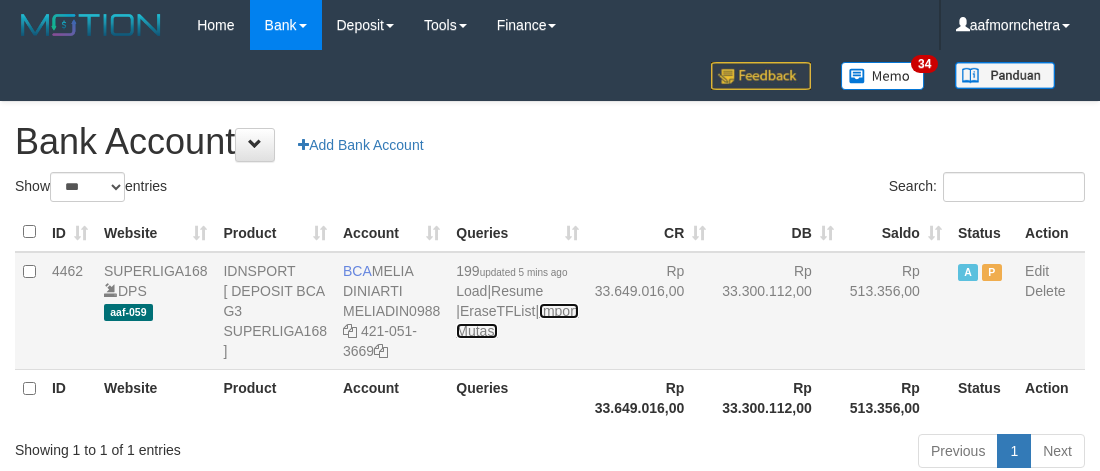 click on "Import Mutasi" at bounding box center [517, 321] 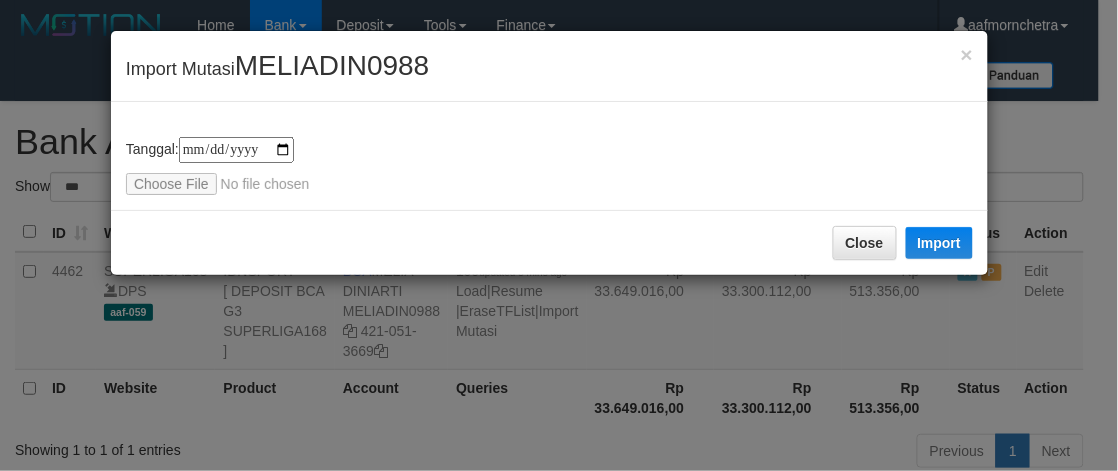 type on "**********" 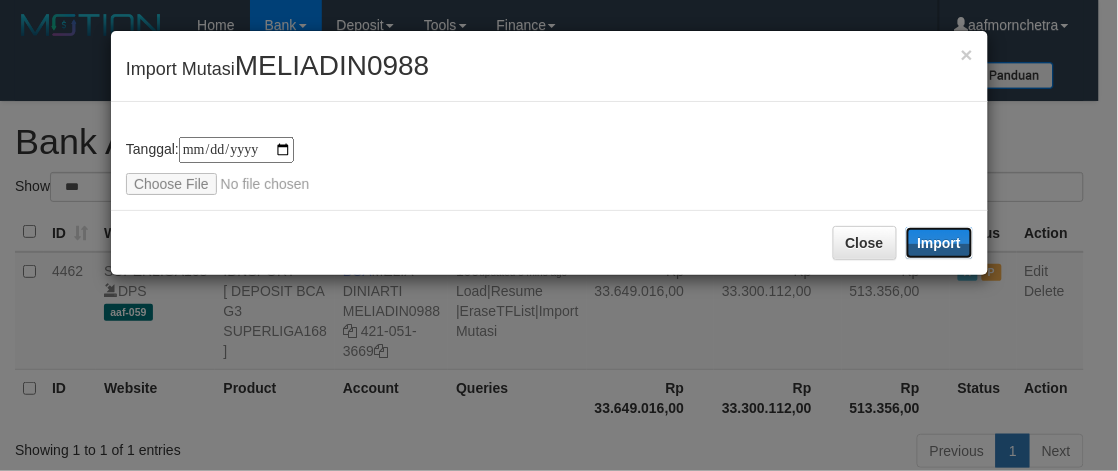 click on "Import" at bounding box center [940, 243] 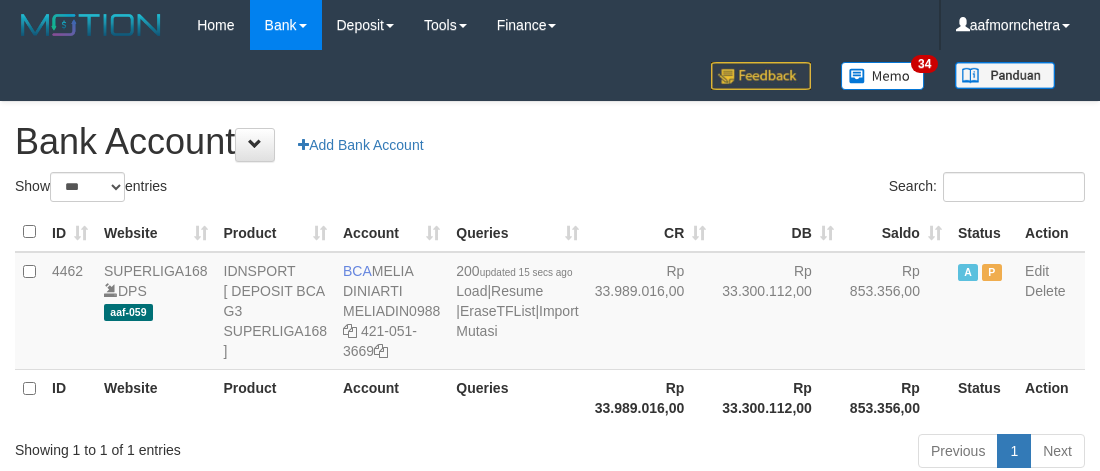 select on "***" 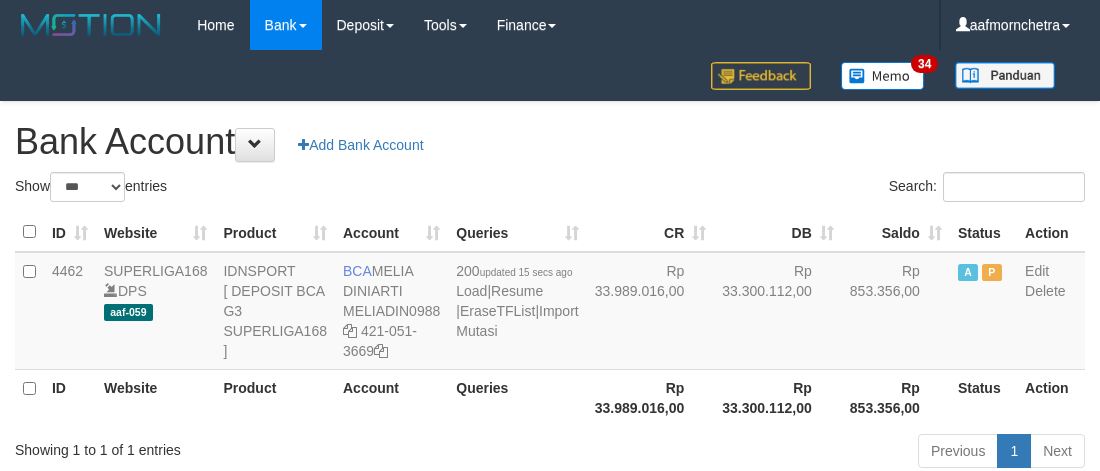 scroll, scrollTop: 0, scrollLeft: 0, axis: both 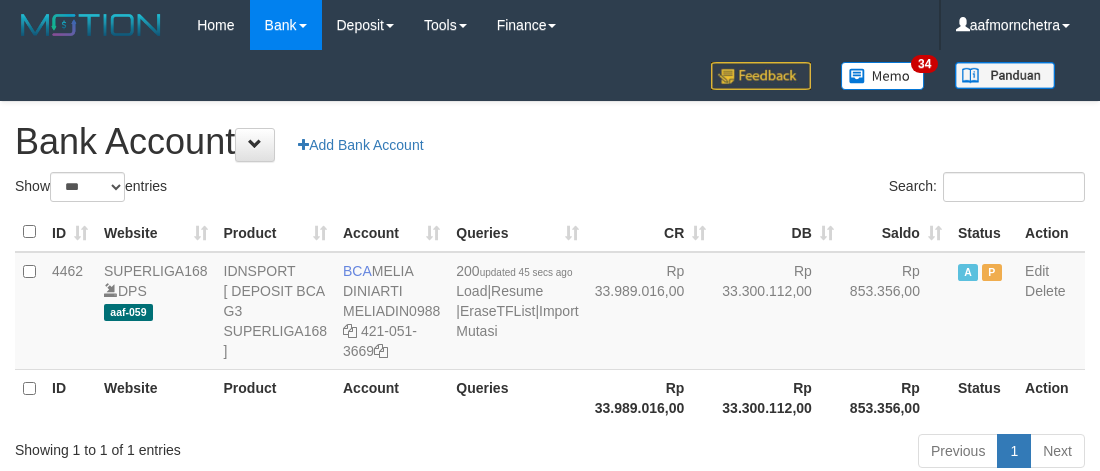 select on "***" 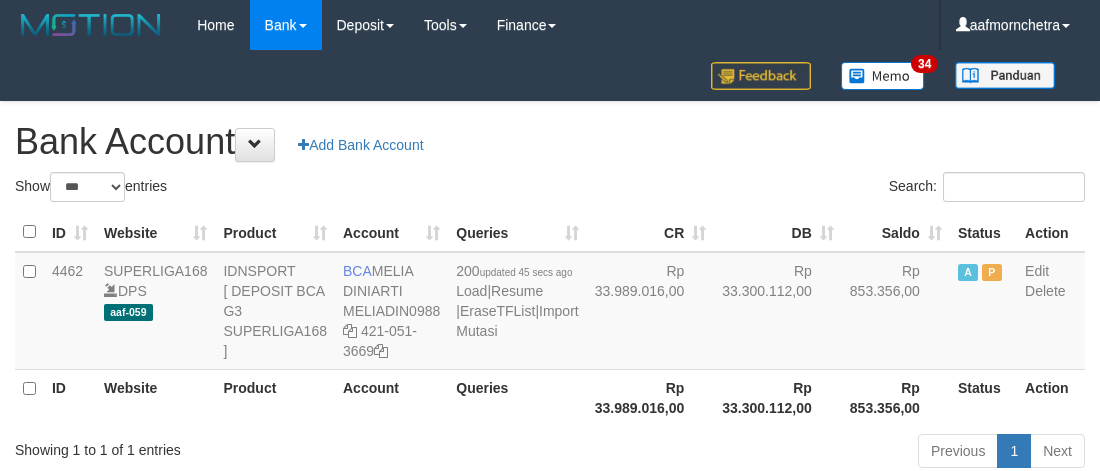 scroll, scrollTop: 0, scrollLeft: 0, axis: both 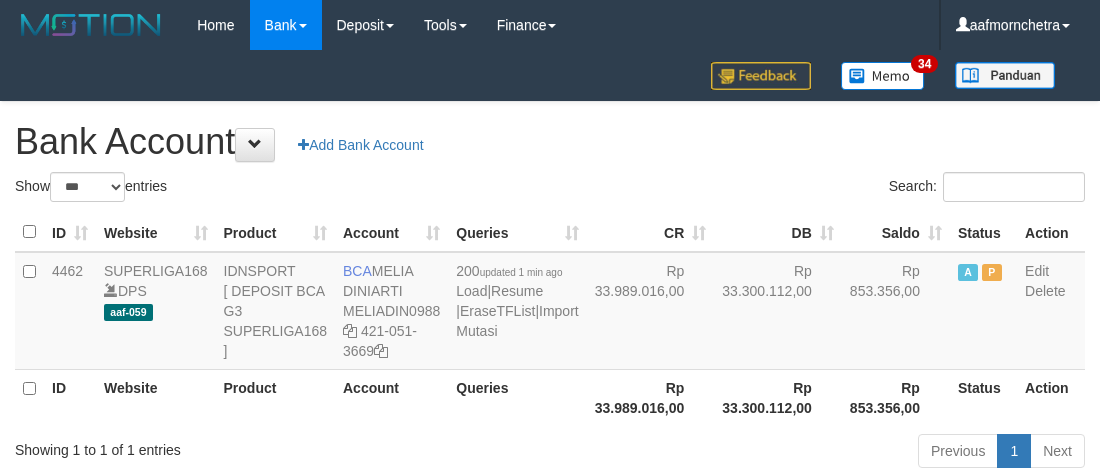 select on "***" 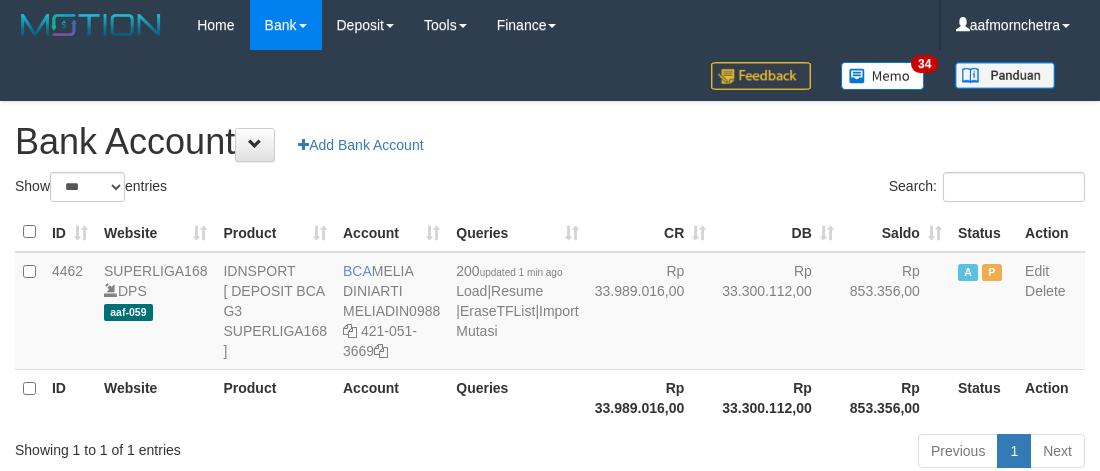 scroll, scrollTop: 0, scrollLeft: 0, axis: both 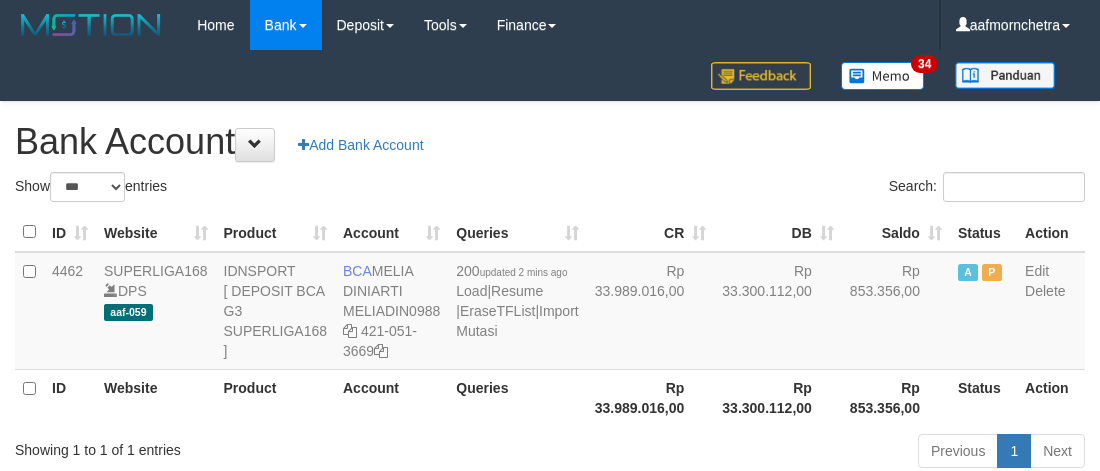 select on "***" 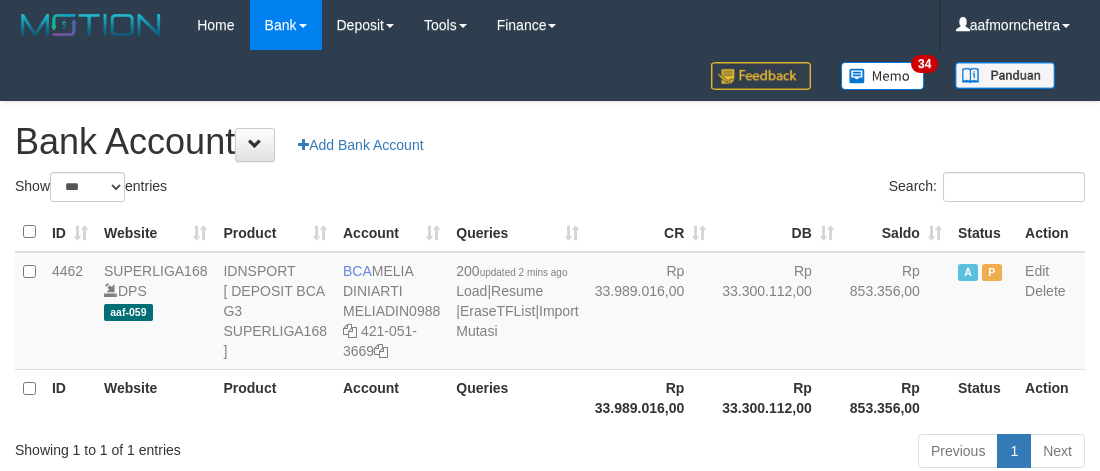 scroll, scrollTop: 0, scrollLeft: 0, axis: both 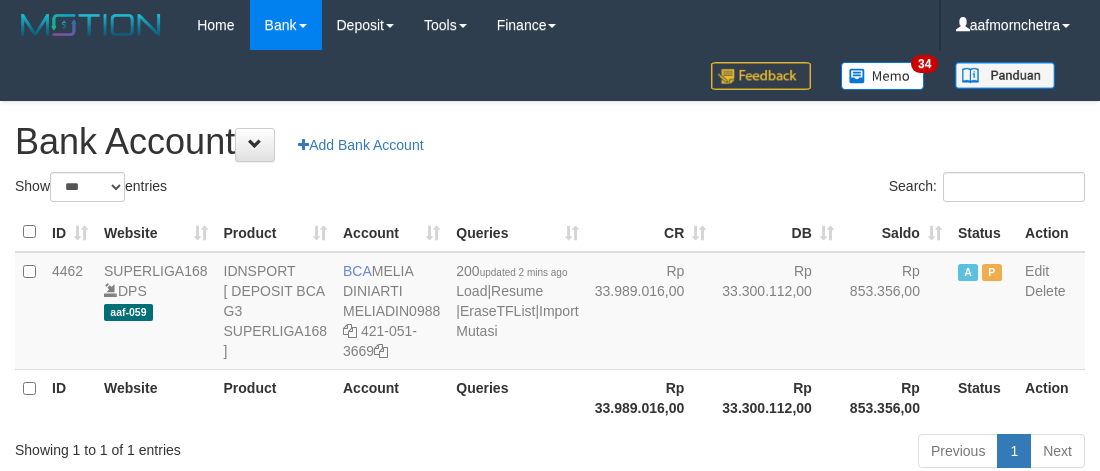 select on "***" 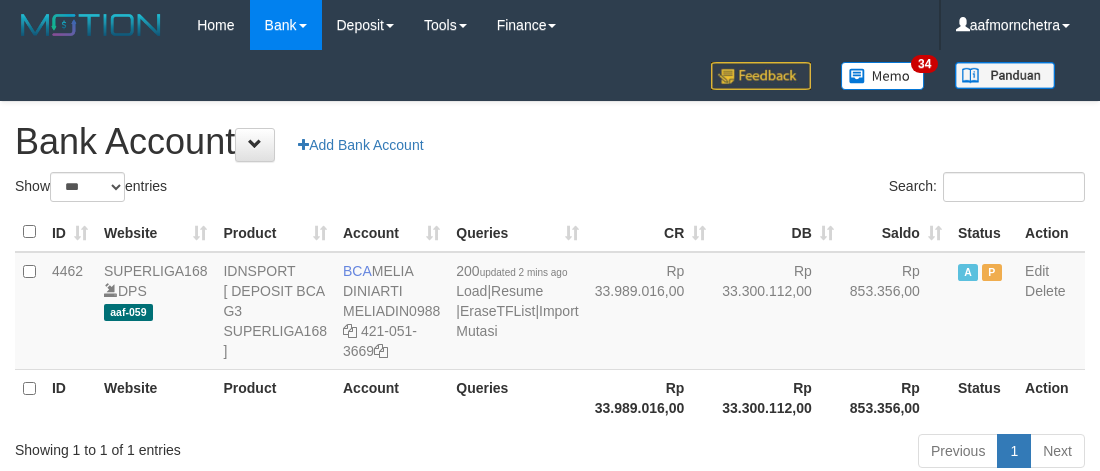 scroll, scrollTop: 0, scrollLeft: 0, axis: both 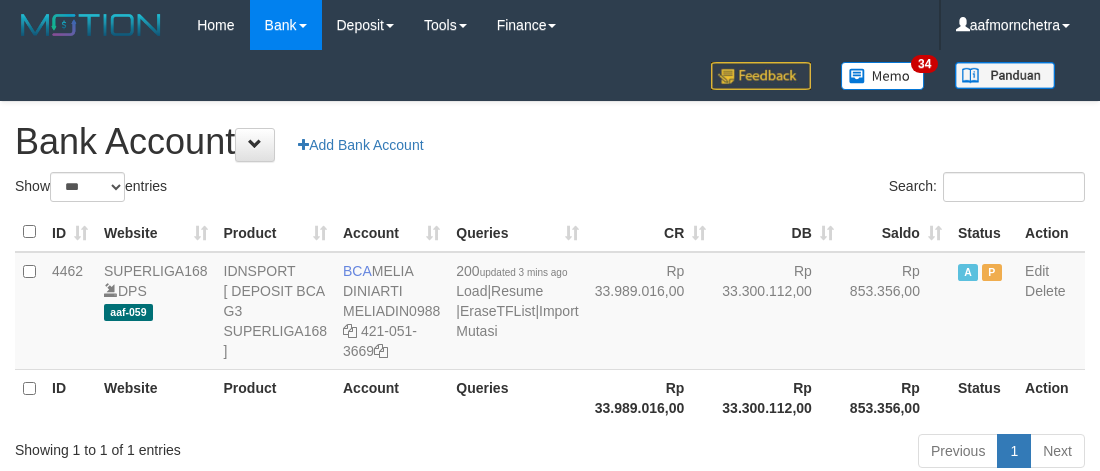 select on "***" 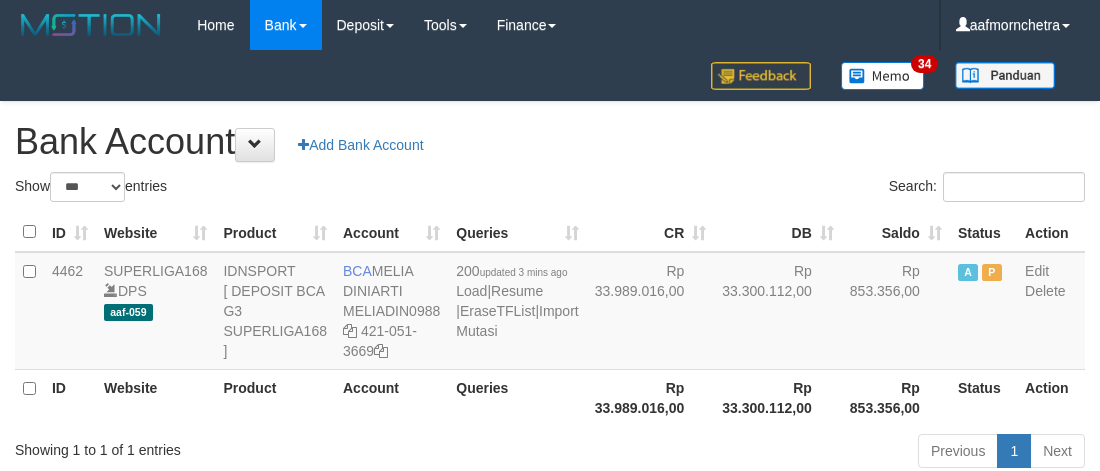 scroll, scrollTop: 0, scrollLeft: 0, axis: both 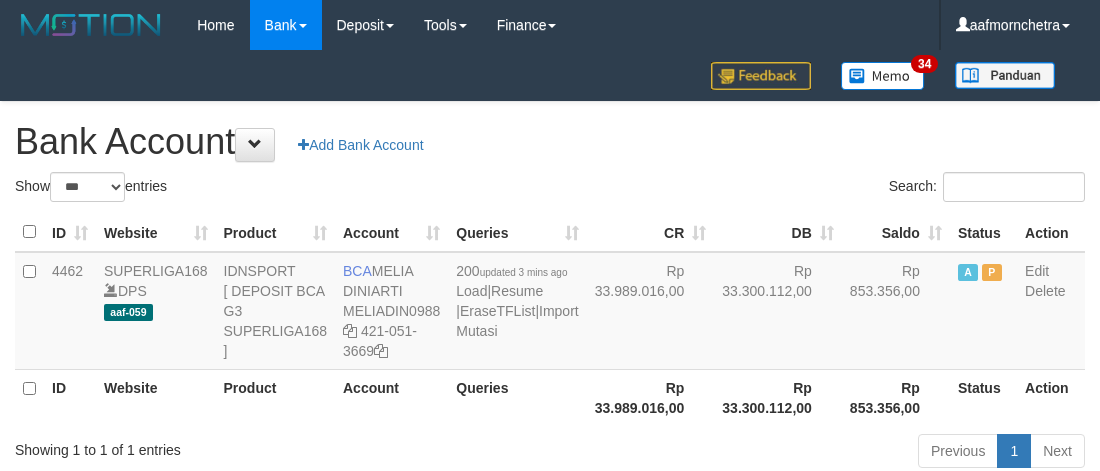 select on "***" 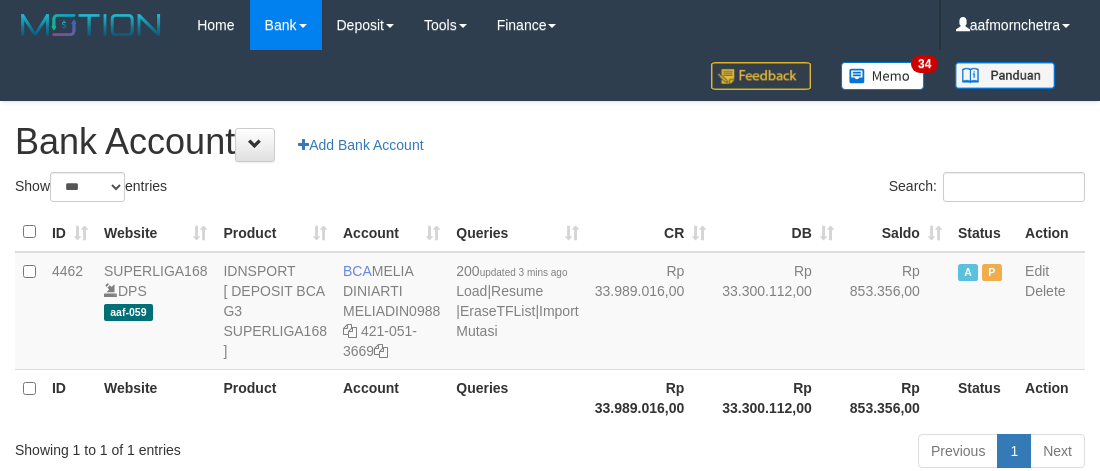 scroll, scrollTop: 0, scrollLeft: 0, axis: both 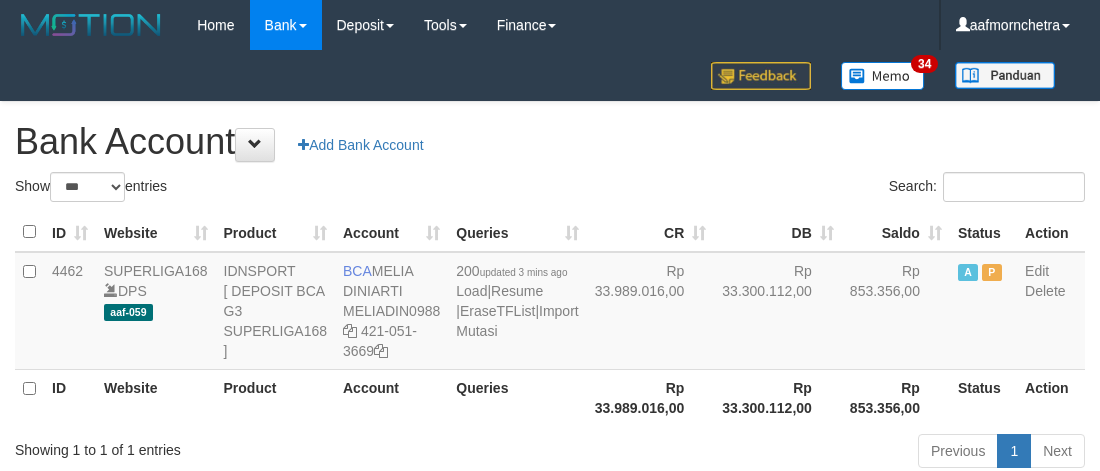select on "***" 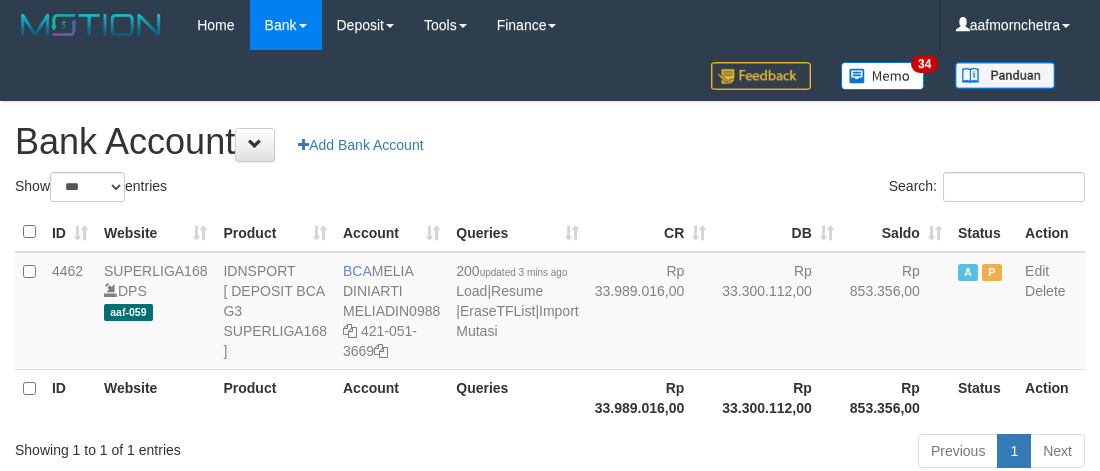 scroll, scrollTop: 0, scrollLeft: 0, axis: both 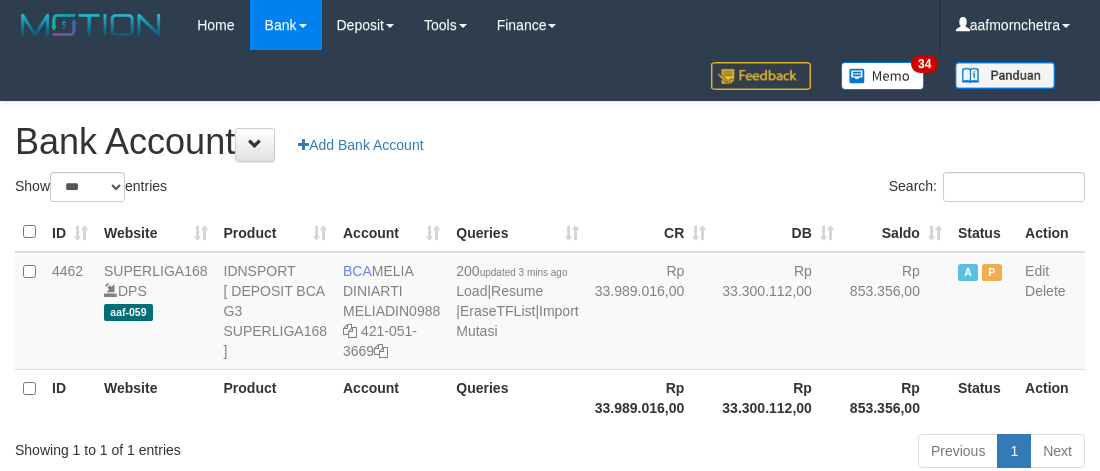 select on "***" 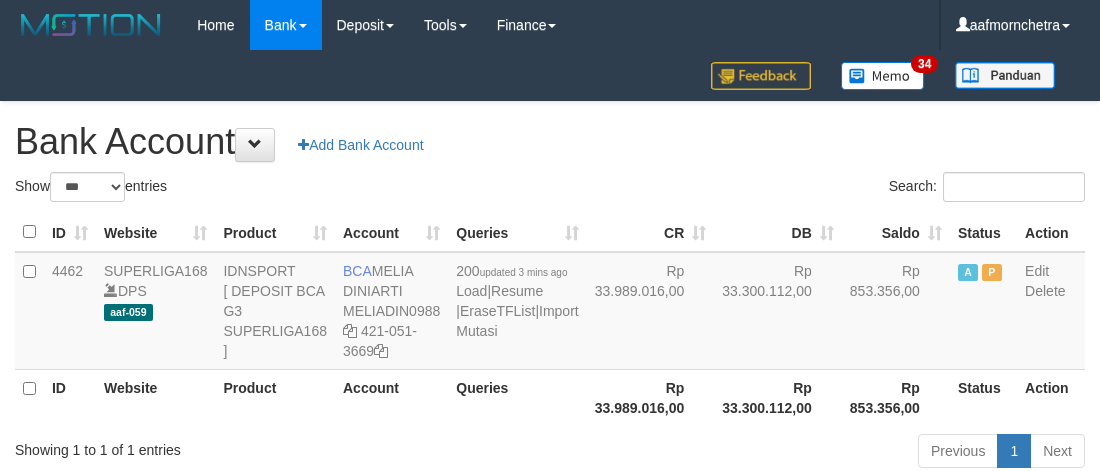 scroll, scrollTop: 0, scrollLeft: 0, axis: both 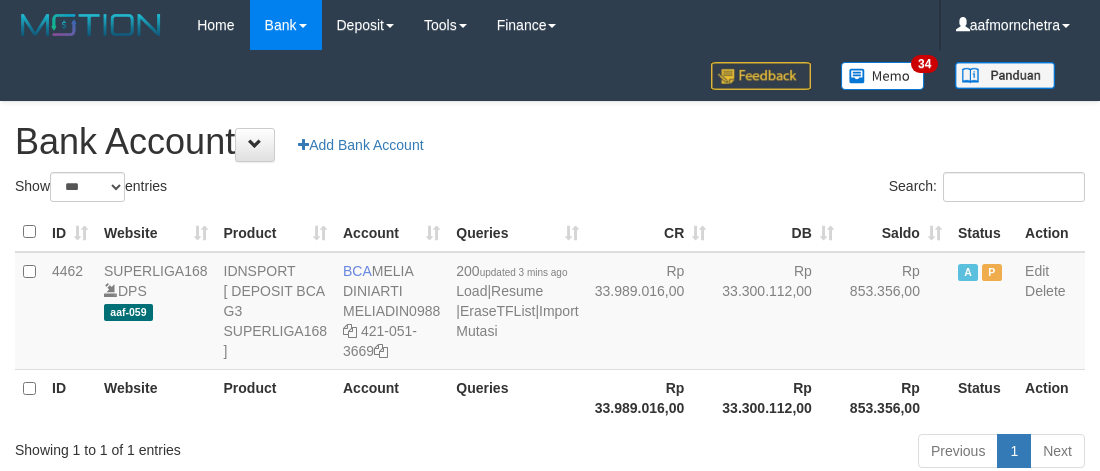 select on "***" 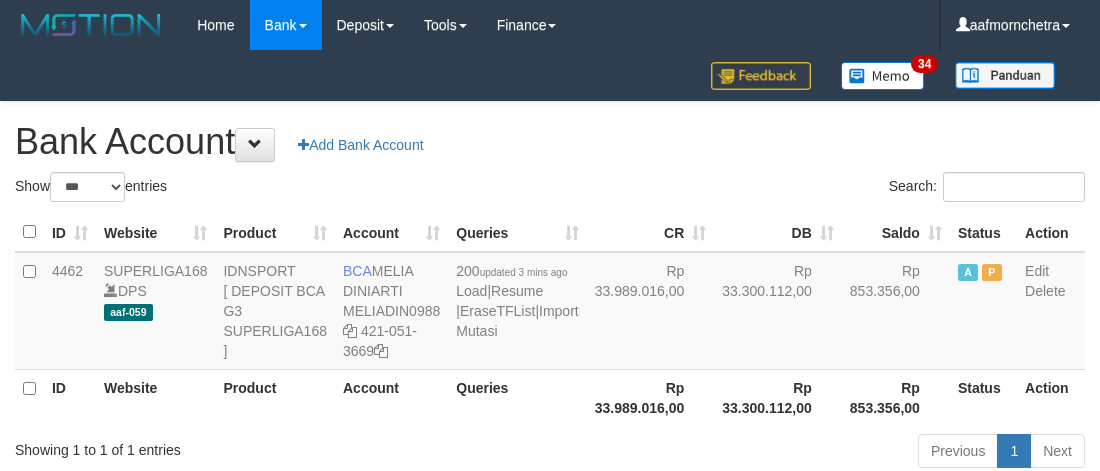 scroll, scrollTop: 0, scrollLeft: 0, axis: both 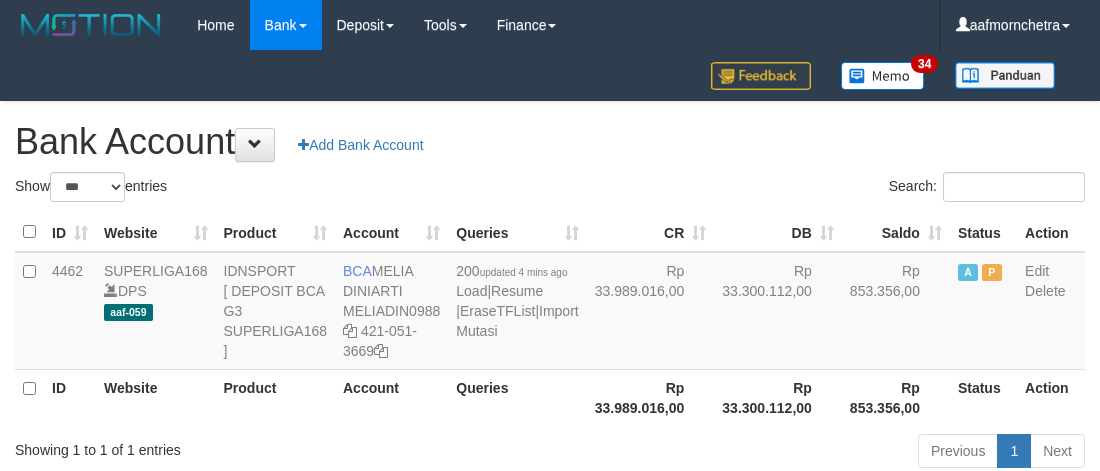 select on "***" 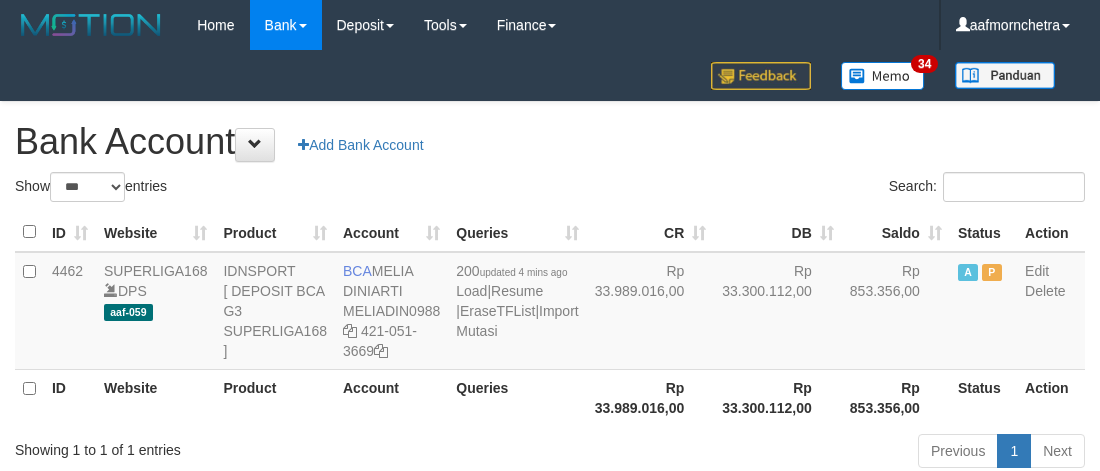 scroll, scrollTop: 0, scrollLeft: 0, axis: both 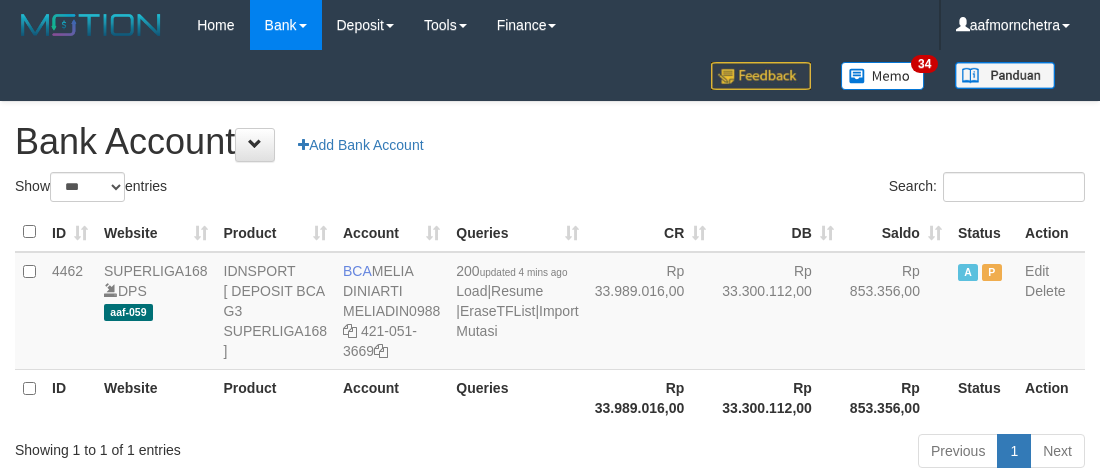 select on "***" 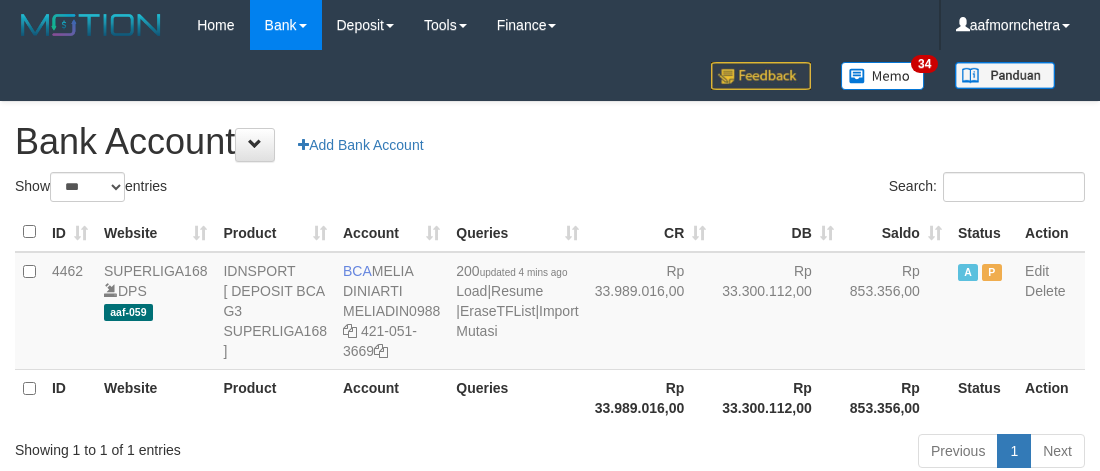scroll, scrollTop: 0, scrollLeft: 0, axis: both 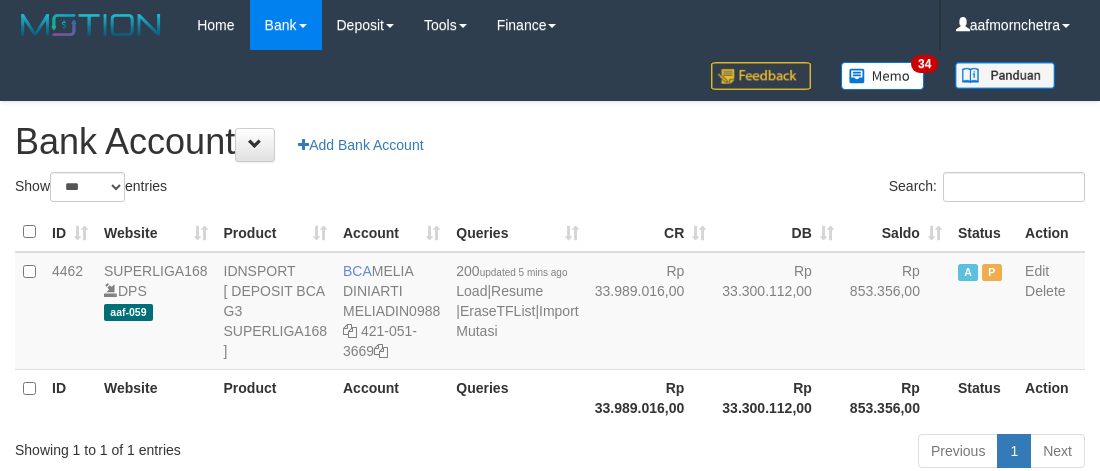 select on "***" 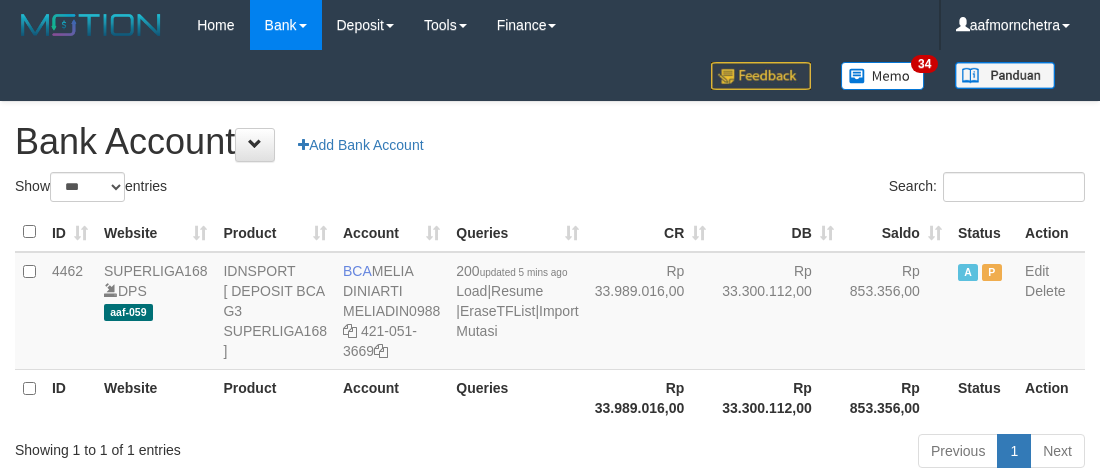 scroll, scrollTop: 0, scrollLeft: 0, axis: both 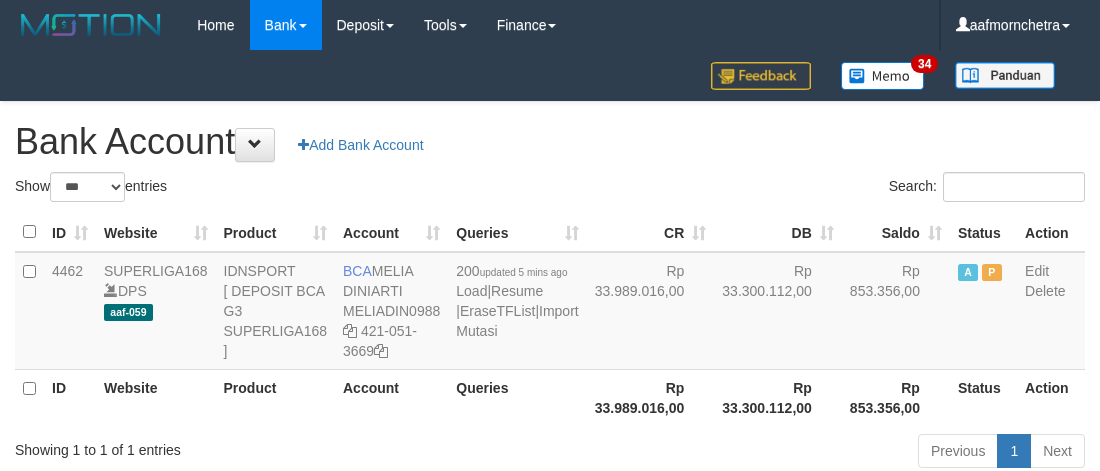 select on "***" 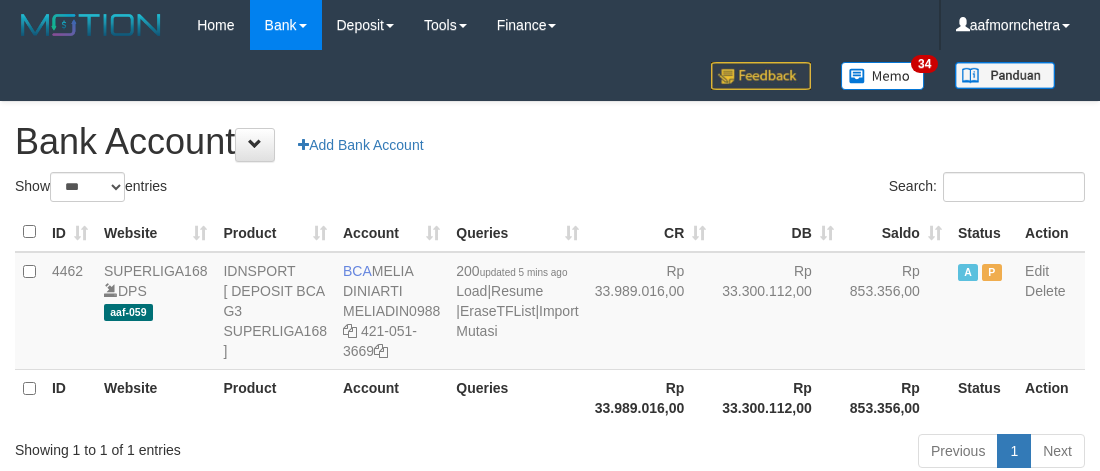 scroll, scrollTop: 0, scrollLeft: 0, axis: both 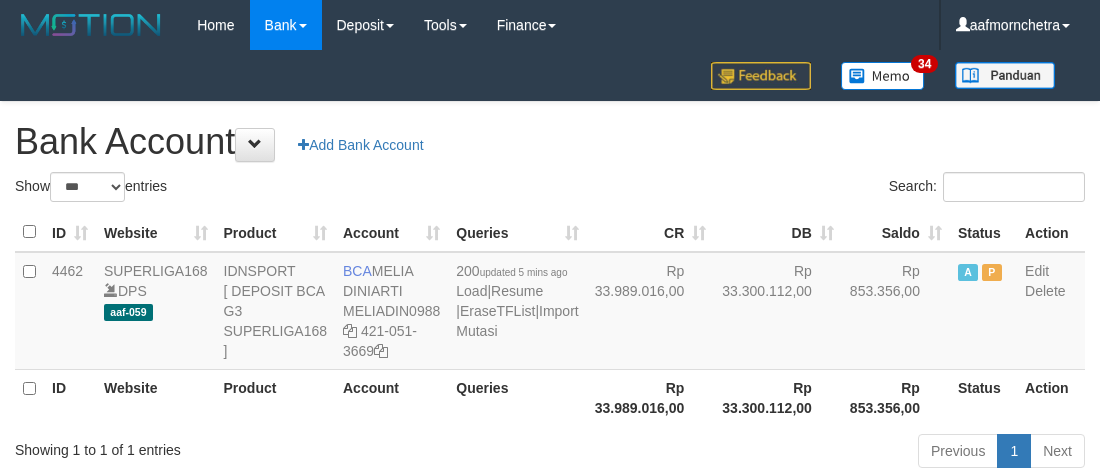 select on "***" 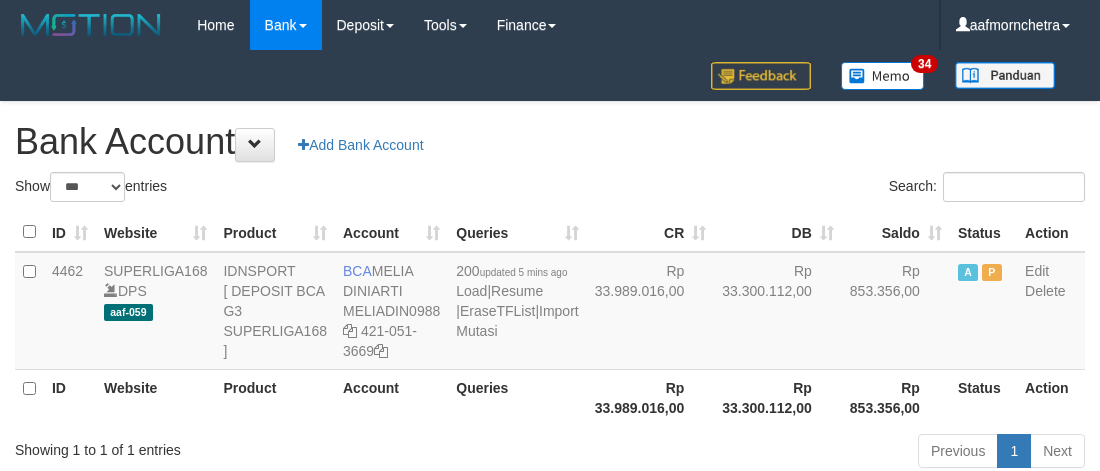 scroll, scrollTop: 0, scrollLeft: 0, axis: both 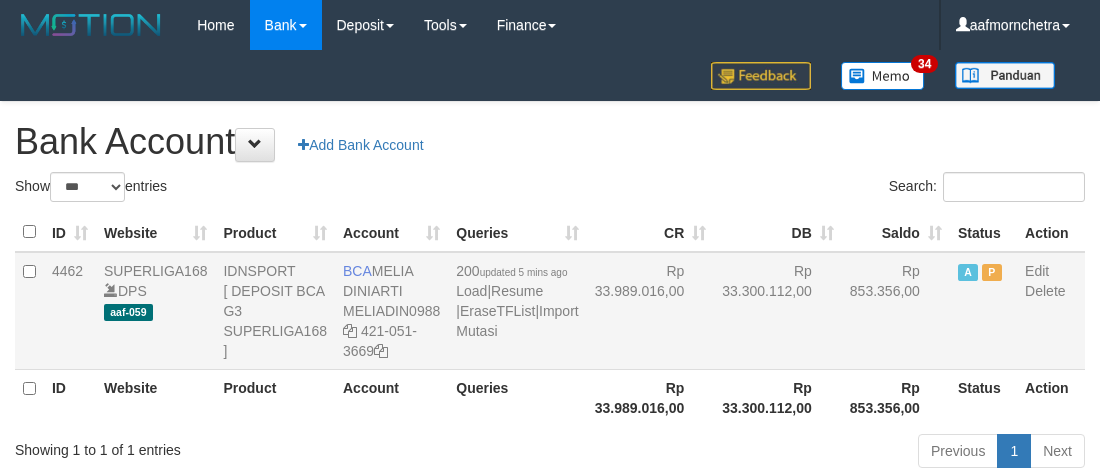click on "200  updated 5 mins ago
Load
|
Resume
|
EraseTFList
|
Import Mutasi" at bounding box center (517, 311) 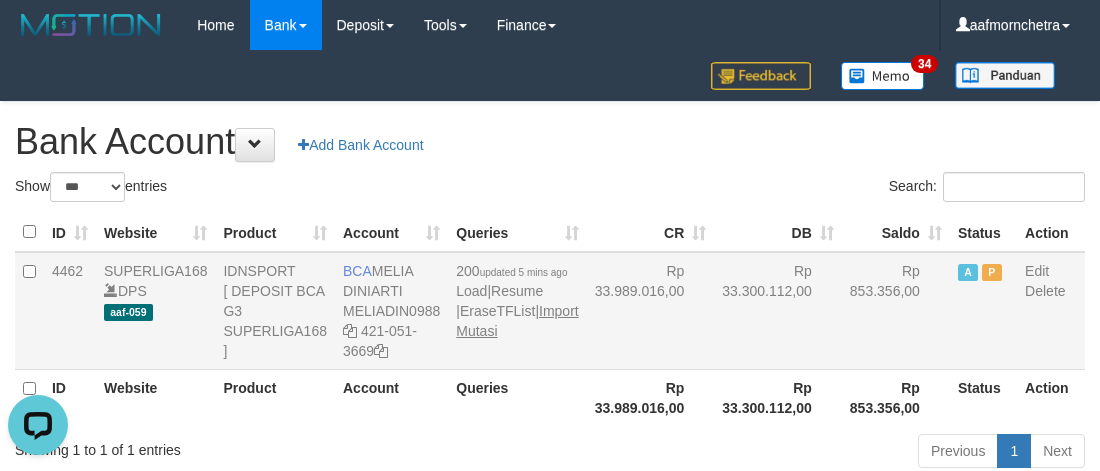scroll, scrollTop: 0, scrollLeft: 0, axis: both 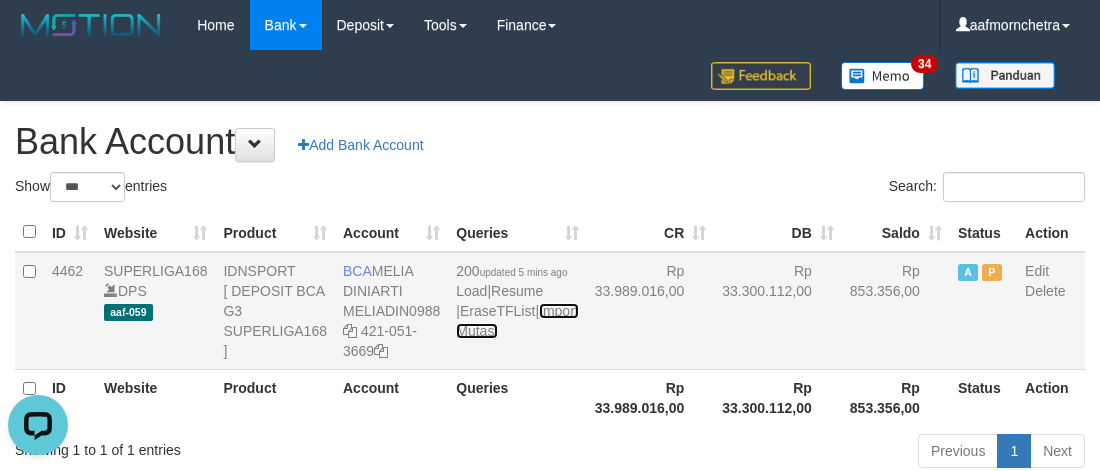 click on "Import Mutasi" at bounding box center (517, 321) 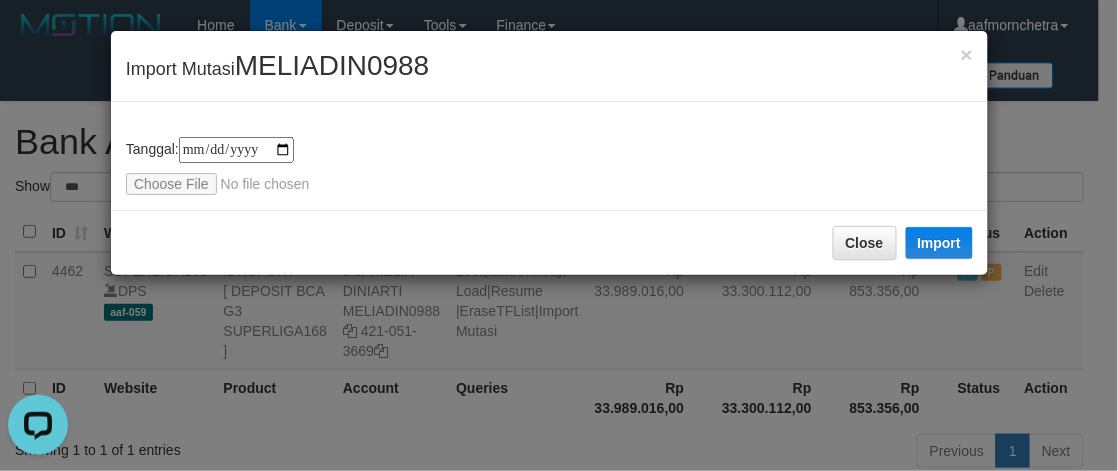 type on "**********" 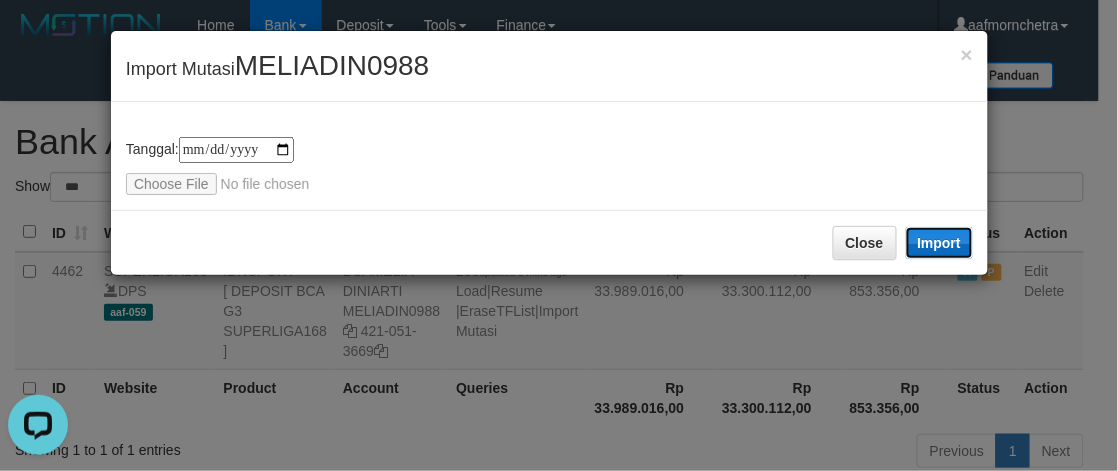 click on "Import" at bounding box center (940, 243) 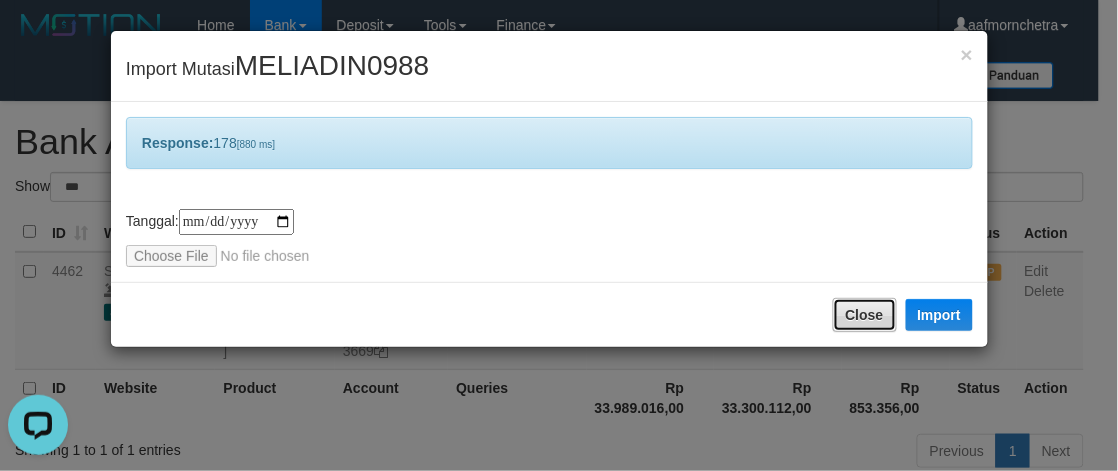 click on "Close" at bounding box center [865, 315] 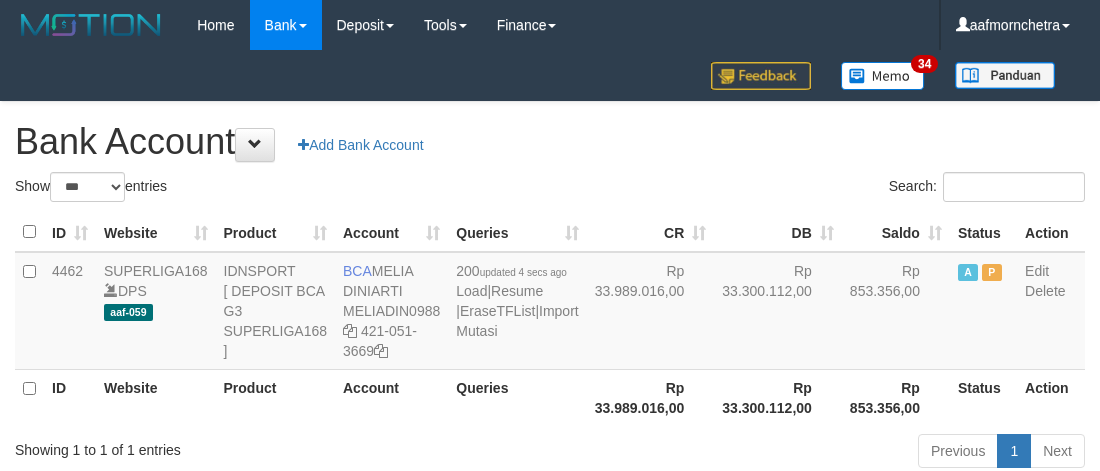 select on "***" 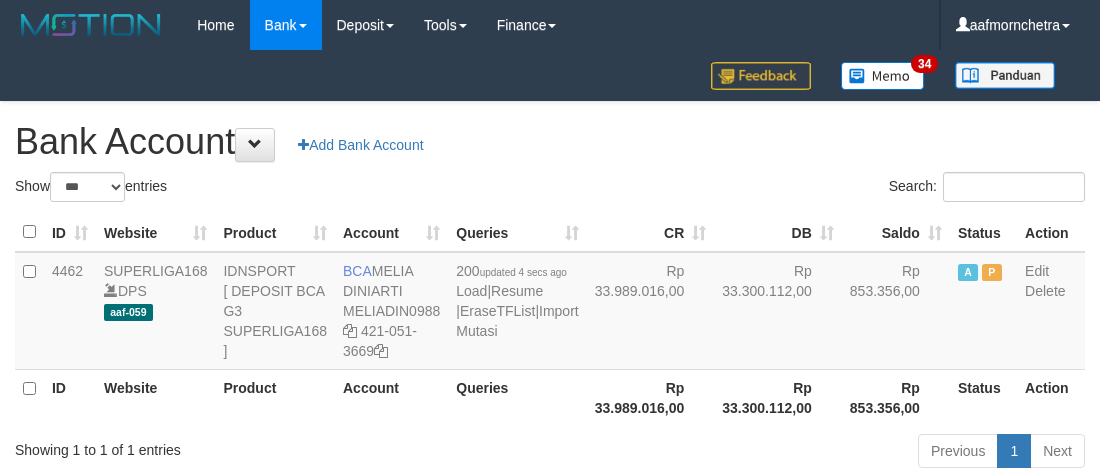 scroll, scrollTop: 0, scrollLeft: 0, axis: both 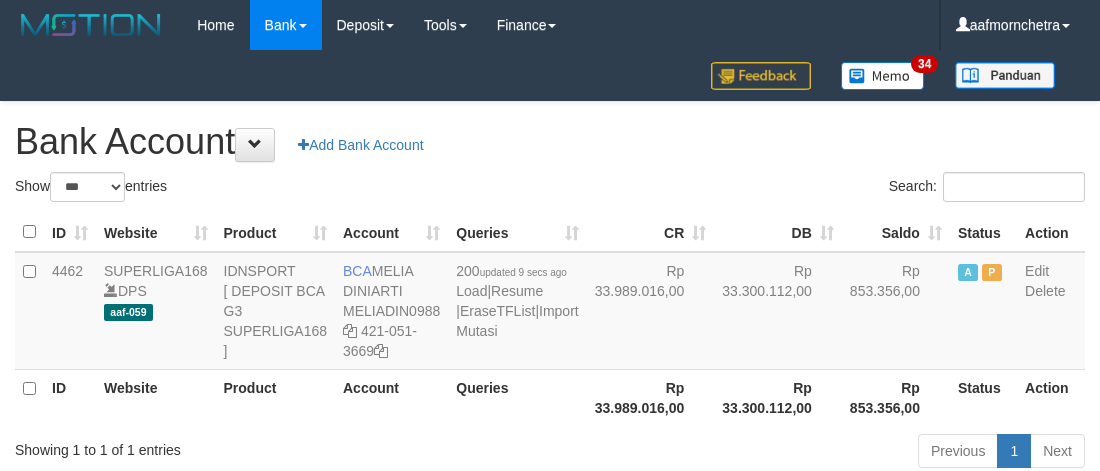 select on "***" 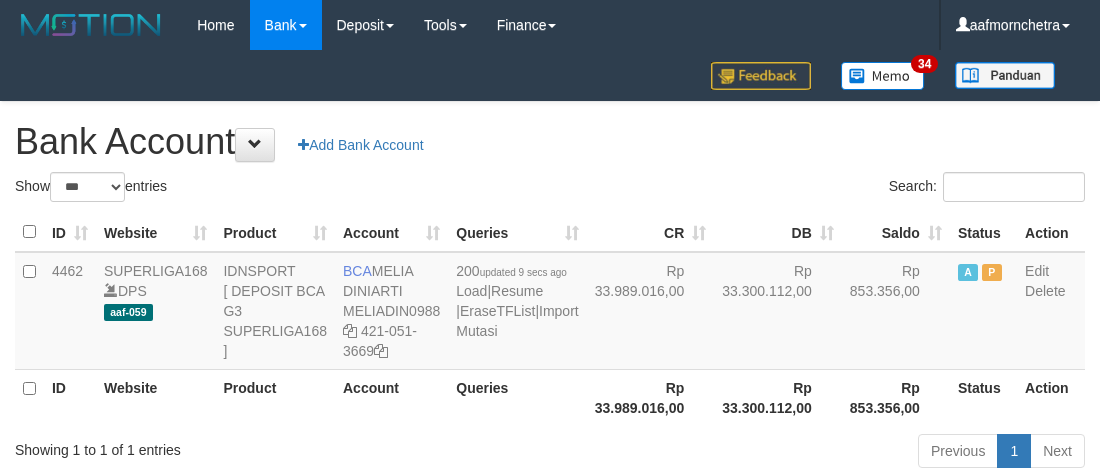 scroll, scrollTop: 0, scrollLeft: 0, axis: both 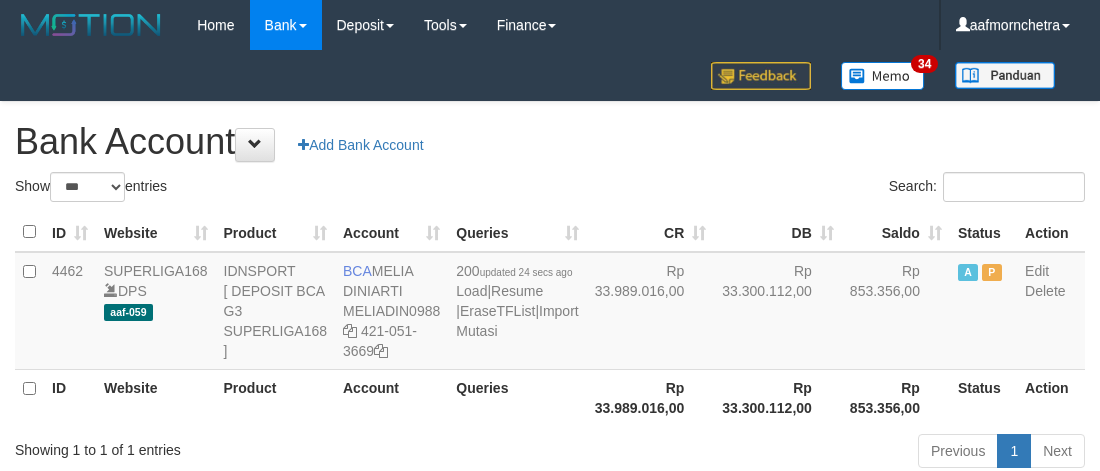 select on "***" 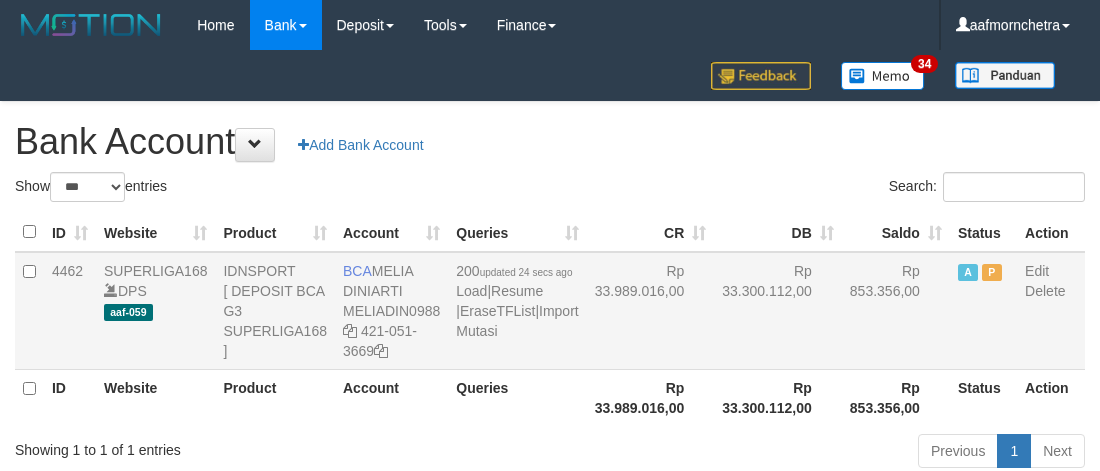 scroll, scrollTop: 0, scrollLeft: 0, axis: both 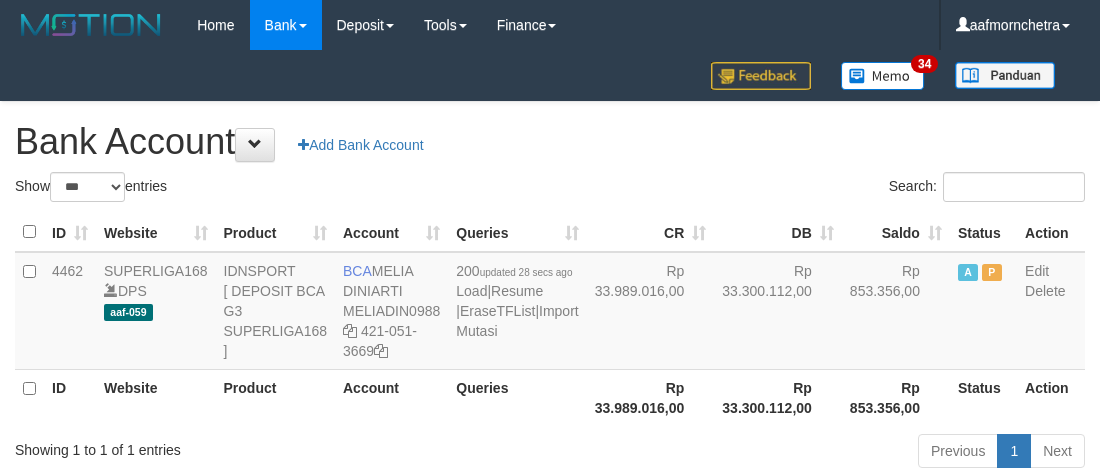 select on "***" 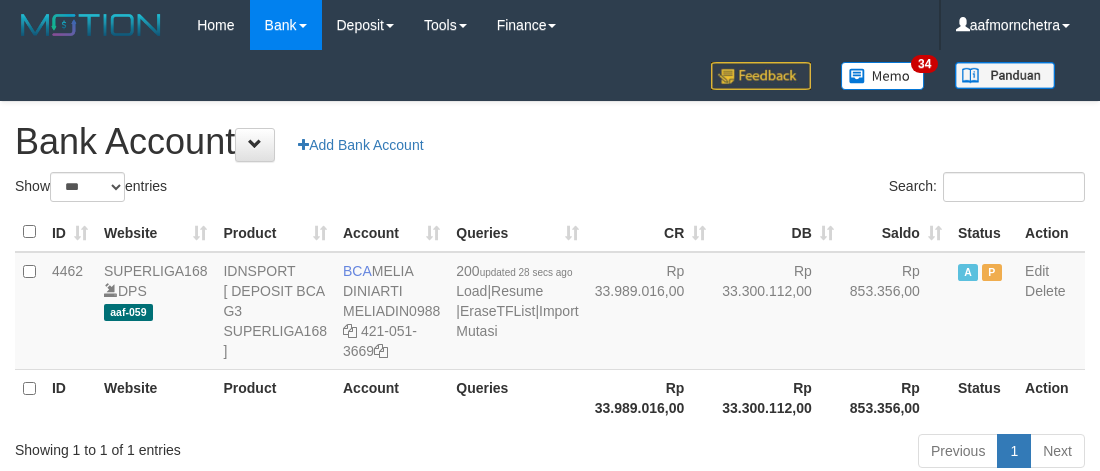 scroll, scrollTop: 0, scrollLeft: 0, axis: both 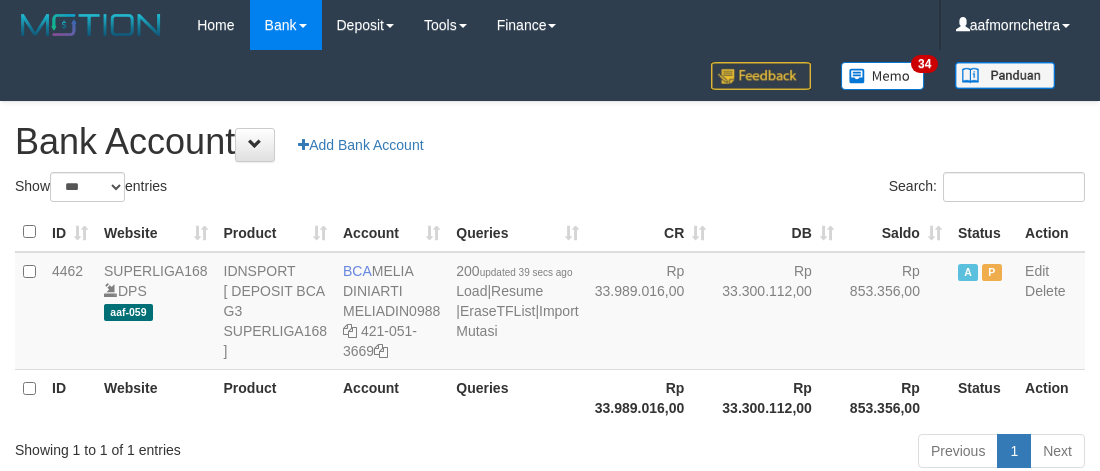 select on "***" 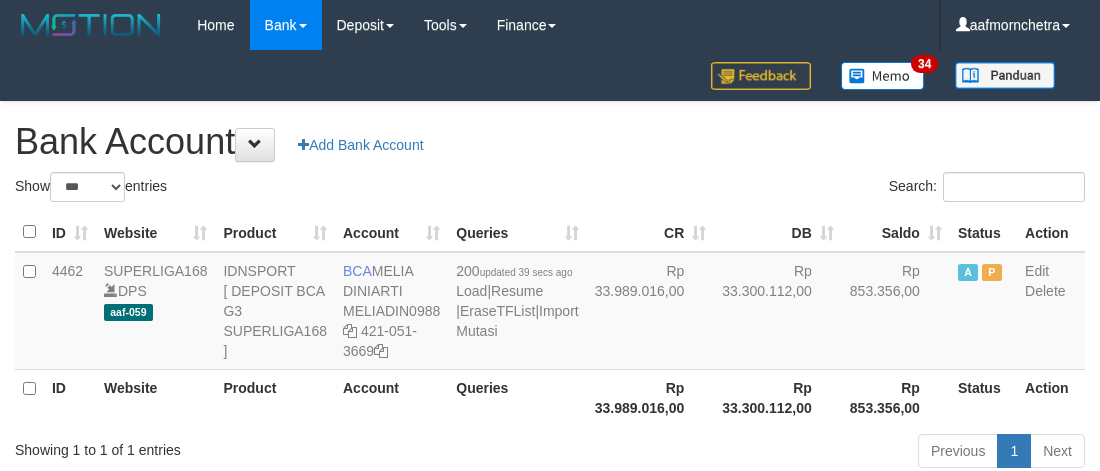 scroll, scrollTop: 0, scrollLeft: 0, axis: both 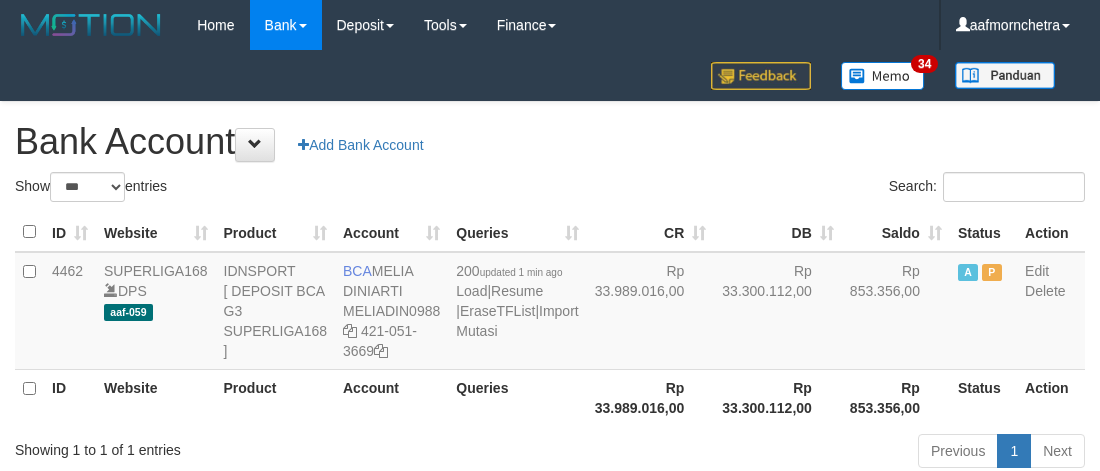 select on "***" 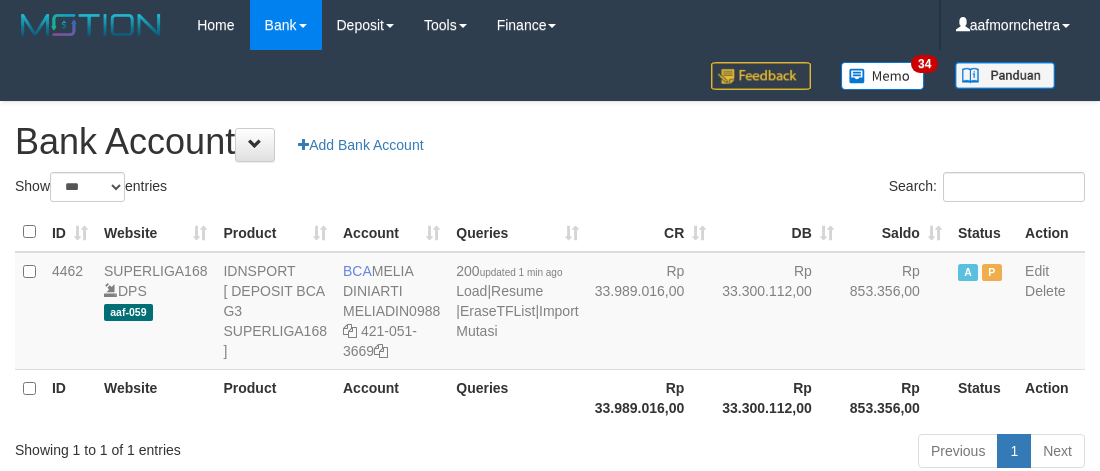 scroll, scrollTop: 0, scrollLeft: 0, axis: both 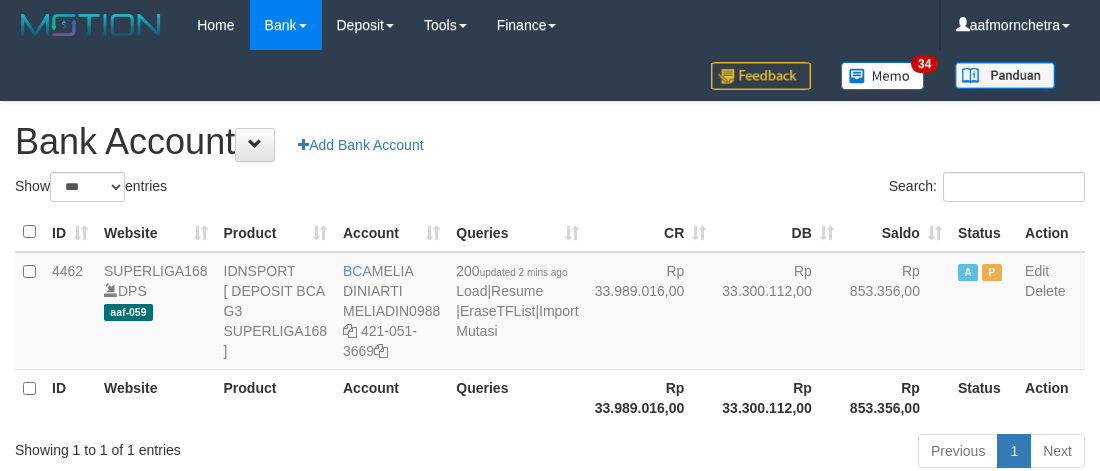 select on "***" 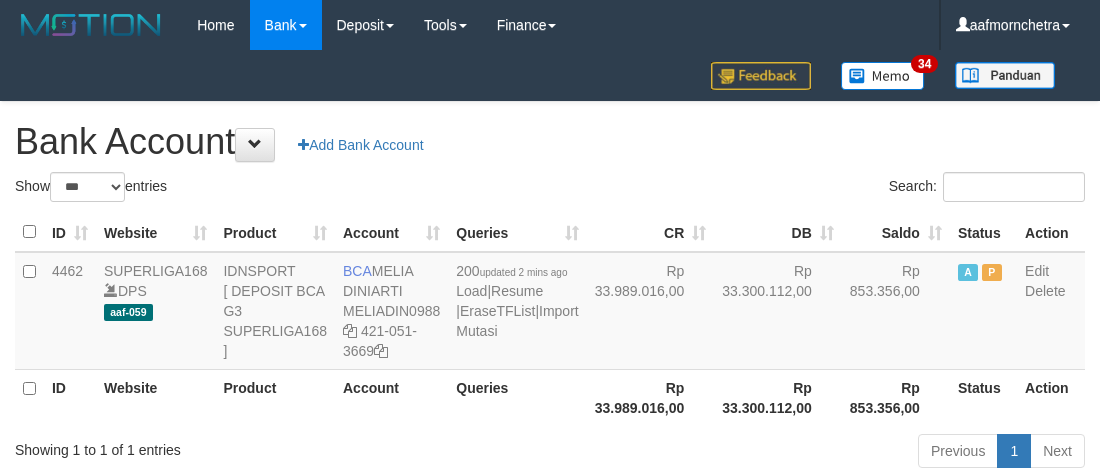 scroll, scrollTop: 0, scrollLeft: 0, axis: both 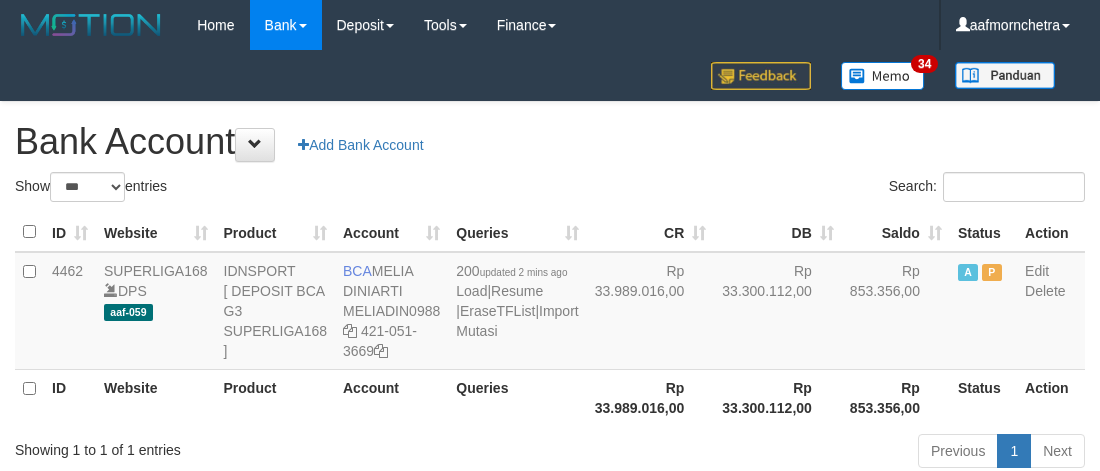 select on "***" 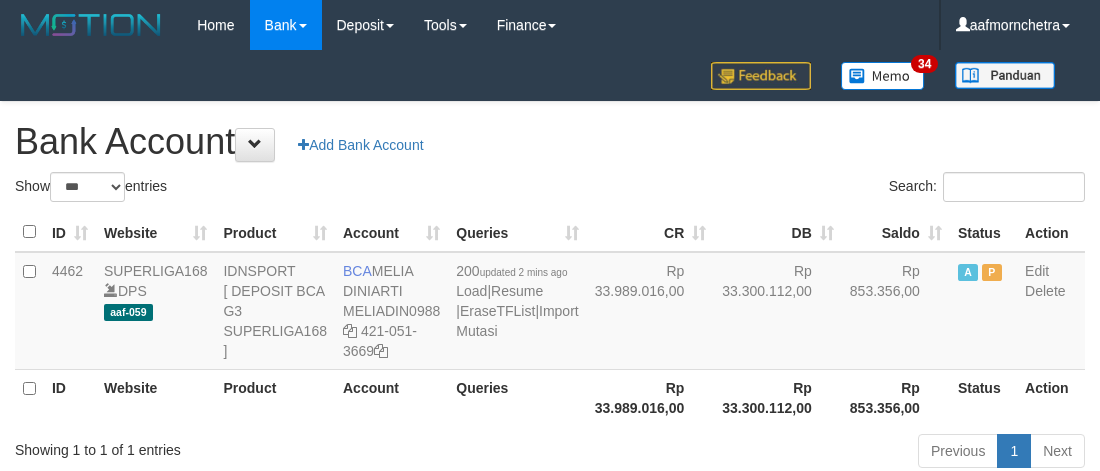 scroll, scrollTop: 0, scrollLeft: 0, axis: both 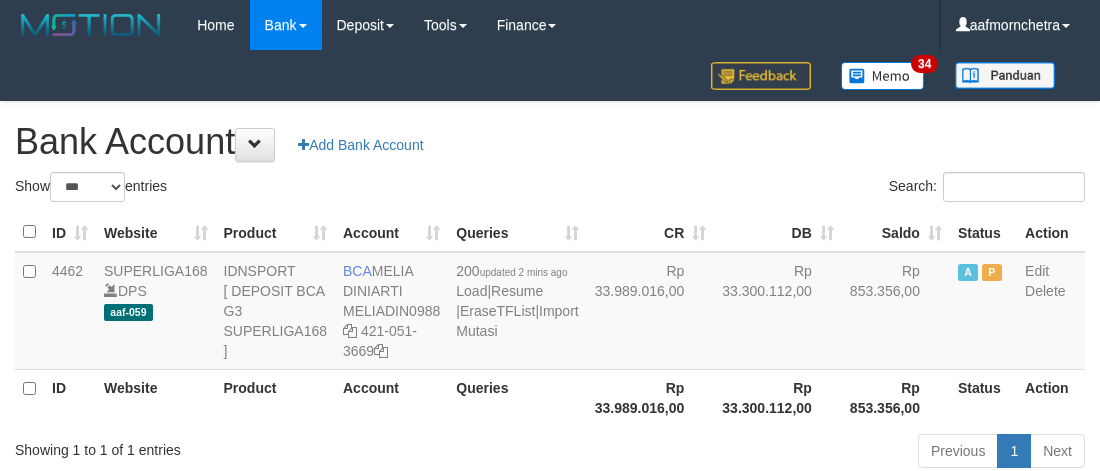 select on "***" 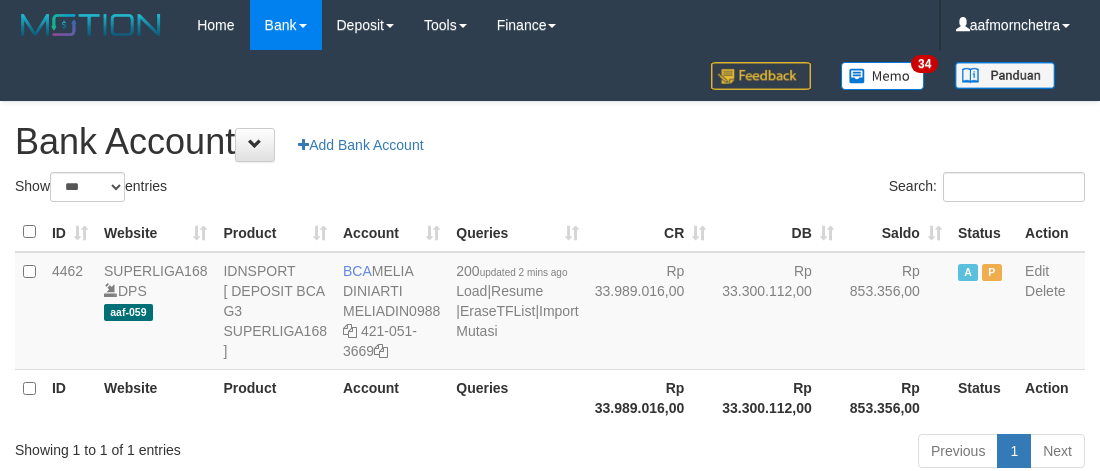 scroll, scrollTop: 0, scrollLeft: 0, axis: both 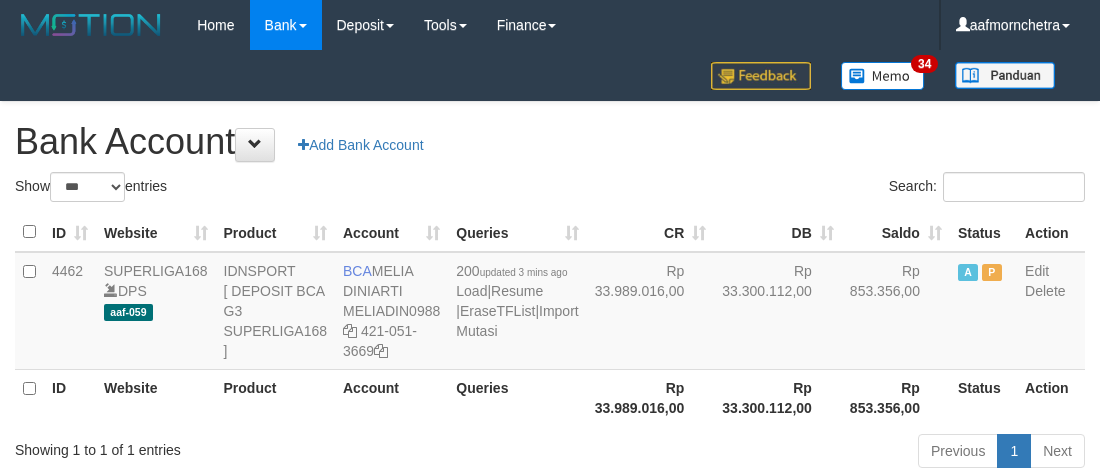 select on "***" 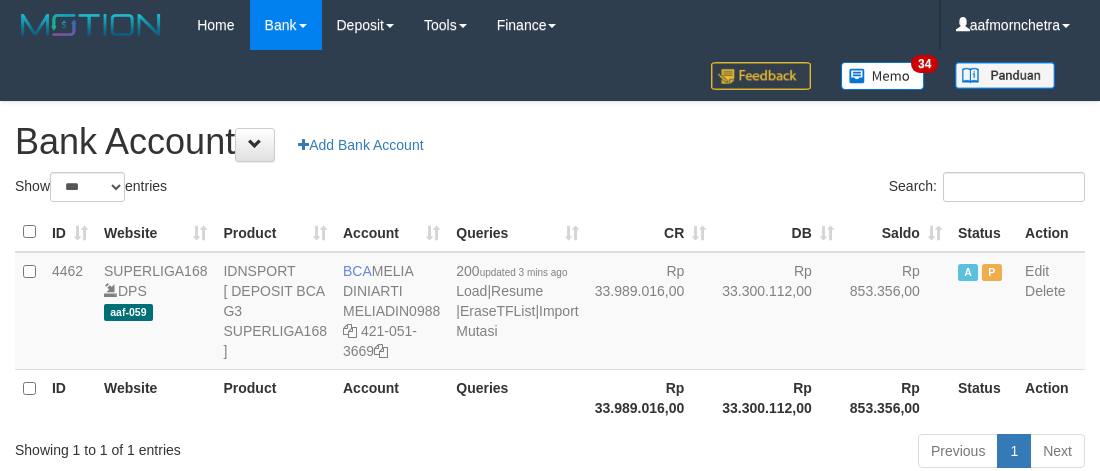 scroll, scrollTop: 0, scrollLeft: 0, axis: both 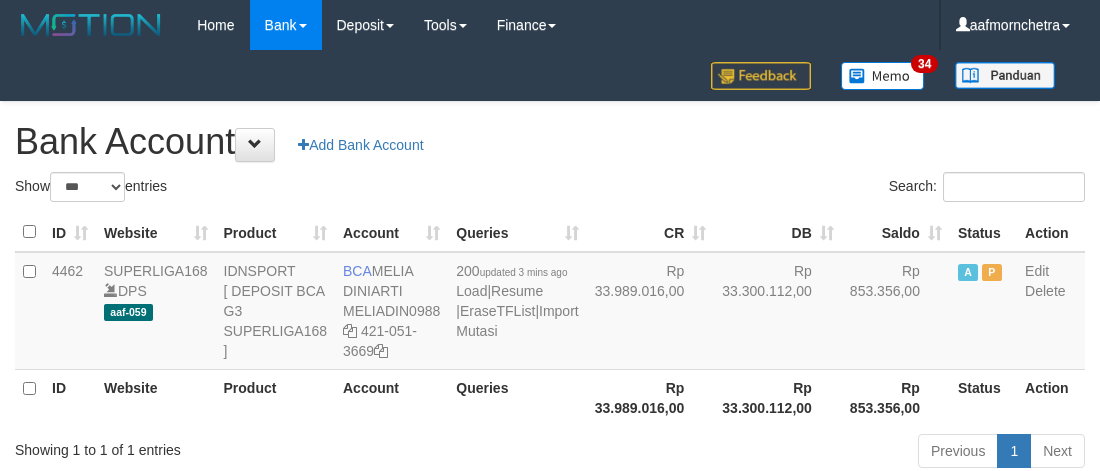 select on "***" 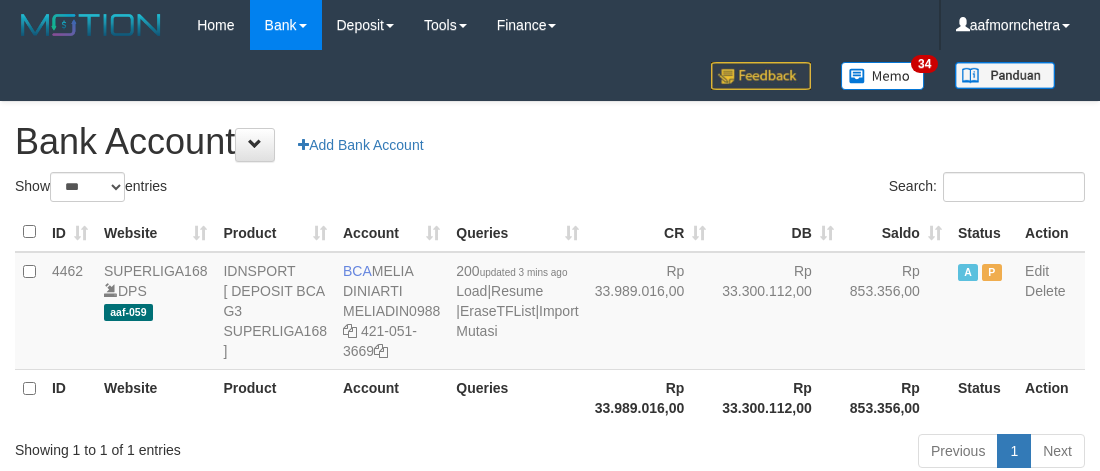 scroll, scrollTop: 0, scrollLeft: 0, axis: both 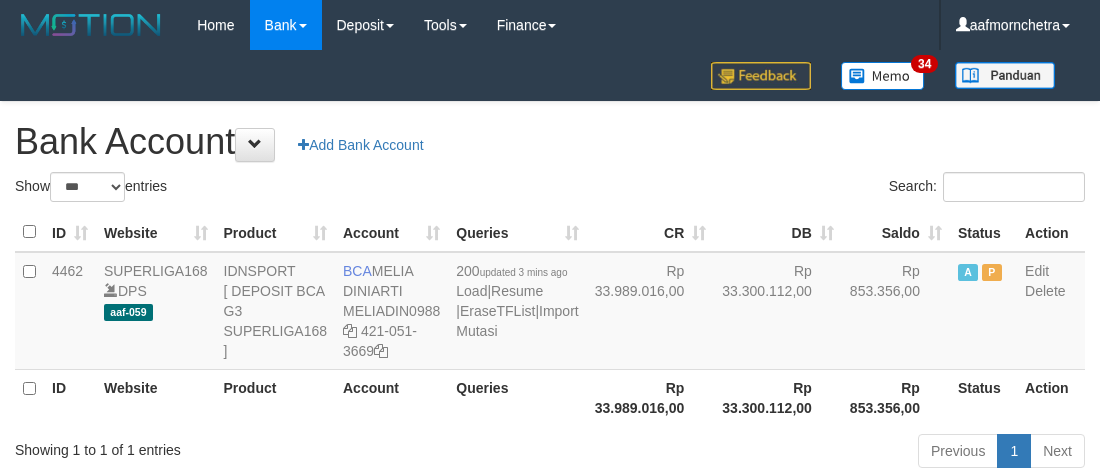 select on "***" 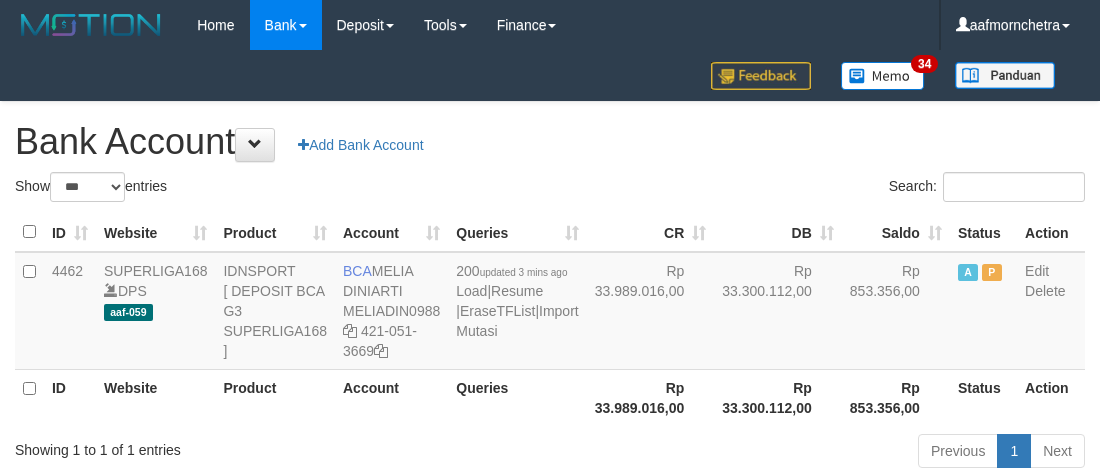 scroll, scrollTop: 0, scrollLeft: 0, axis: both 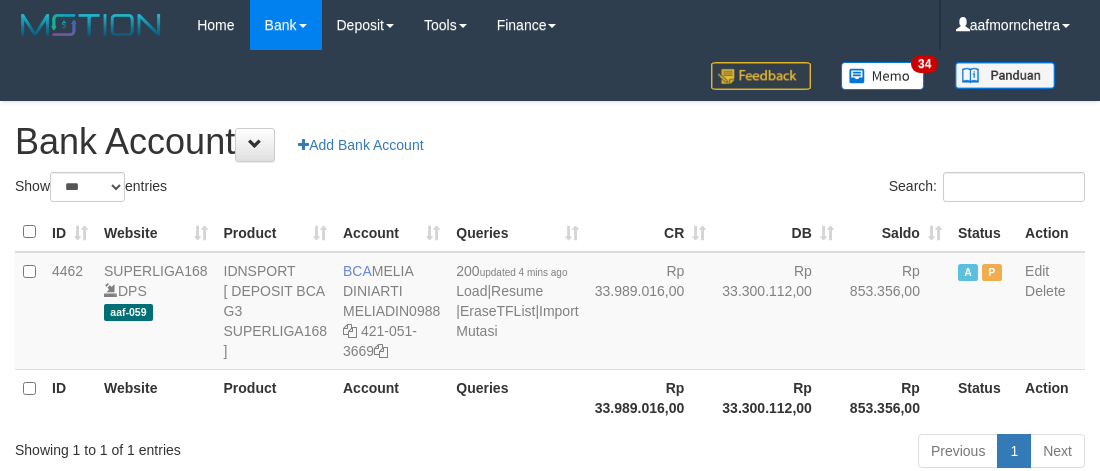 select on "***" 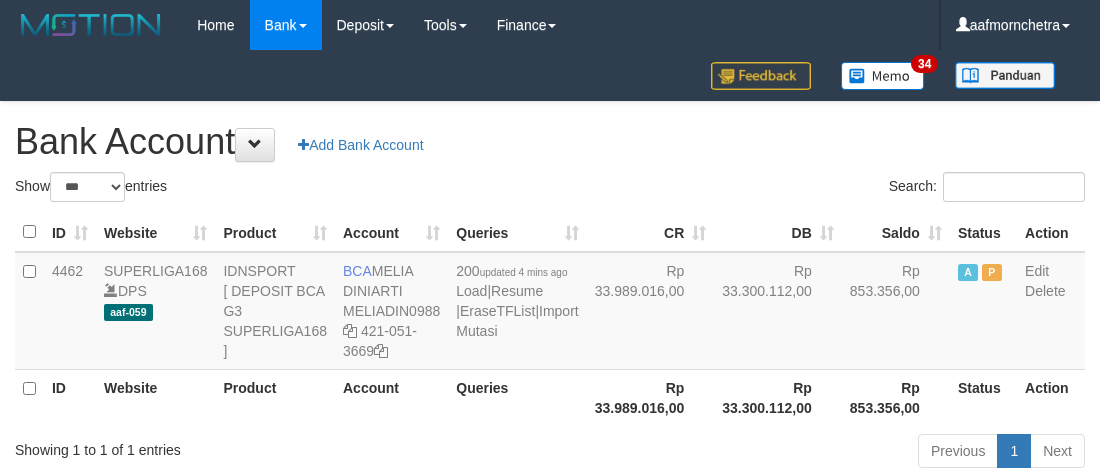 scroll, scrollTop: 0, scrollLeft: 0, axis: both 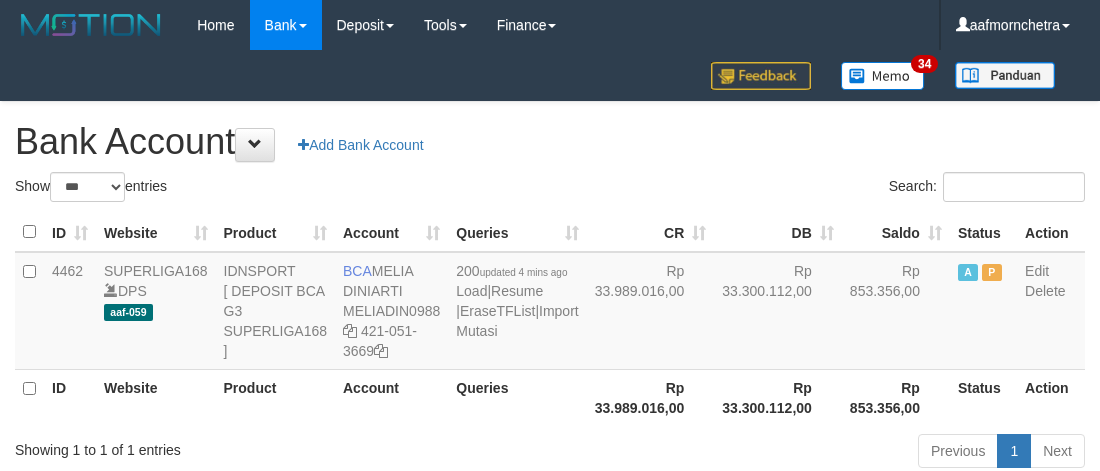 select on "***" 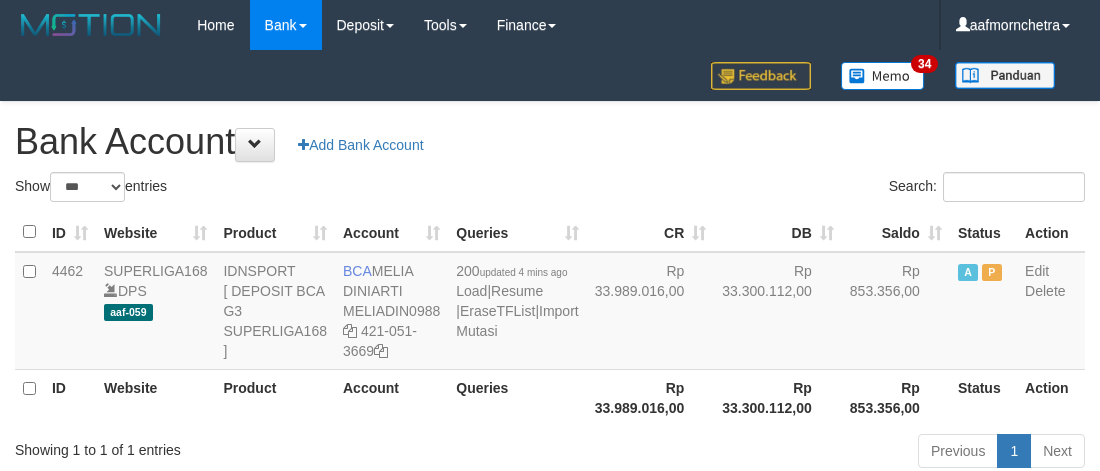 scroll, scrollTop: 0, scrollLeft: 0, axis: both 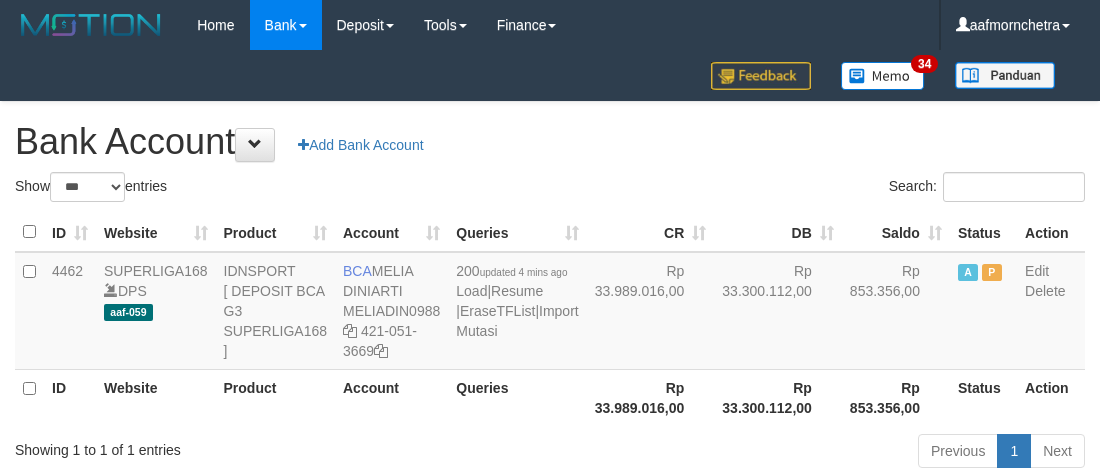 select on "***" 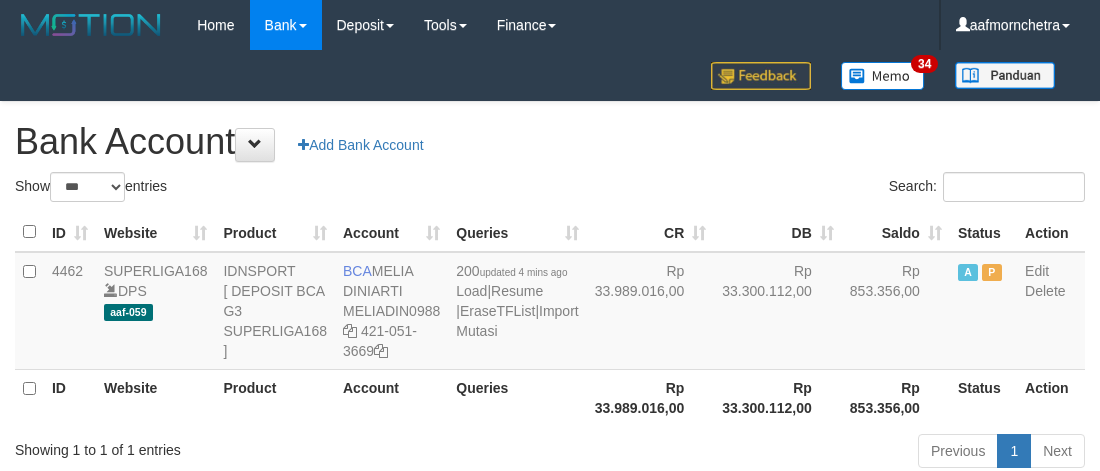 scroll, scrollTop: 0, scrollLeft: 0, axis: both 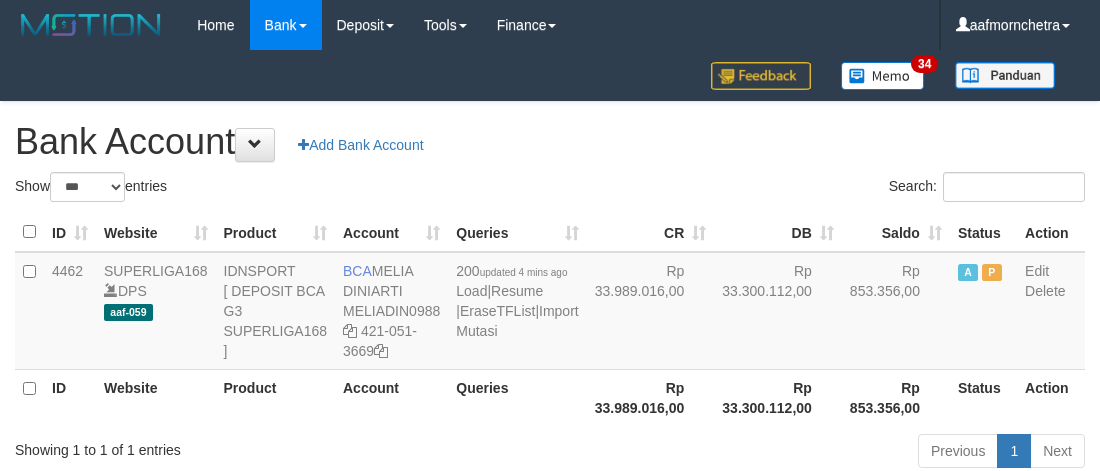 select on "***" 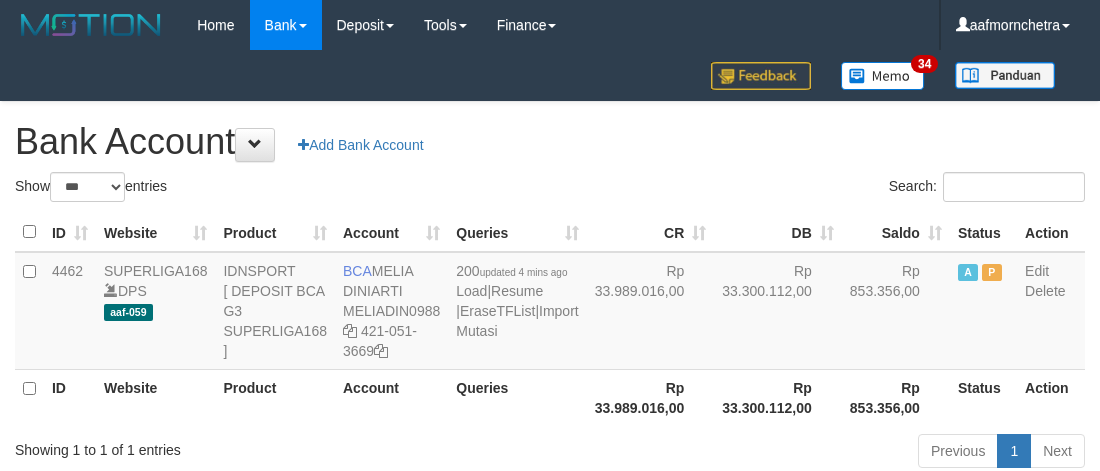 scroll, scrollTop: 0, scrollLeft: 0, axis: both 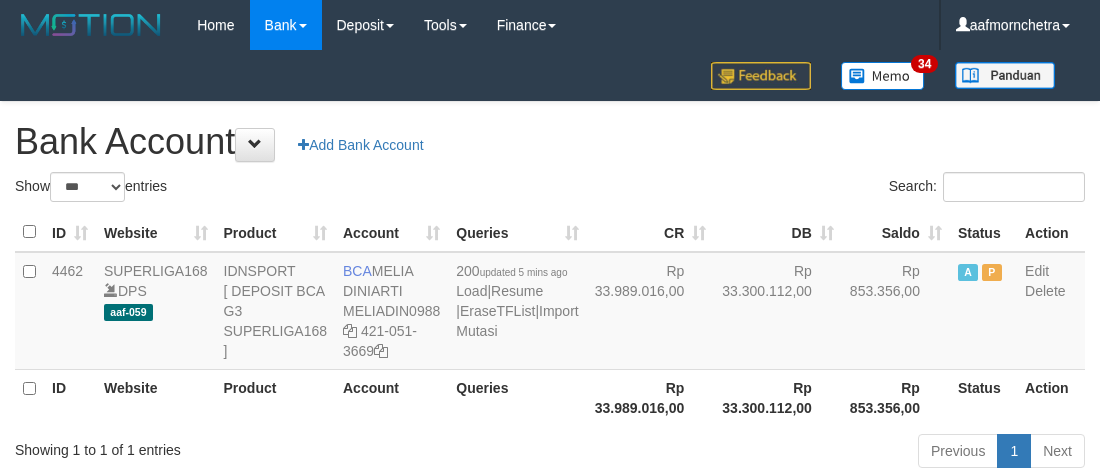 select on "***" 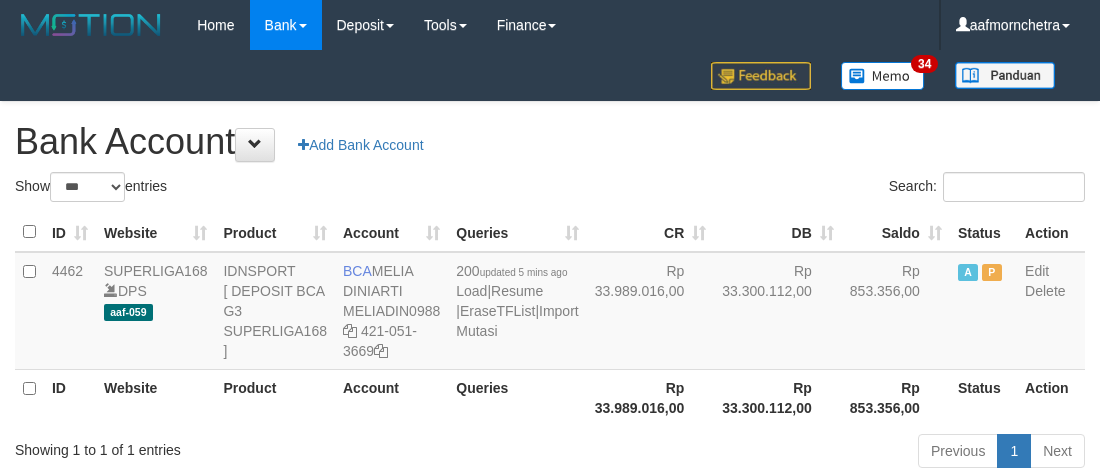 scroll, scrollTop: 0, scrollLeft: 0, axis: both 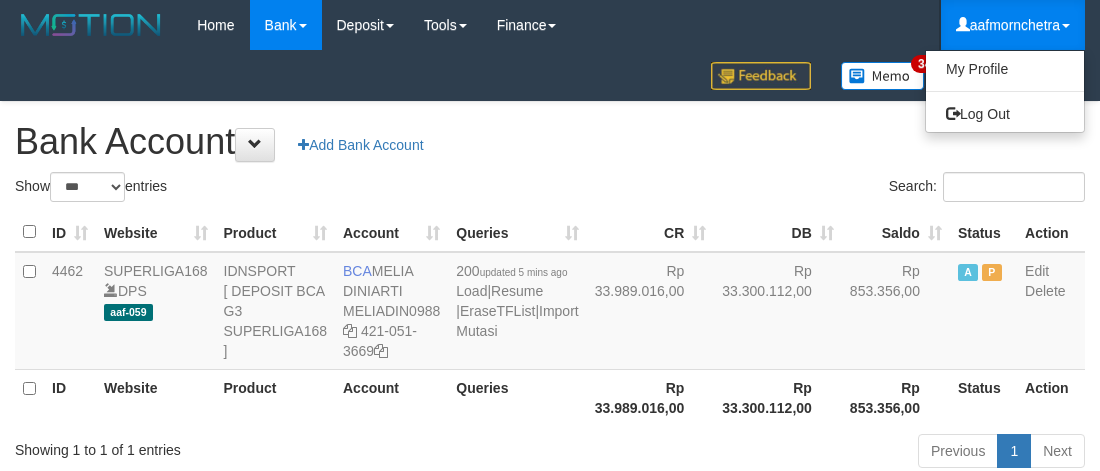 select on "***" 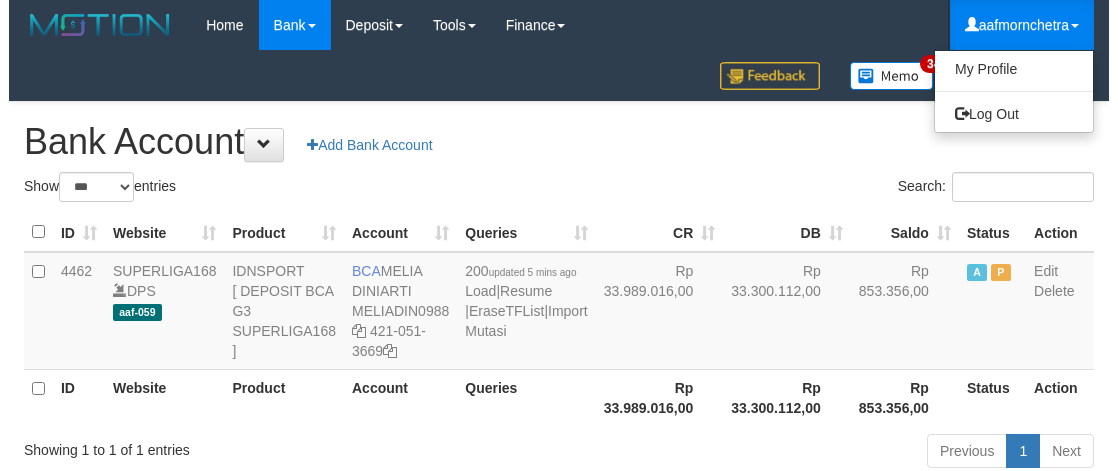 scroll, scrollTop: 0, scrollLeft: 0, axis: both 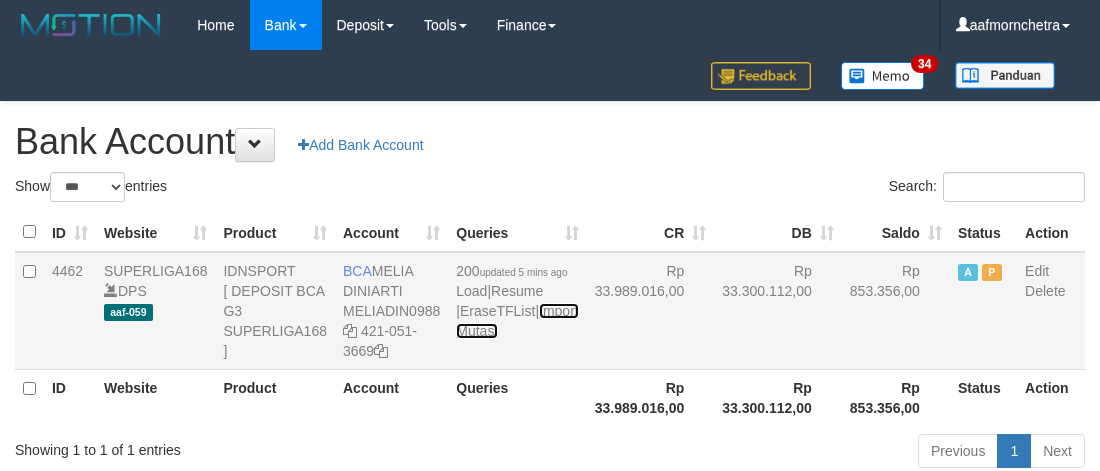 click on "Import Mutasi" at bounding box center [517, 321] 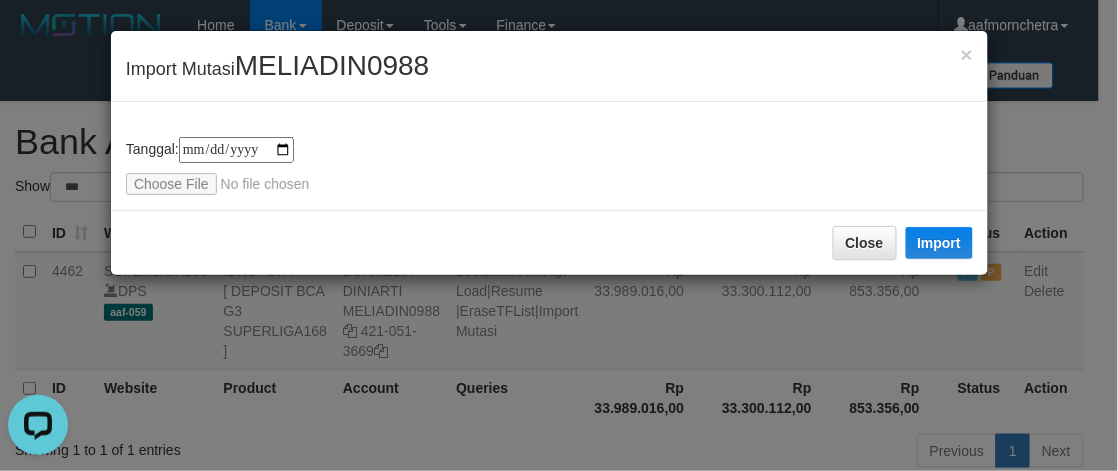 scroll, scrollTop: 0, scrollLeft: 0, axis: both 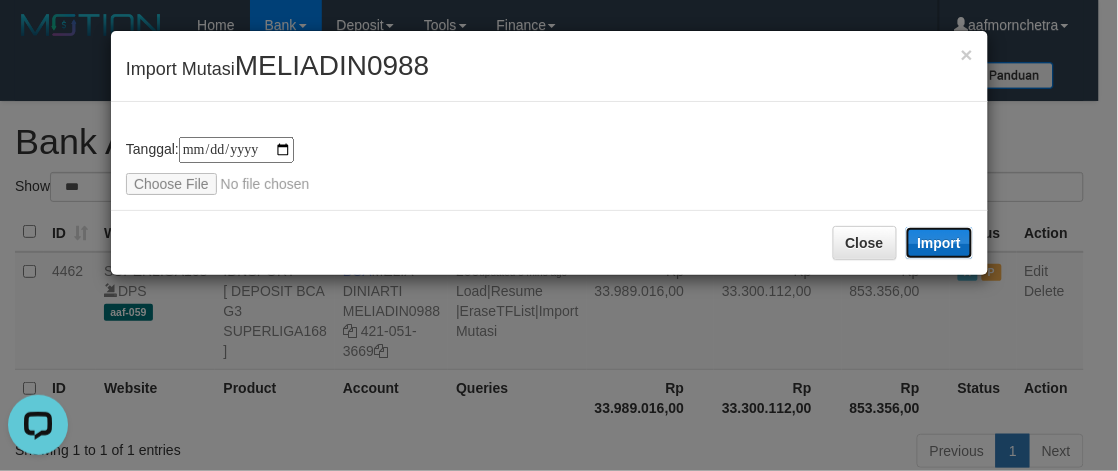 click on "Import" at bounding box center (940, 243) 